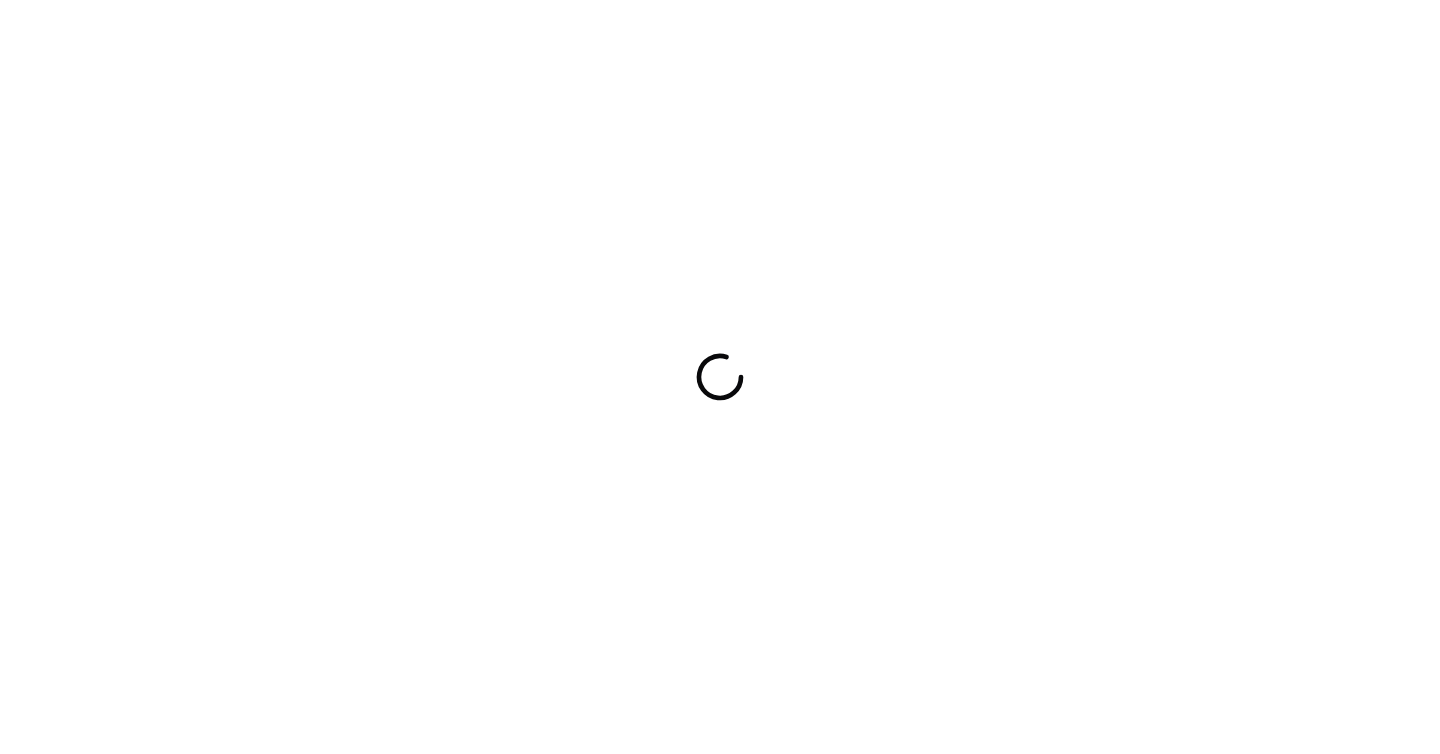 scroll, scrollTop: 0, scrollLeft: 0, axis: both 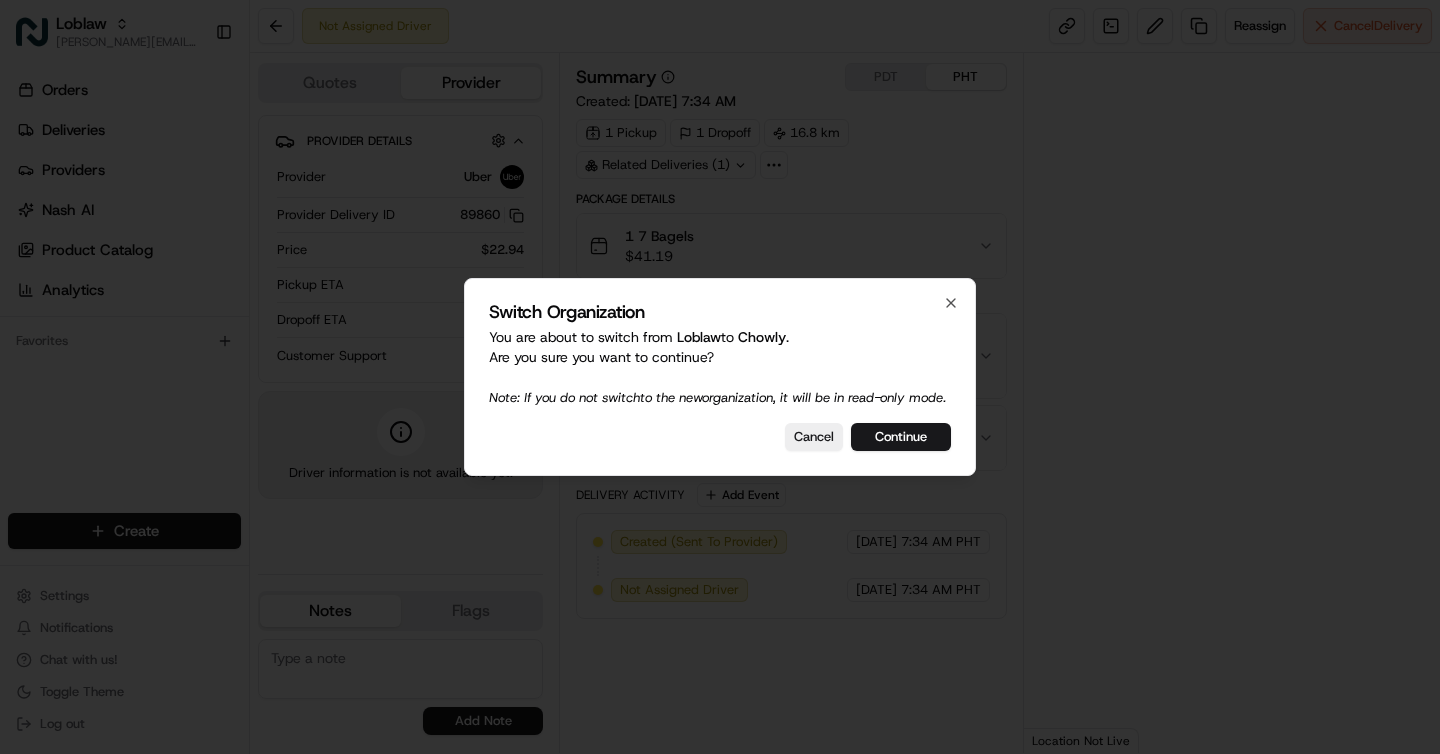 type 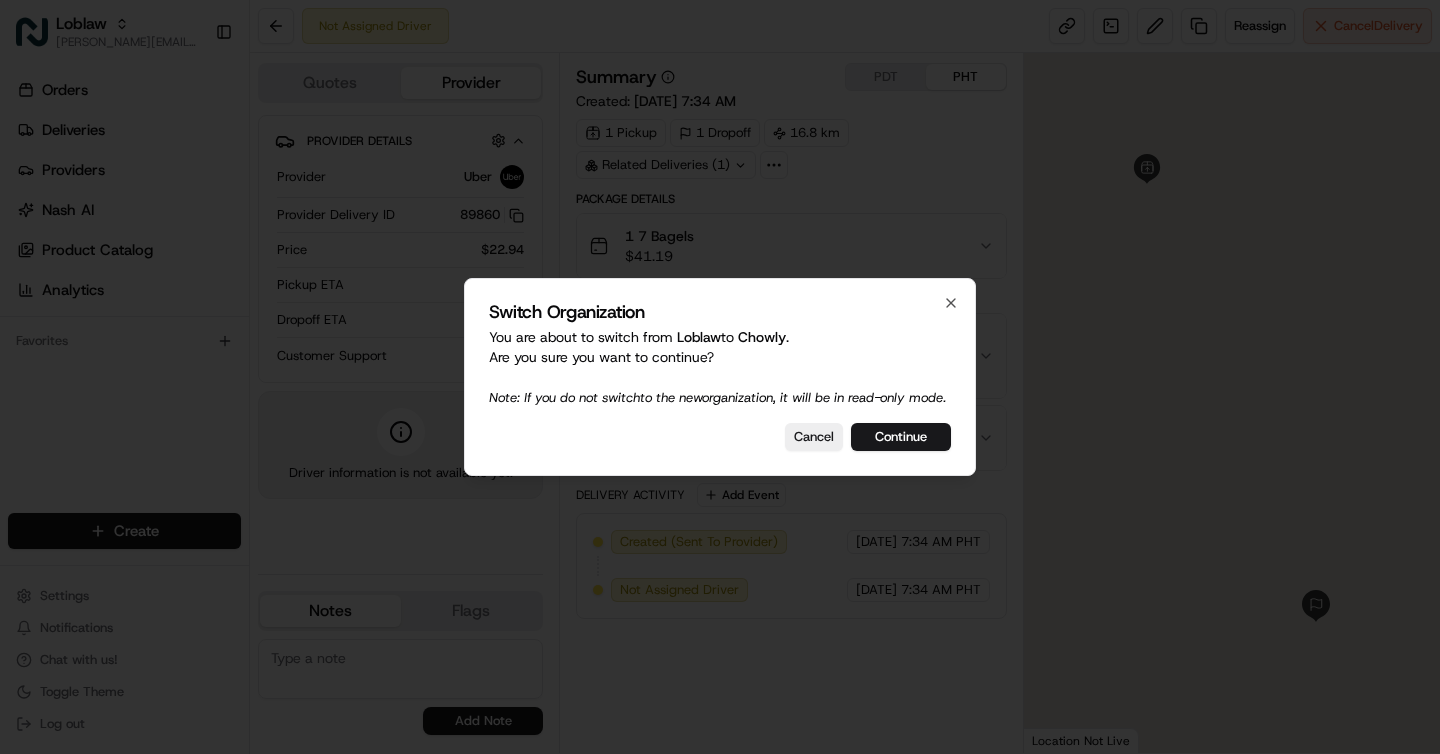 scroll, scrollTop: 0, scrollLeft: 0, axis: both 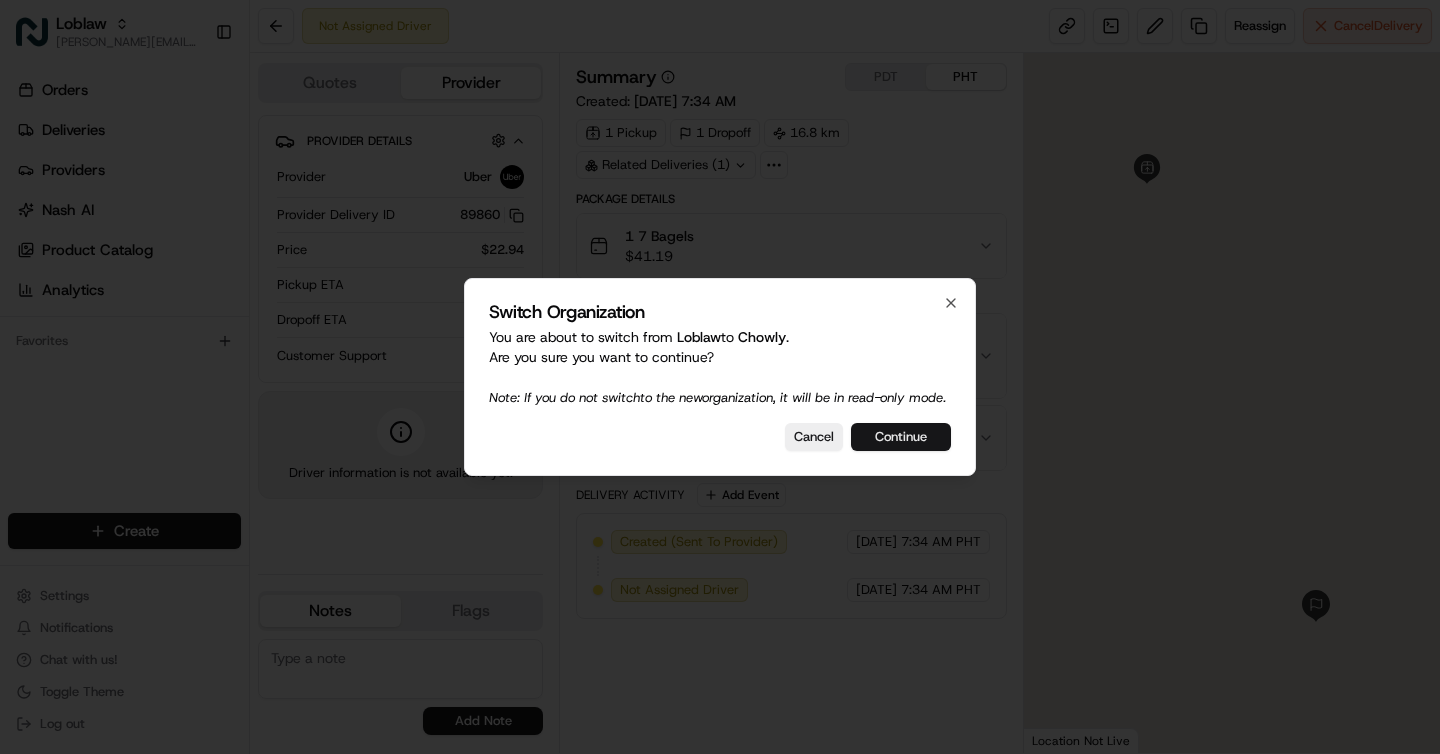 click on "Continue" at bounding box center (901, 437) 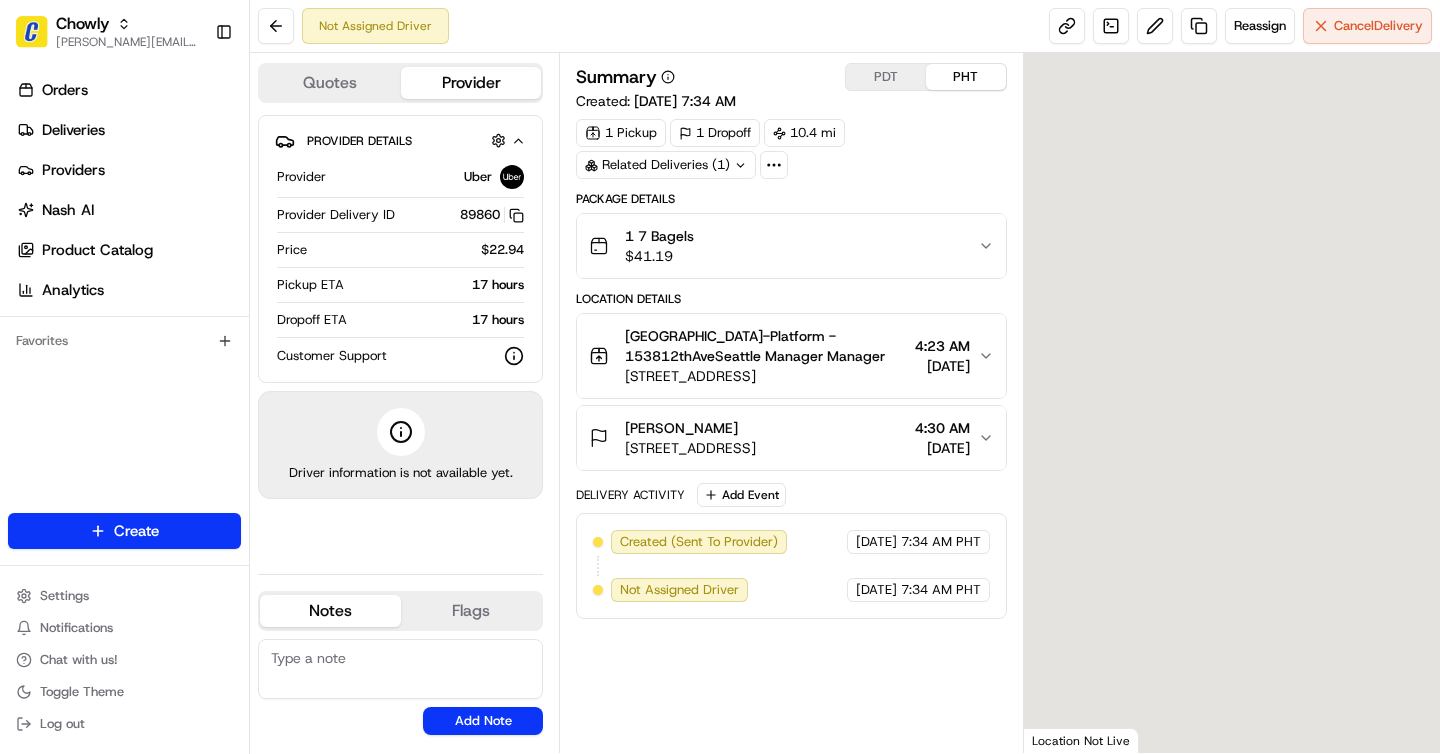 scroll, scrollTop: 0, scrollLeft: 0, axis: both 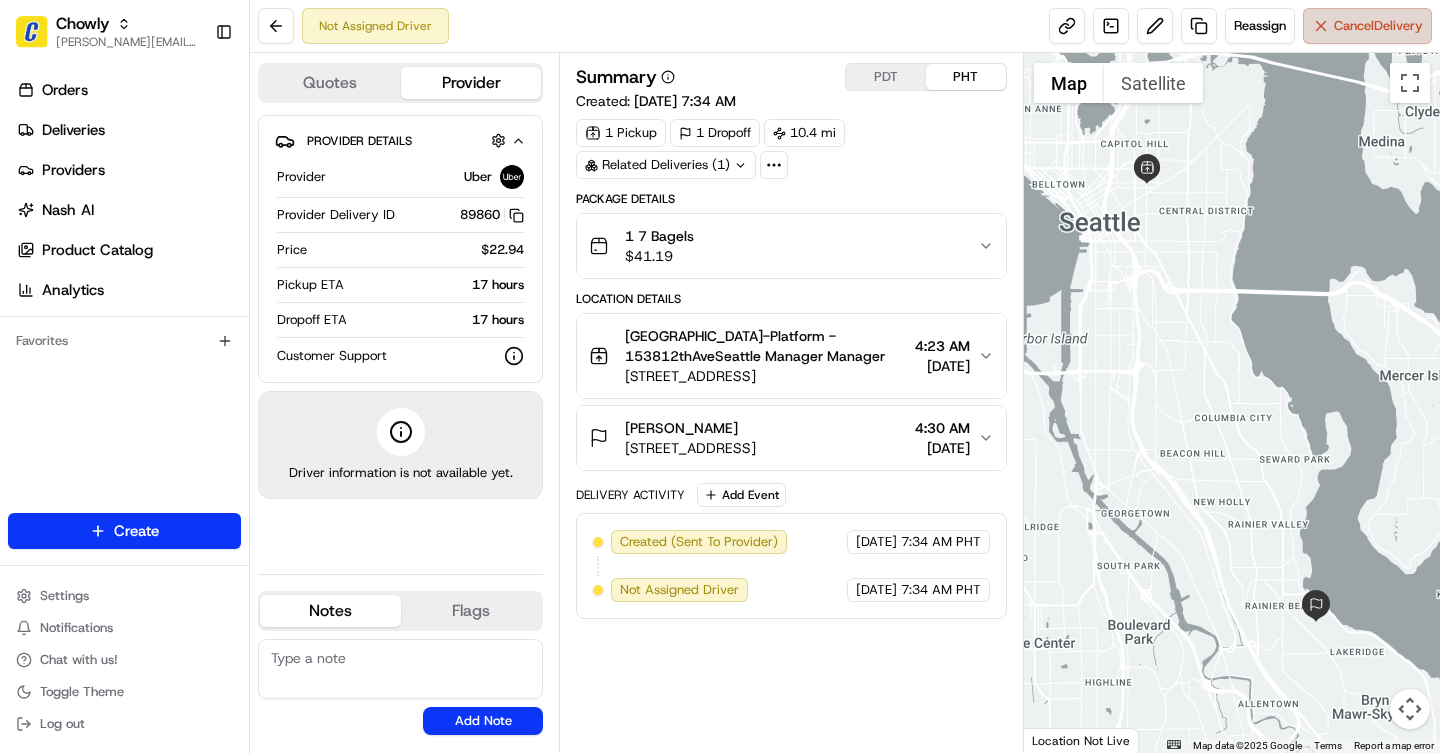 click on "Cancel  Delivery" at bounding box center (1378, 26) 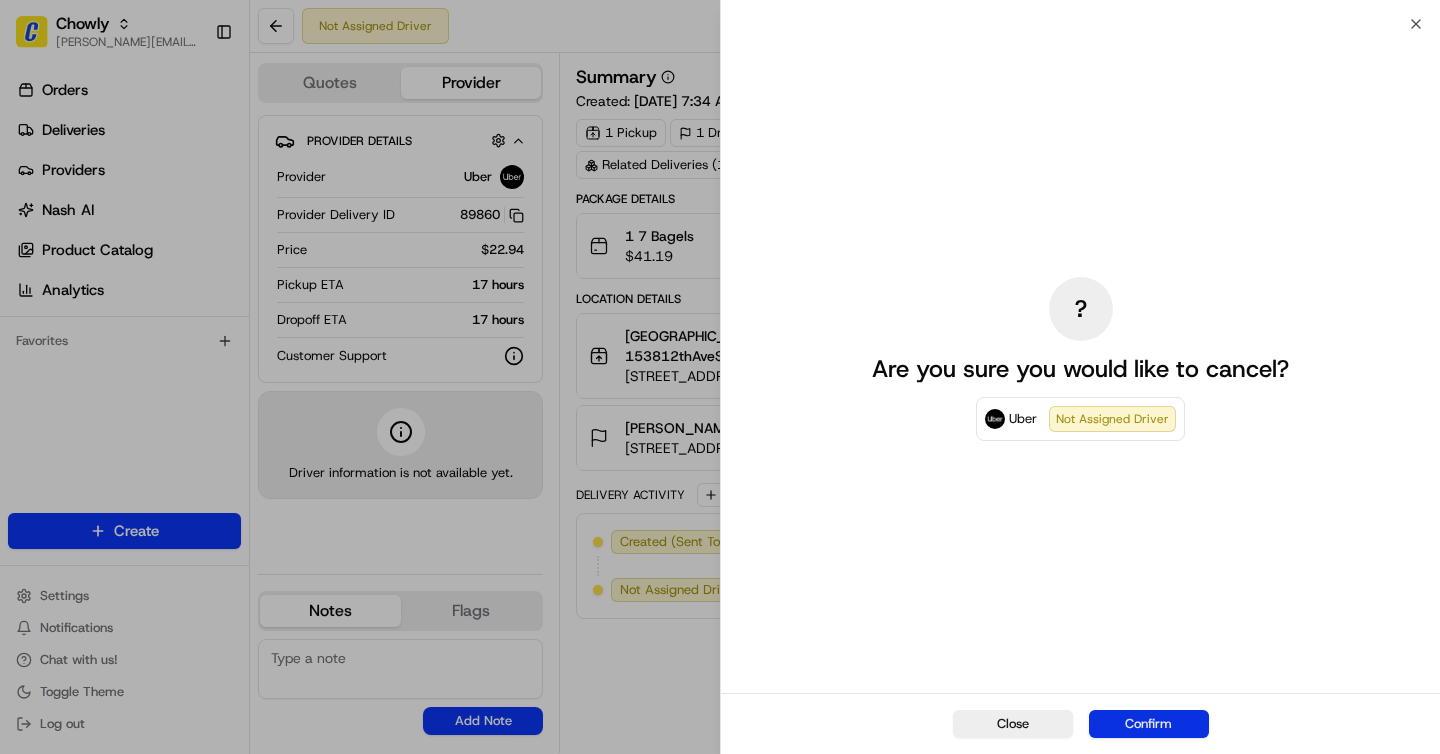 click on "Confirm" at bounding box center [1149, 724] 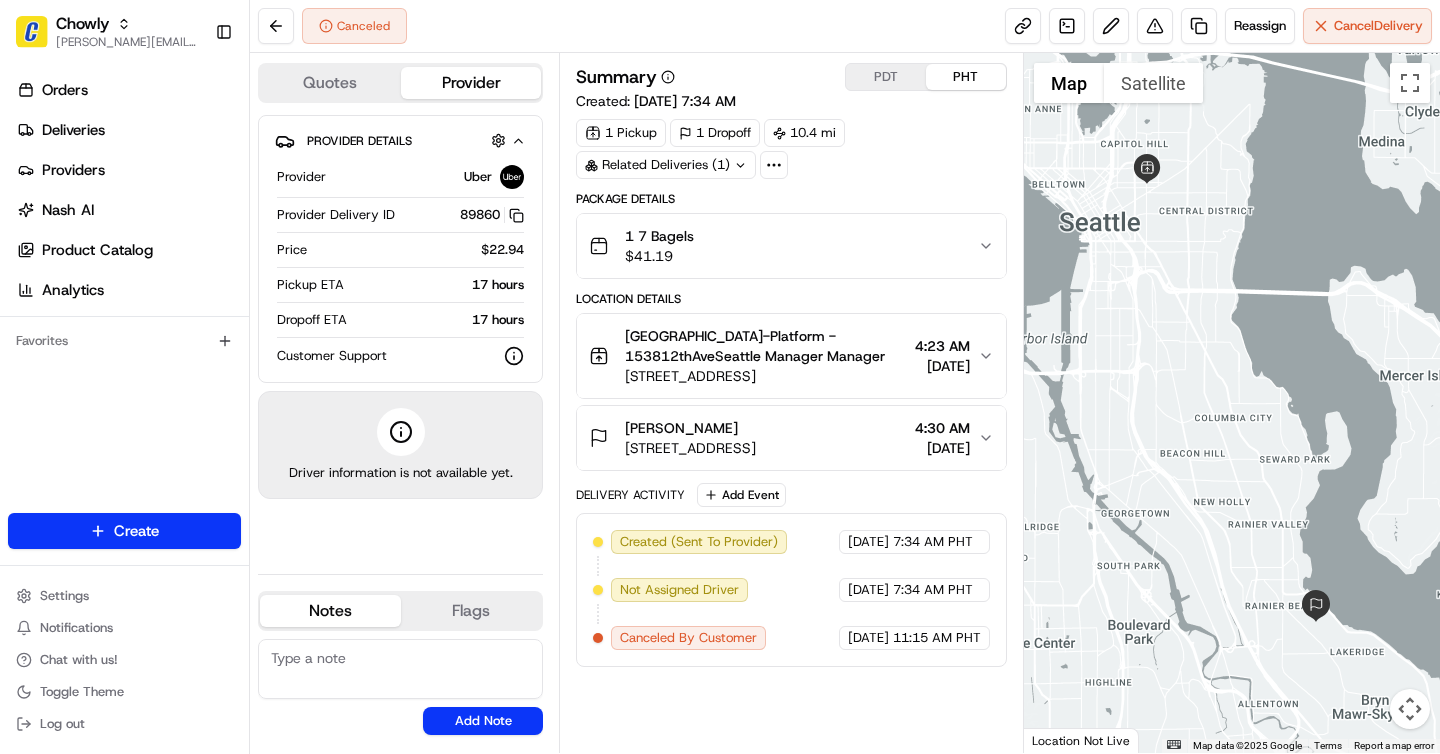 click on "Canceled Reassign Cancel  Delivery" at bounding box center [845, 26] 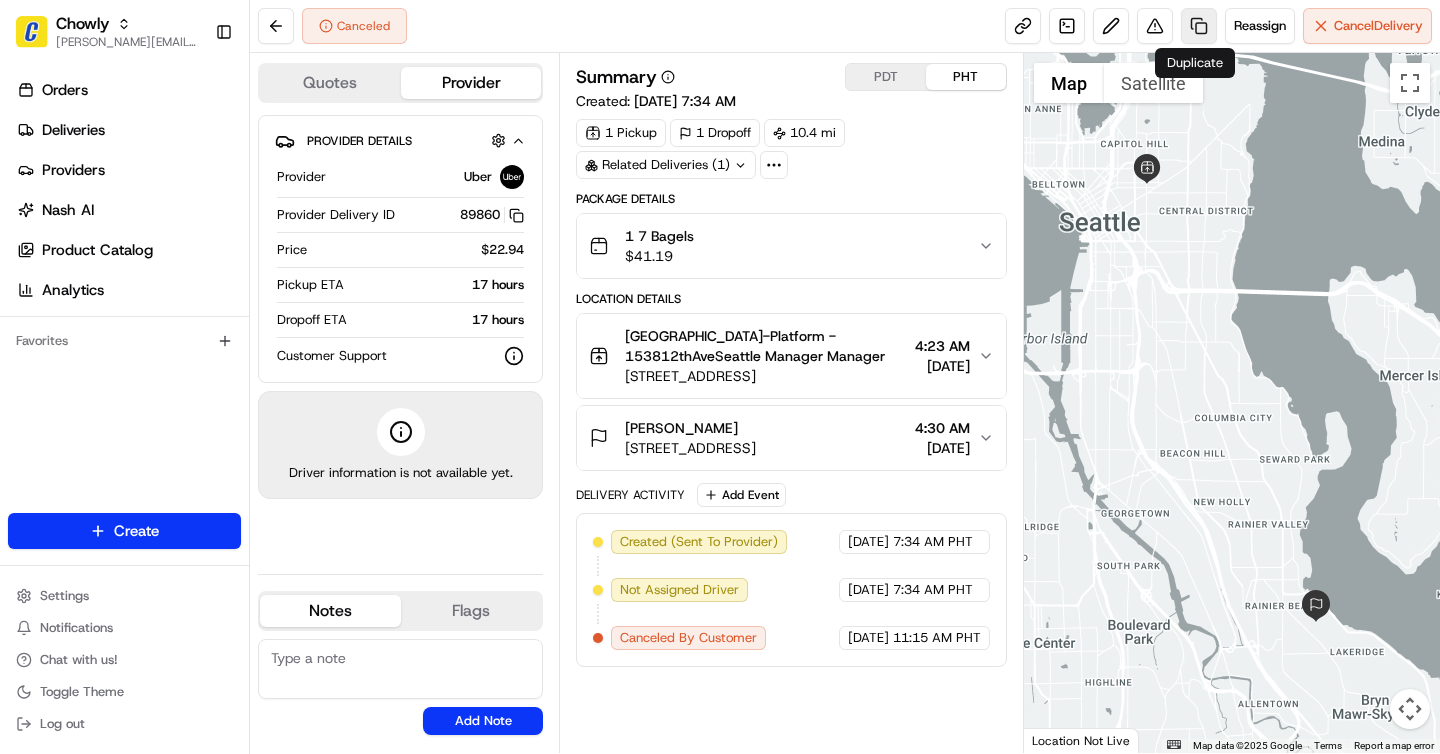 click at bounding box center [1199, 26] 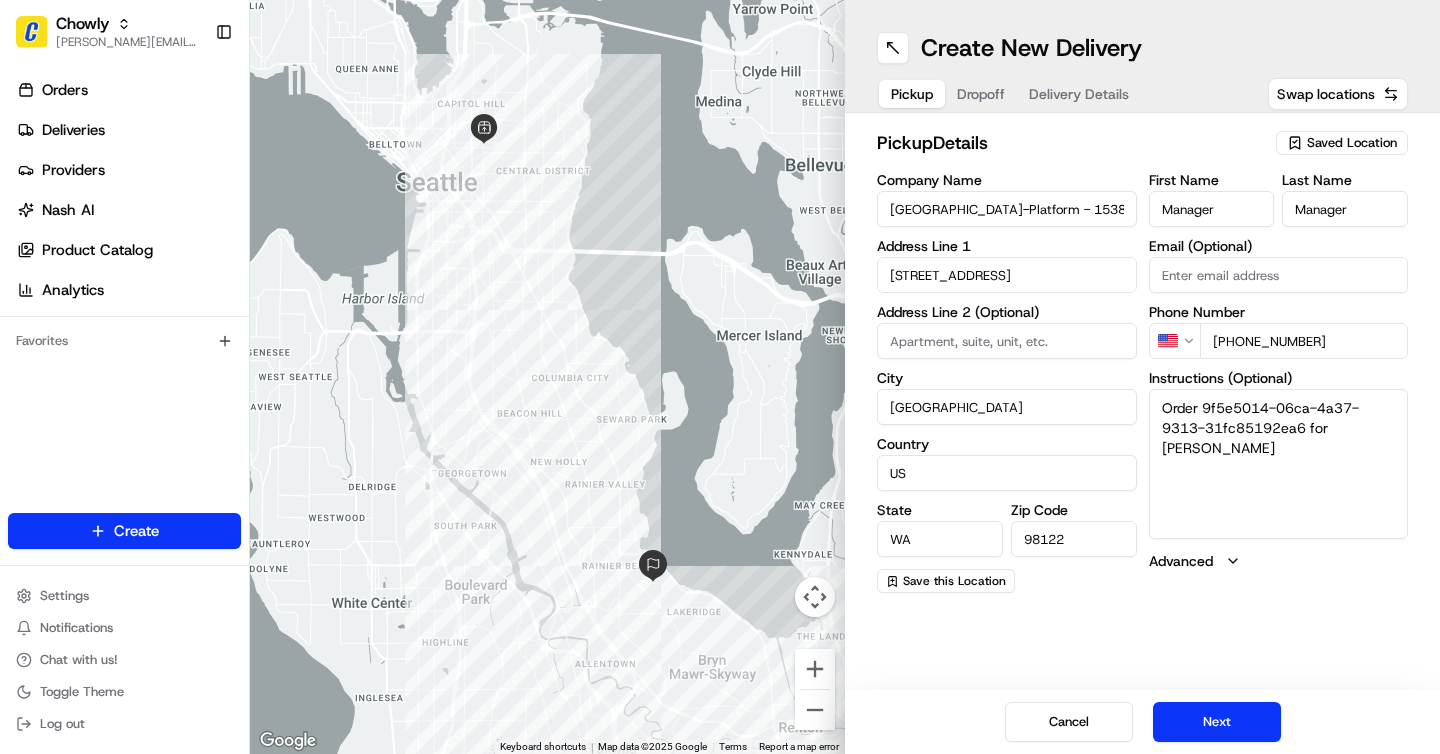 click on "Delivery Details" at bounding box center [1079, 94] 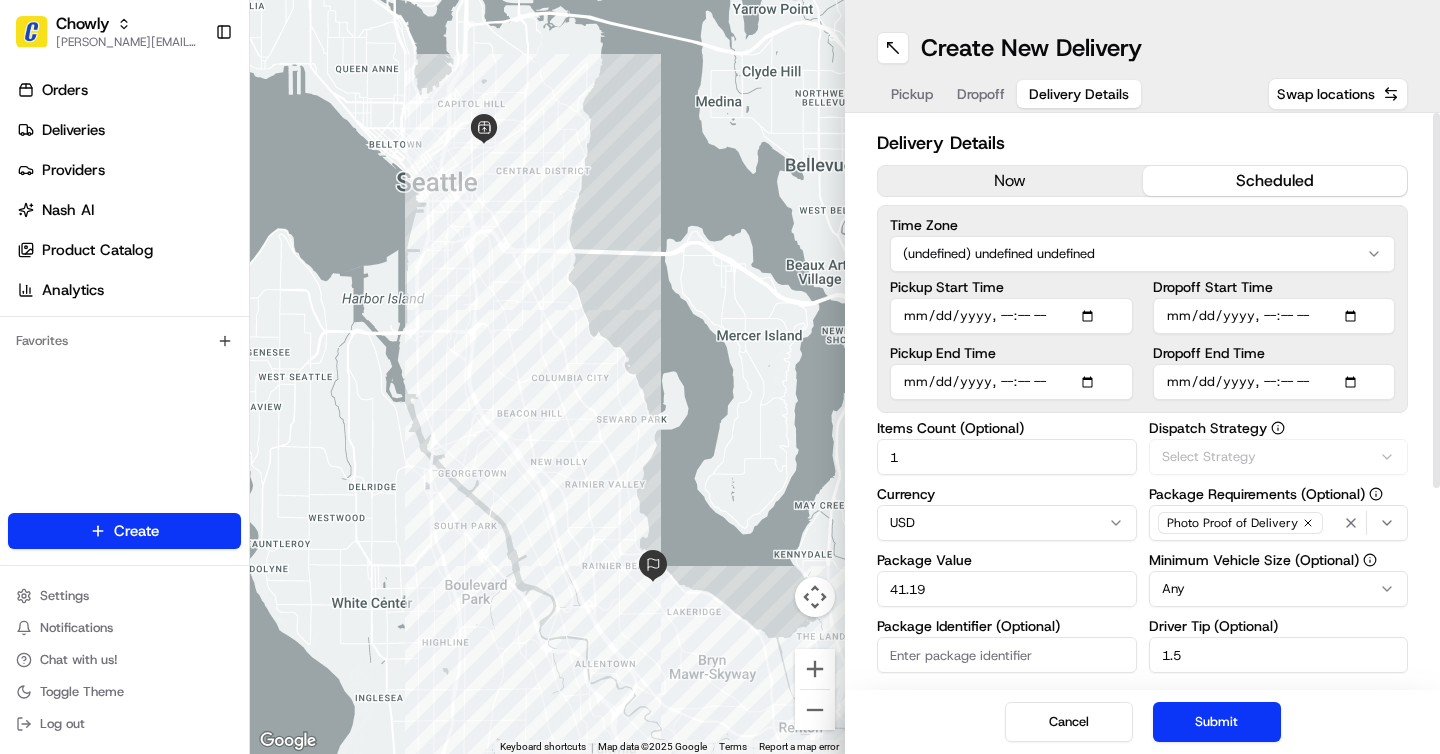 click on "Chowly brigitte@usenash.com Toggle Sidebar Orders Deliveries Providers Nash AI Product Catalog Analytics Favorites Main Menu Members & Organization Organization Users Roles Preferences Customization Portal Tracking Orchestration Automations Dispatch Strategy Optimization Strategy Shipping Labels Manifest Locations Pickup Locations Dropoff Locations Billing Billing Refund Requests Integrations Notification Triggers Webhooks API Keys Request Logs Other Feature Flags Create Settings Notifications Chat with us! Toggle Theme Log out ← Move left → Move right ↑ Move up ↓ Move down + Zoom in - Zoom out Home Jump left by 75% End Jump right by 75% Page Up Jump up by 75% Page Down Jump down by 75% Keyboard shortcuts Map Data Map data ©2025 Google Map data ©2025 Google 2 km  Click to toggle between metric and imperial units Terms Report a map error Create New Delivery Pickup Dropoff Delivery Details Swap locations Delivery Details now scheduled Time Zone (undefined) undefined undefined 1 USD $" at bounding box center (720, 377) 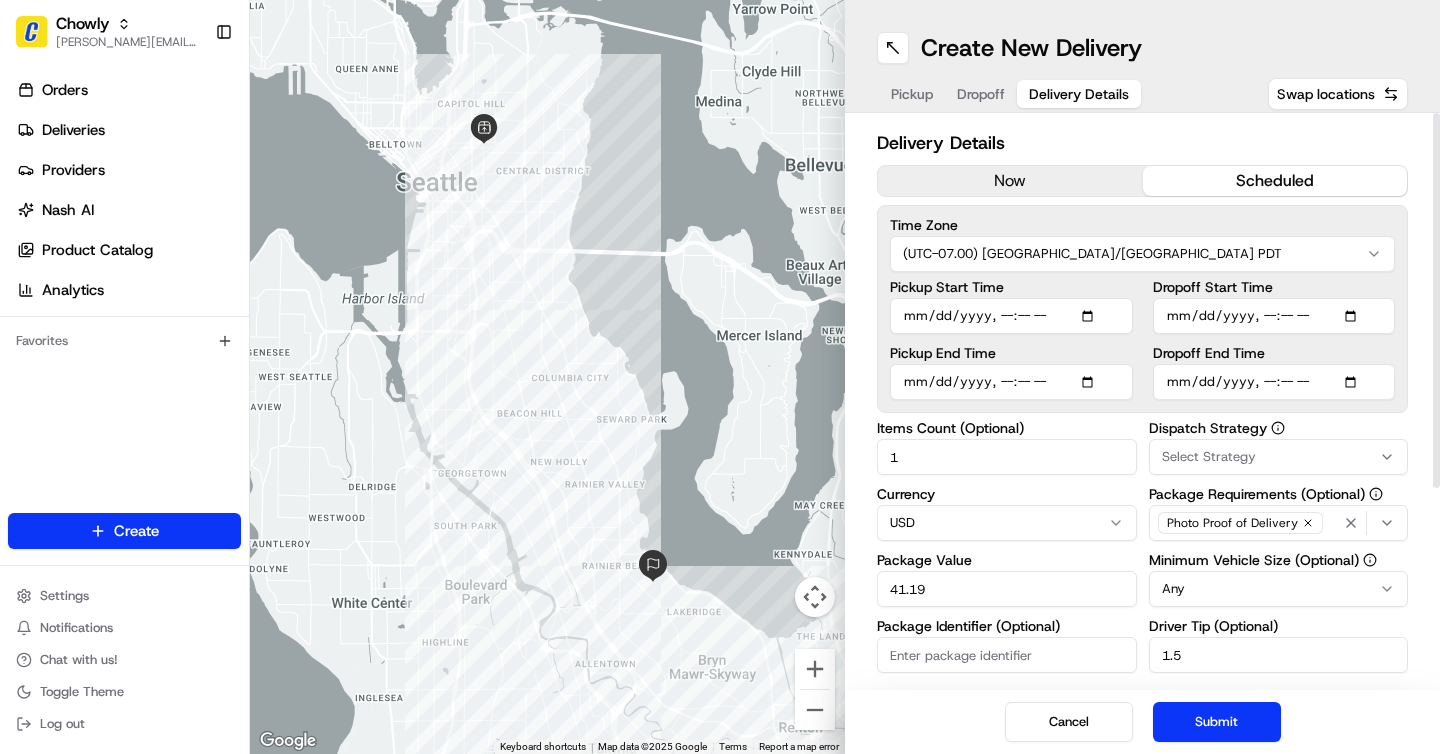 click on "Pickup Start Time" at bounding box center [1011, 316] 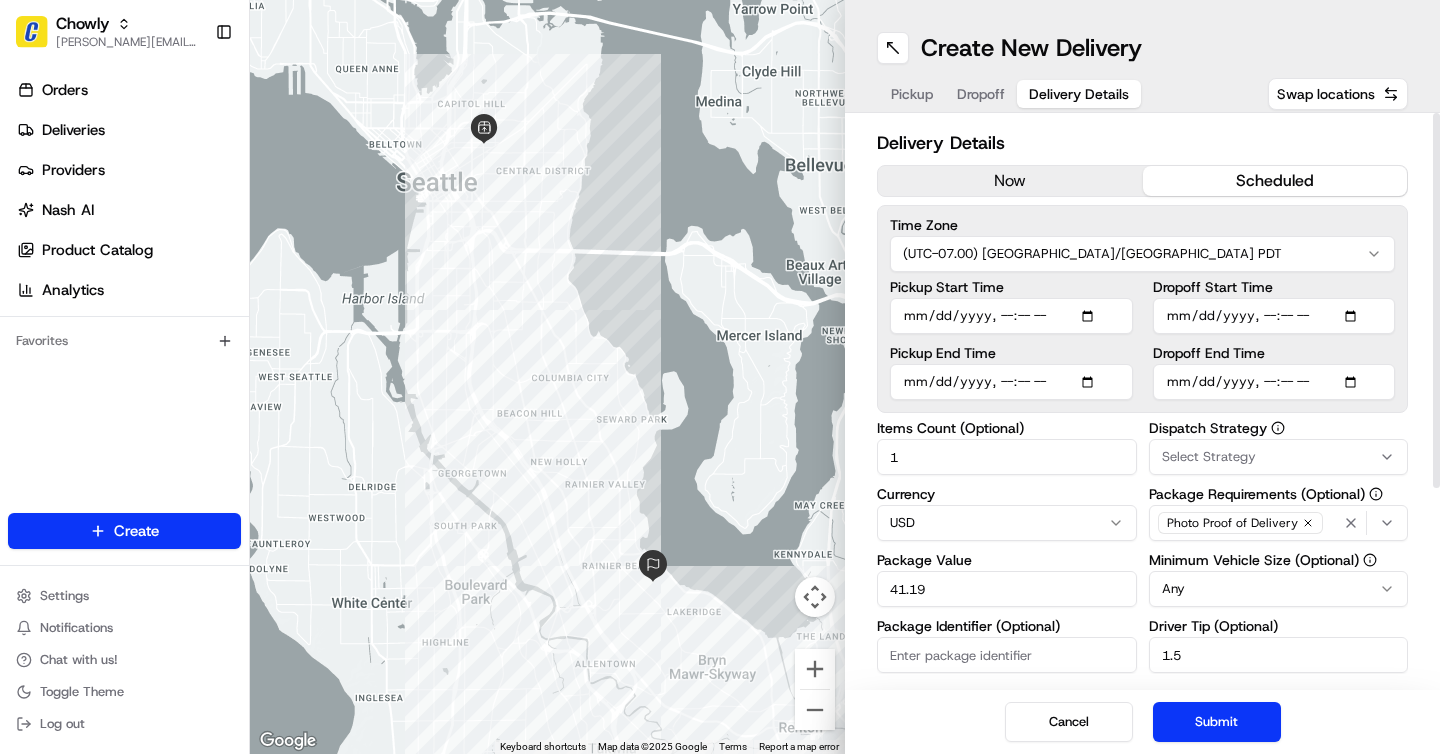 type on "2025-07-13T04:23" 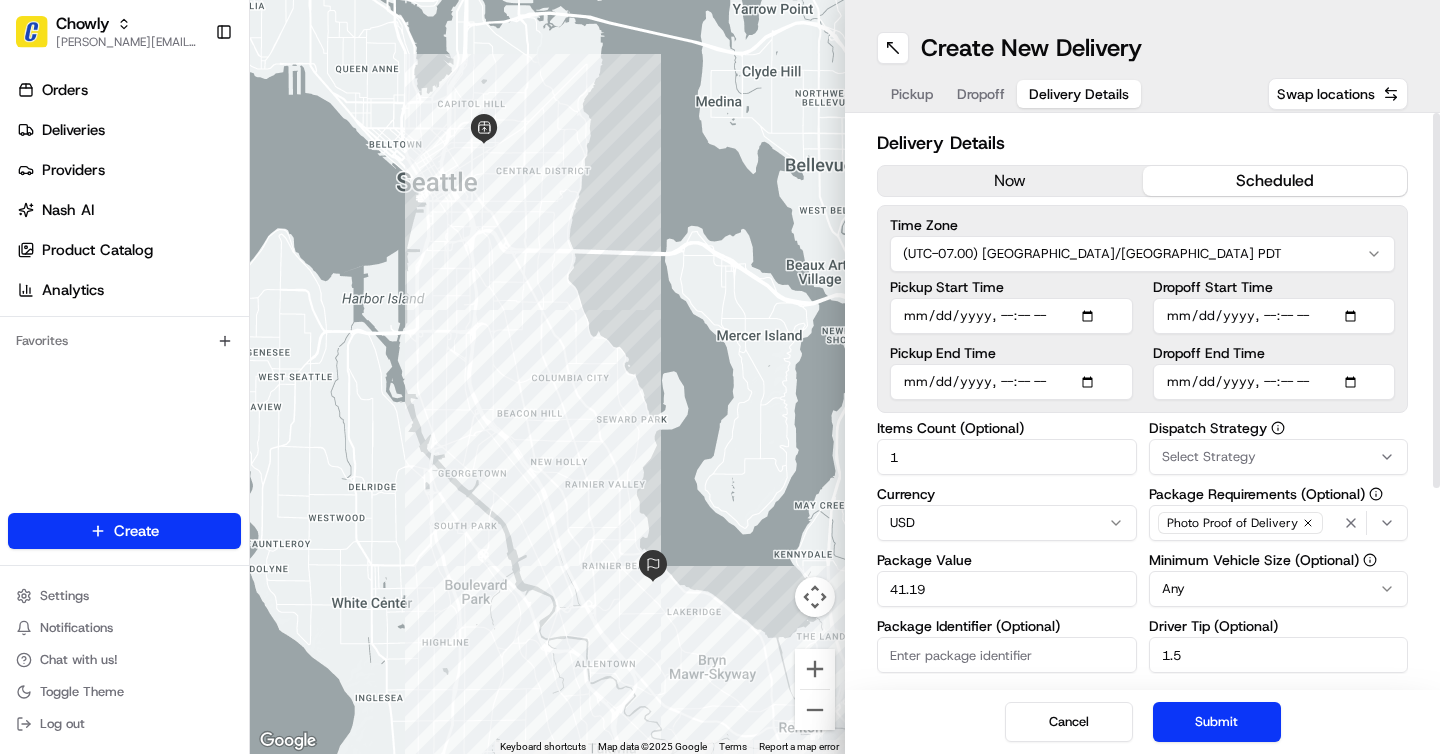 click on "Dropoff Start Time" at bounding box center (1274, 316) 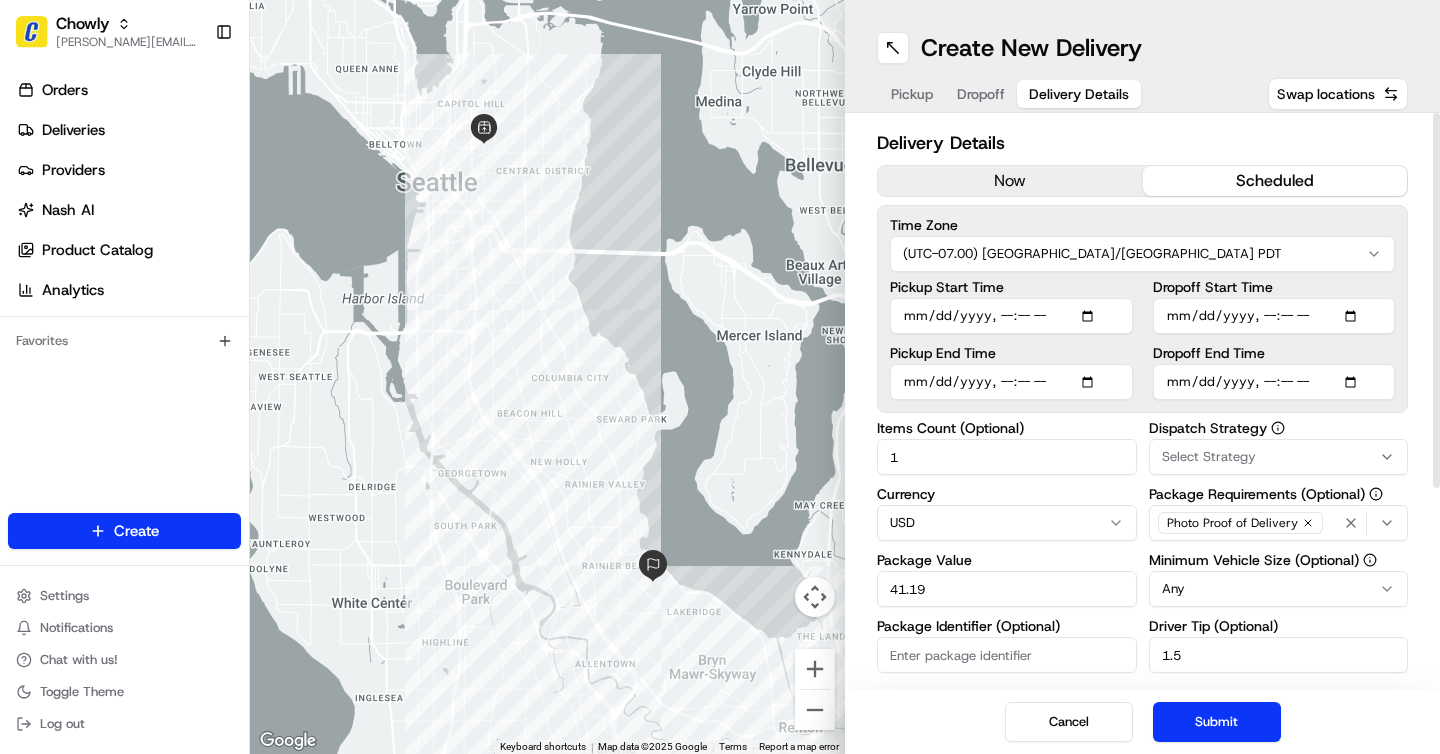 type on "2025-07-13T13:00" 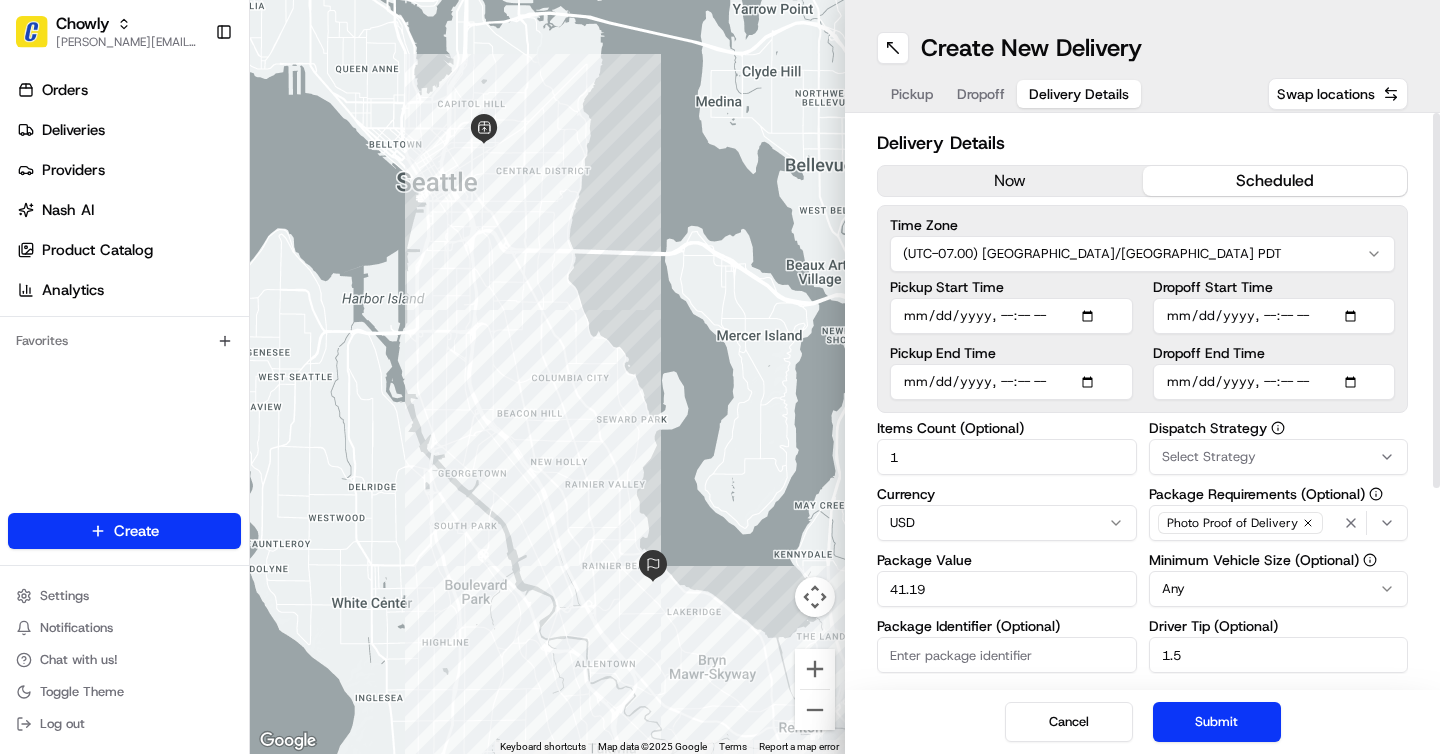 click on "Pickup Start Time" at bounding box center [1011, 316] 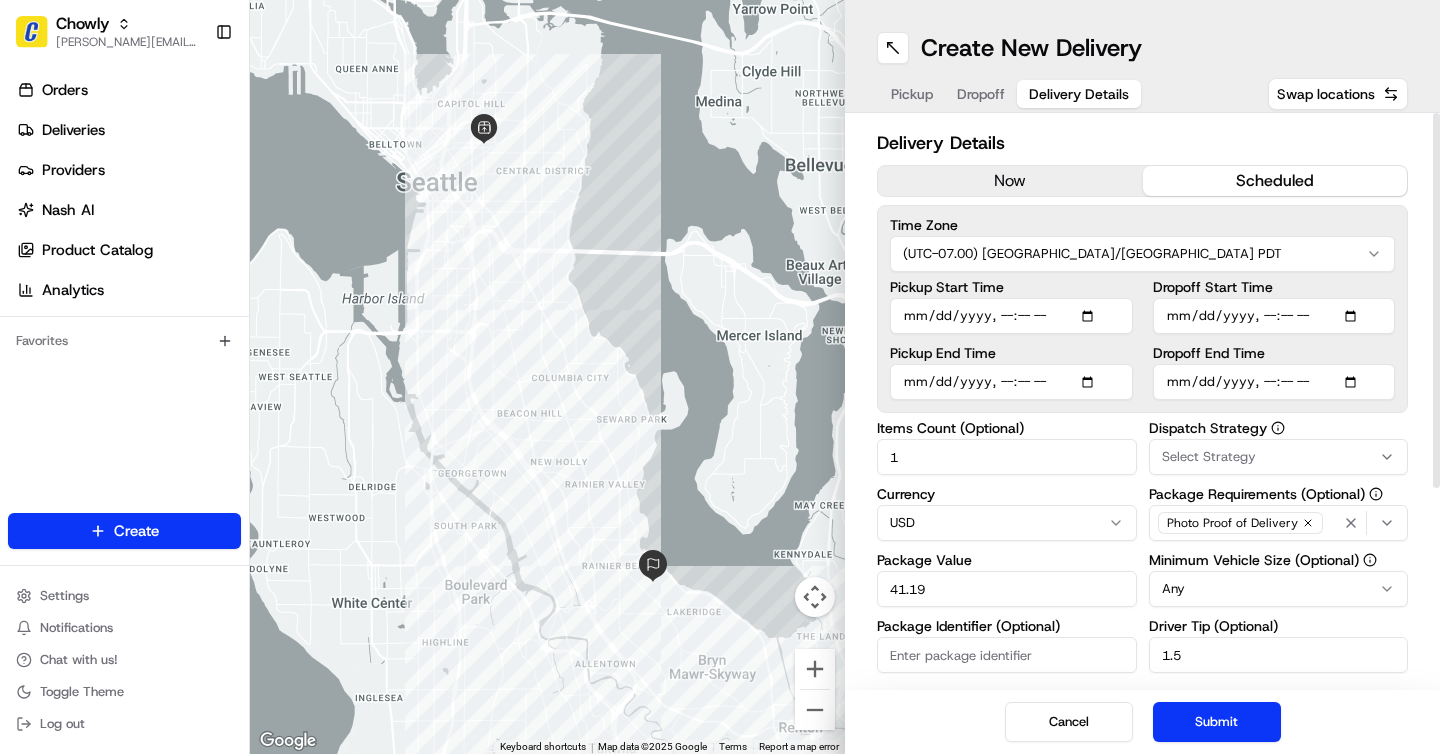 type on "2025-07-13T12:45" 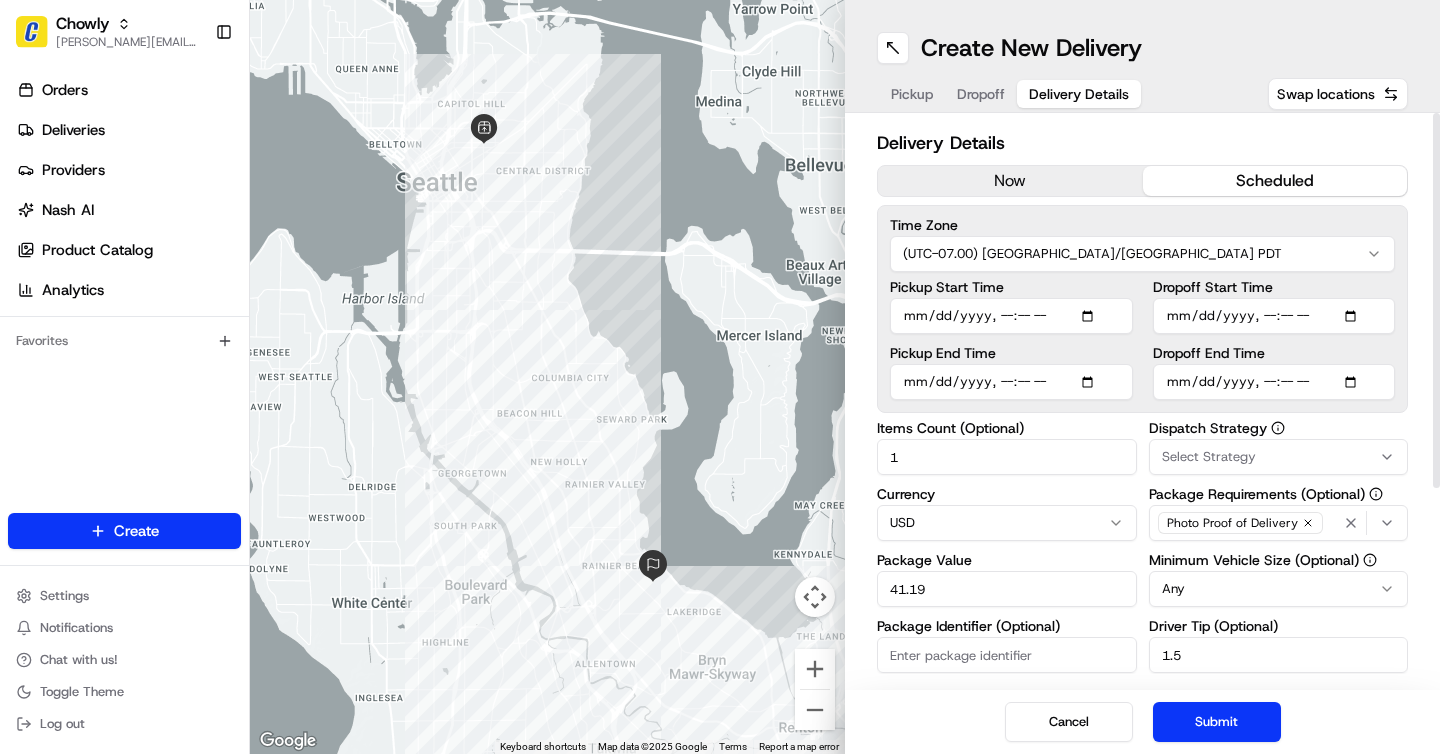 click on "Delivery Details now scheduled Time Zone (UTC-07.00) America/Los Angeles PDT Pickup Start Time Pickup End Time Dropoff Start Time Dropoff End Time Items Count (Optional) 1 Currency USD Package Value 41.19 Package Identifier (Optional) Description (Optional) 1 7 Bagels Dispatch Strategy Select Strategy Package Requirements (Optional) Photo Proof of Delivery Minimum Vehicle Size (Optional) Any Driver Tip (Optional) 1.5 $ 5 $ 10 $ 15 $ 30 $ 50 Package Items ( 0 ) Total Package Dimensions (Optional) Advanced (Optional)" at bounding box center (1142, 401) 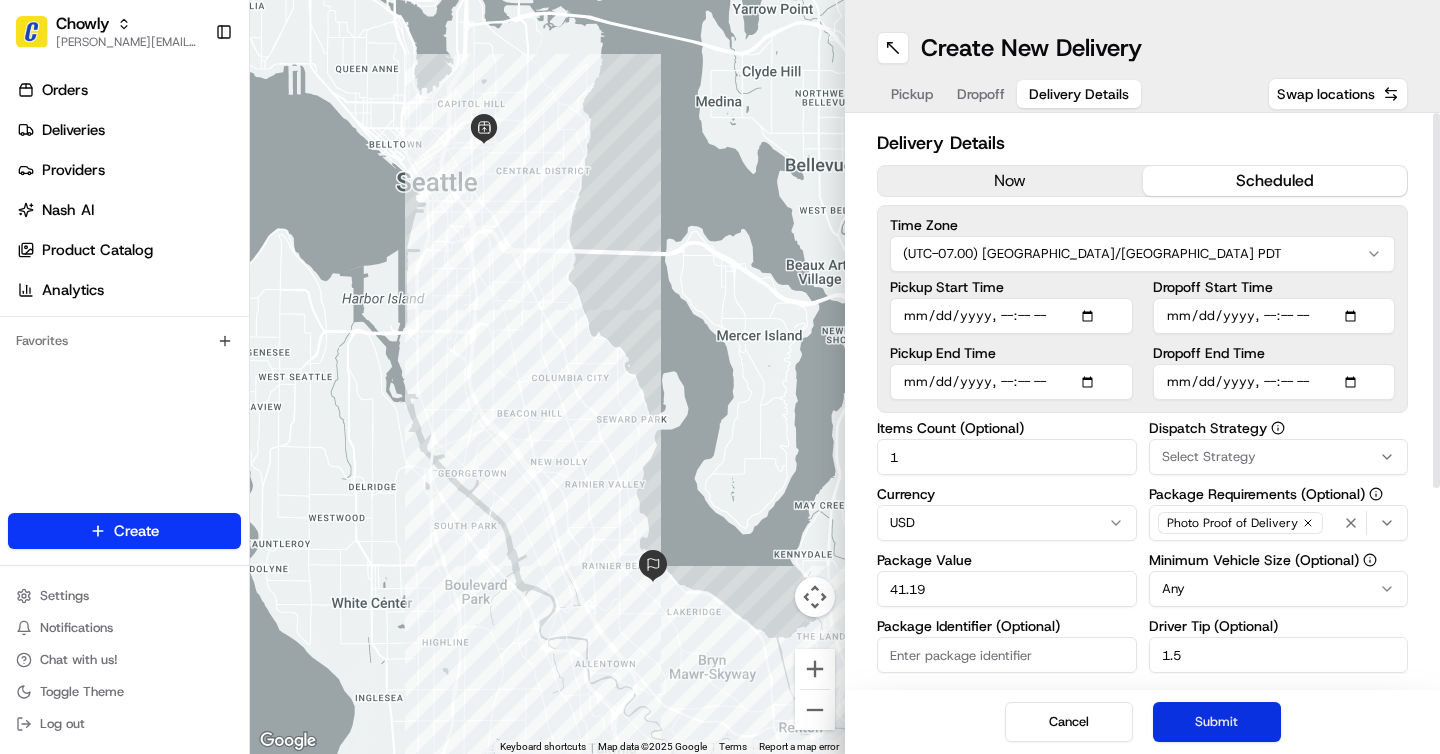 click on "Submit" at bounding box center (1217, 722) 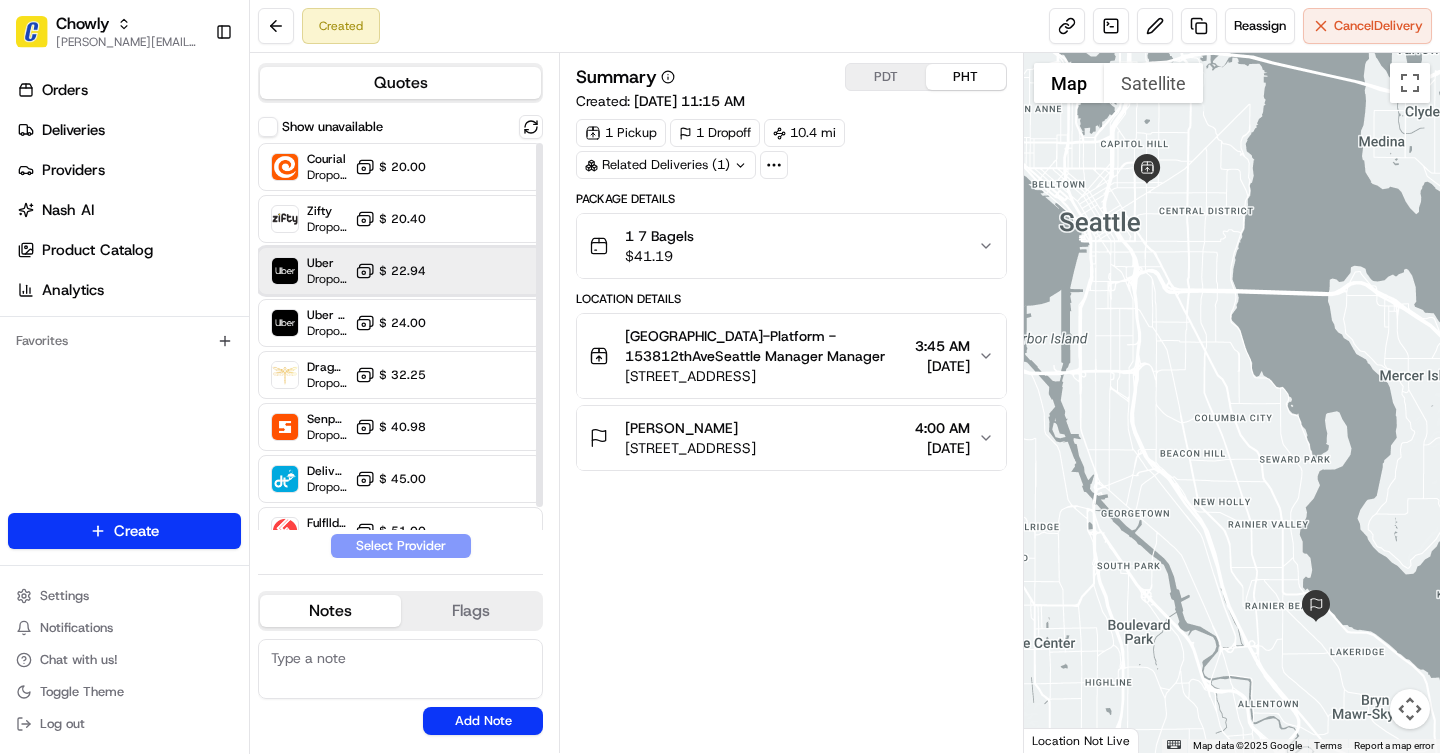 click on "Uber Dropoff ETA   17 hours $   22.94" at bounding box center [400, 271] 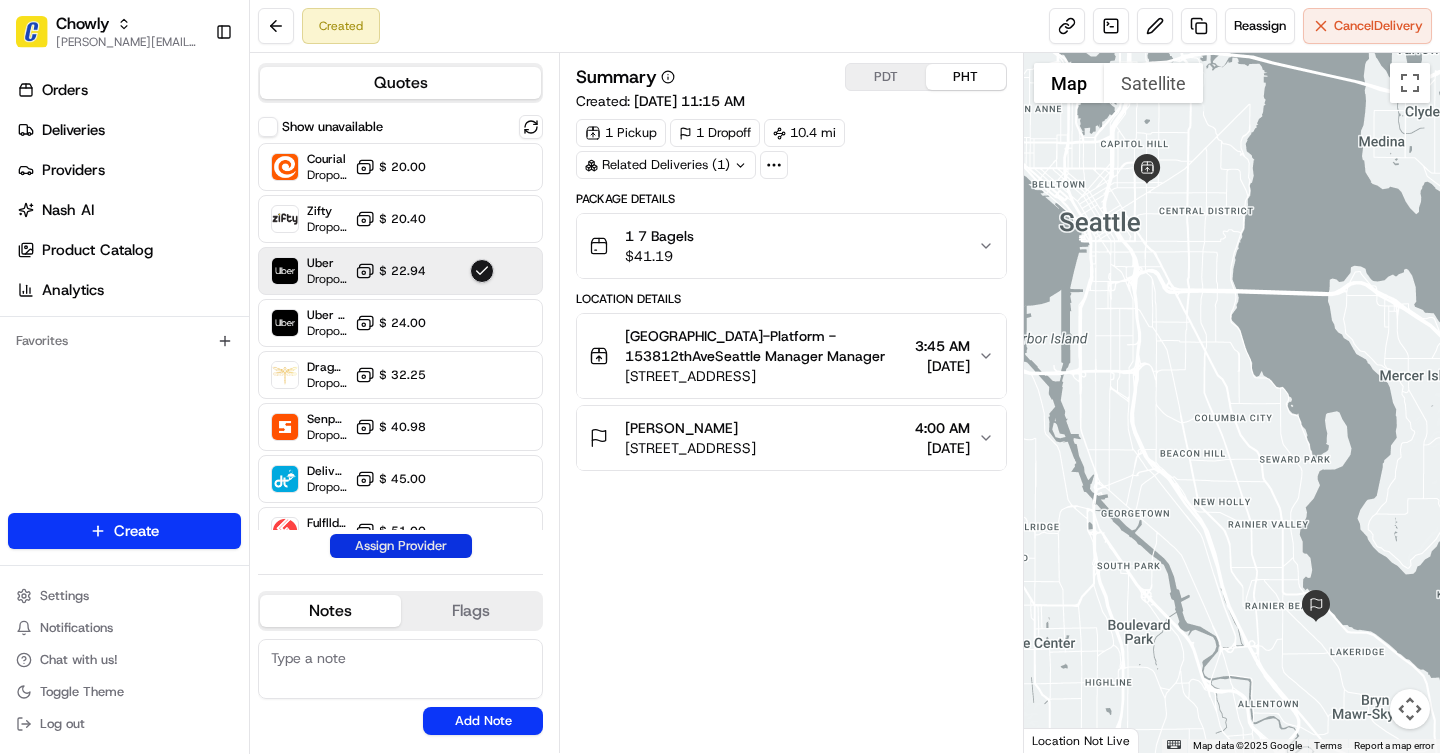 click on "Assign Provider" at bounding box center [401, 546] 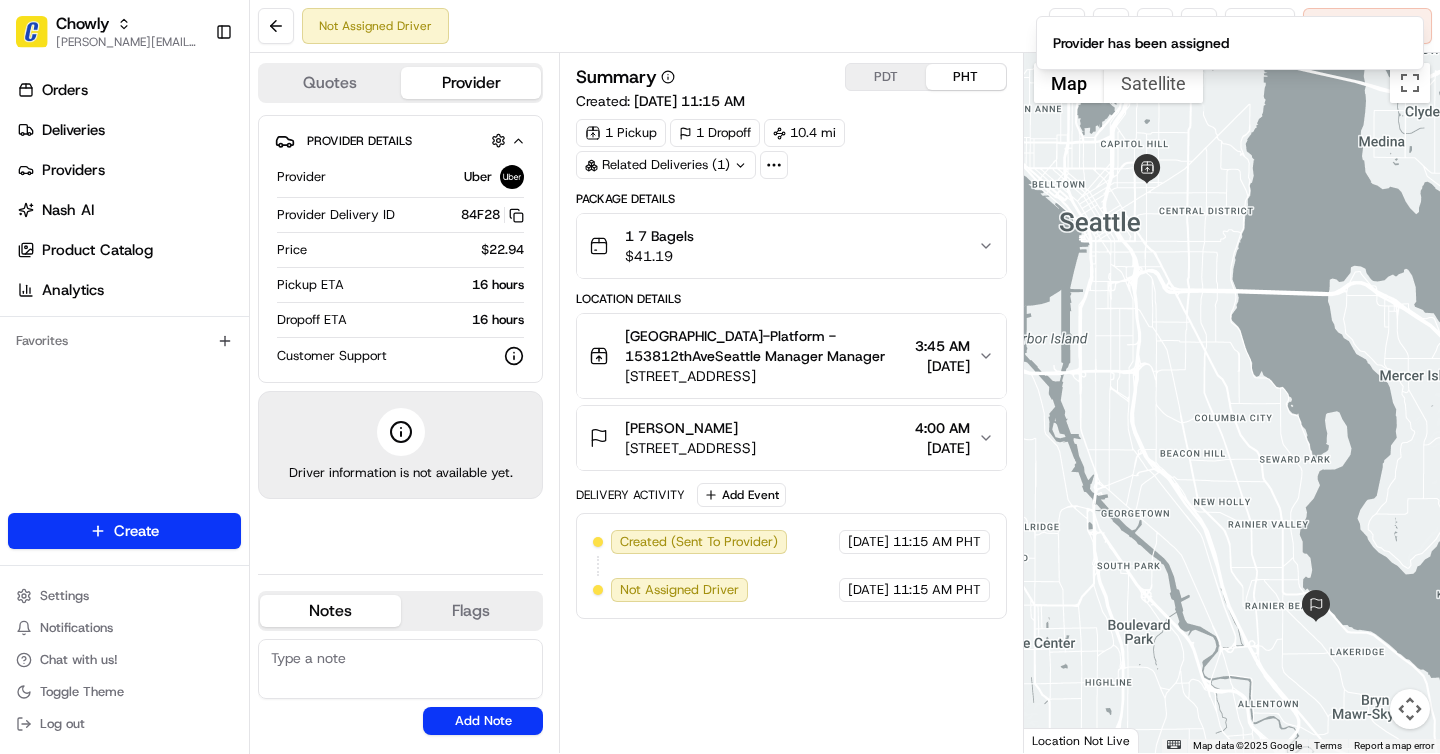 click on "PDT" at bounding box center (886, 77) 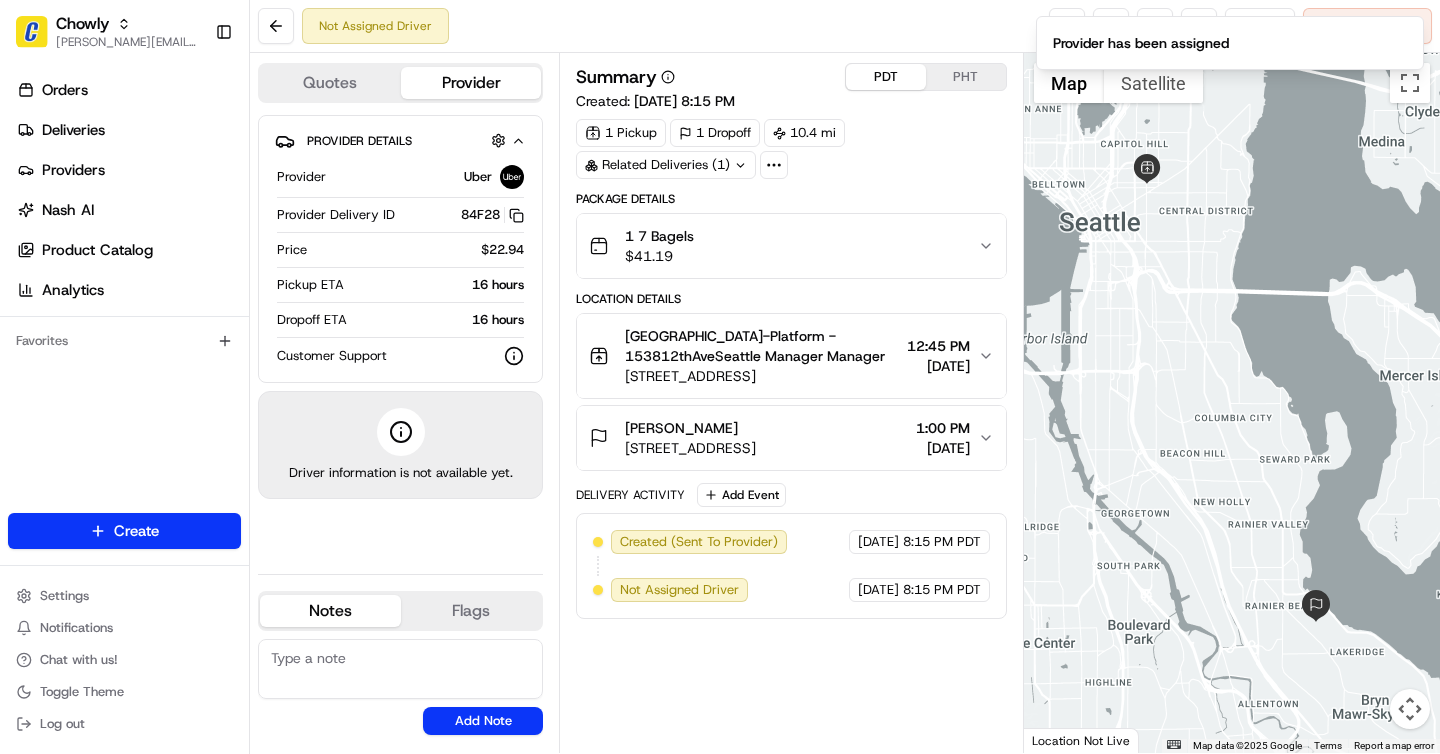 click on "1 7 Bagels $ 41.19" at bounding box center (791, 246) 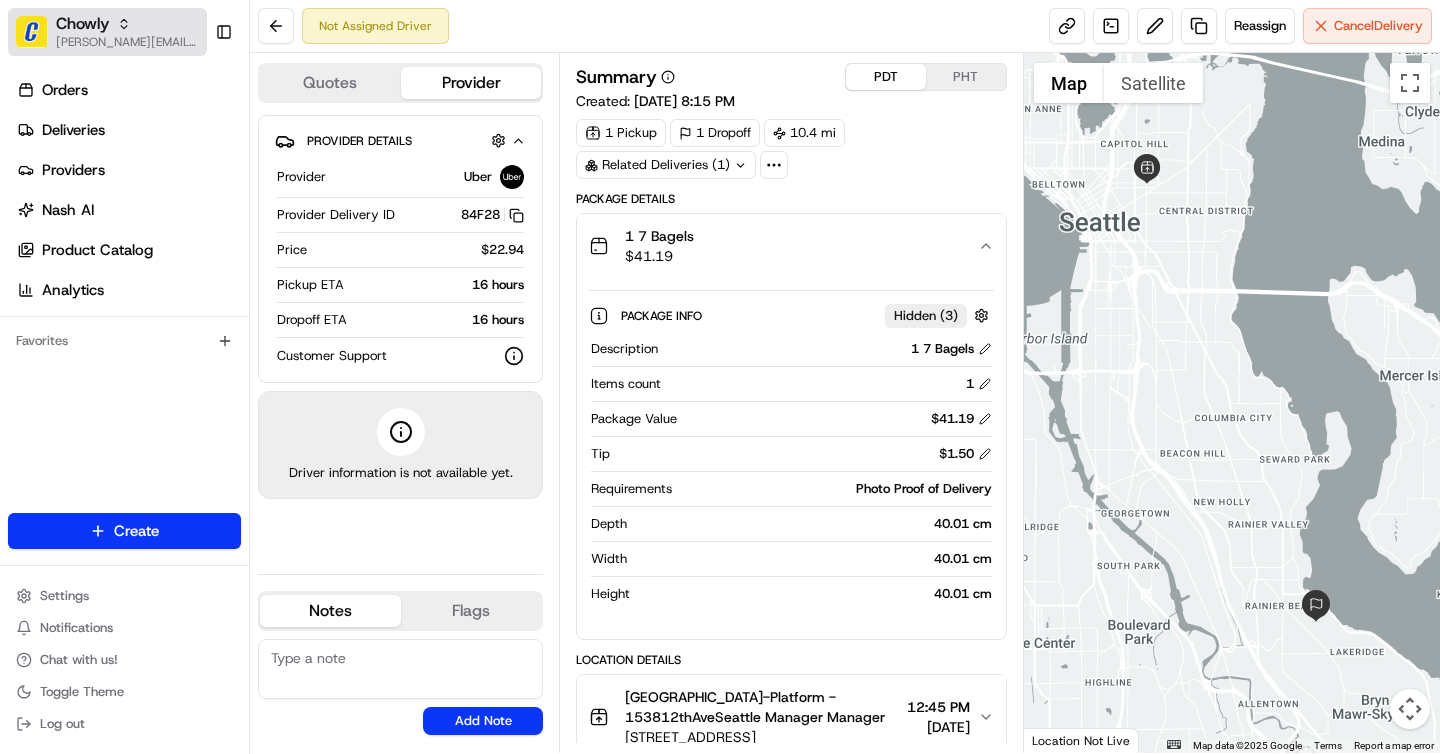 click 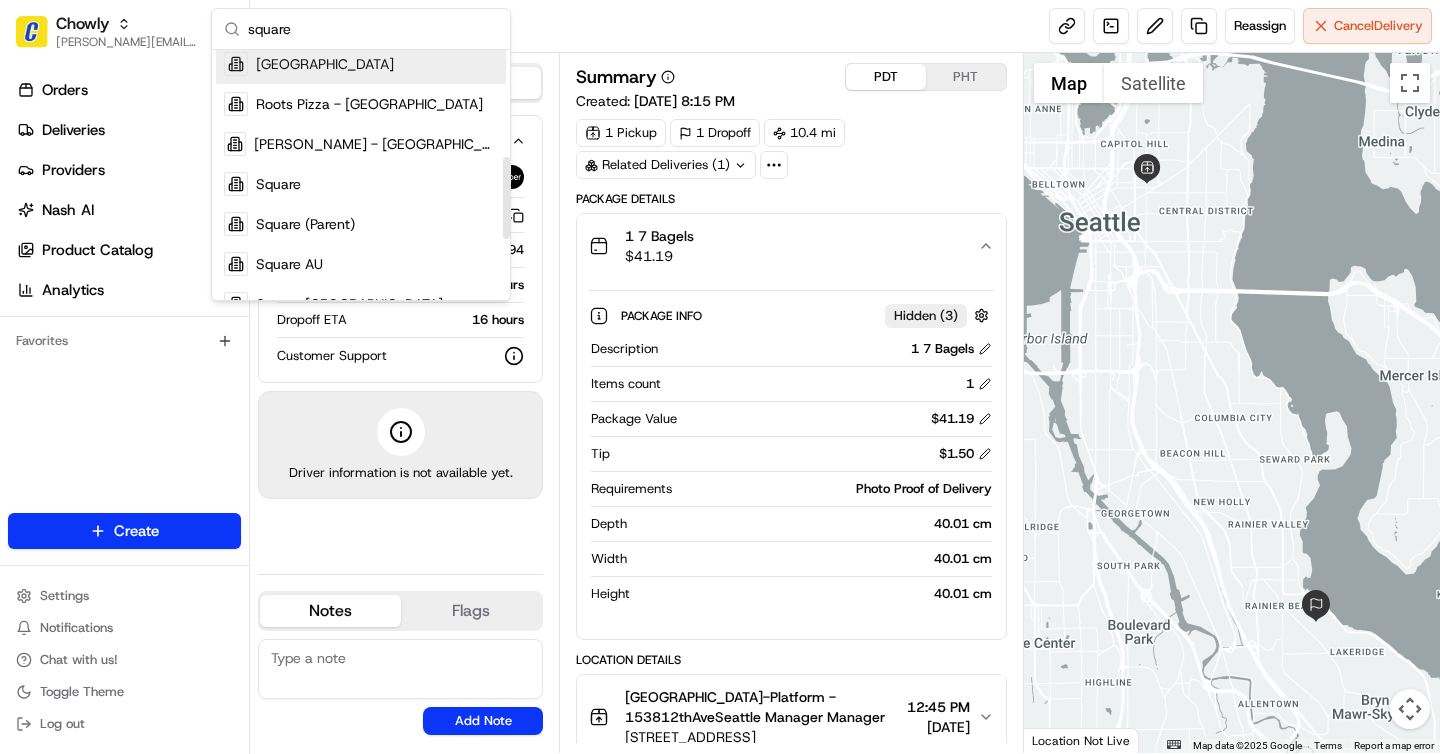 scroll, scrollTop: 367, scrollLeft: 0, axis: vertical 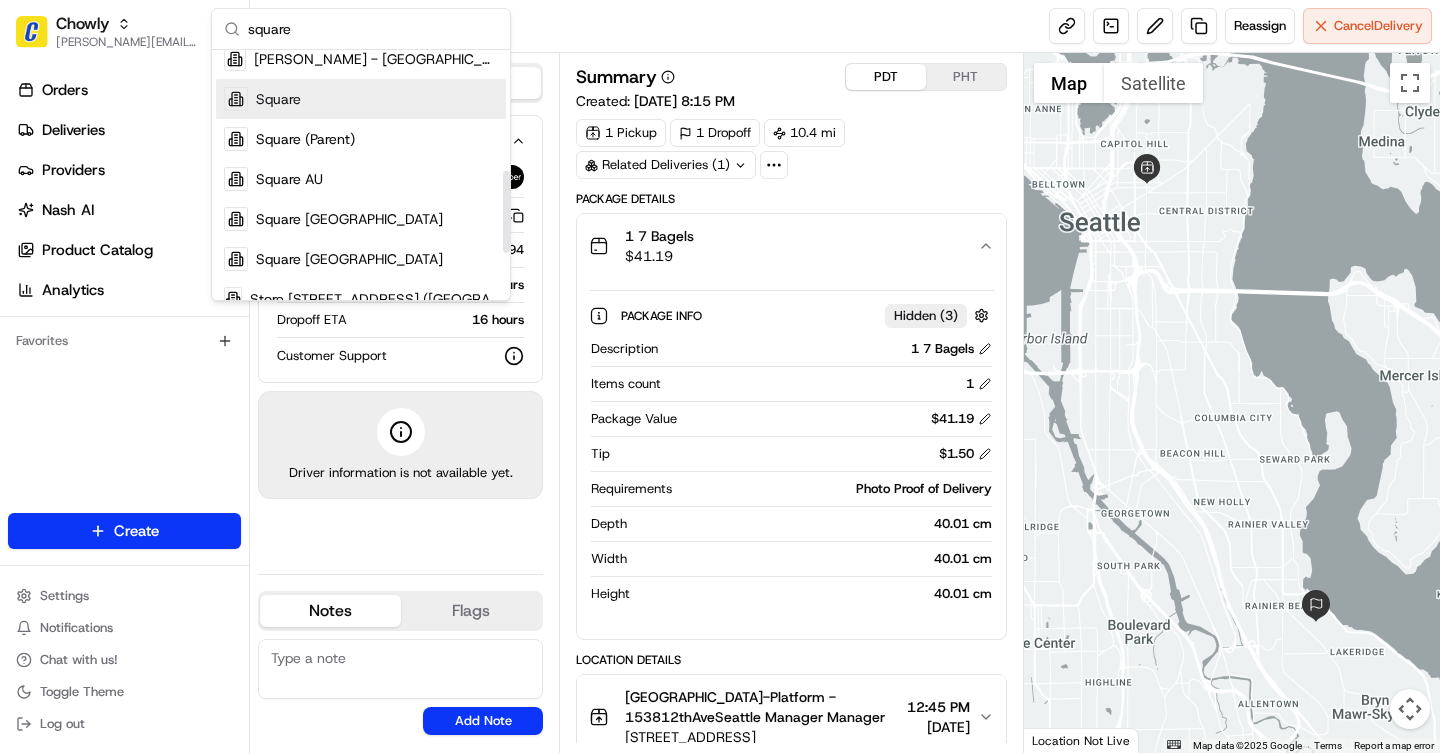 type on "square" 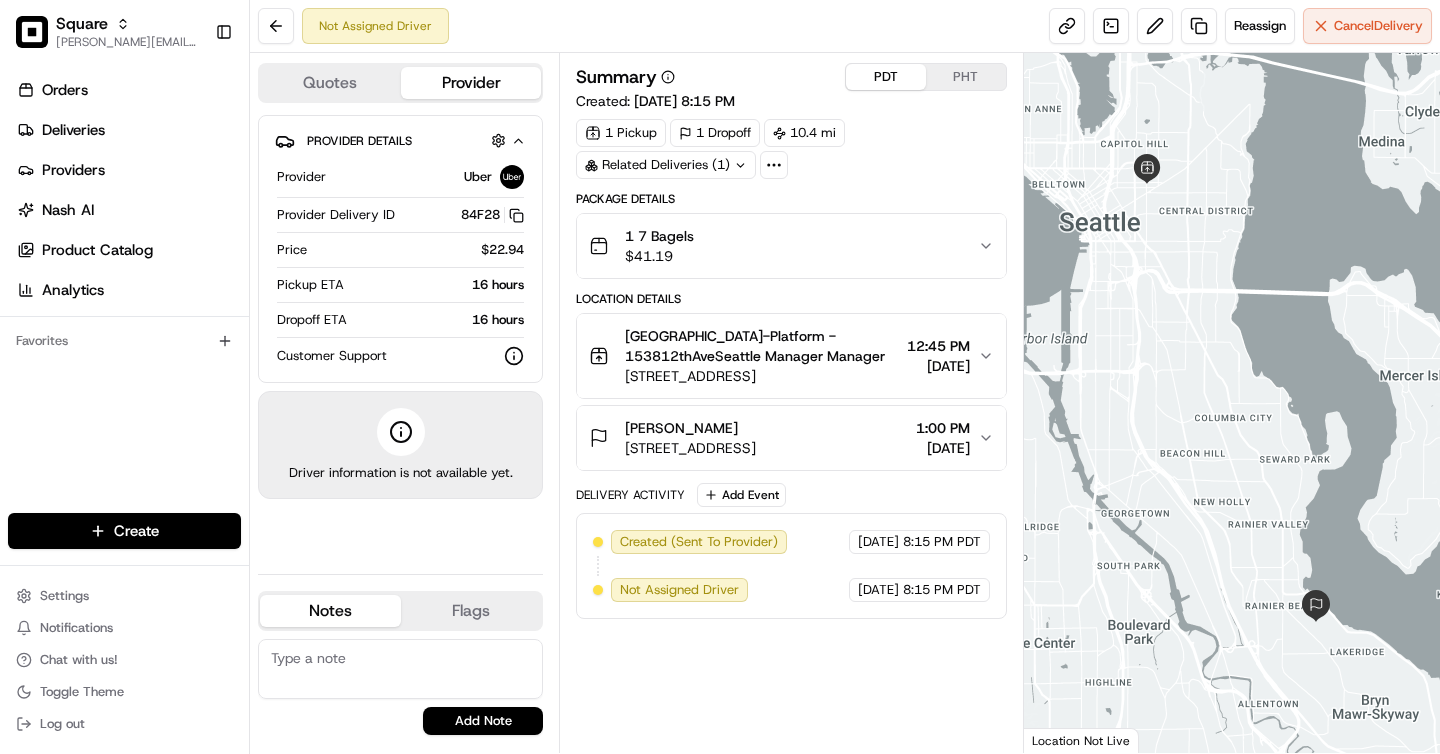 click on "Deliveries" at bounding box center (73, 130) 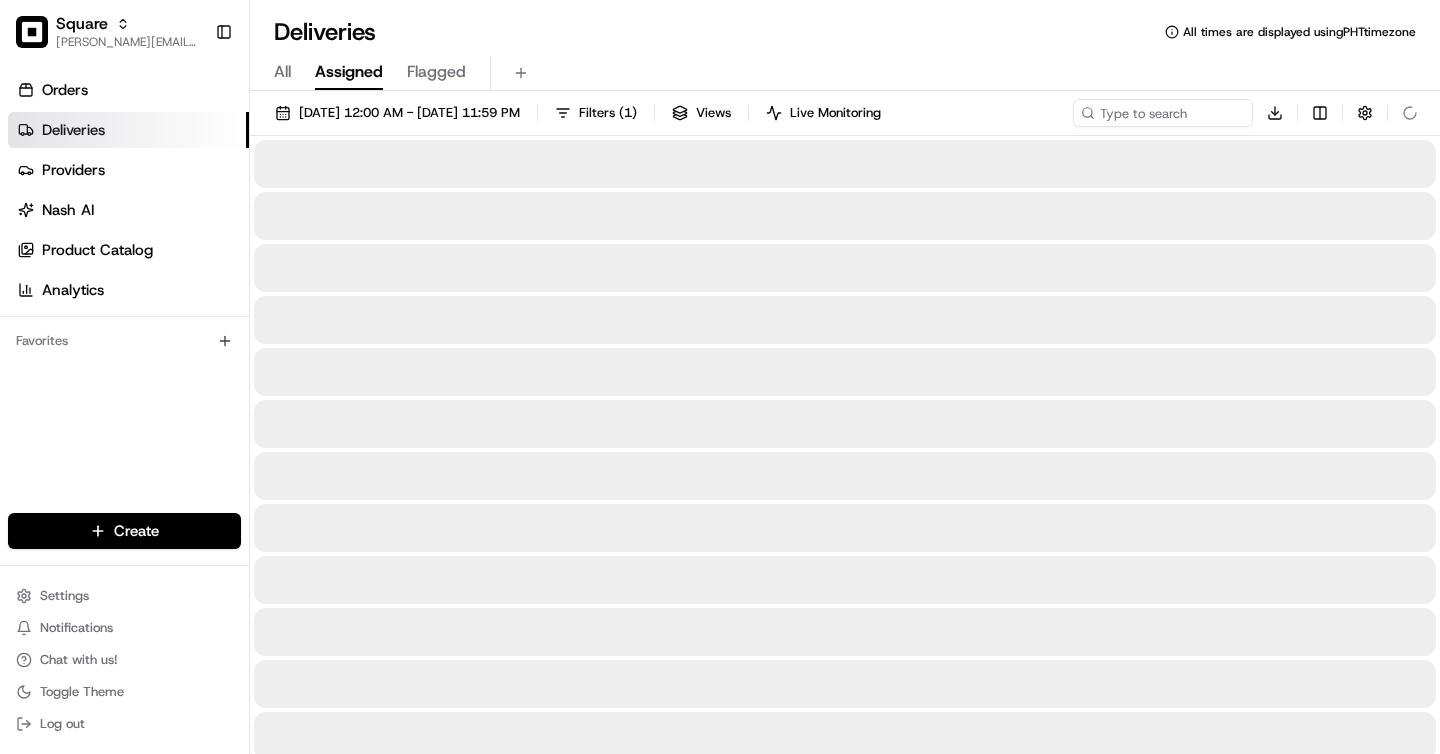 click on "All" at bounding box center [282, 72] 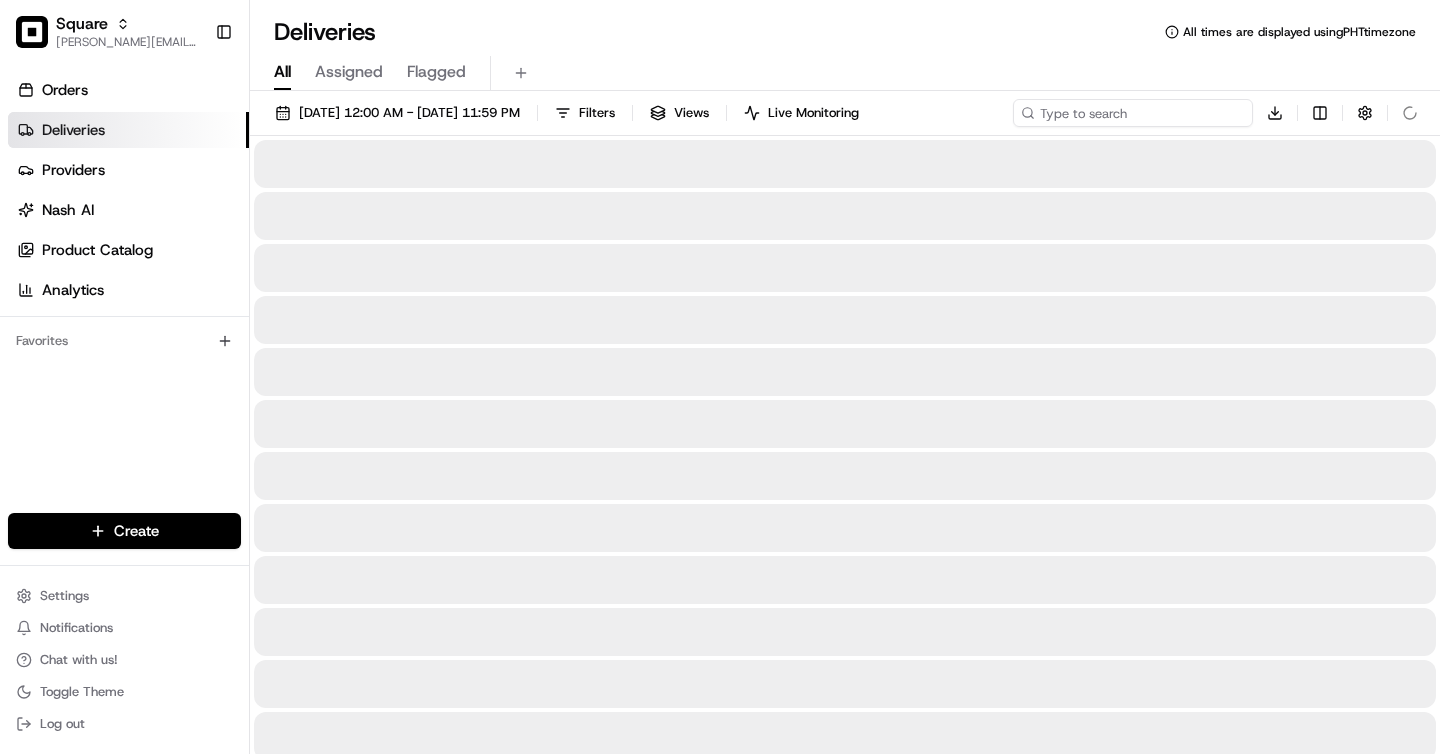 click at bounding box center [1133, 113] 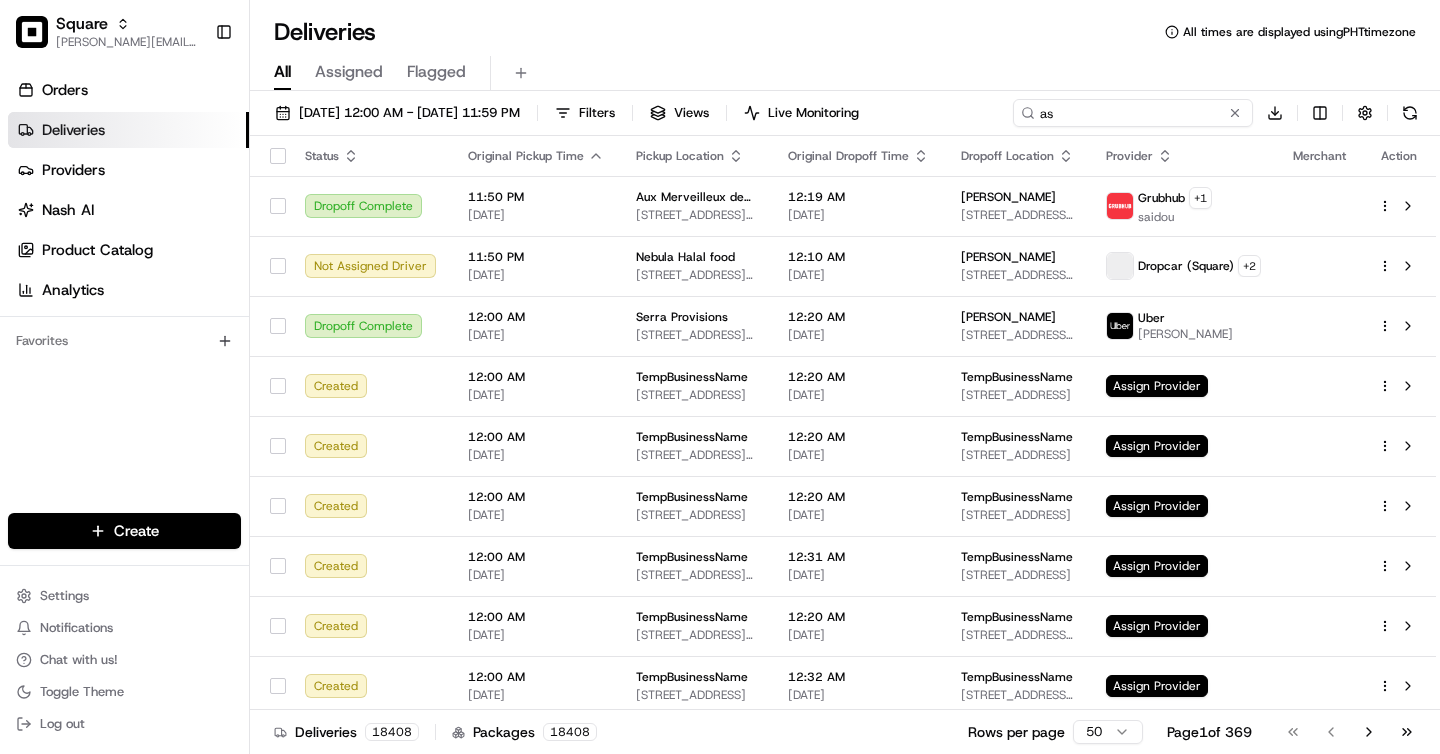 type on "a" 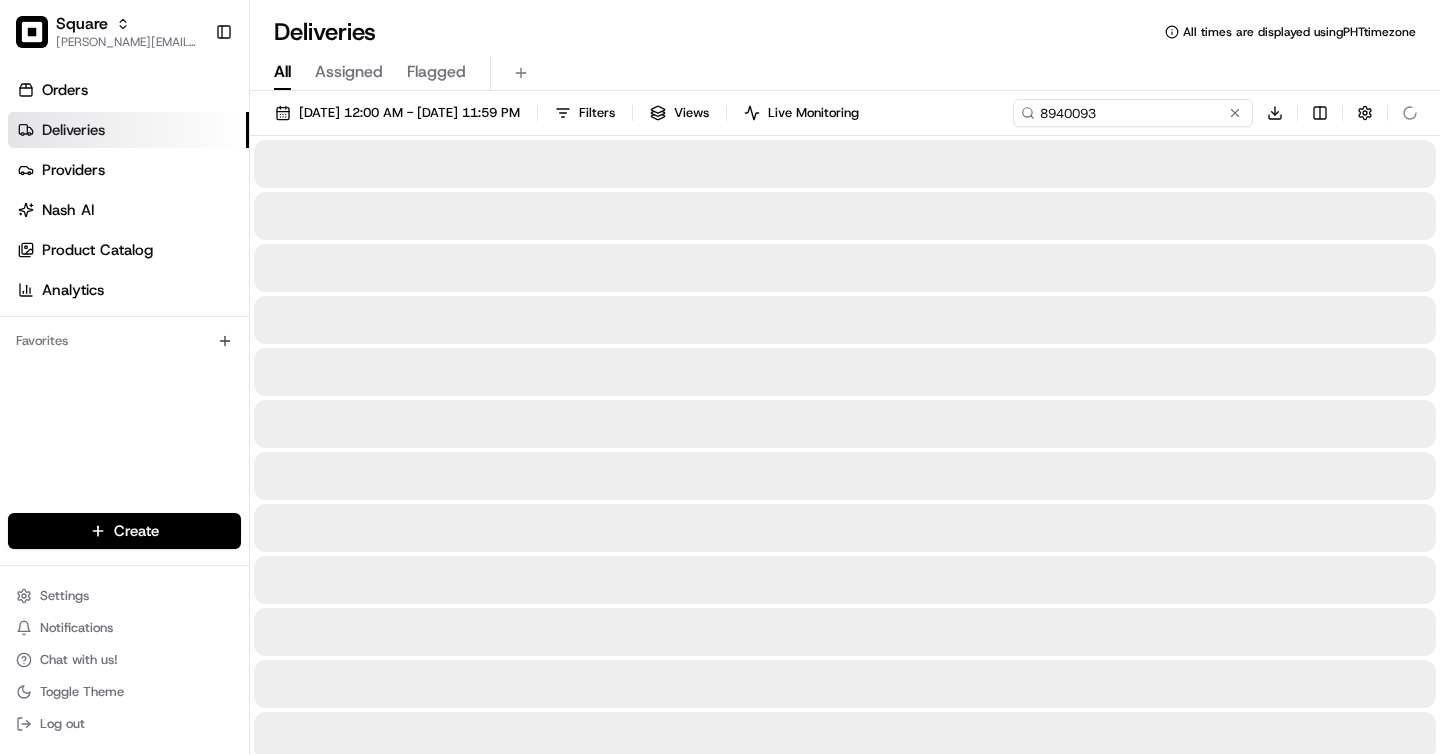 type on "8940093" 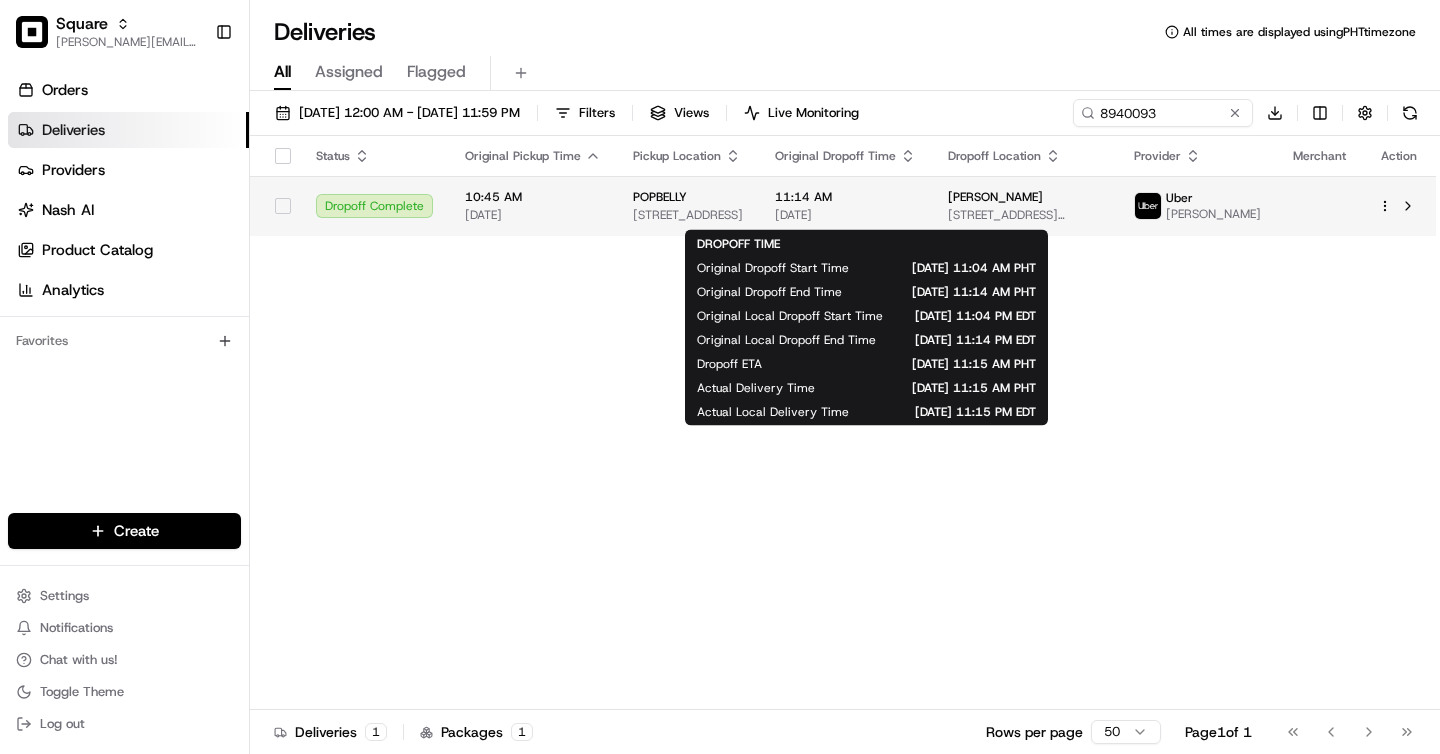click on "[DATE]" at bounding box center (845, 215) 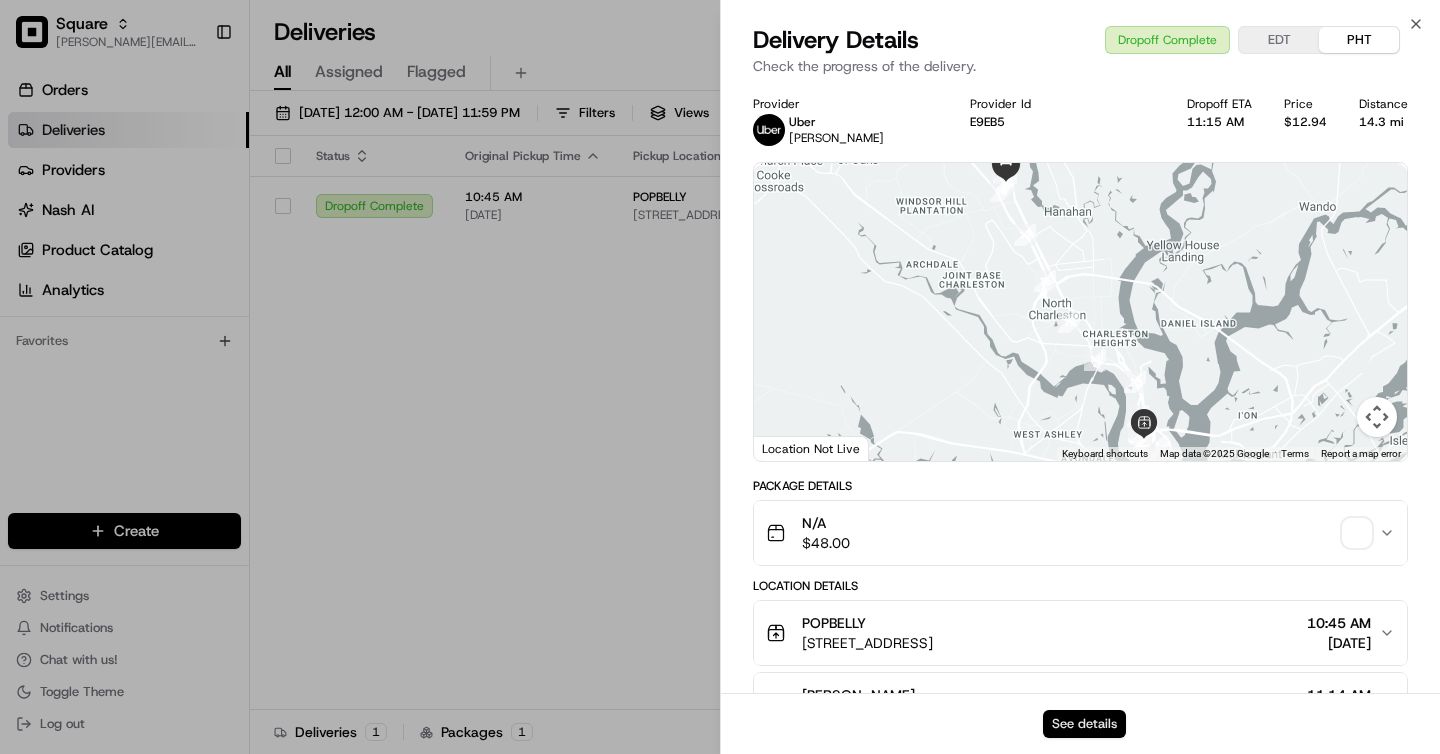 click on "See details" at bounding box center [1084, 724] 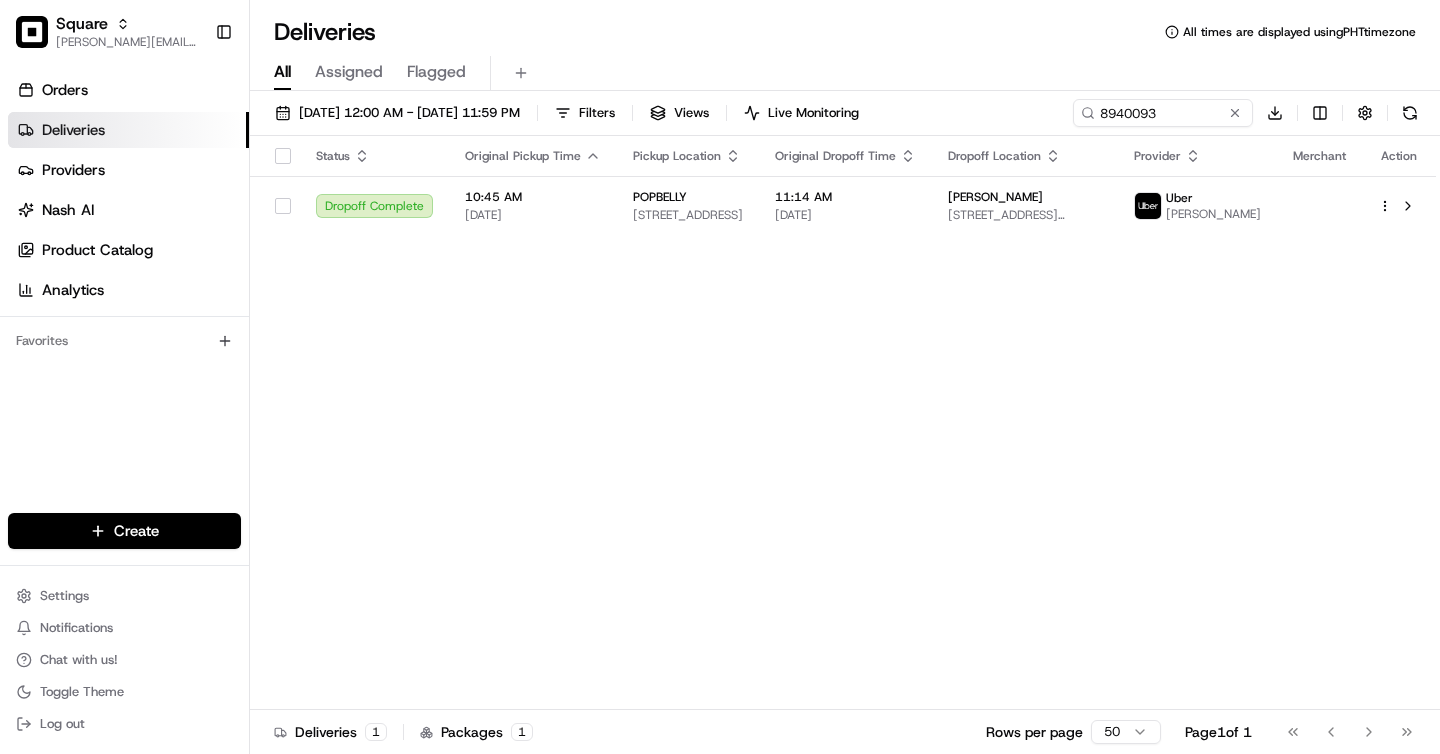 click on "Square" at bounding box center (127, 24) 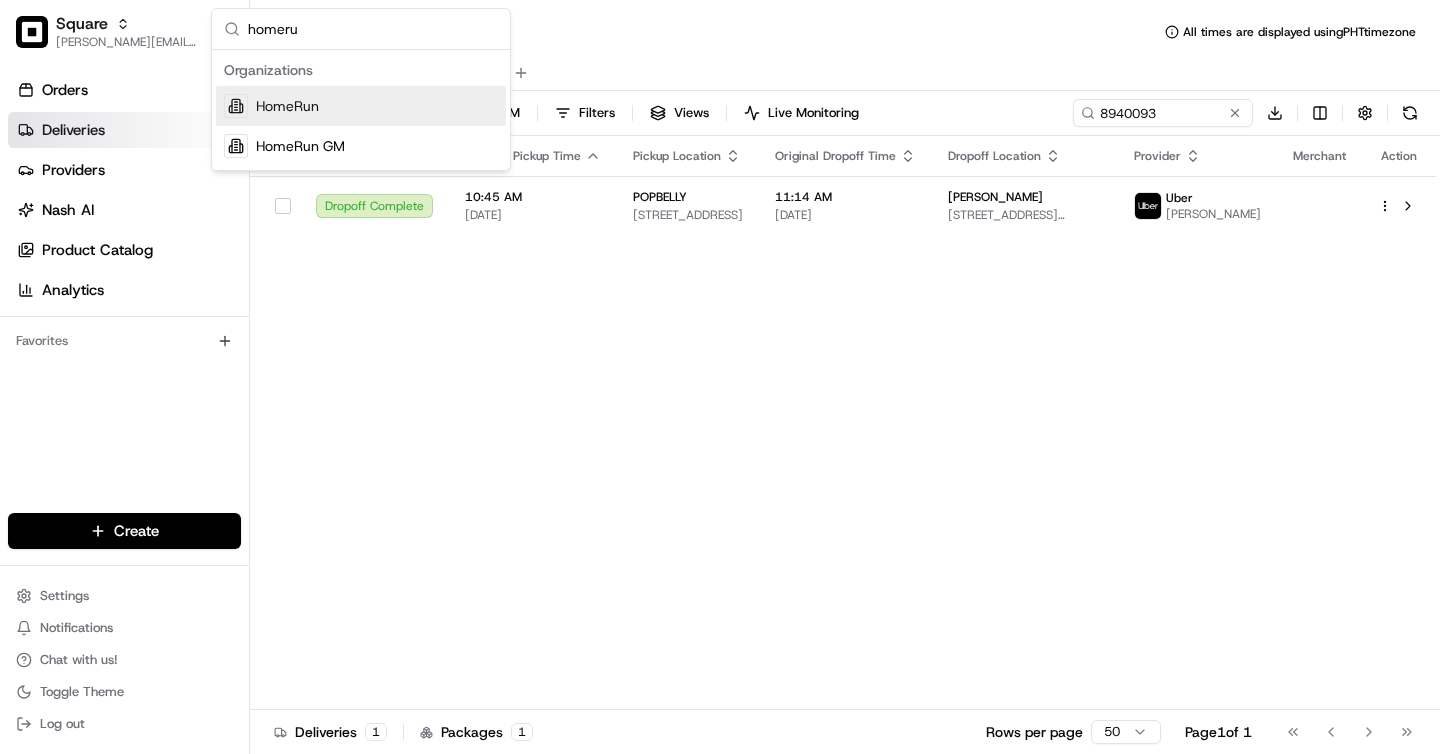 type on "homeru" 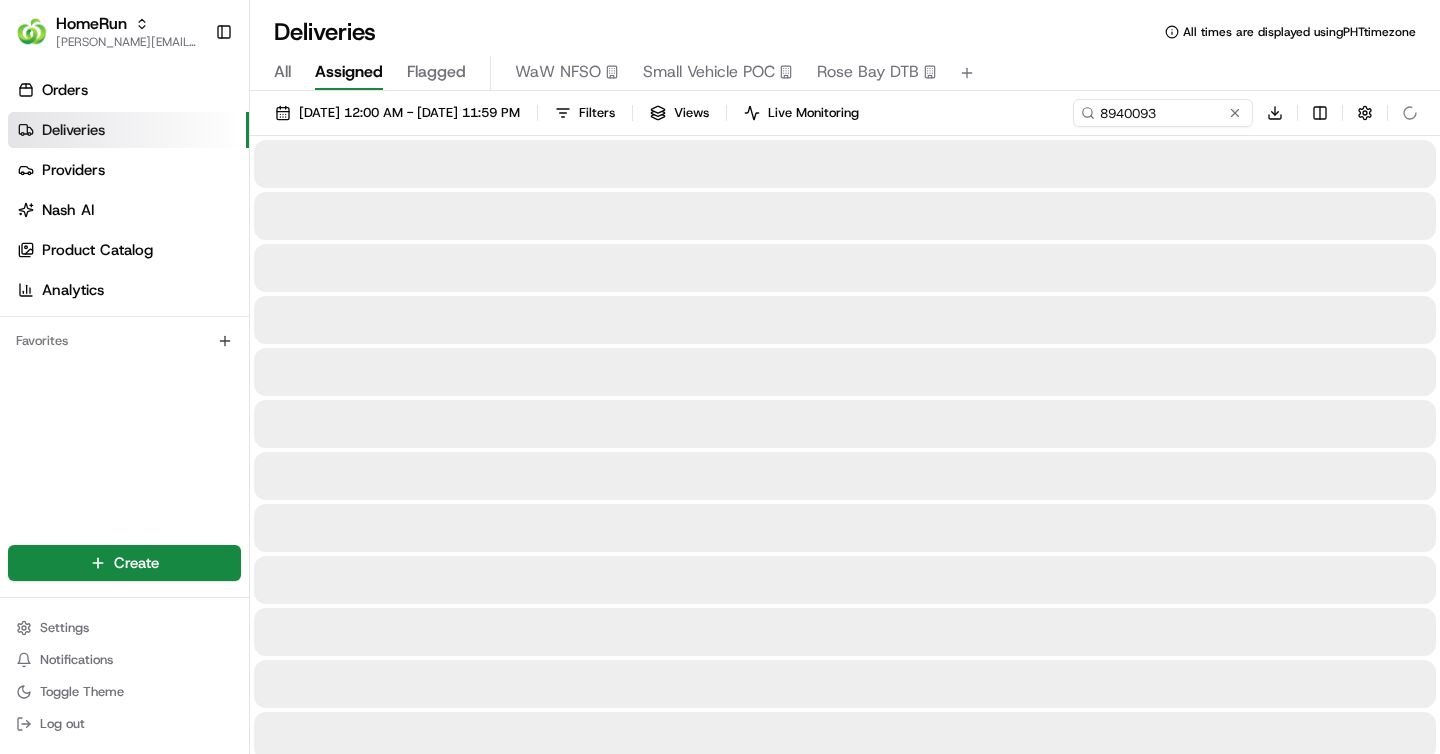 type 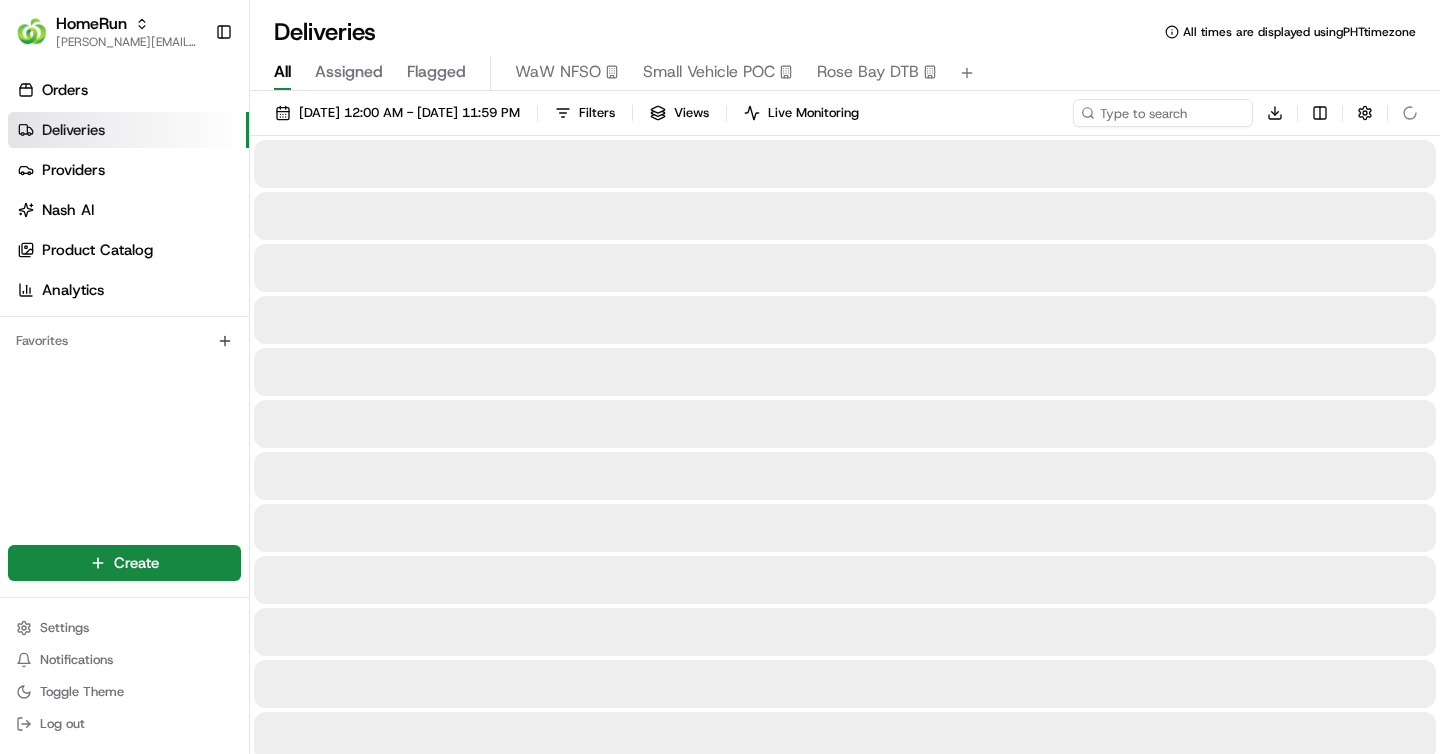 click on "All" at bounding box center (282, 72) 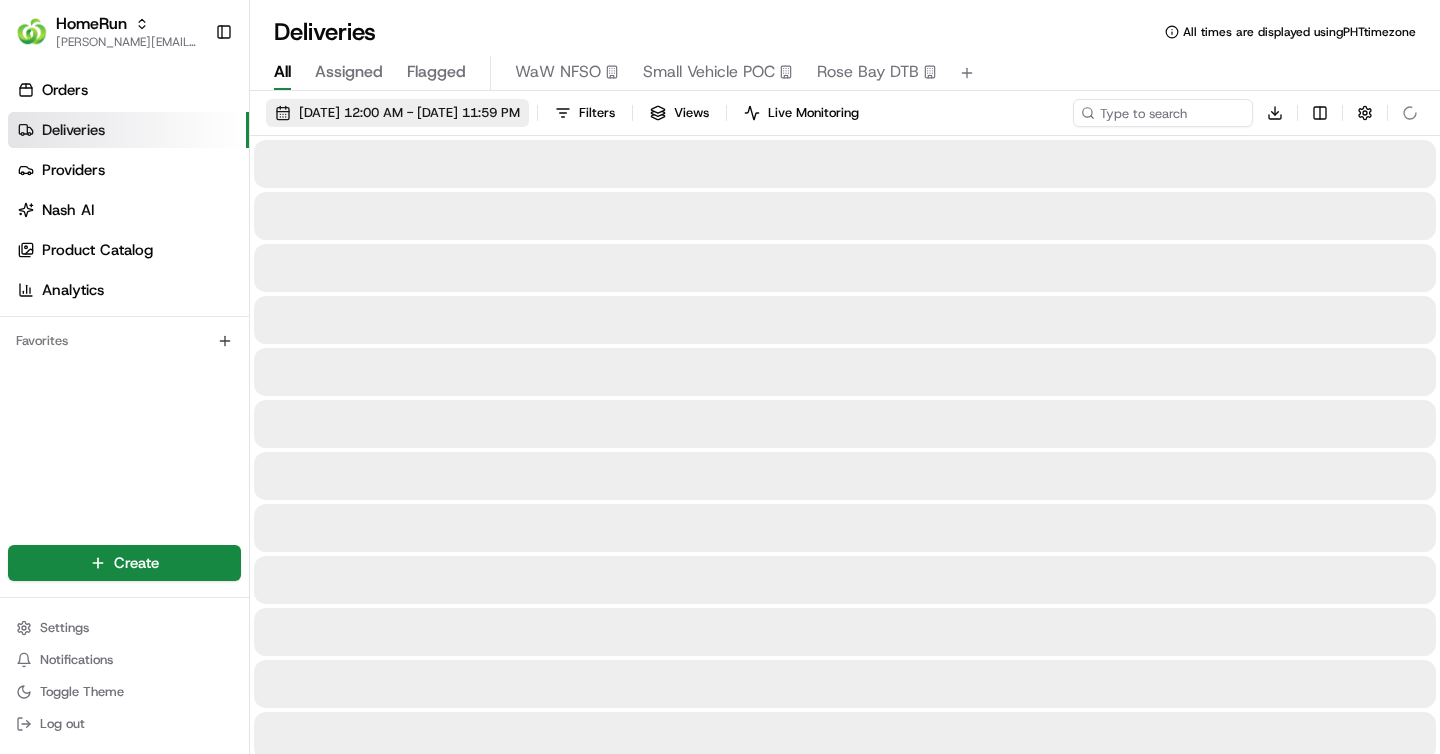 click on "13/07/2025 12:00 AM - 13/07/2025 11:59 PM" at bounding box center (397, 113) 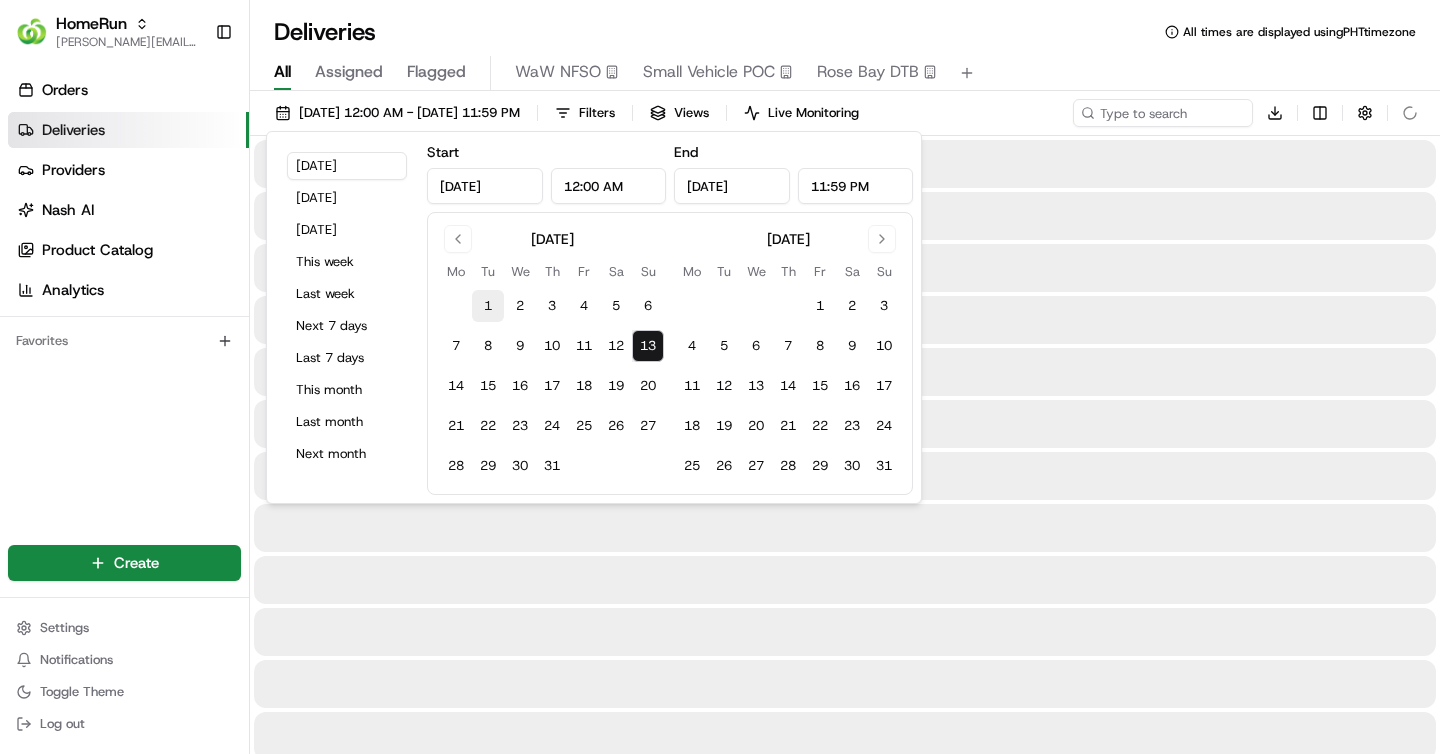 click on "1" at bounding box center (488, 306) 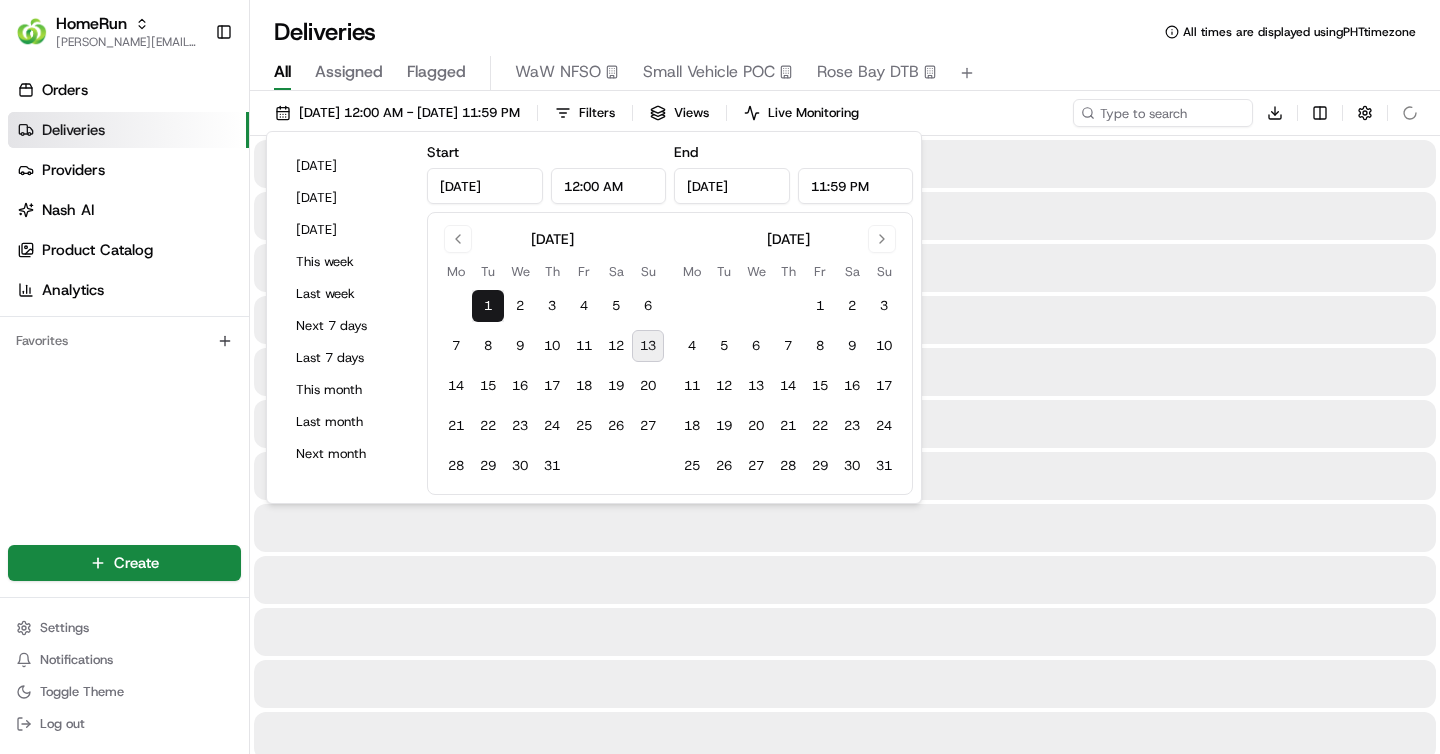 click on "13" at bounding box center [648, 346] 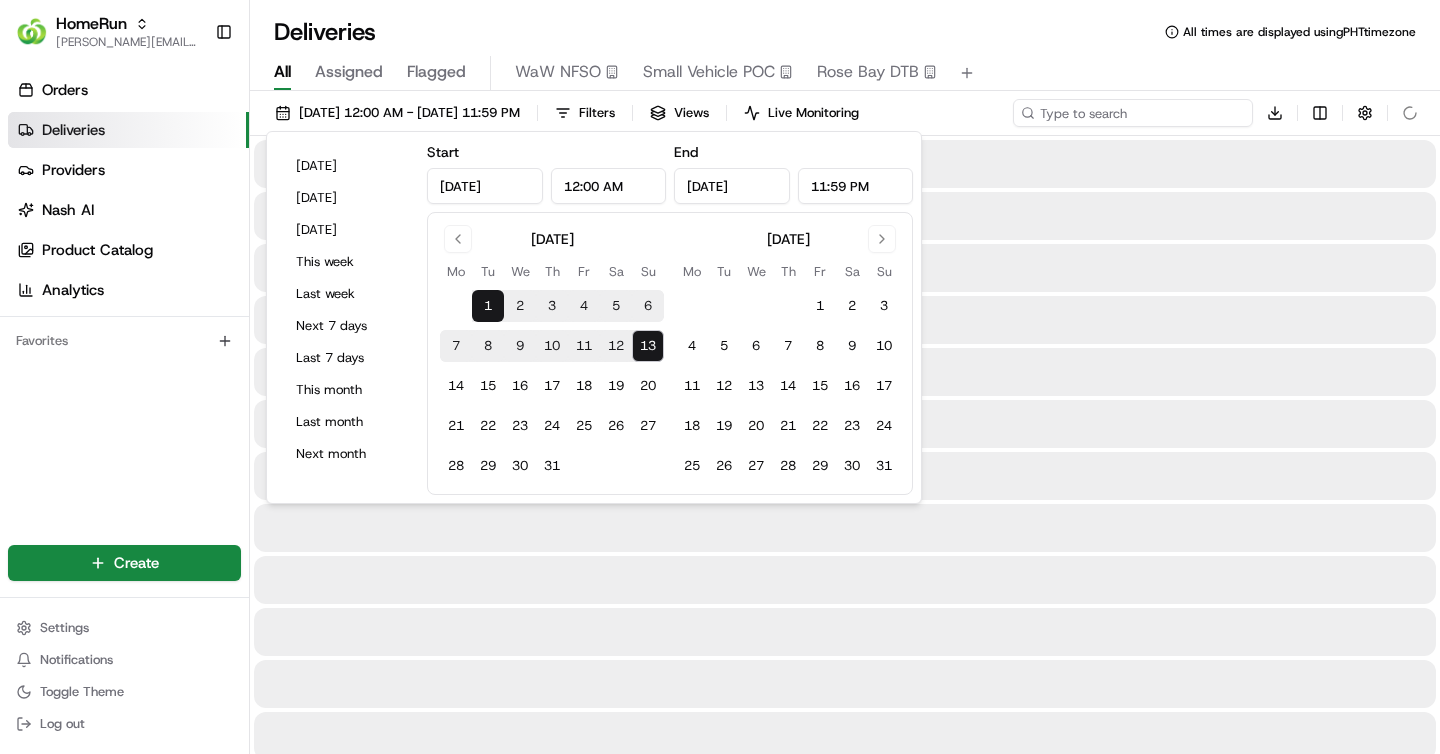 click at bounding box center [1133, 113] 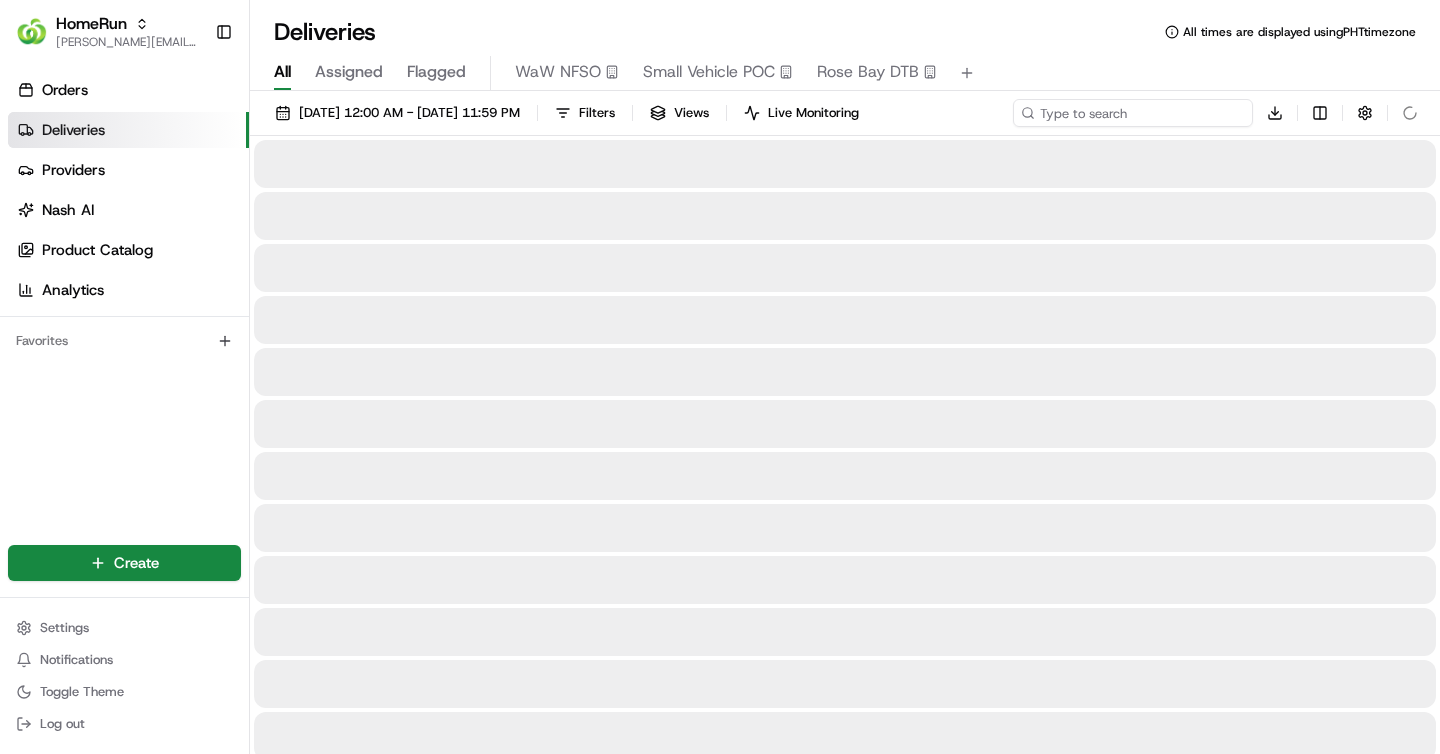 paste on "259561558" 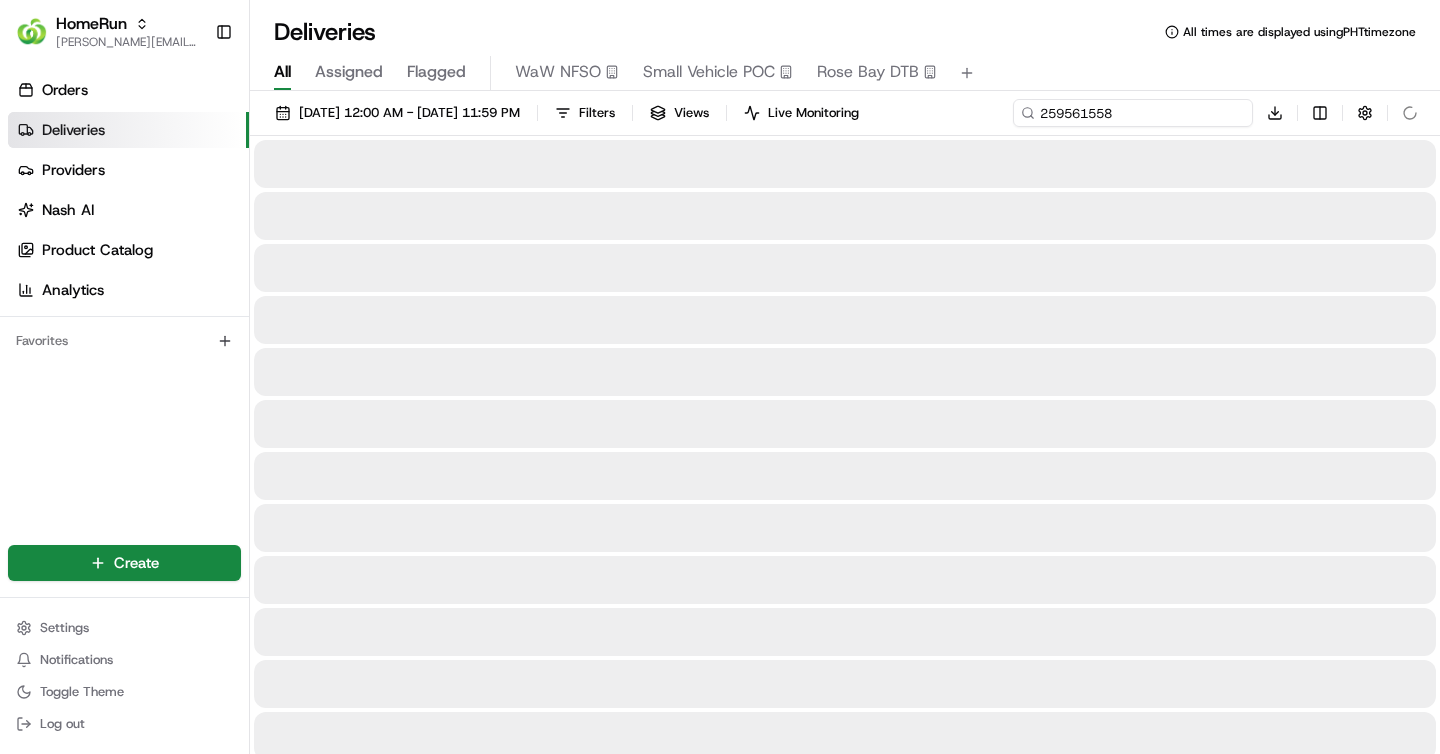 type on "259561558" 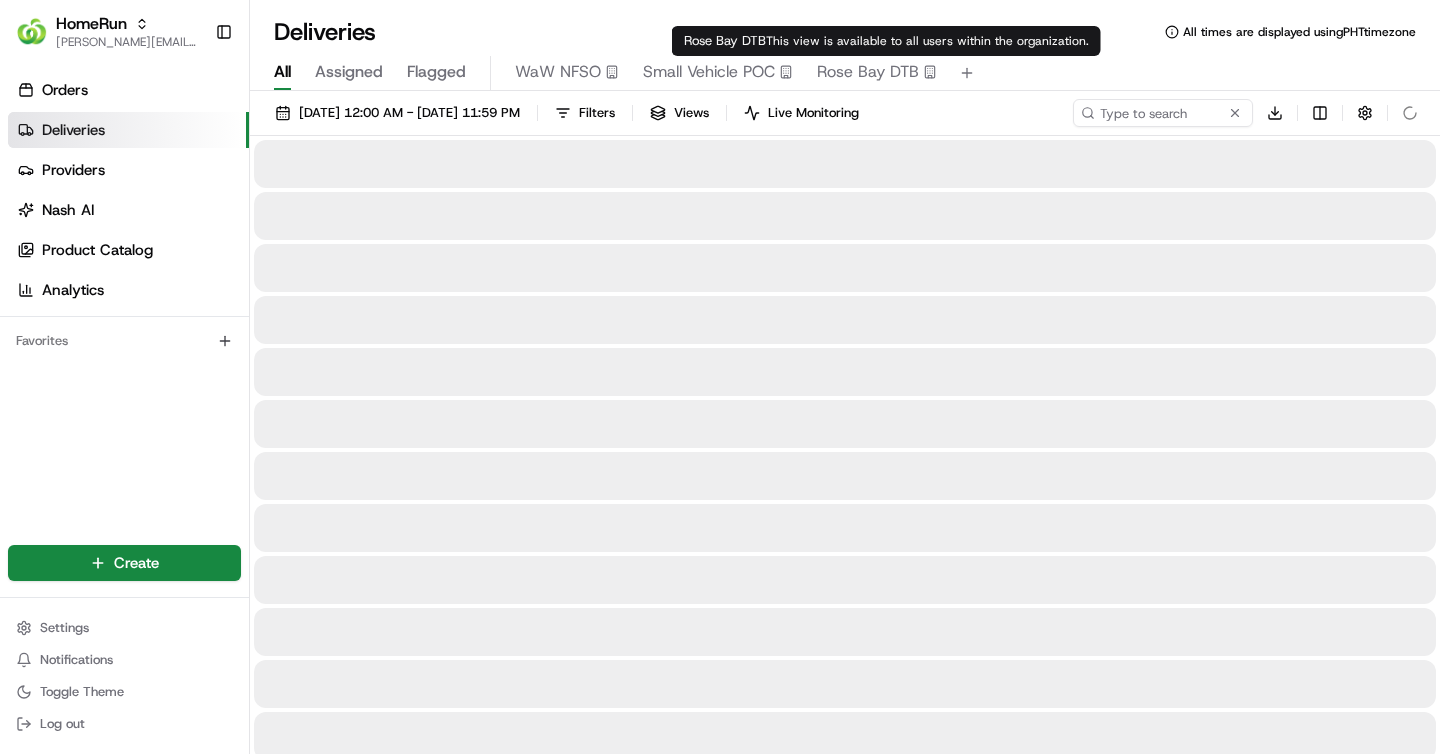 click on "Rose Bay DTB This view is available to all users within the organization. Rose Bay DTB This view is available to all users within the organization." at bounding box center [886, 41] 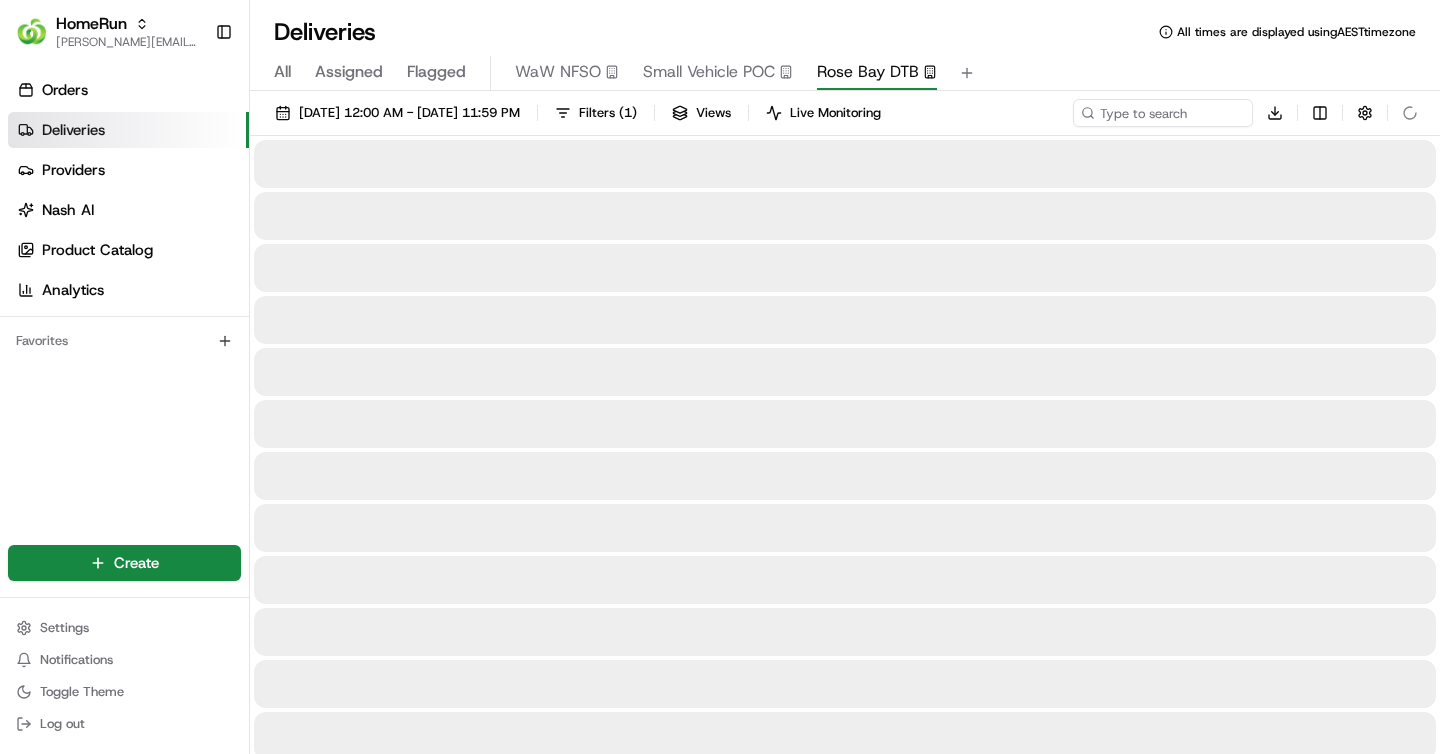 click on "All" at bounding box center (282, 72) 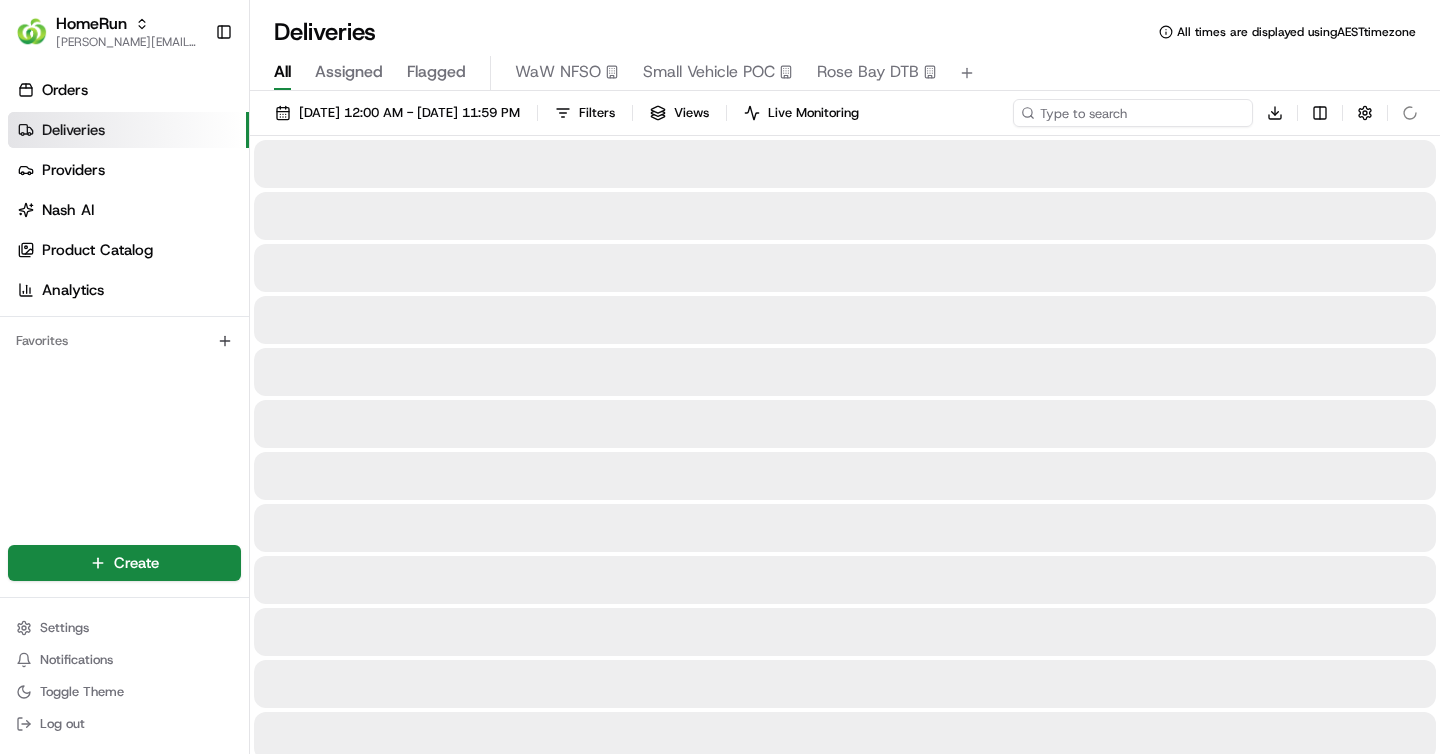 click at bounding box center [1133, 113] 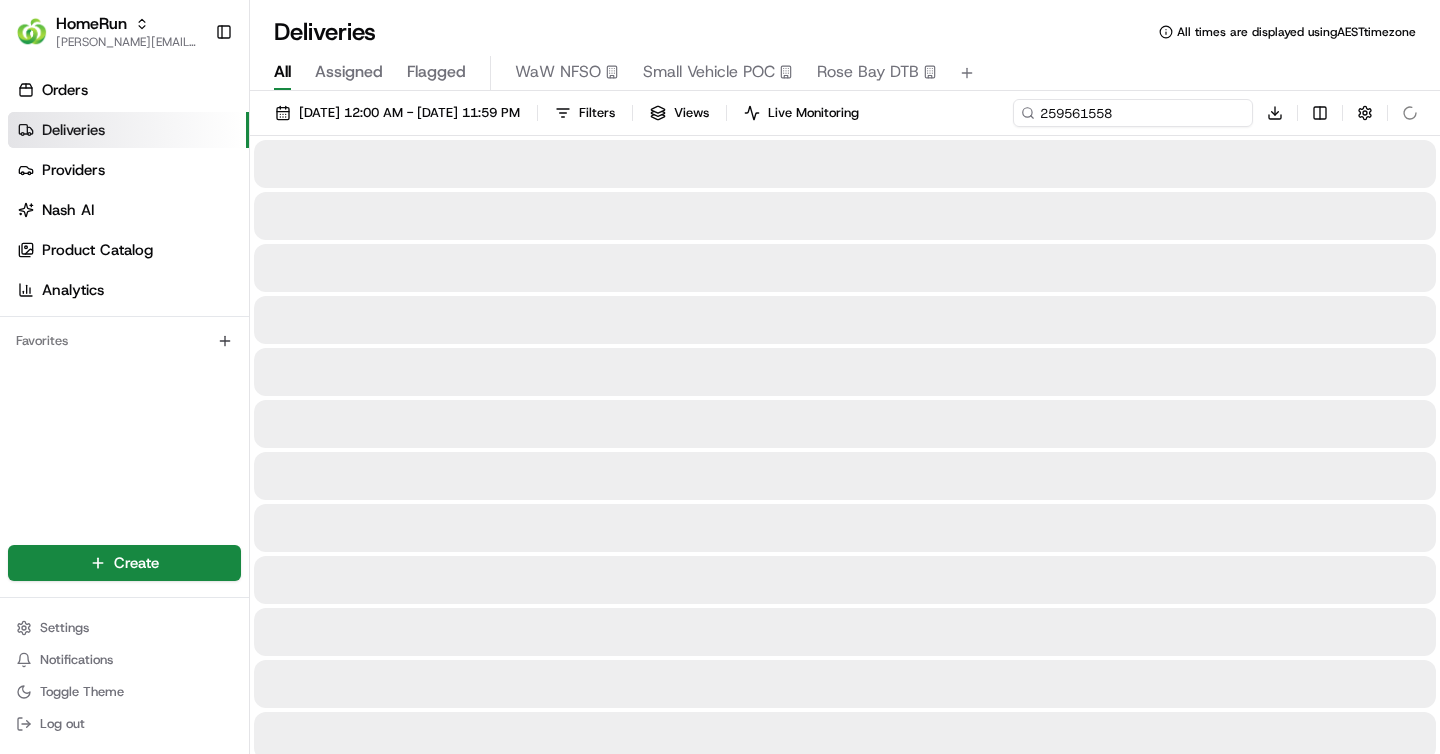 type on "259561558" 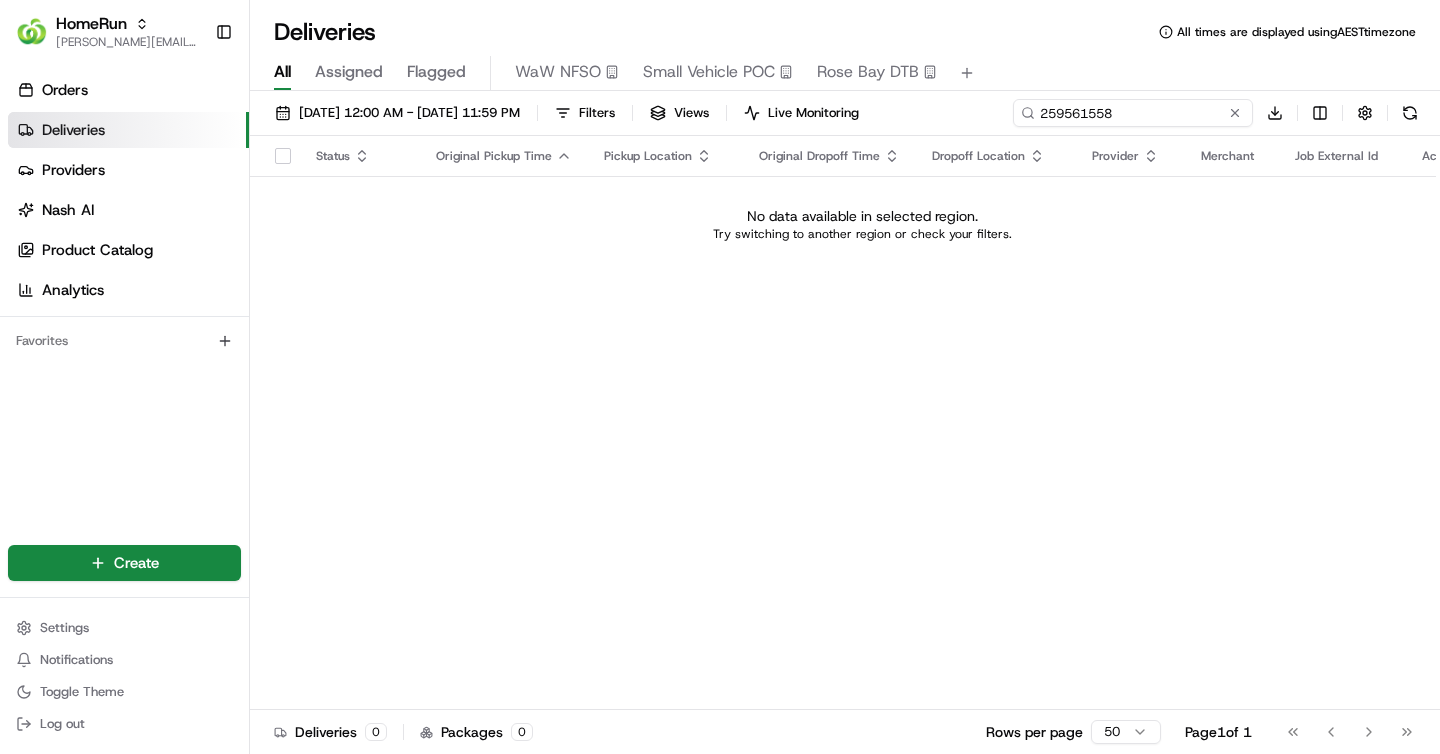 click on "259561558" at bounding box center (1133, 113) 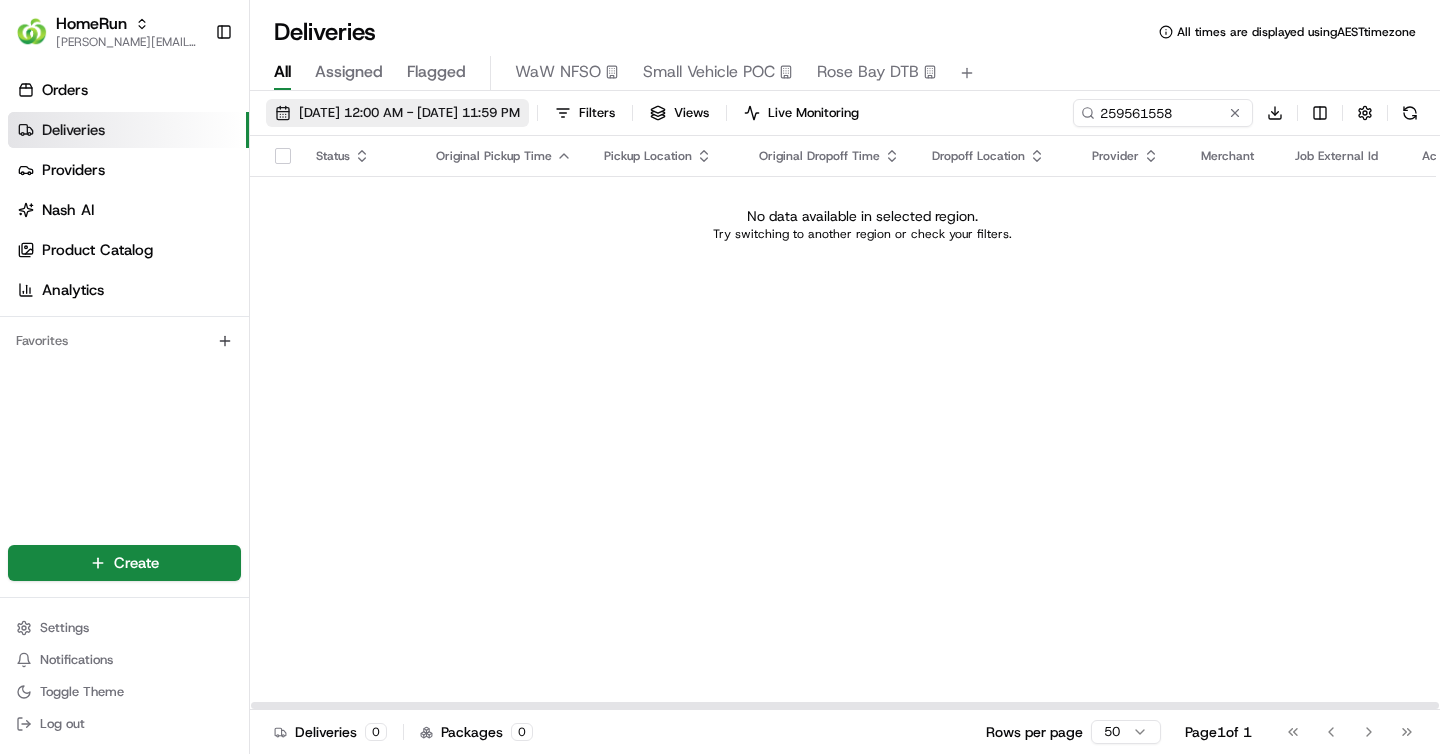click on "13/07/2025 12:00 AM - 13/07/2025 11:59 PM" at bounding box center (409, 113) 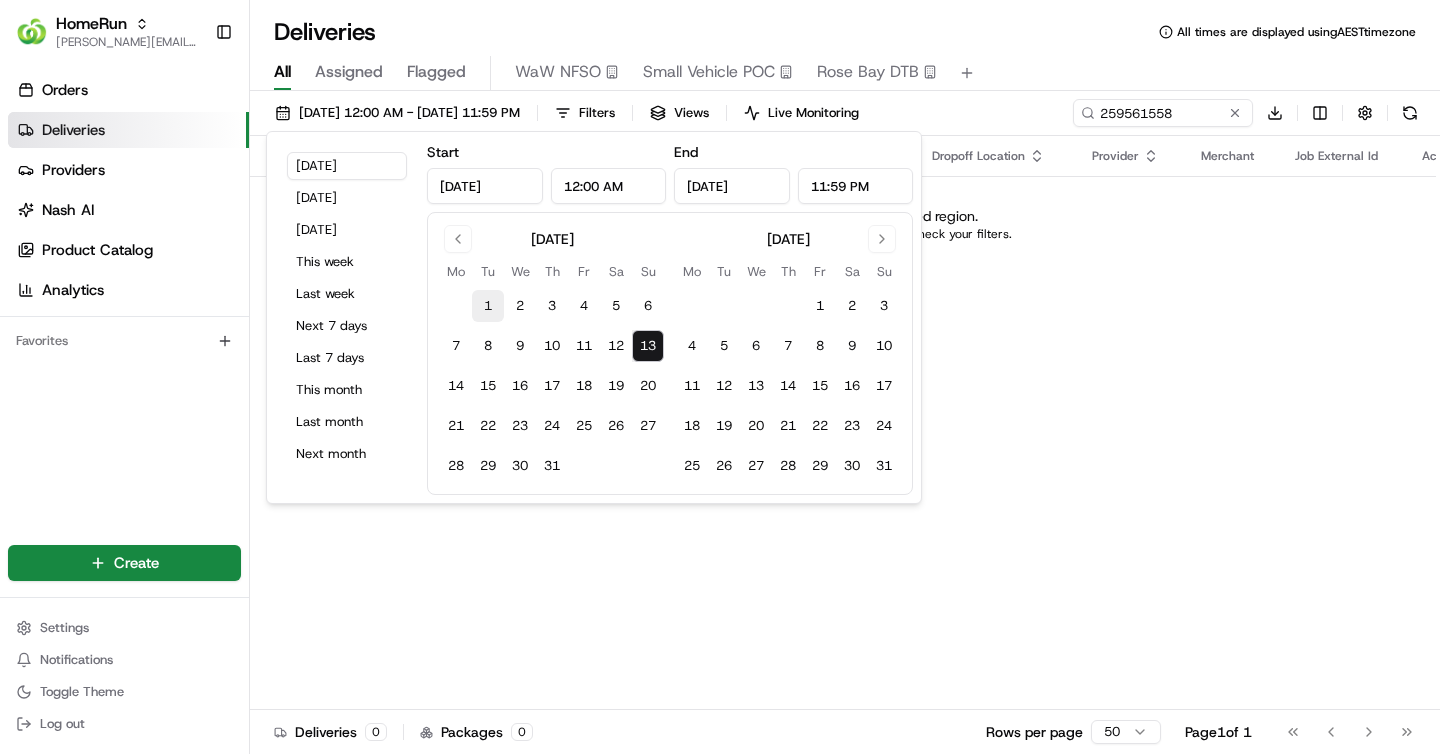 click on "1" at bounding box center [488, 306] 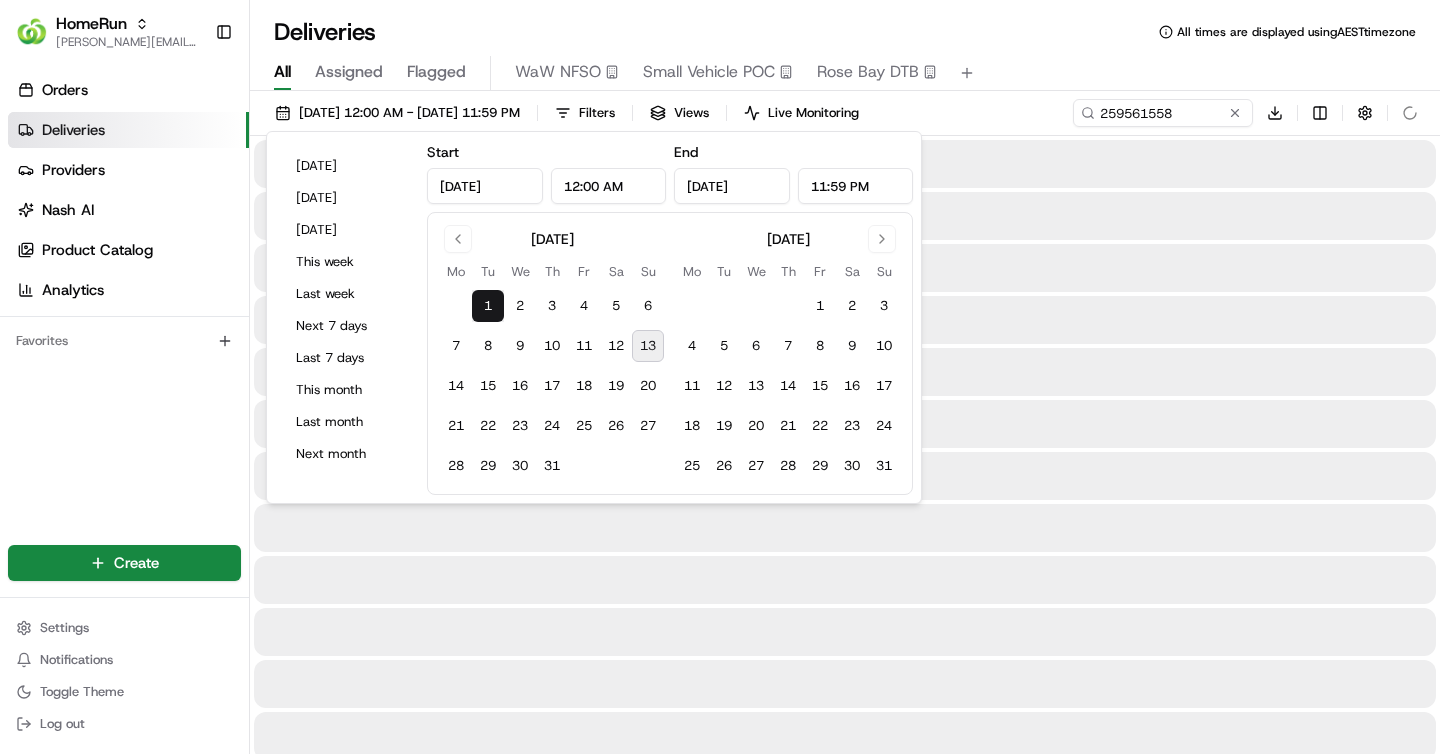 click on "13" at bounding box center [648, 346] 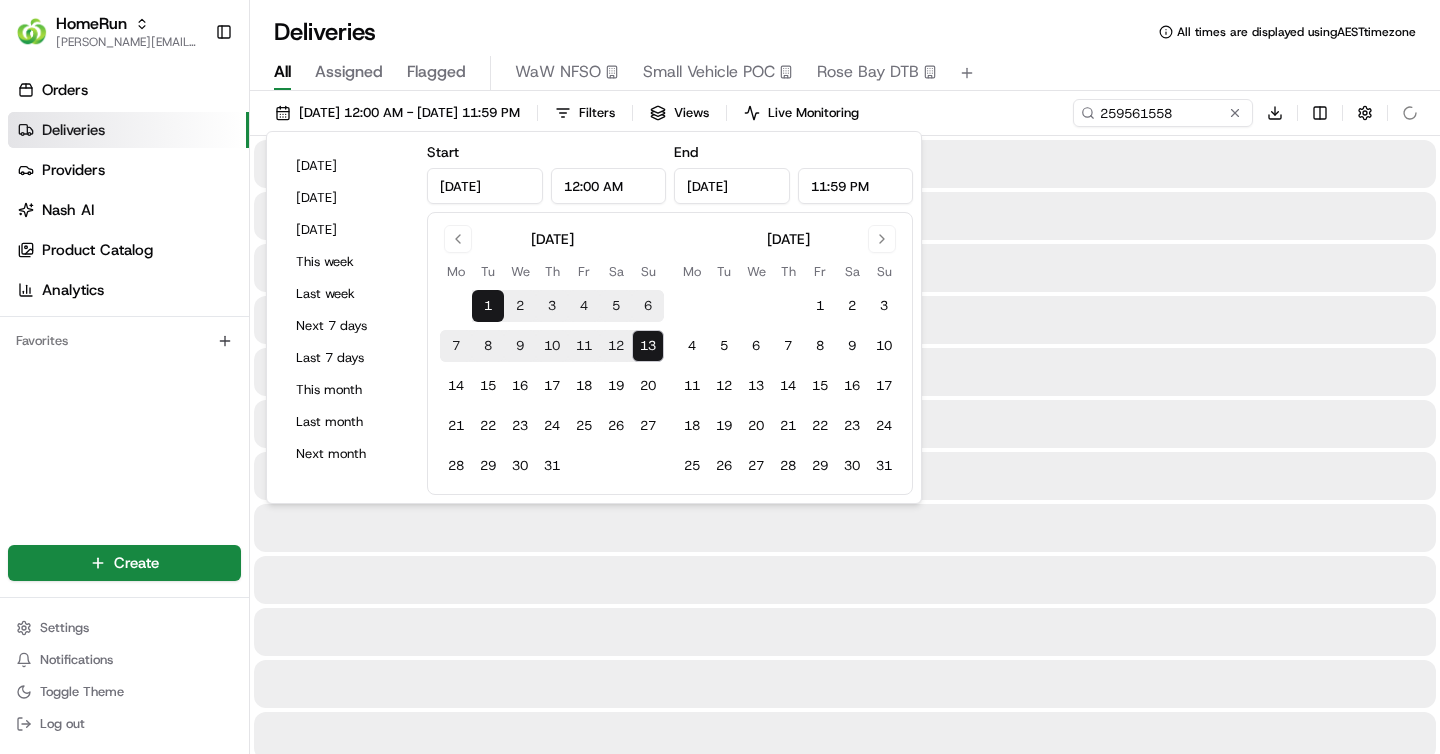 click on "Deliveries" at bounding box center (325, 32) 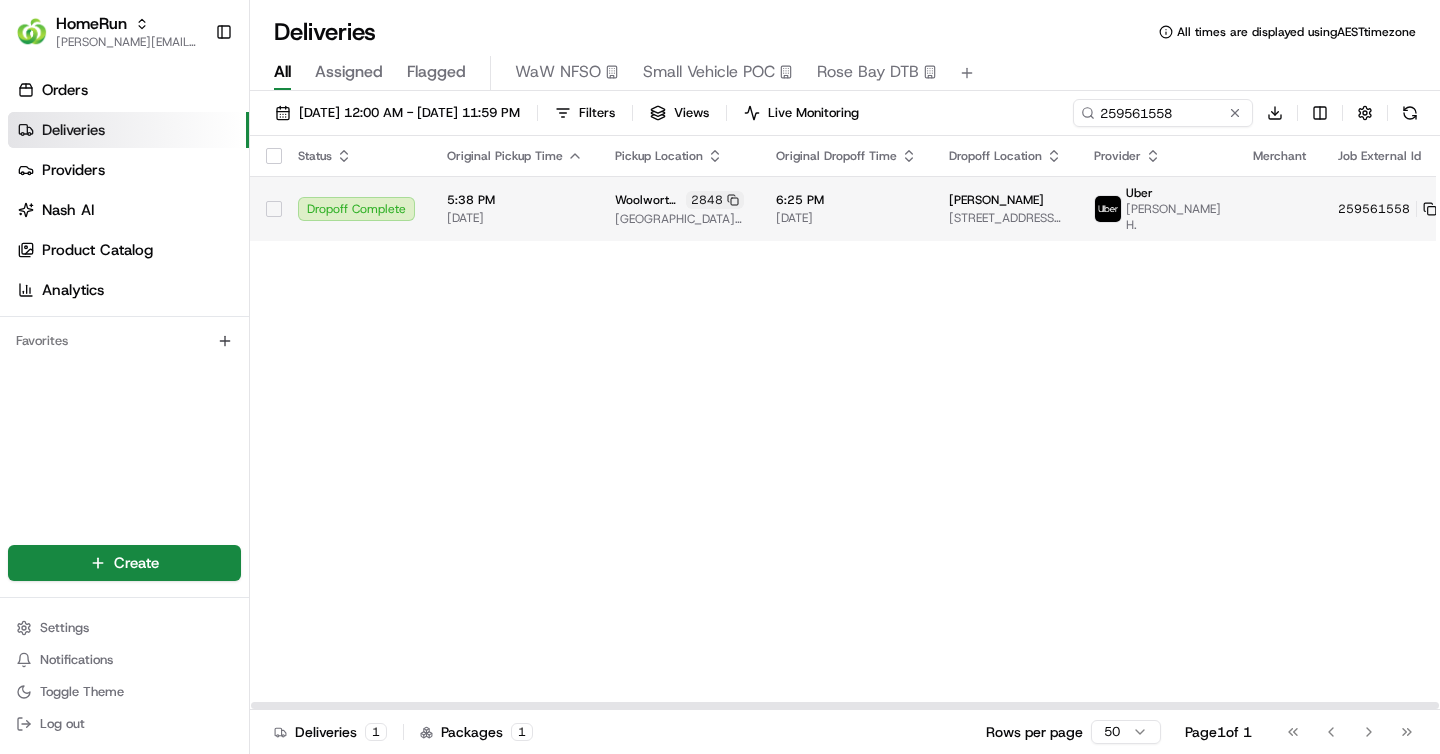 click on "Penny Baker 30 Leighton Dr, Edens Landing, QLD 4207, AU" at bounding box center (1005, 208) 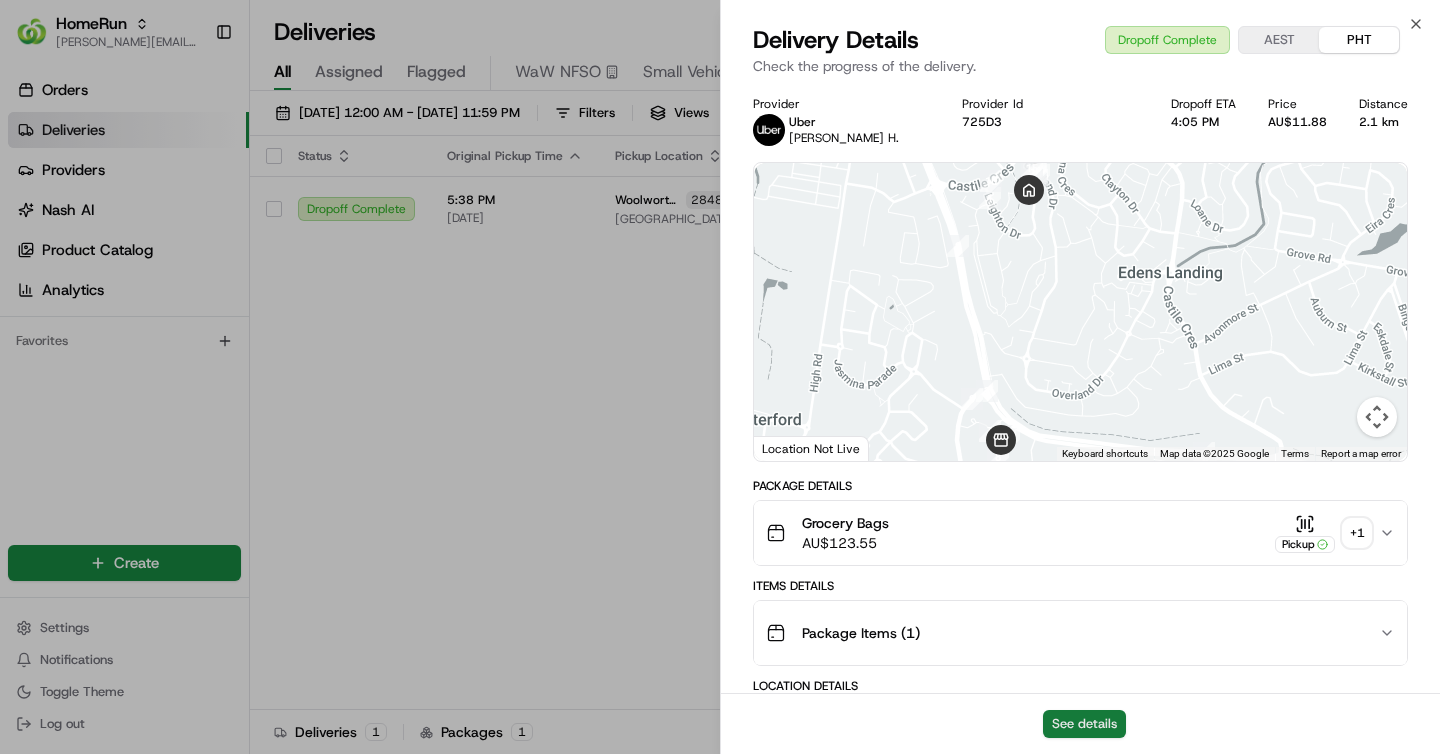 click on "See details" at bounding box center (1084, 724) 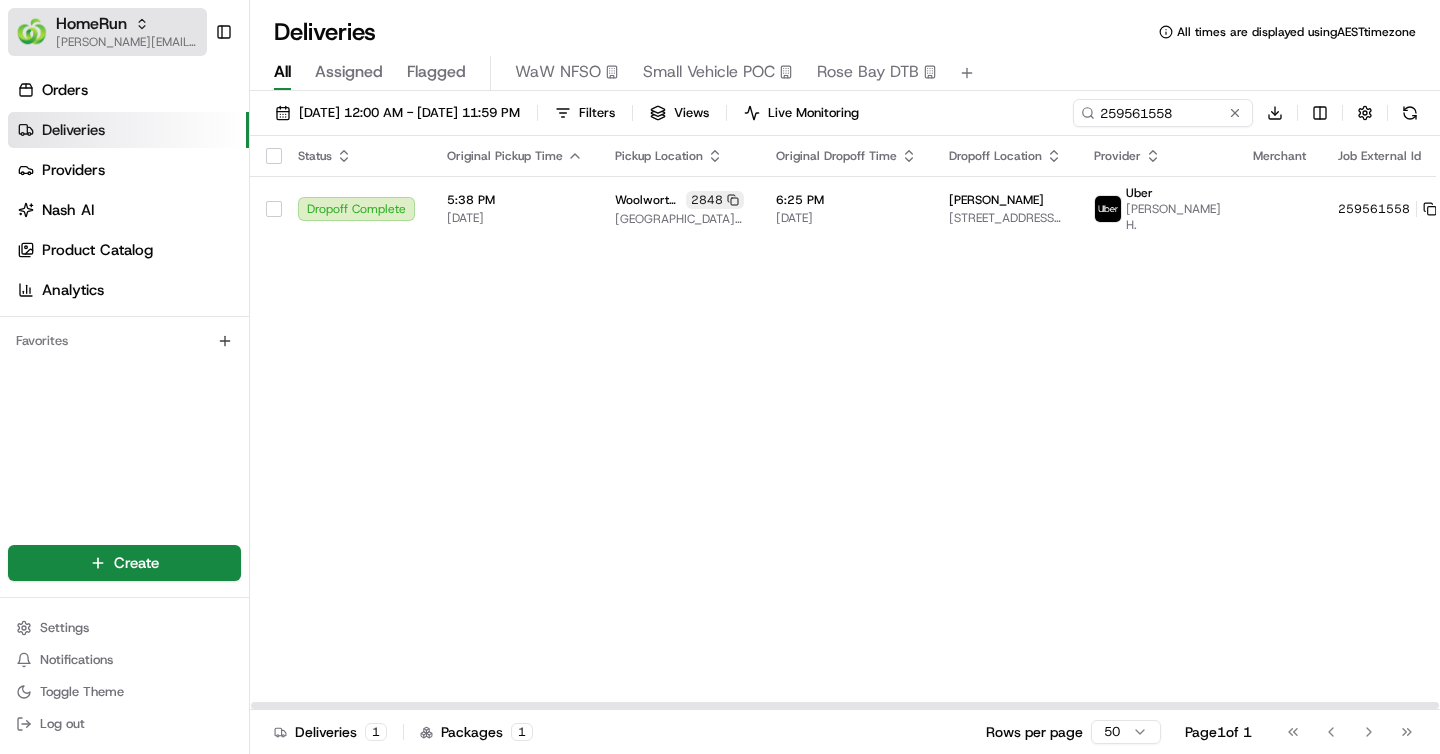 click on "HomeRun" at bounding box center [91, 24] 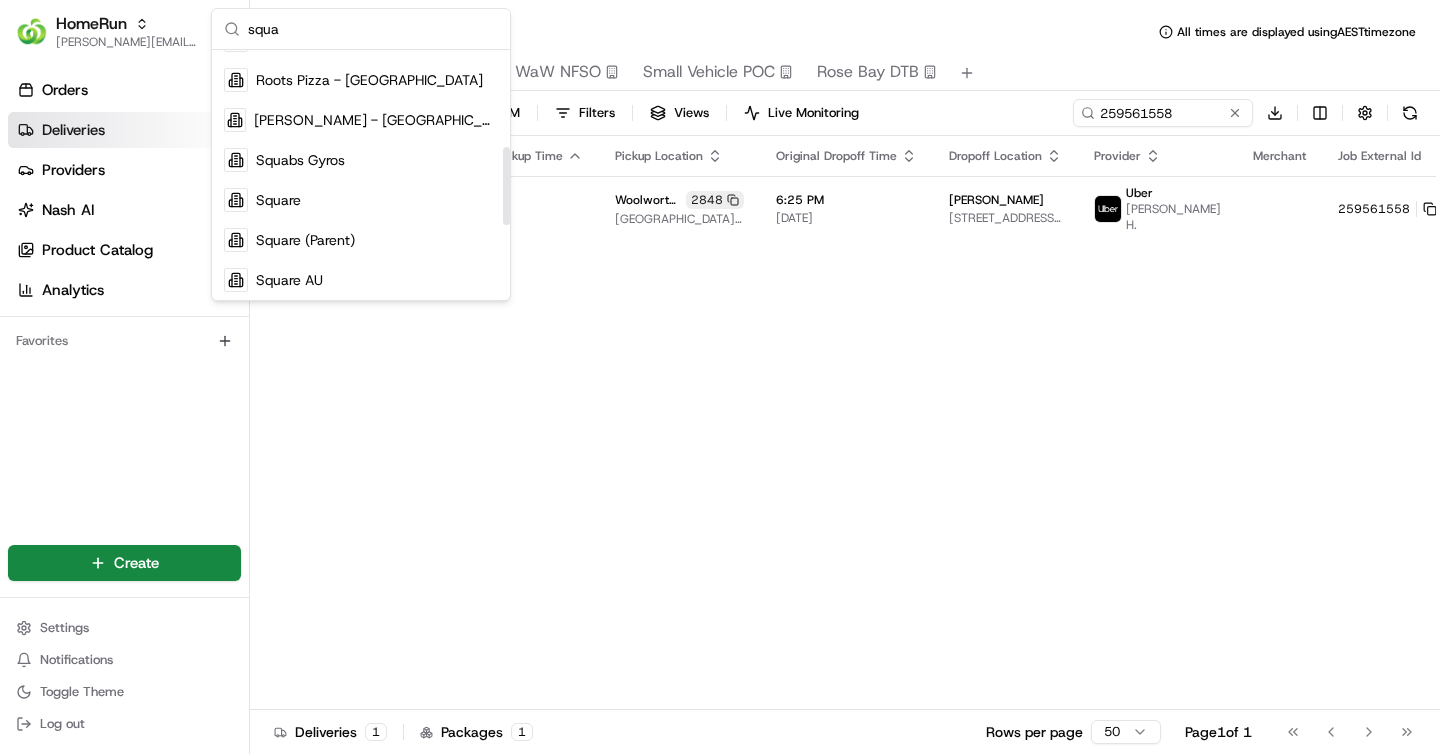 scroll, scrollTop: 310, scrollLeft: 0, axis: vertical 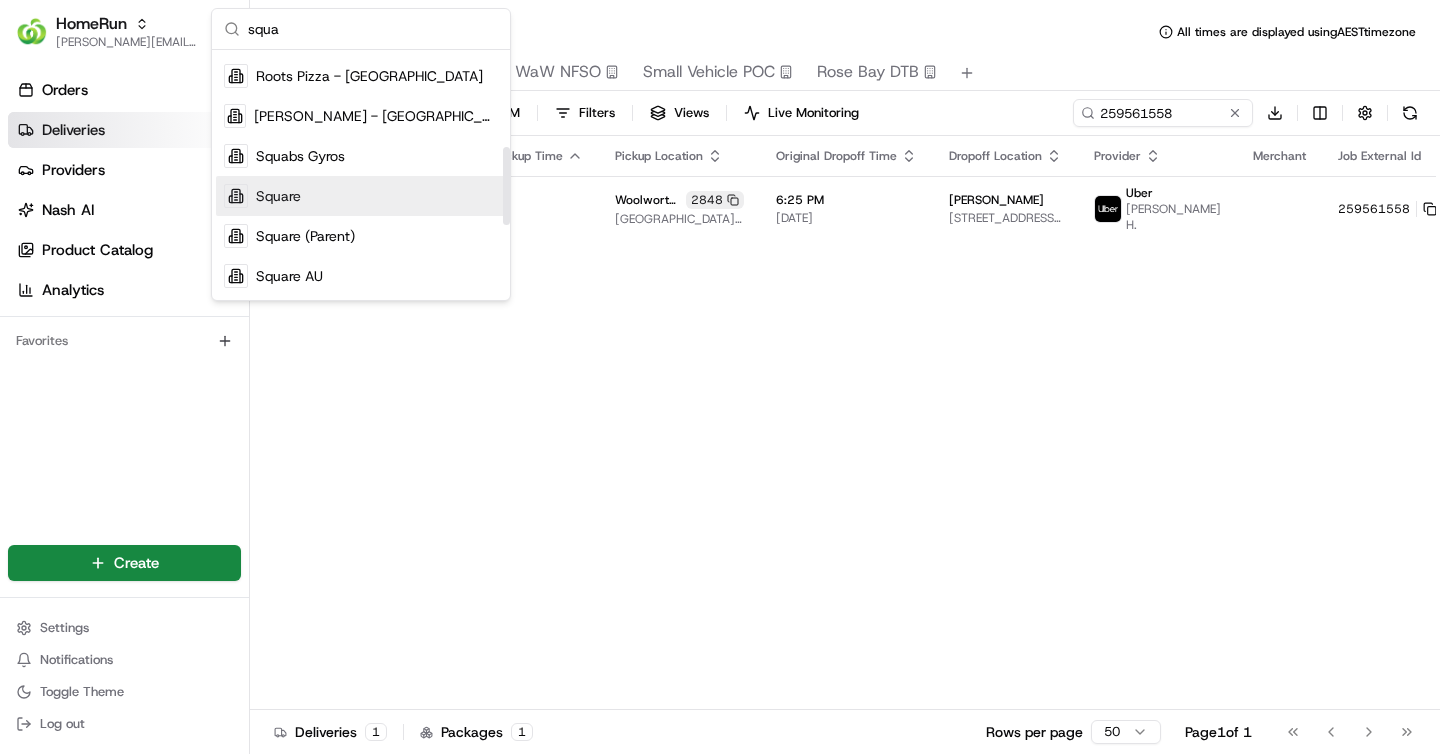 type on "squa" 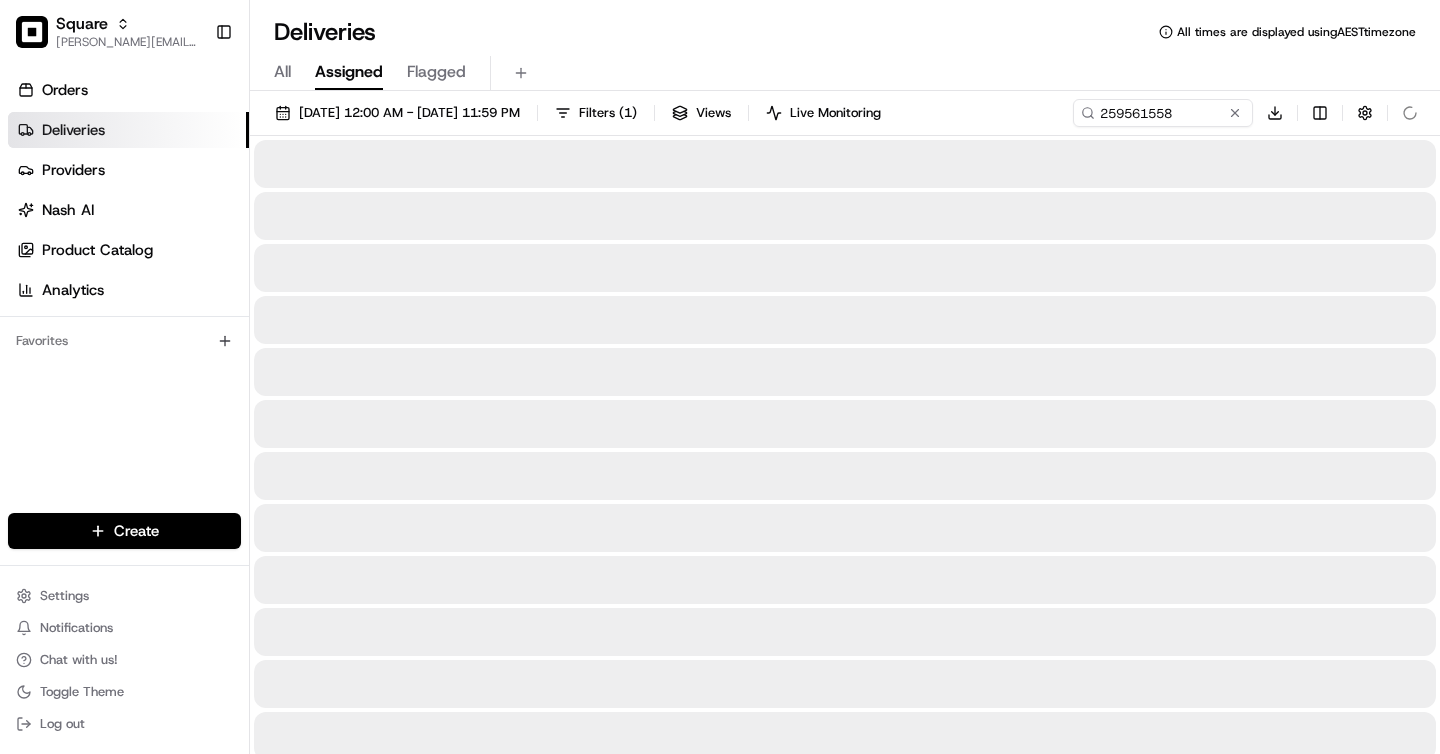 type 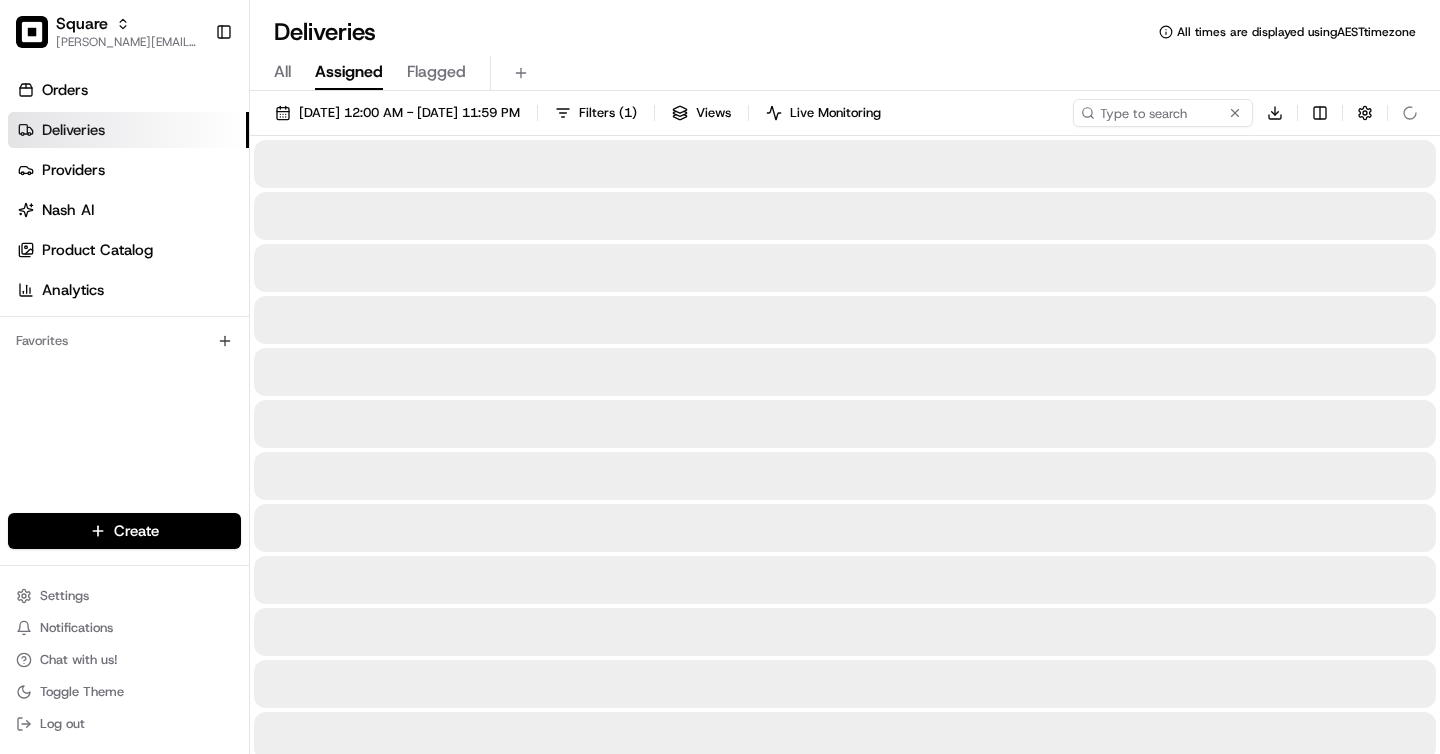 click on "All" at bounding box center [282, 72] 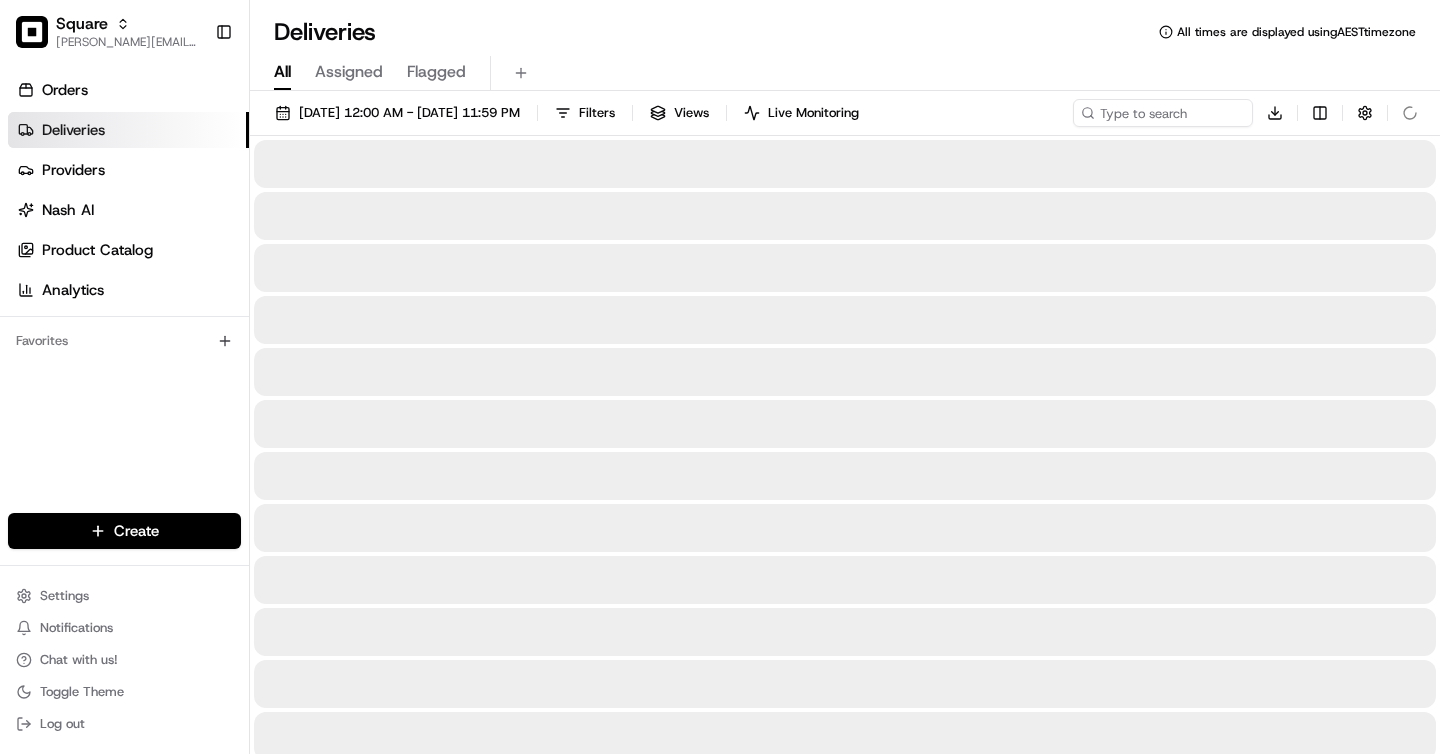 type 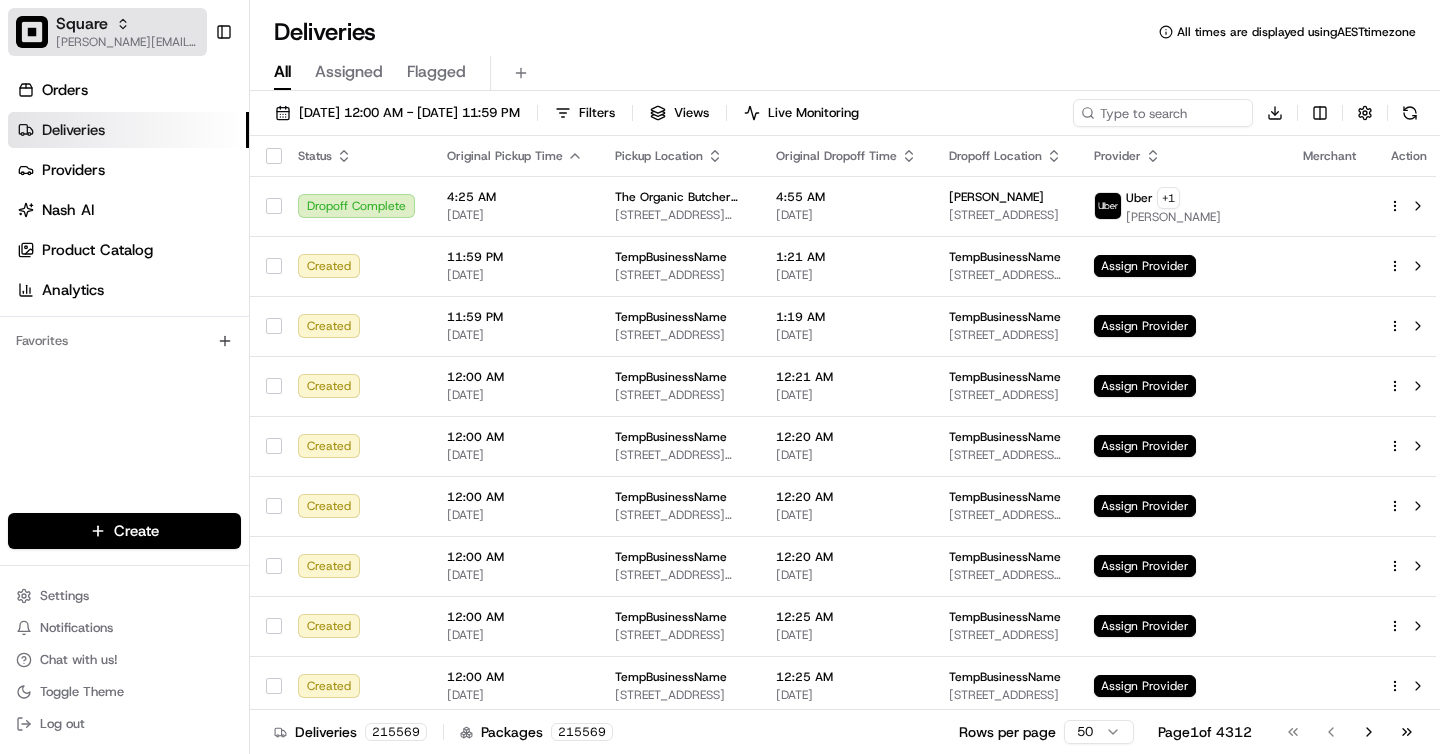 click 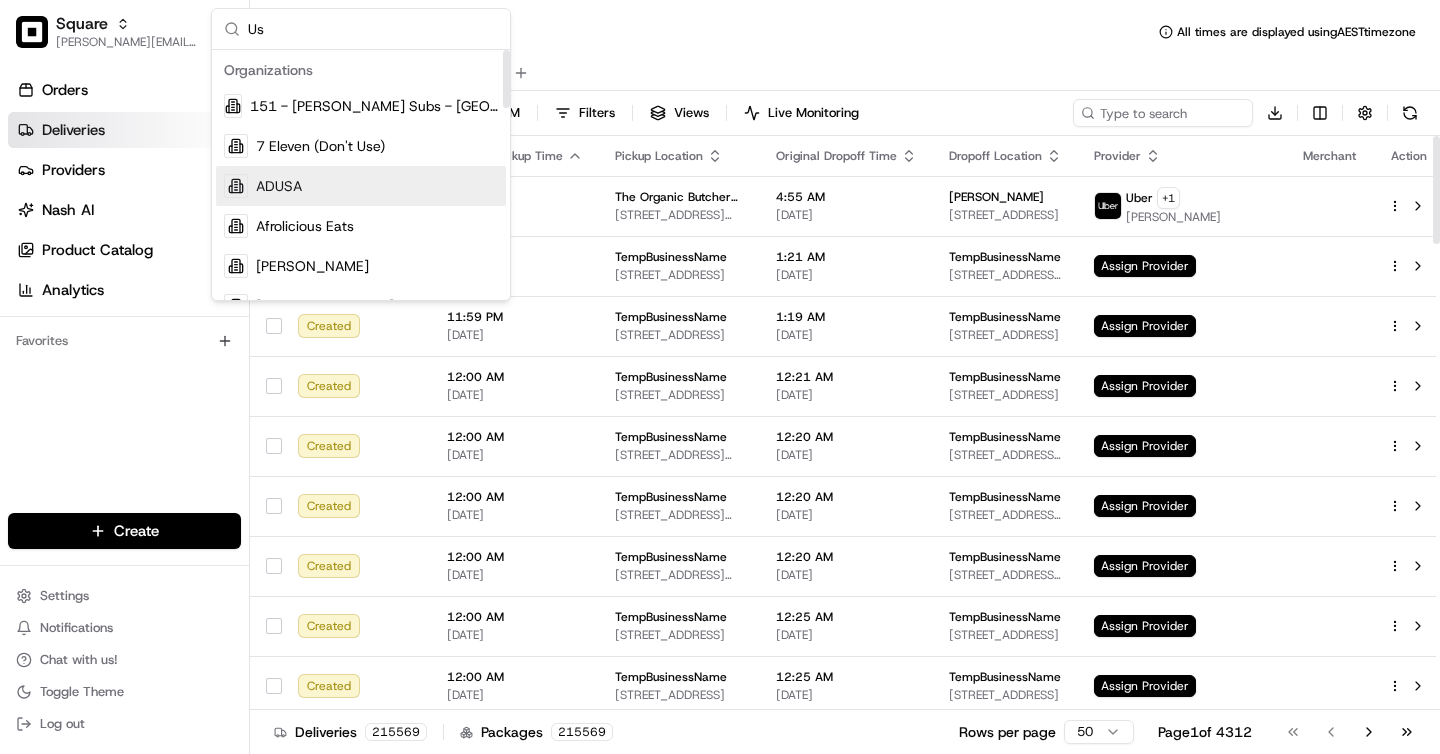 type on "Us" 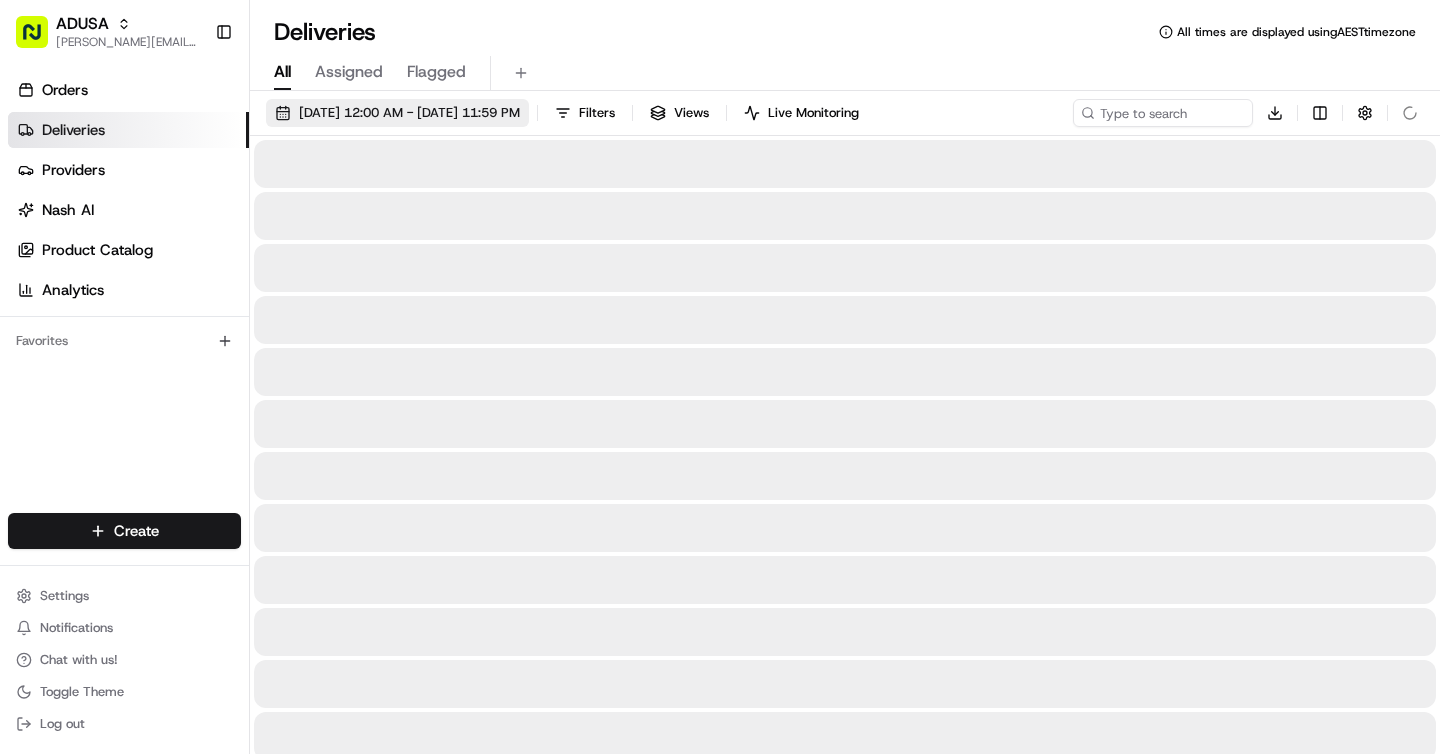 click on "07/01/2025 12:00 AM - 07/13/2025 11:59 PM" at bounding box center (409, 113) 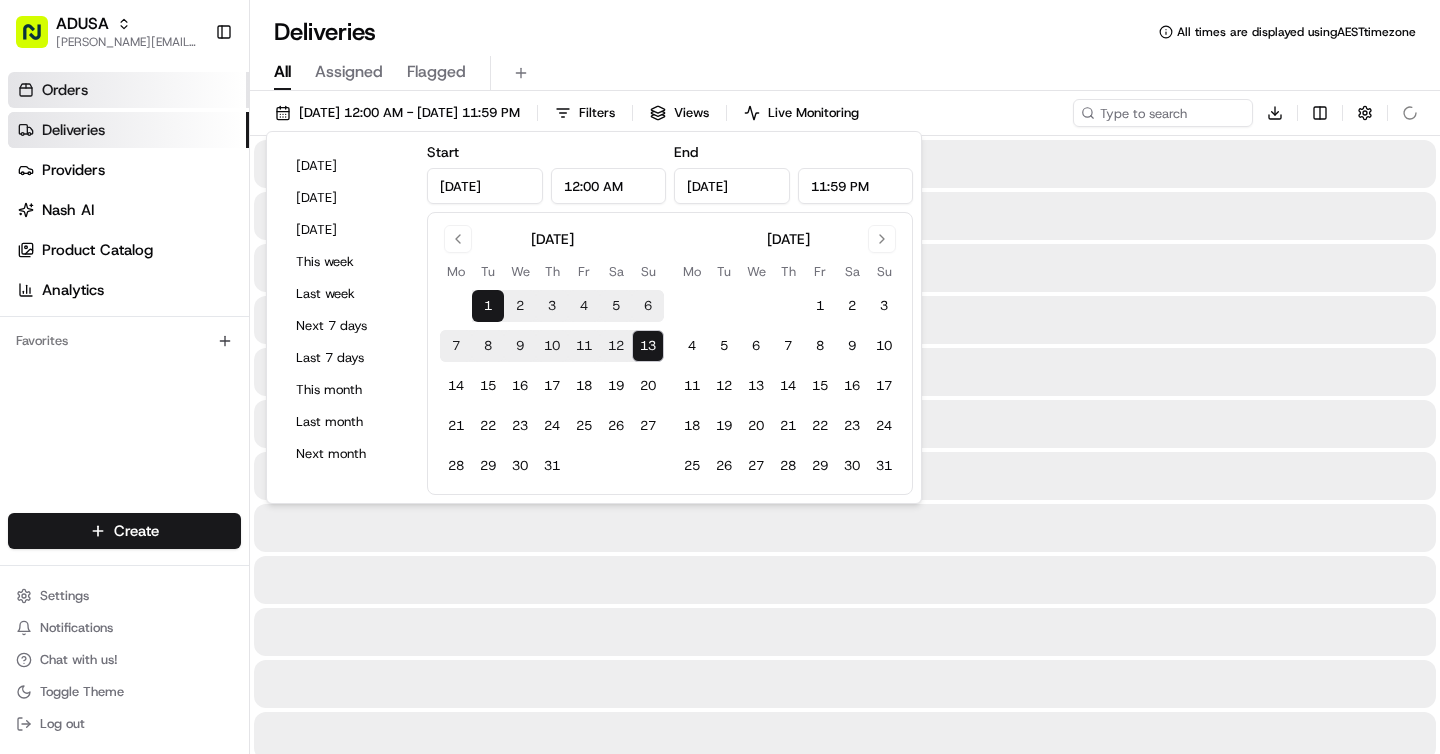click on "Orders" at bounding box center (128, 90) 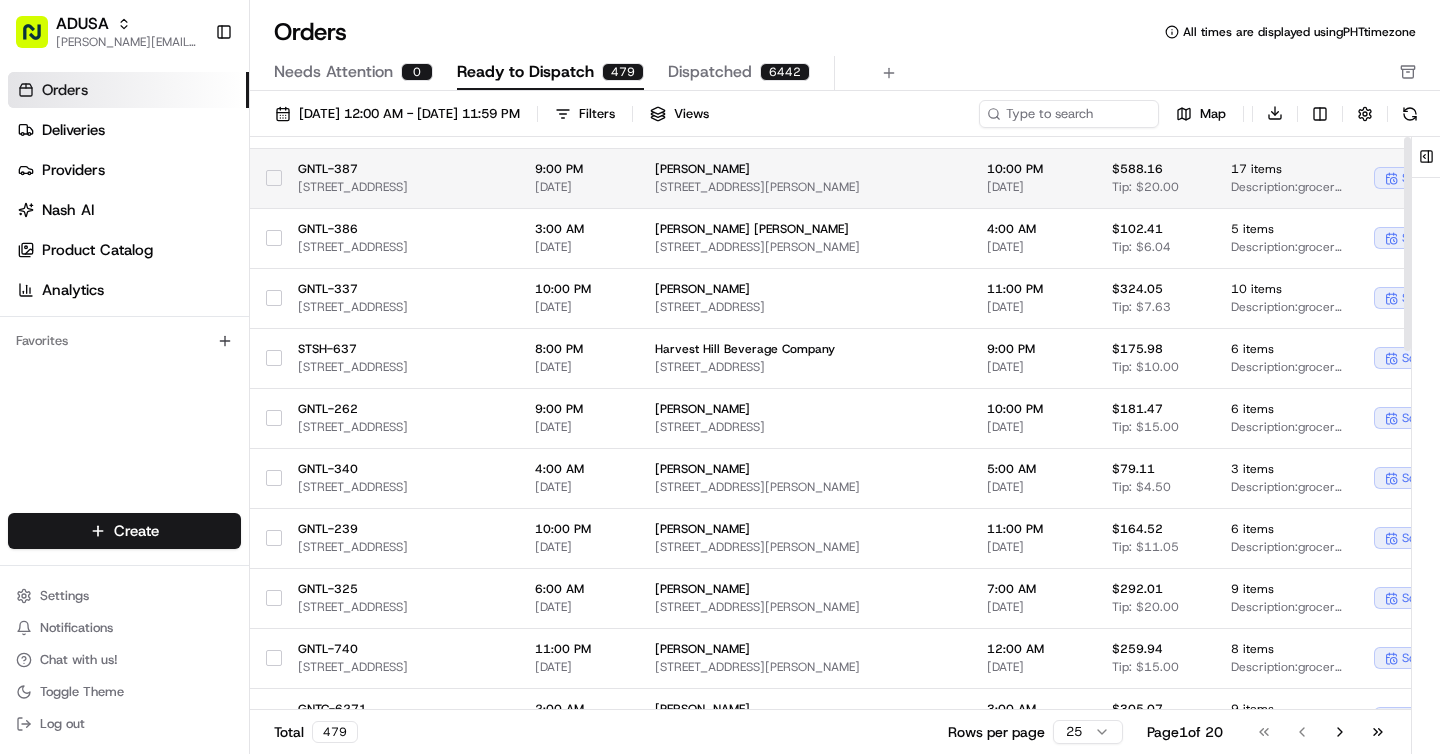 scroll, scrollTop: 0, scrollLeft: 0, axis: both 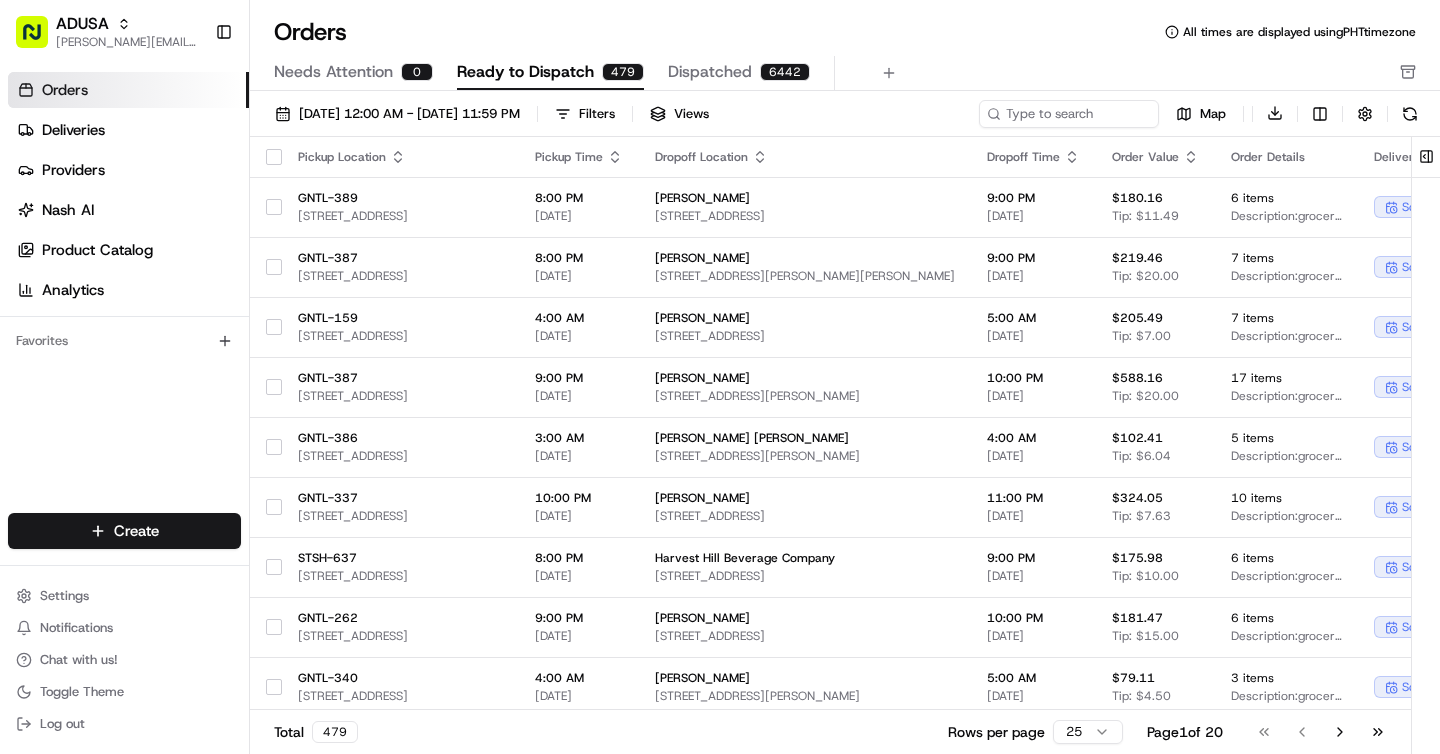 click on "Orders Deliveries Providers Nash AI Product Catalog Analytics" at bounding box center (128, 190) 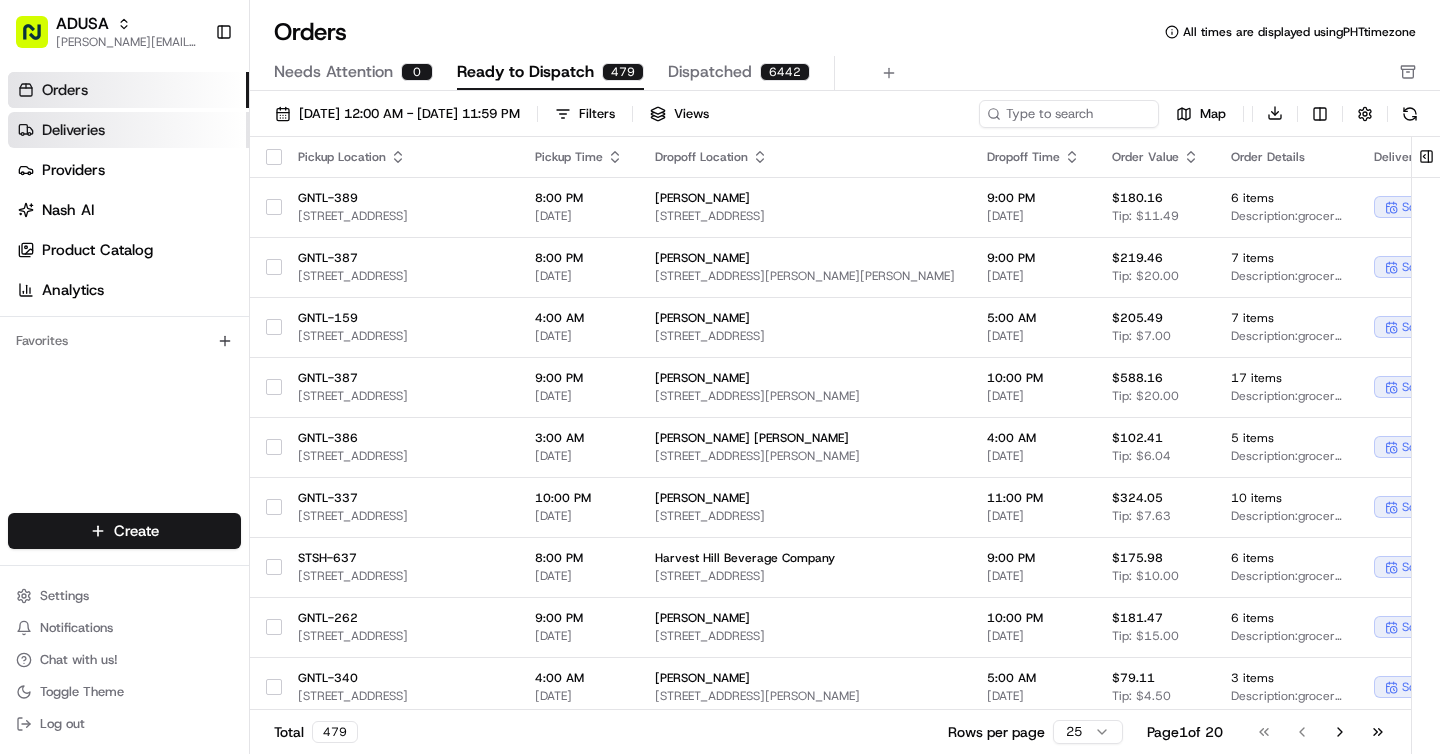 click on "Deliveries" at bounding box center [128, 130] 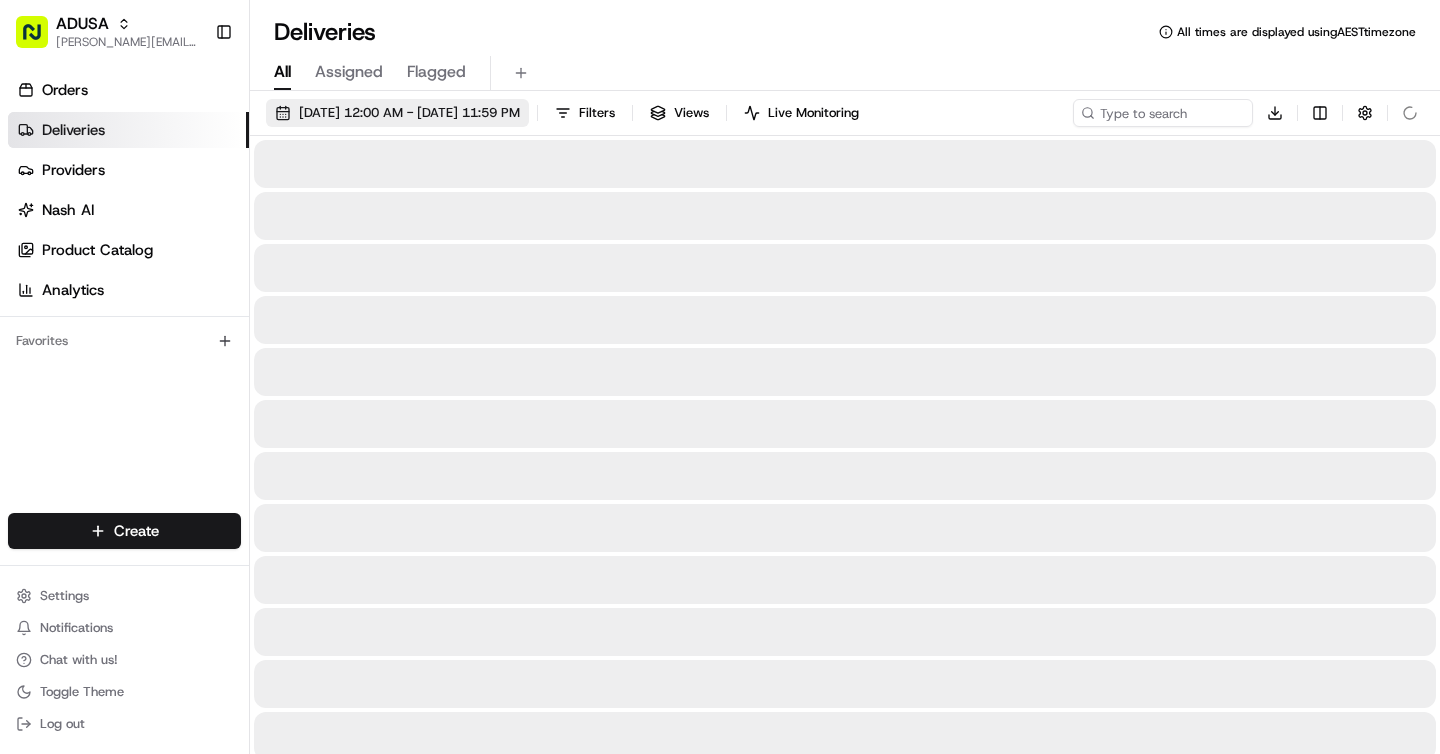 click on "07/01/2025 12:00 AM - 07/13/2025 11:59 PM" at bounding box center (409, 113) 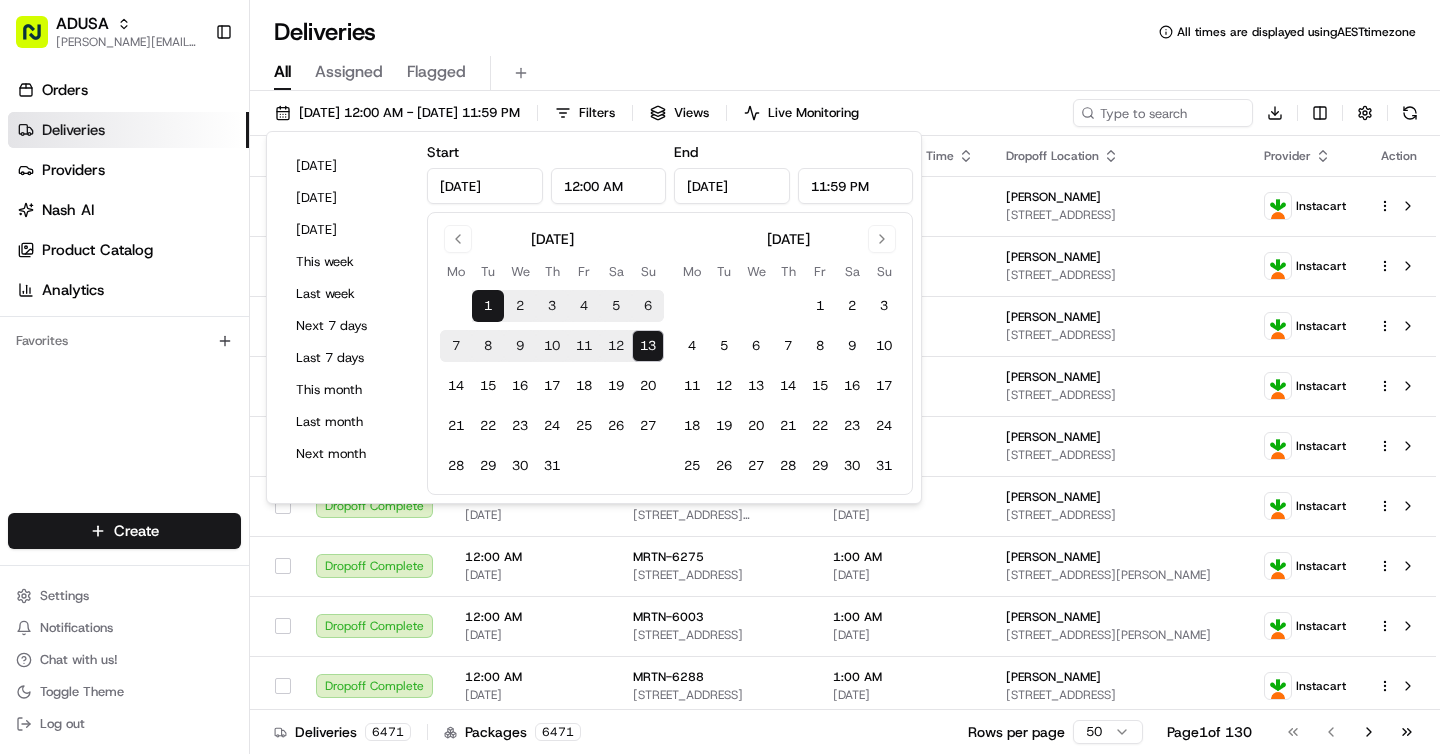 click on "Deliveries All times are displayed using  AEST  timezone" at bounding box center [845, 32] 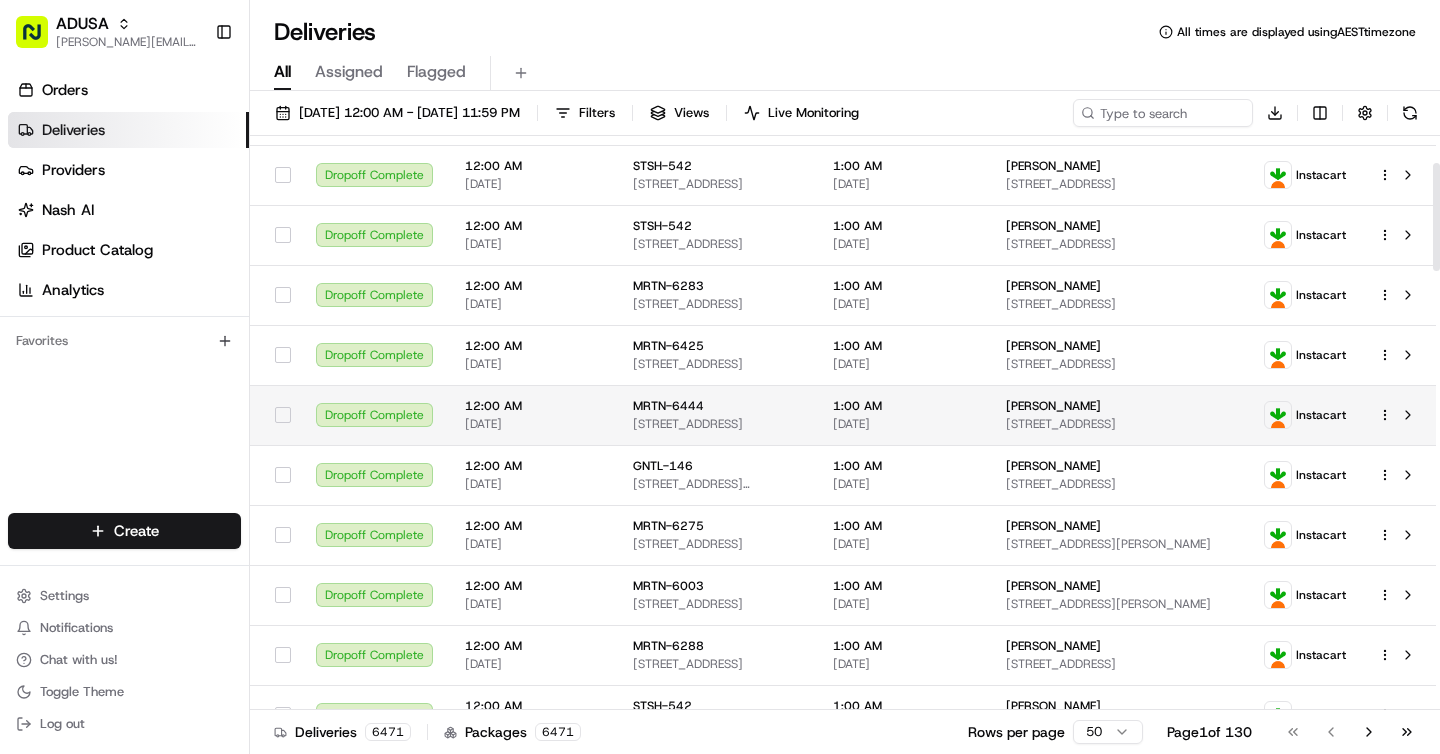 scroll, scrollTop: 0, scrollLeft: 0, axis: both 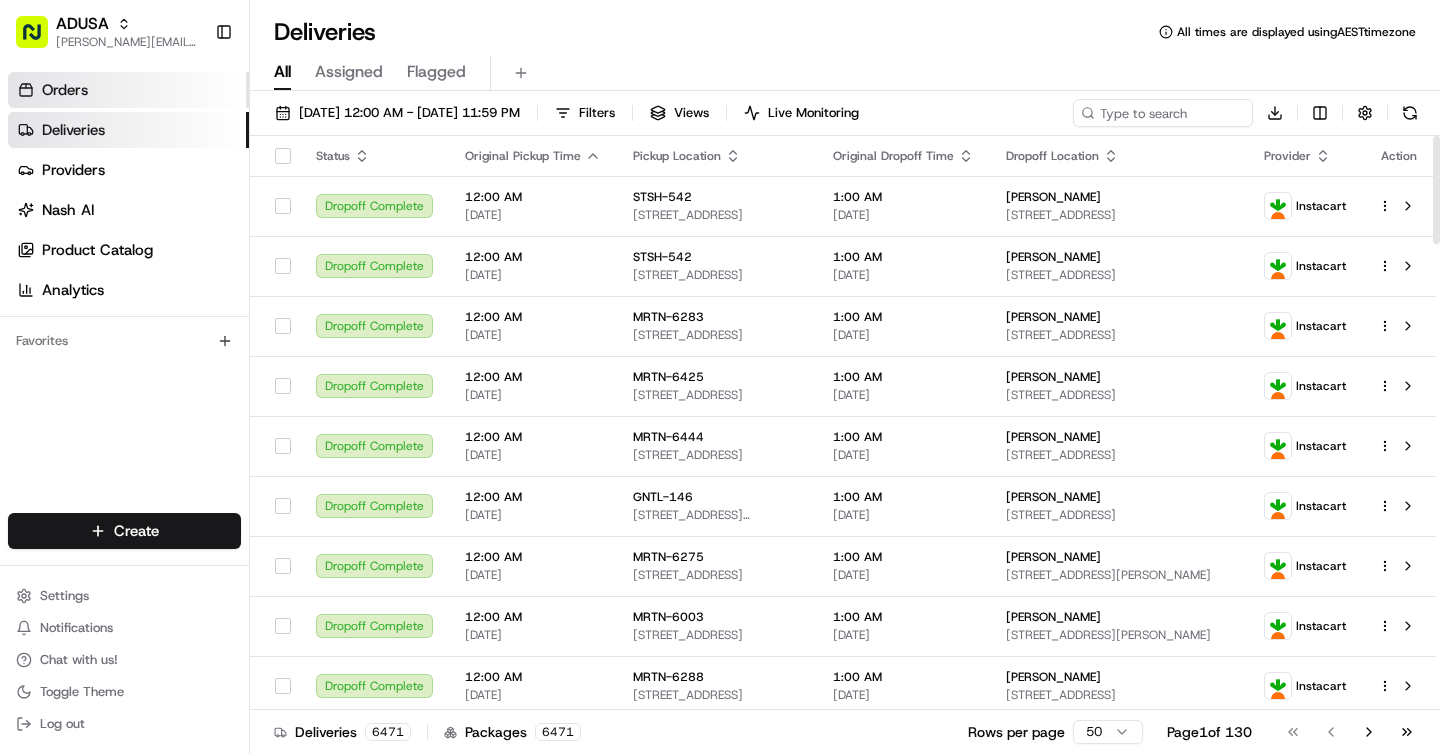 click on "Orders" at bounding box center [128, 90] 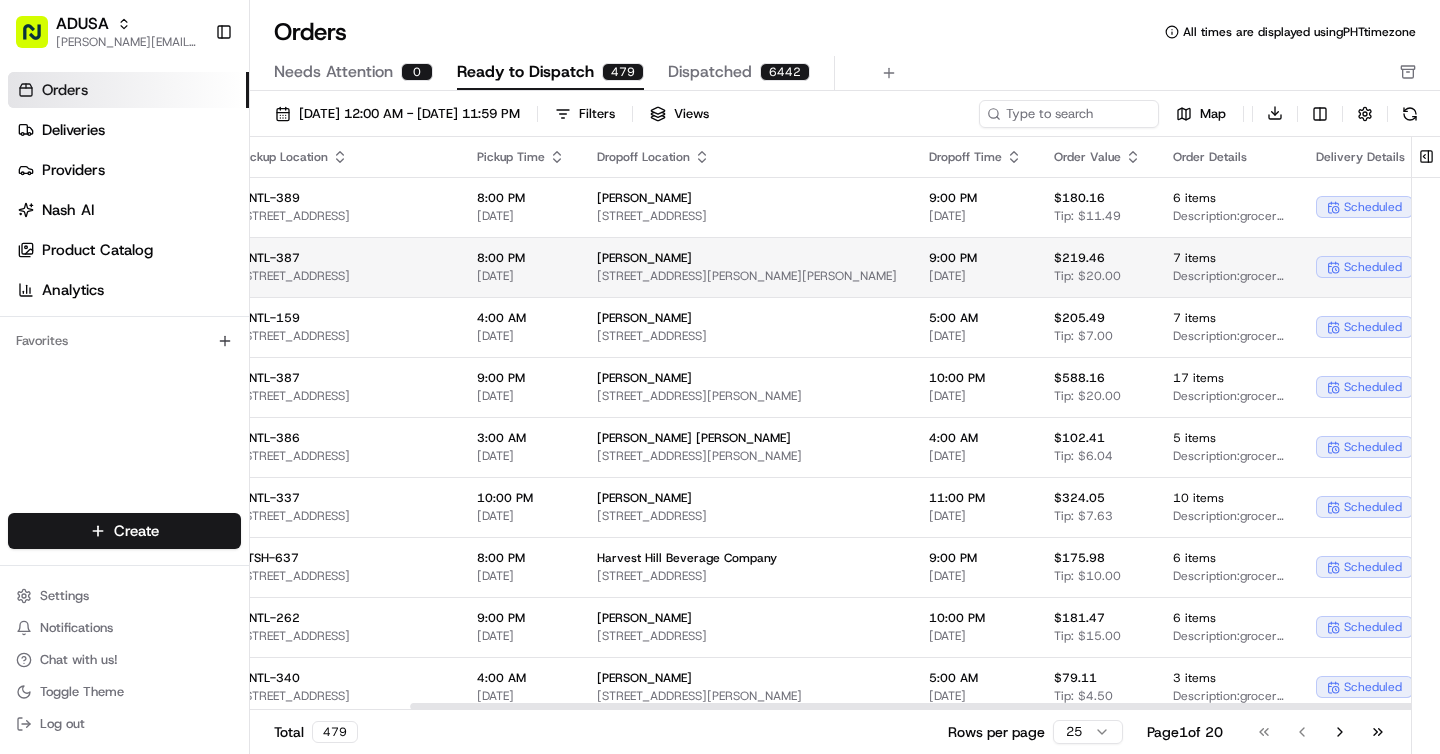 scroll, scrollTop: 0, scrollLeft: 0, axis: both 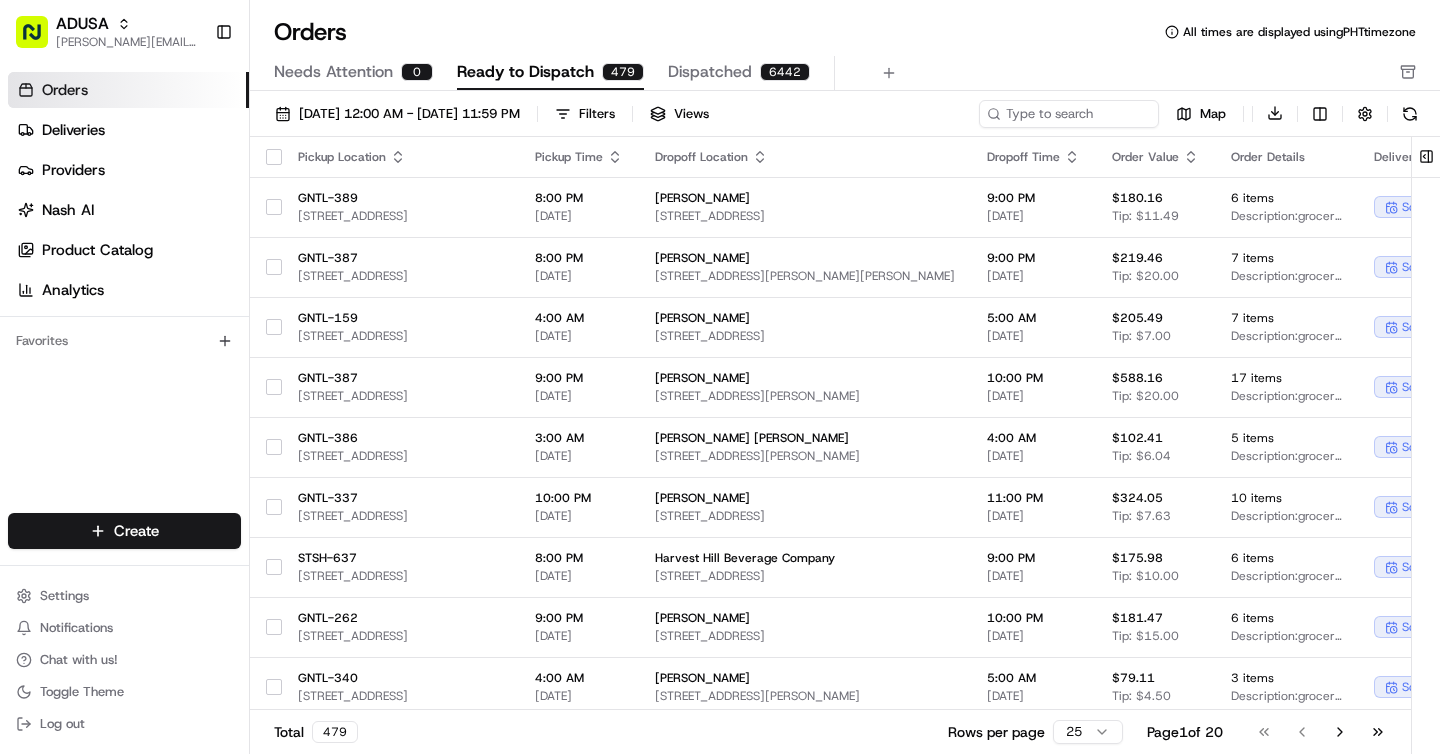 click on "Needs Attention" at bounding box center [333, 72] 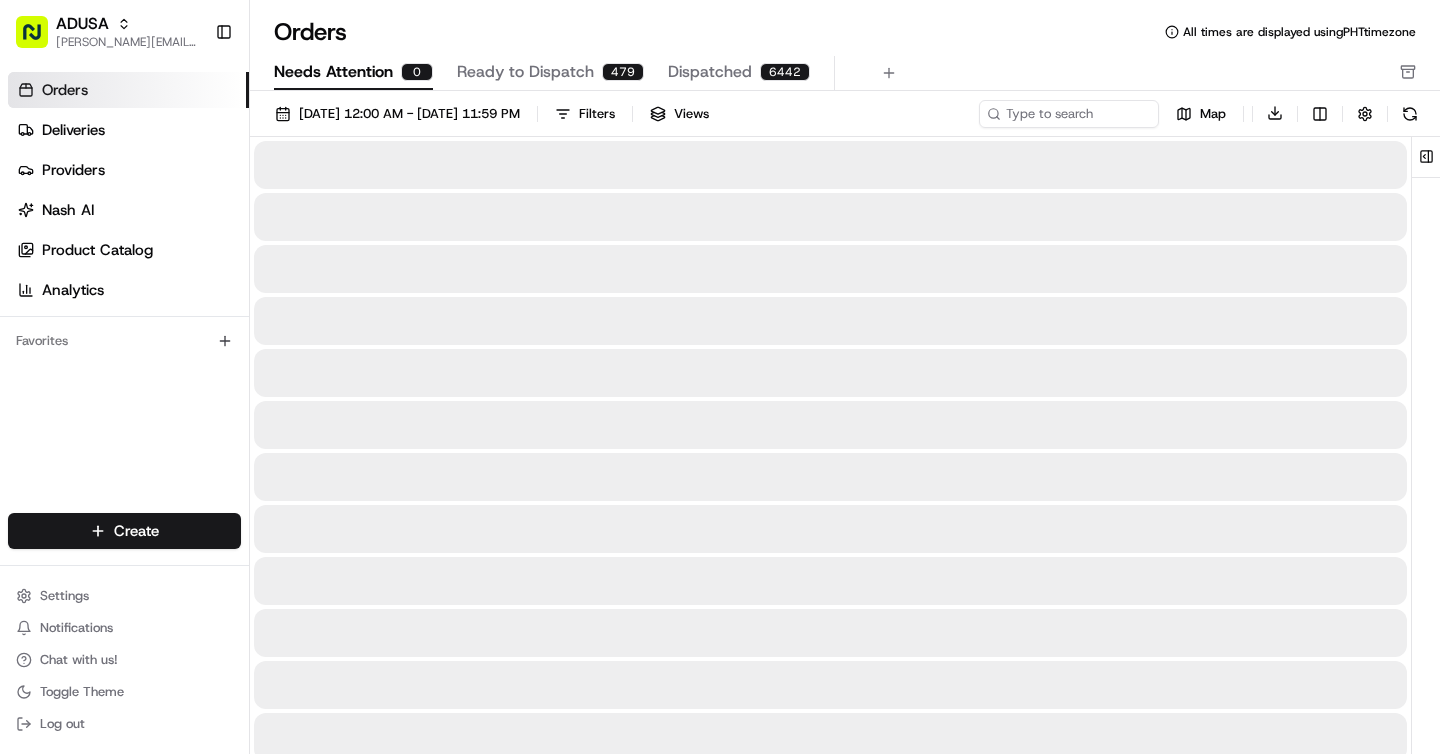 click on "Ready to Dispatch" at bounding box center [525, 72] 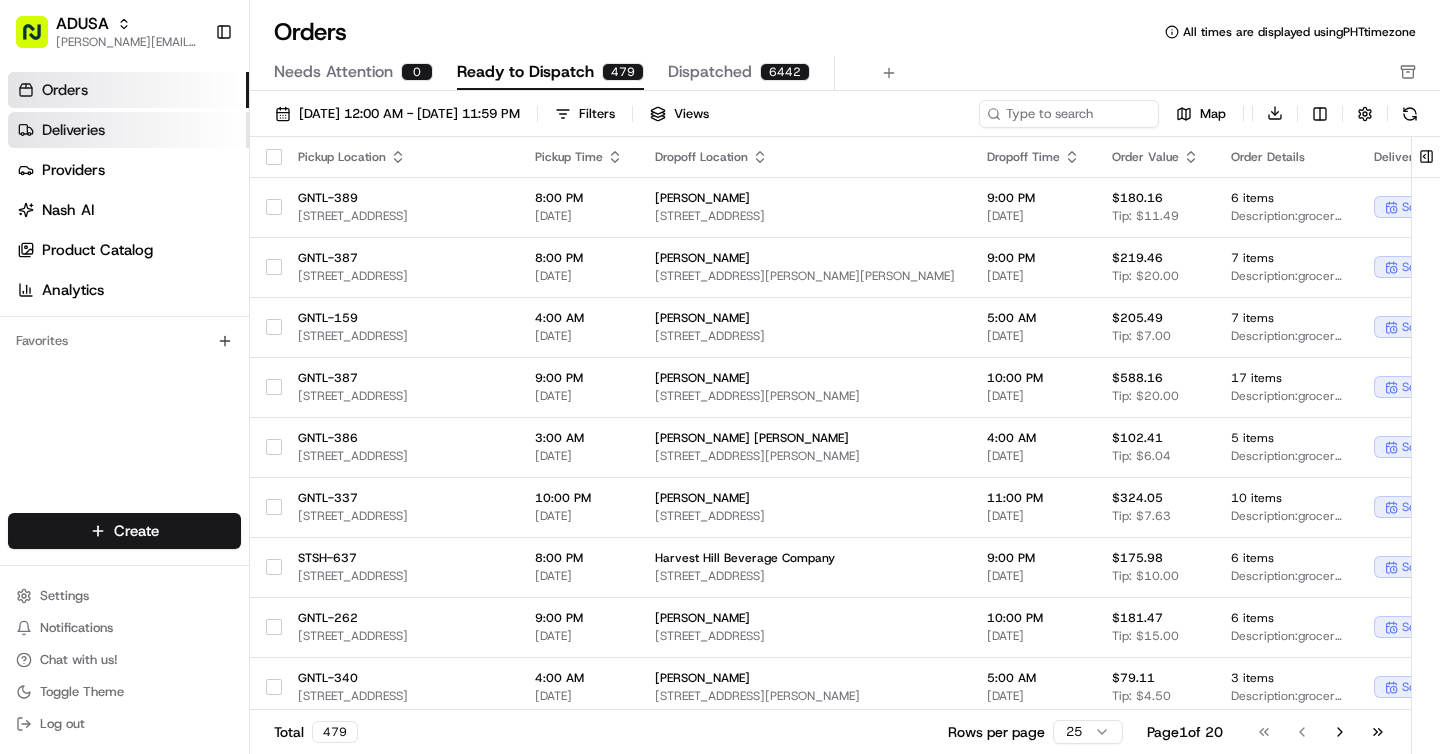 click on "Deliveries" at bounding box center [128, 130] 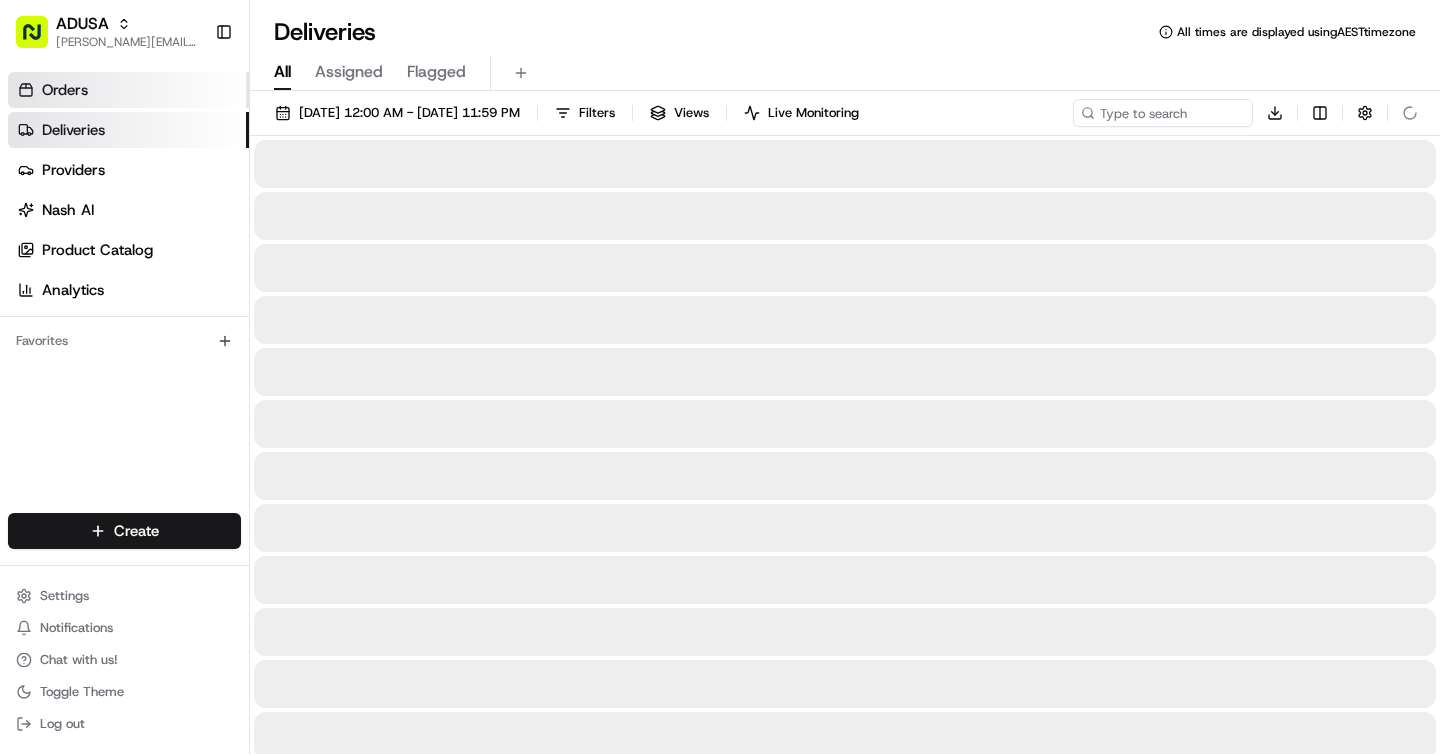 click on "Orders" at bounding box center [128, 90] 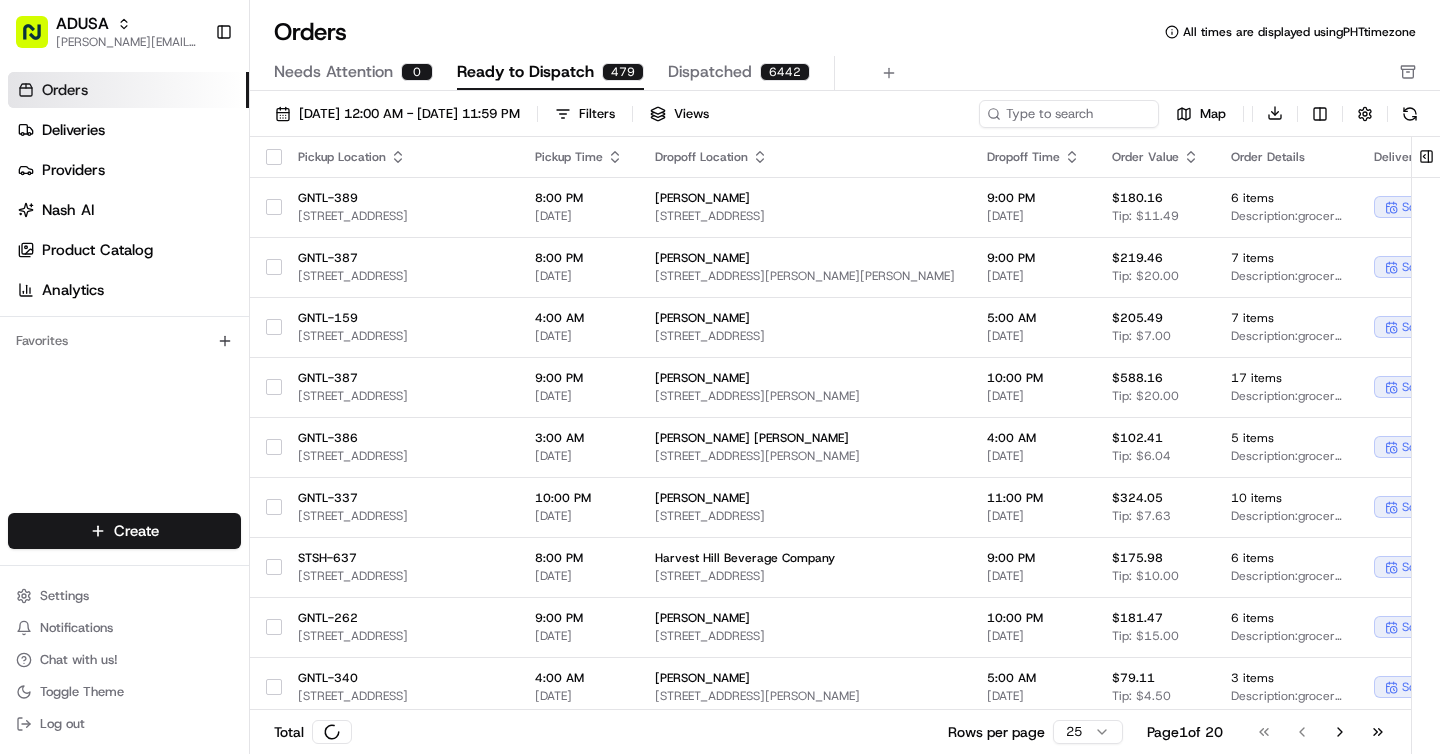 click on "Needs Attention" at bounding box center (333, 72) 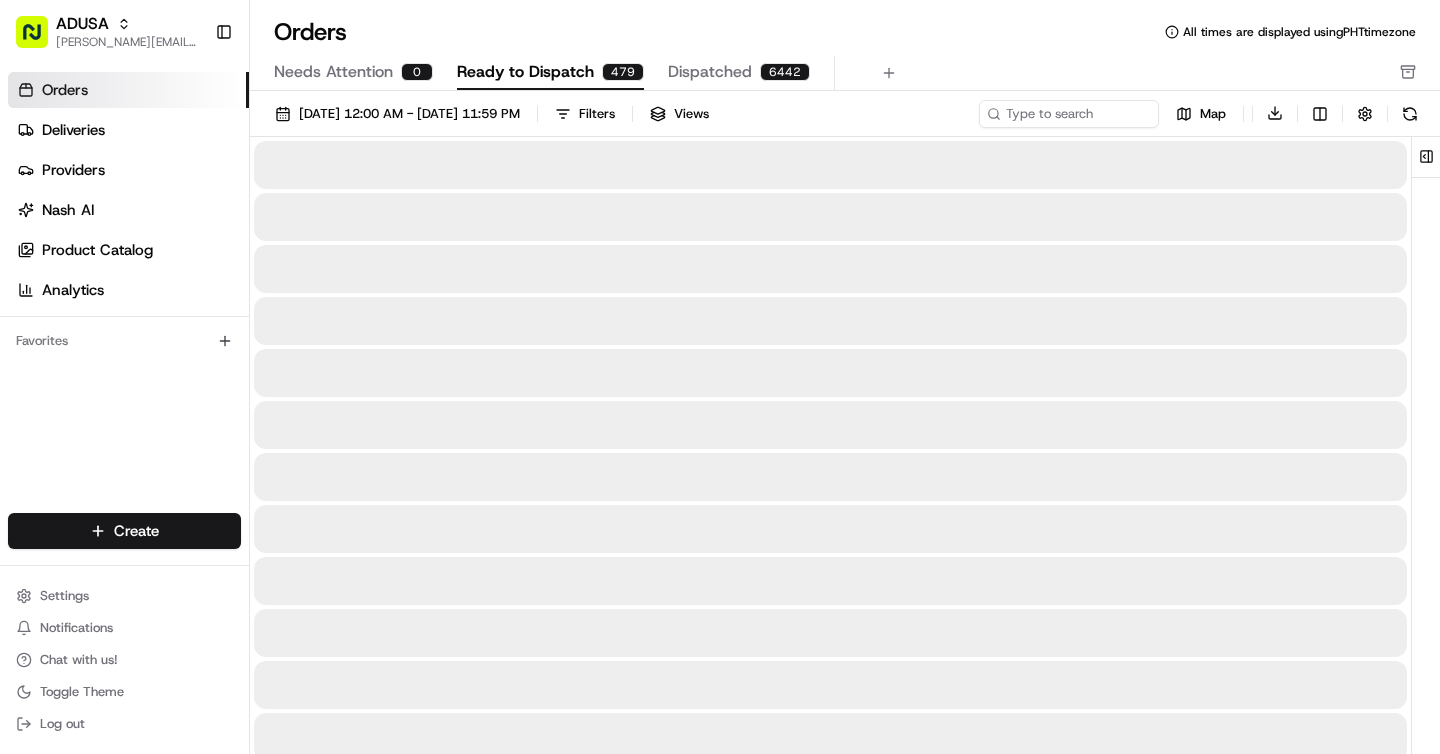 click on "Ready to Dispatch" at bounding box center (525, 72) 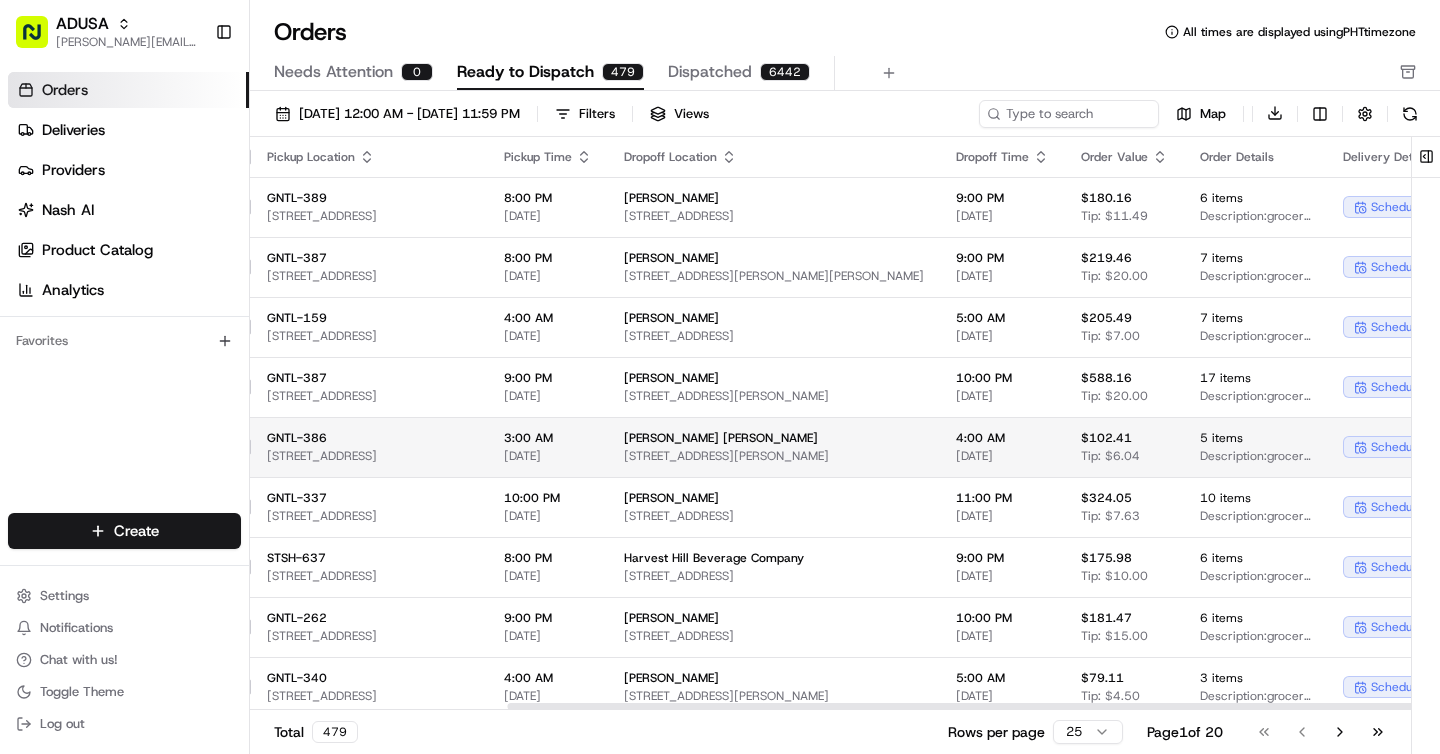scroll, scrollTop: 0, scrollLeft: 0, axis: both 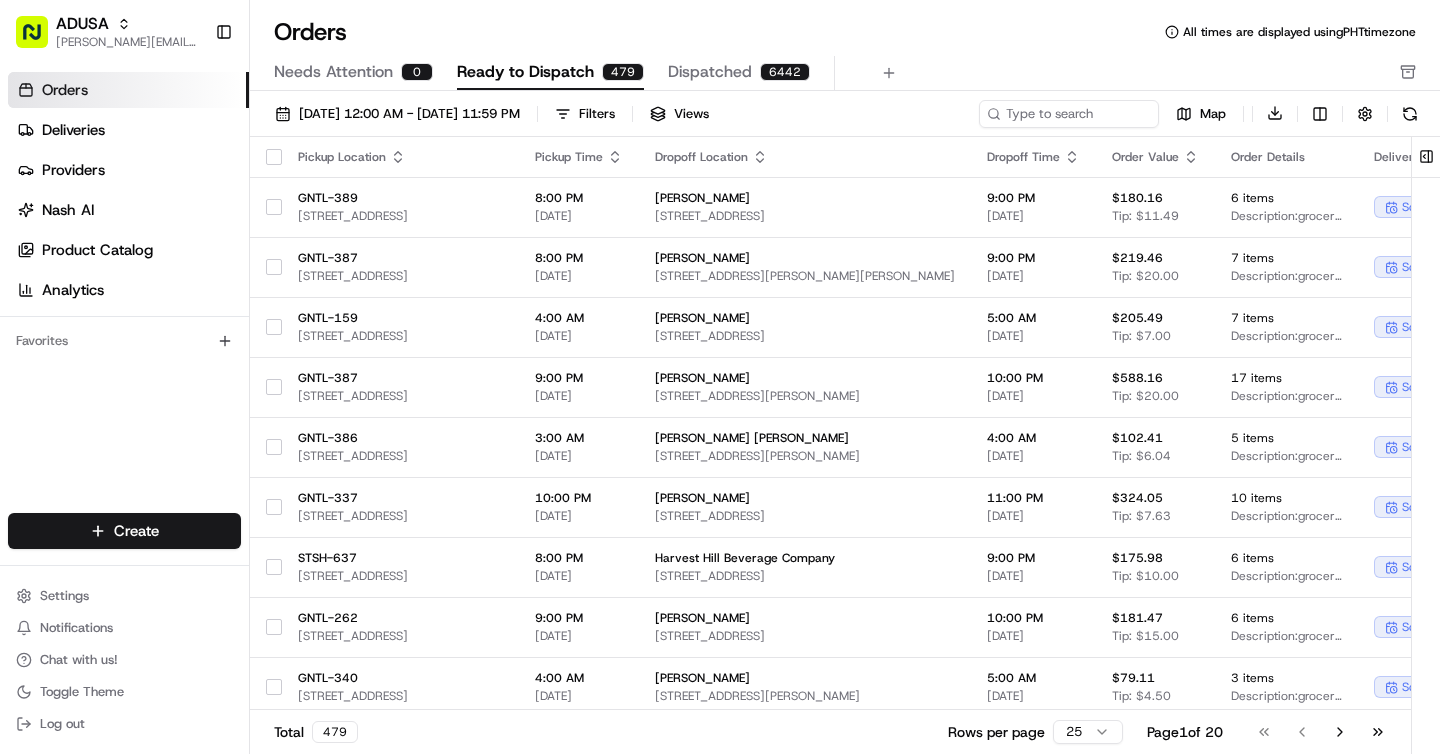 click on "Orders All times are displayed using  PHT  timezone" at bounding box center [845, 32] 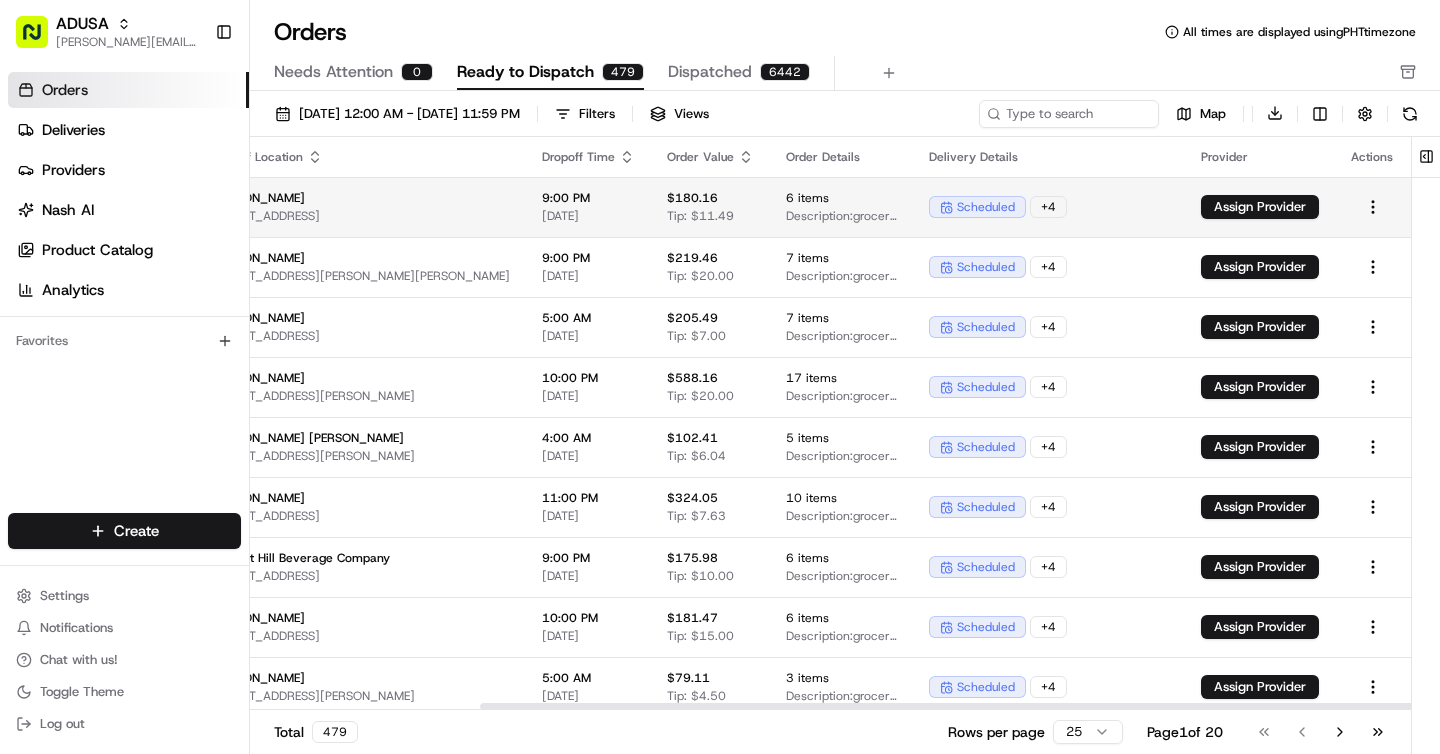 scroll, scrollTop: 0, scrollLeft: 579, axis: horizontal 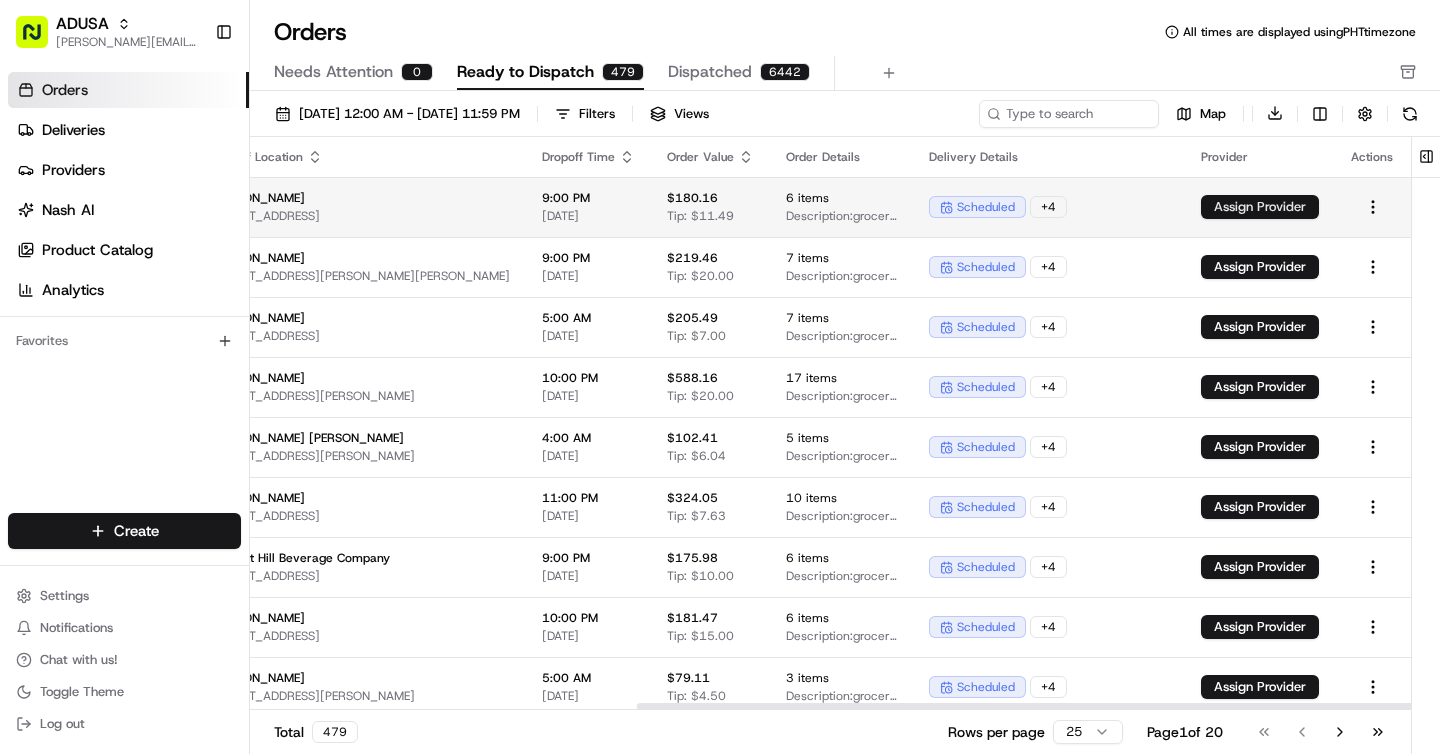 click on "Assign Provider" at bounding box center [1260, 207] 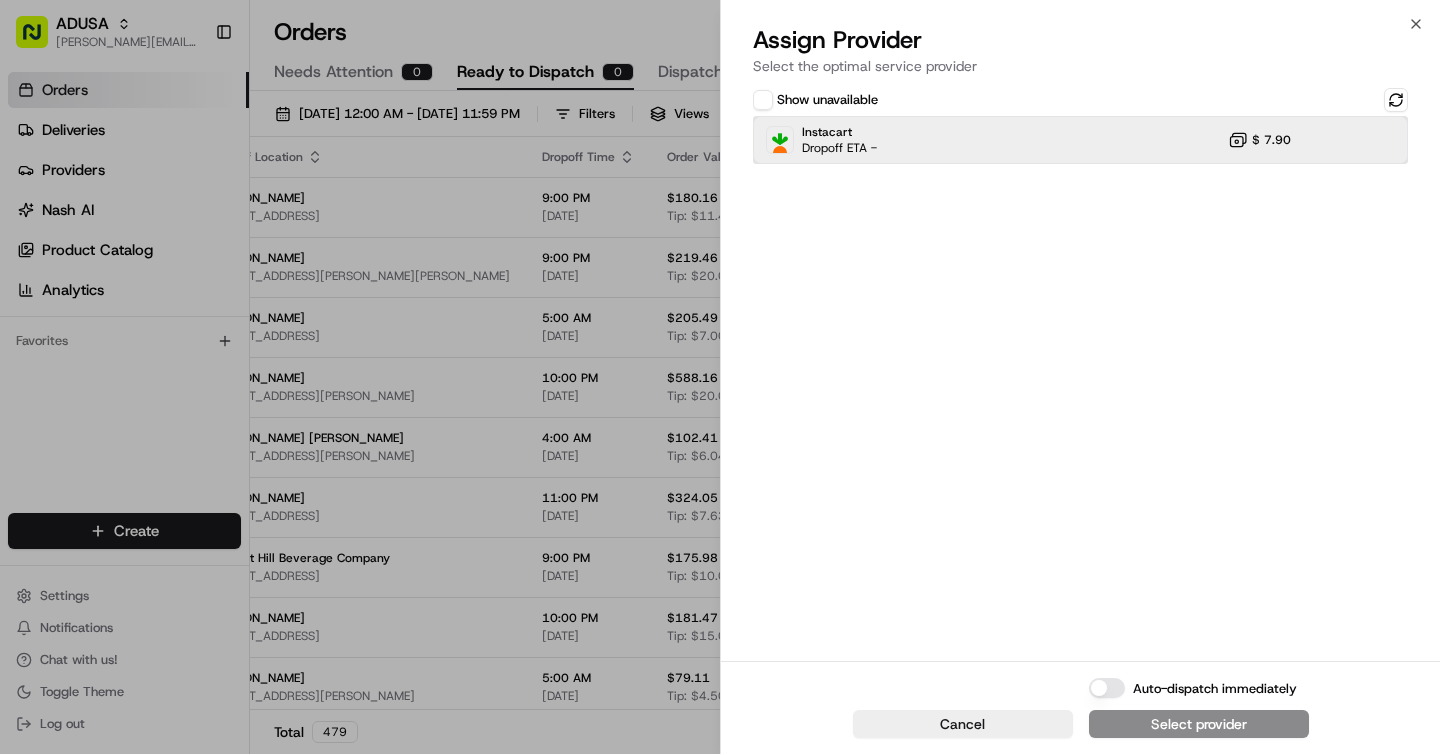 click on "Instacart Dropoff ETA   - $   7.90" at bounding box center (1080, 140) 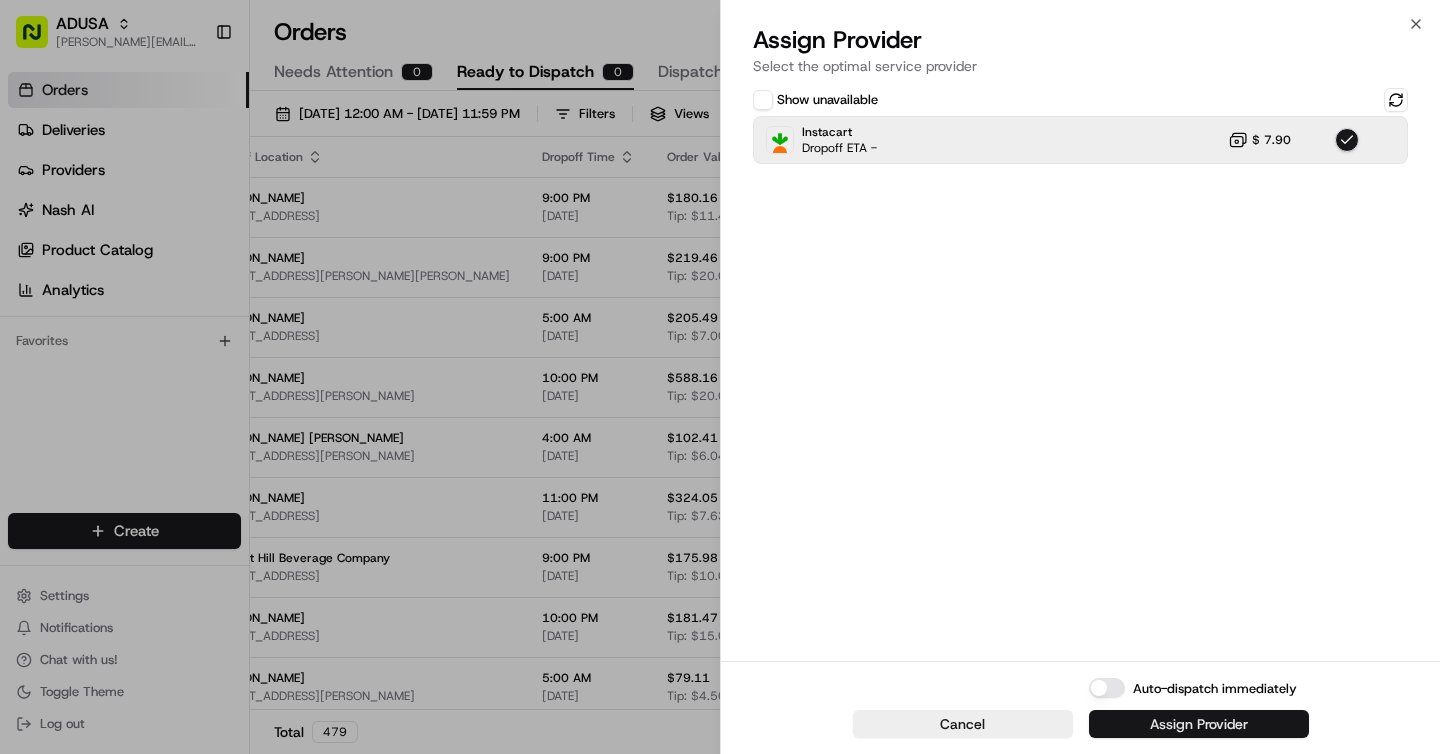 click on "Assign Provider" at bounding box center [1199, 724] 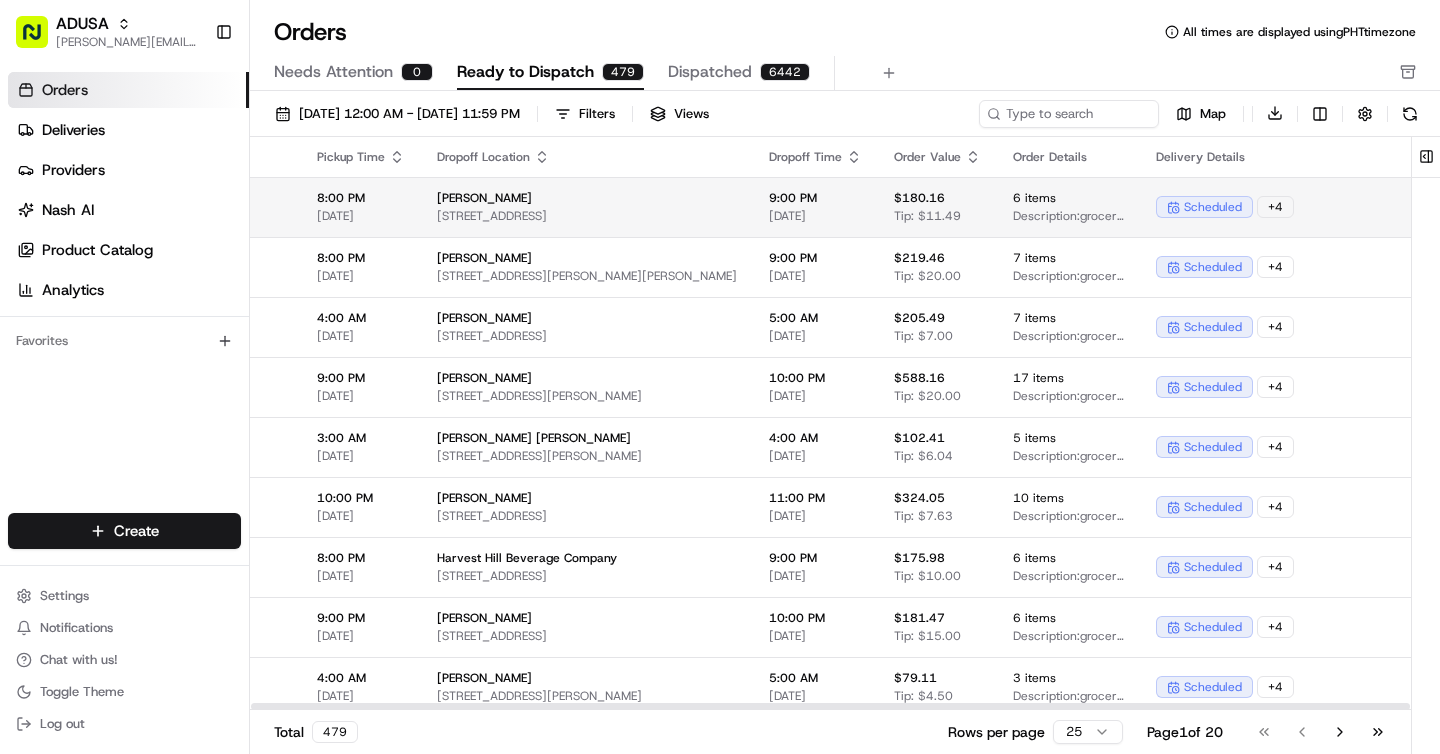 scroll, scrollTop: 0, scrollLeft: 0, axis: both 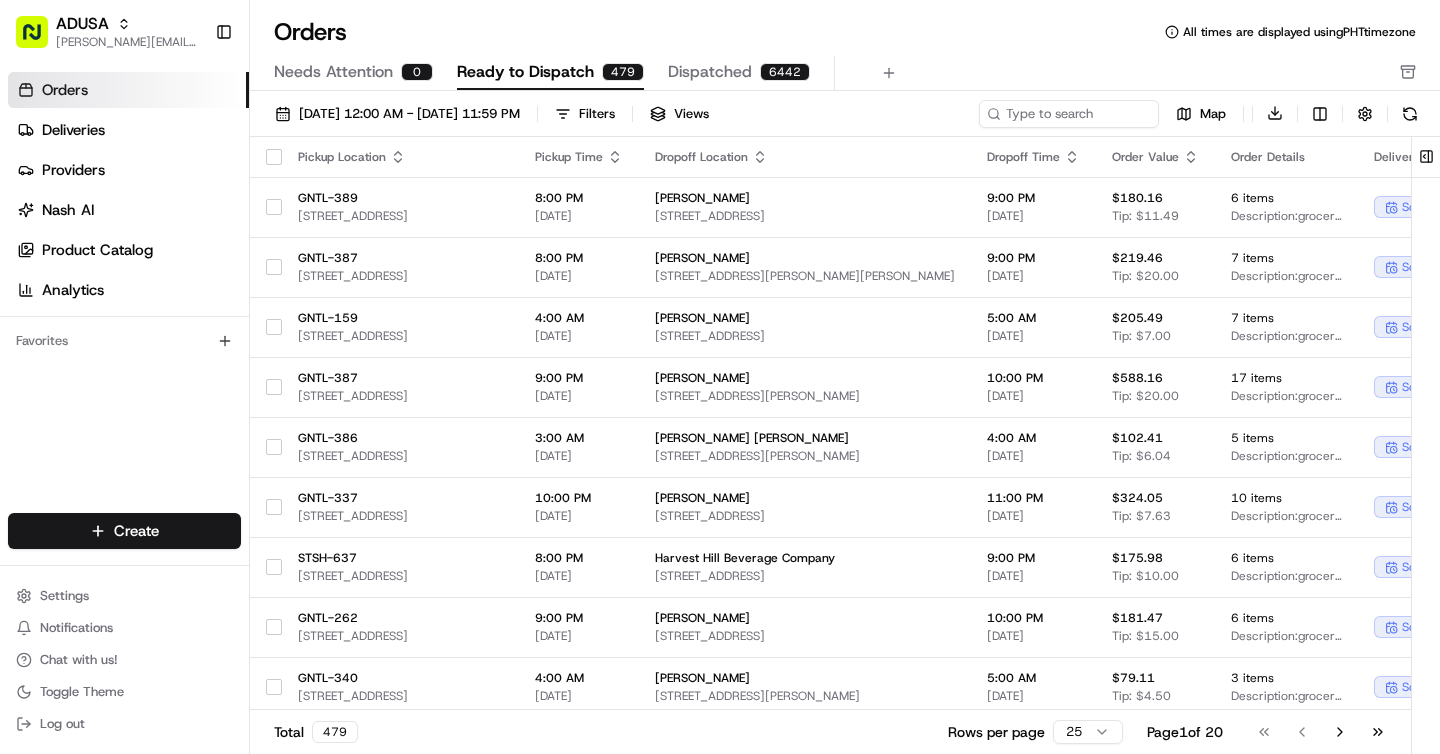 click on "Needs Attention" at bounding box center (333, 72) 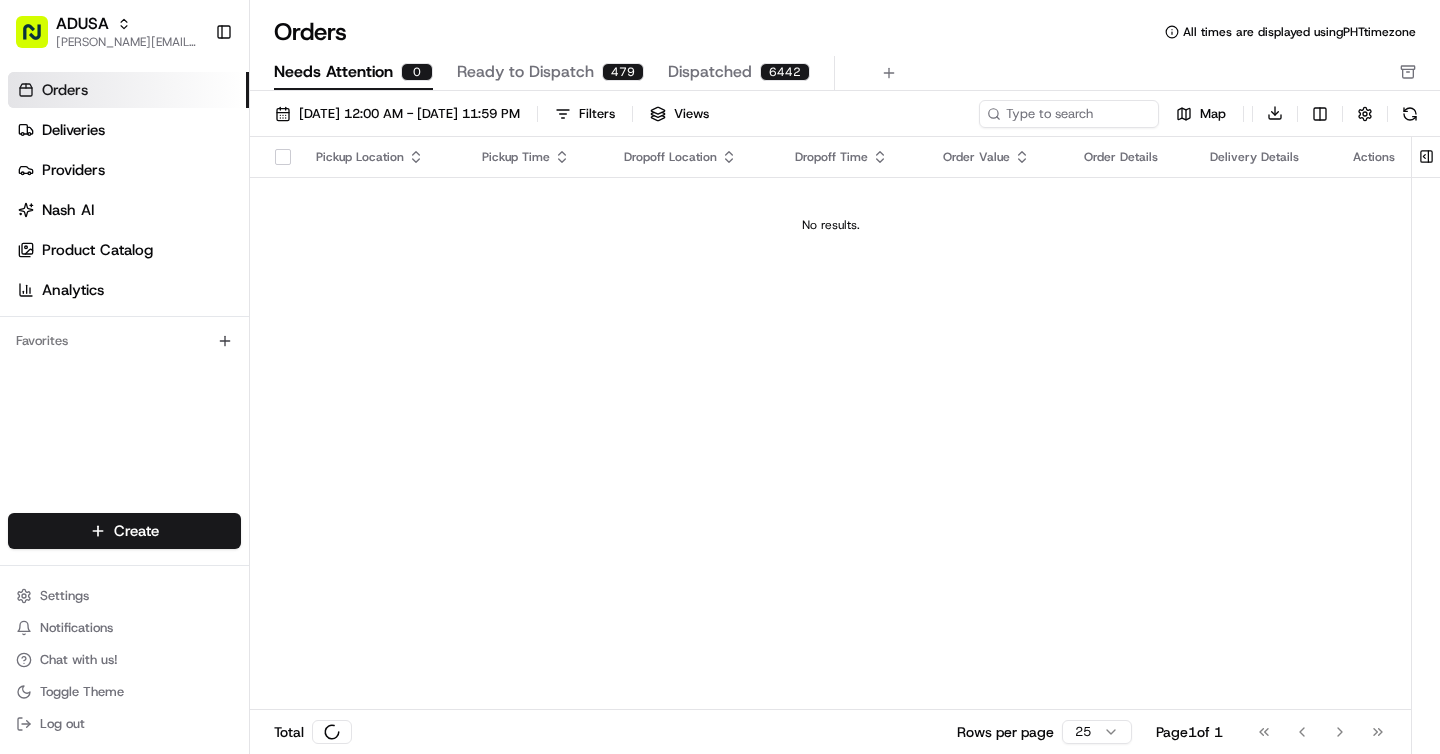 click on "Ready to Dispatch" at bounding box center (525, 72) 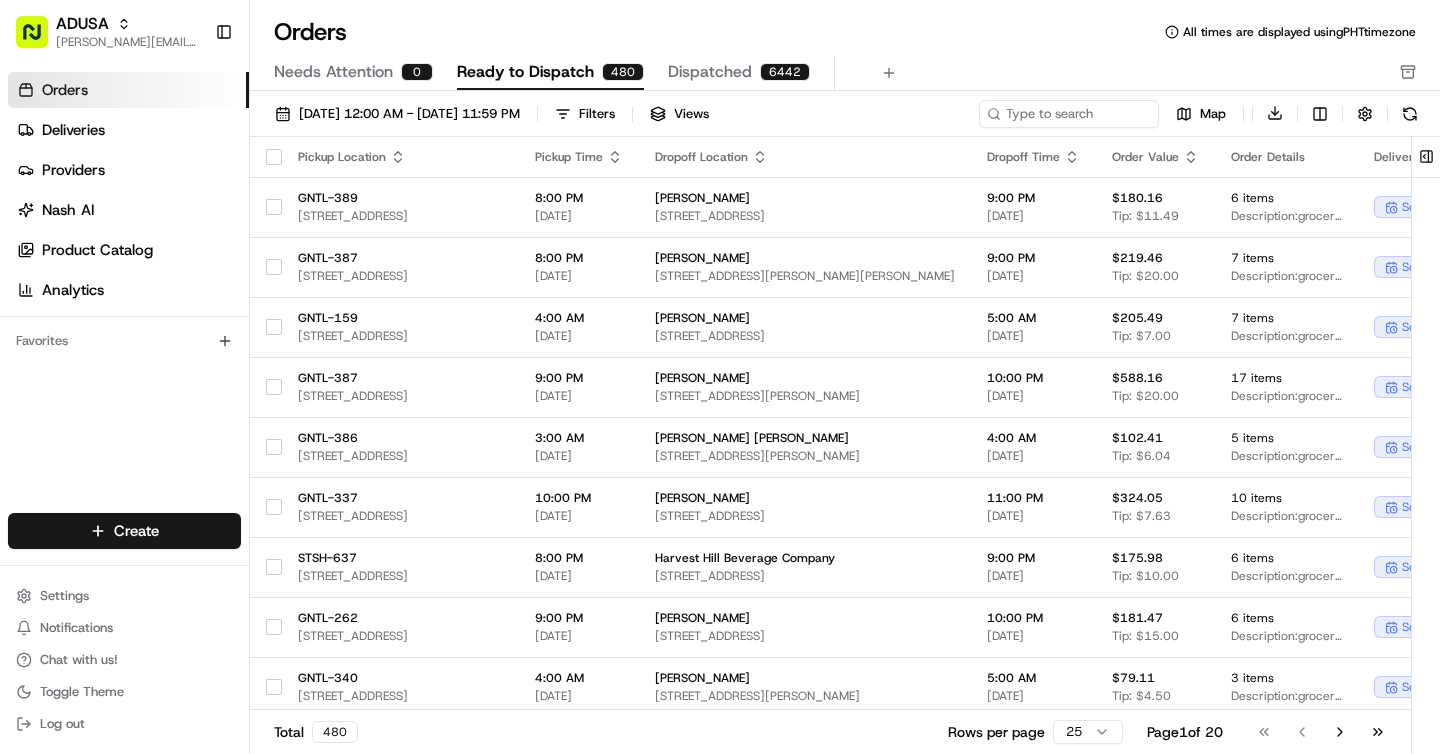 click on "Dispatched" at bounding box center (710, 72) 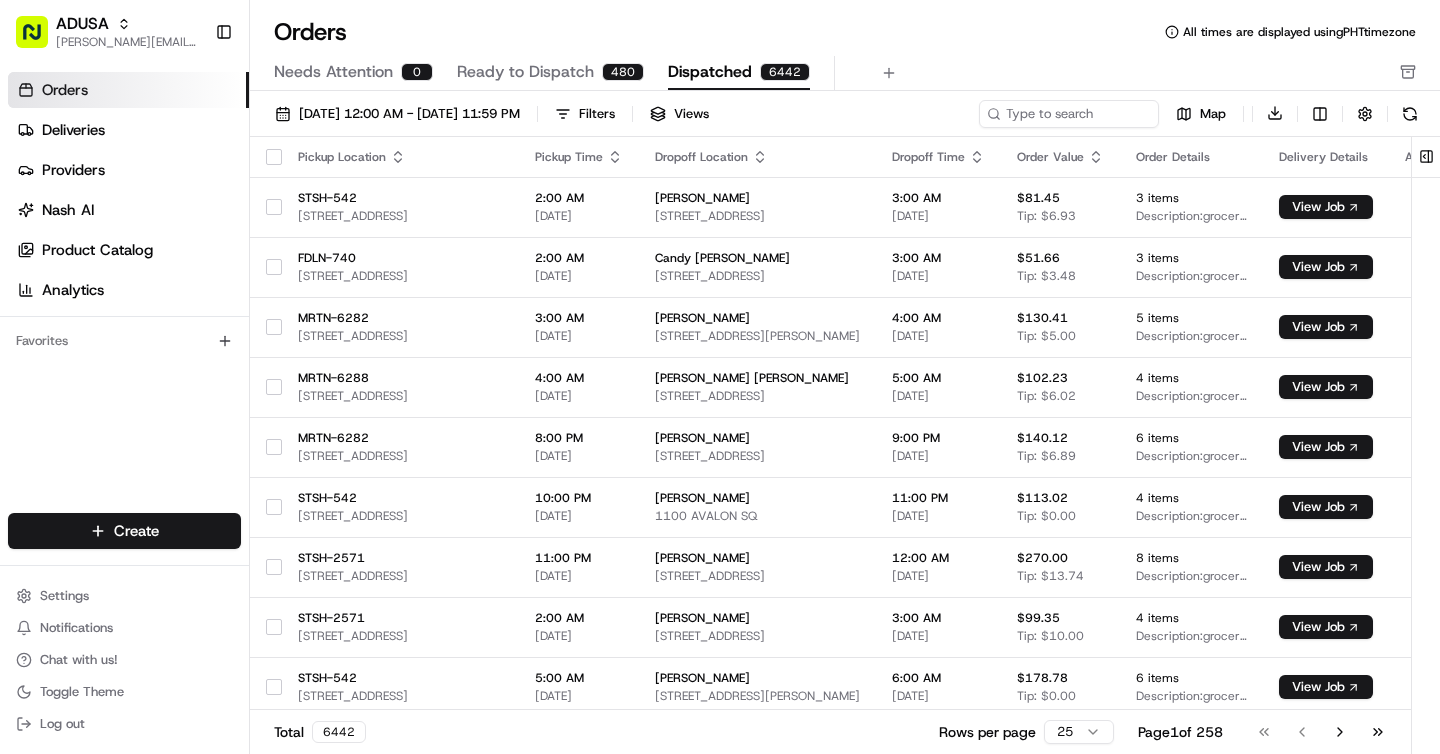 click on "Ready to Dispatch" at bounding box center (525, 72) 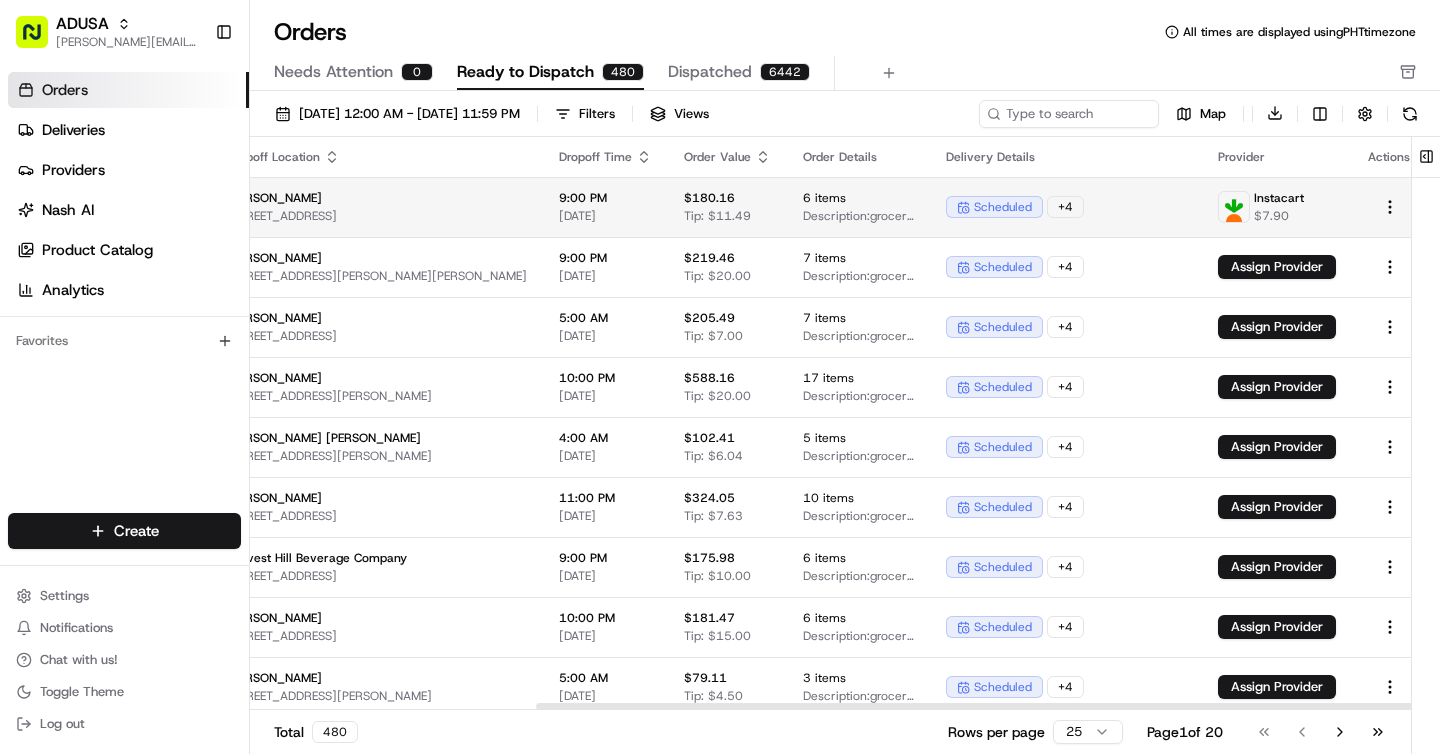 scroll, scrollTop: 0, scrollLeft: 579, axis: horizontal 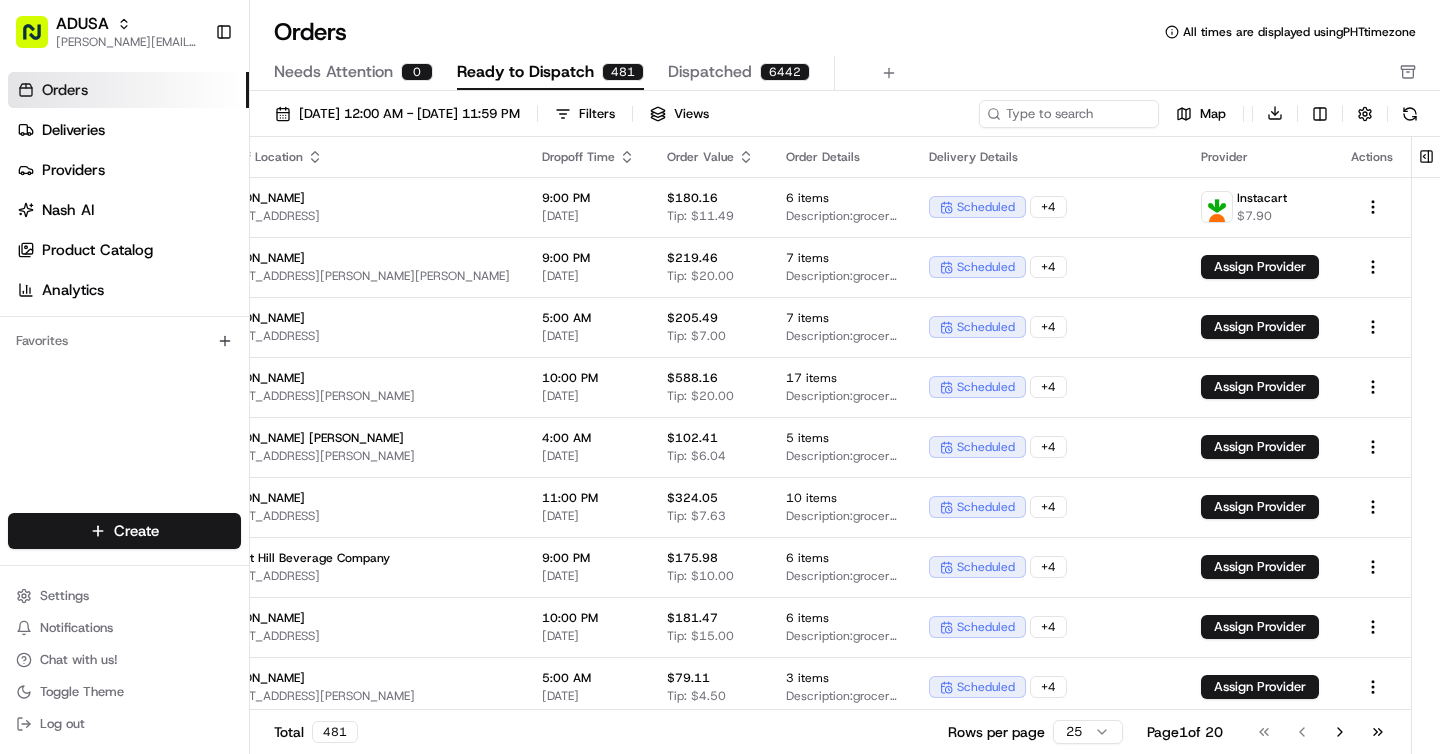 click on "Dispatched" at bounding box center [710, 72] 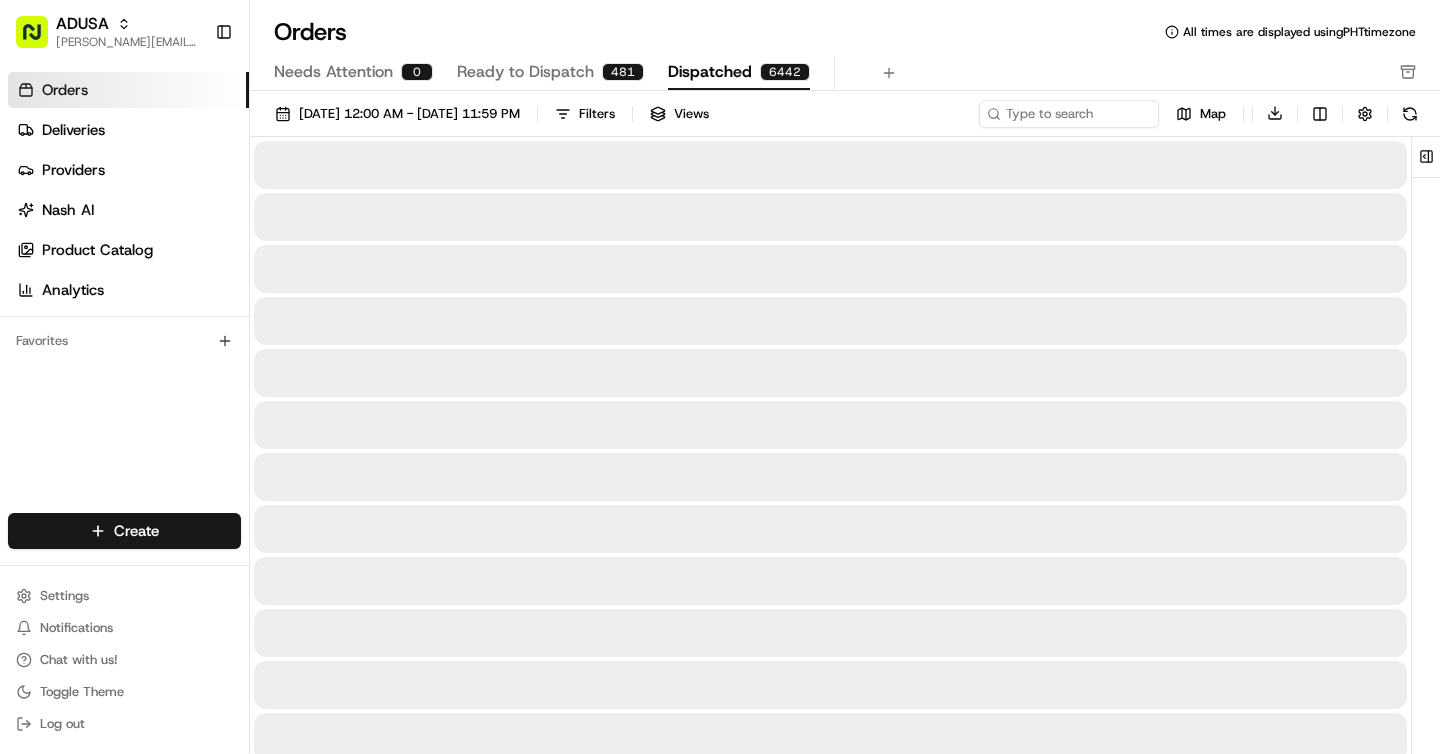 click on "Ready to Dispatch 481" at bounding box center (550, 73) 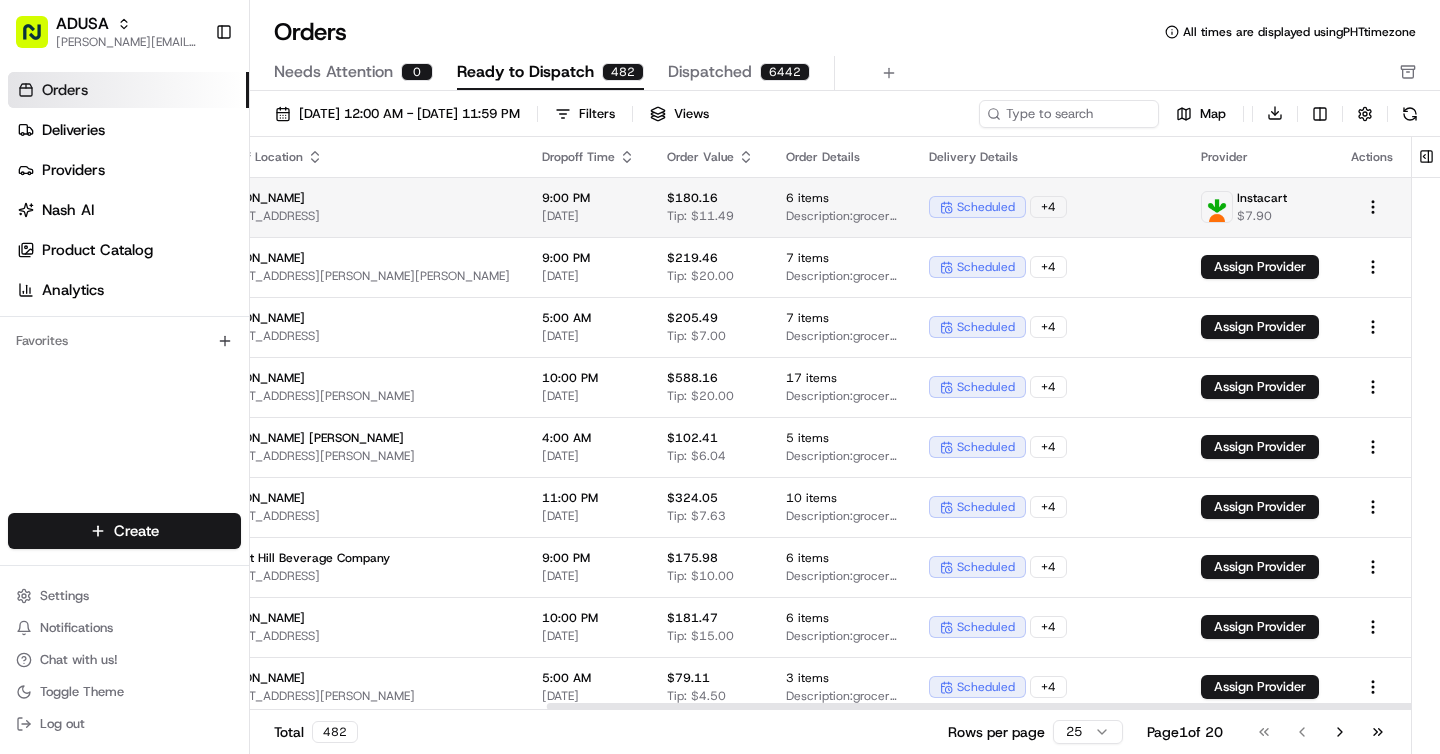 scroll, scrollTop: 0, scrollLeft: 579, axis: horizontal 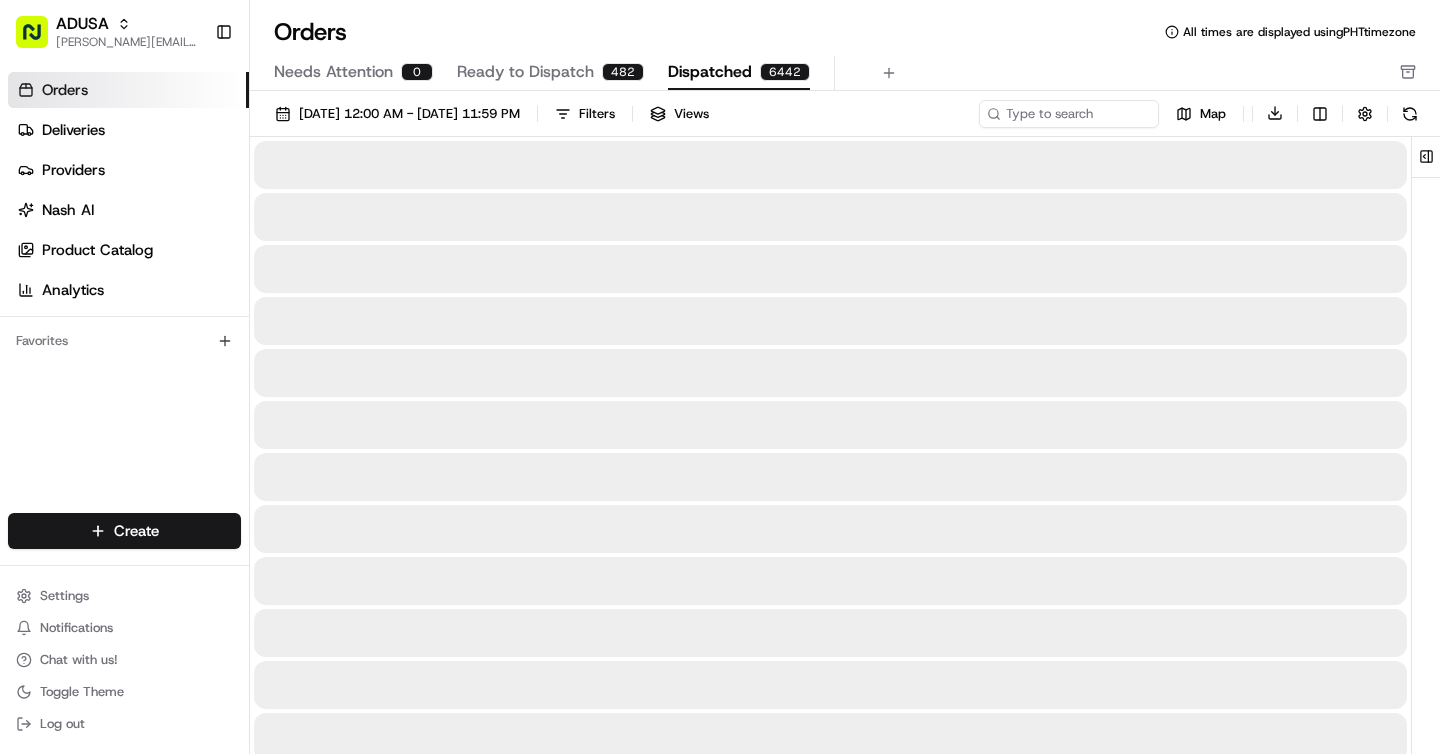 click on "Dispatched" at bounding box center (710, 72) 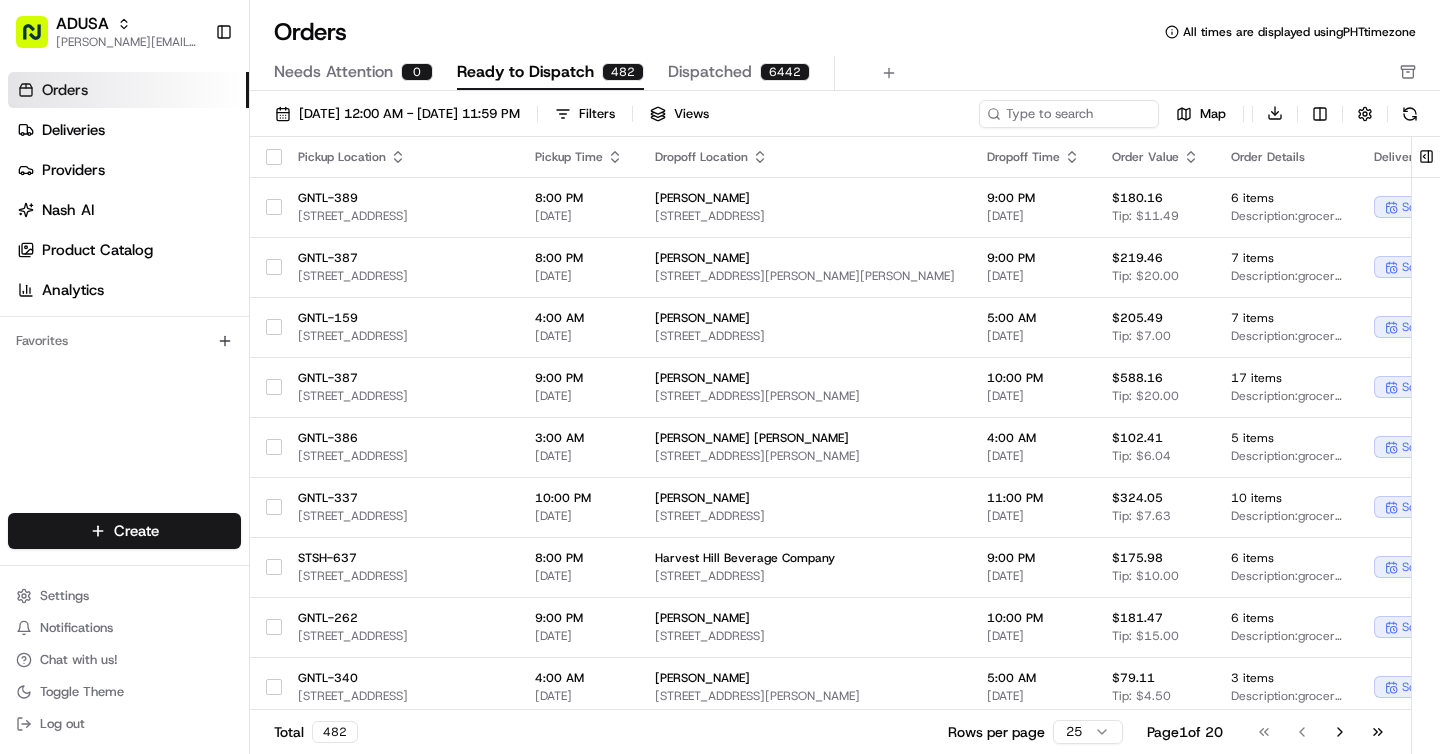 click on "Dispatched" at bounding box center (710, 72) 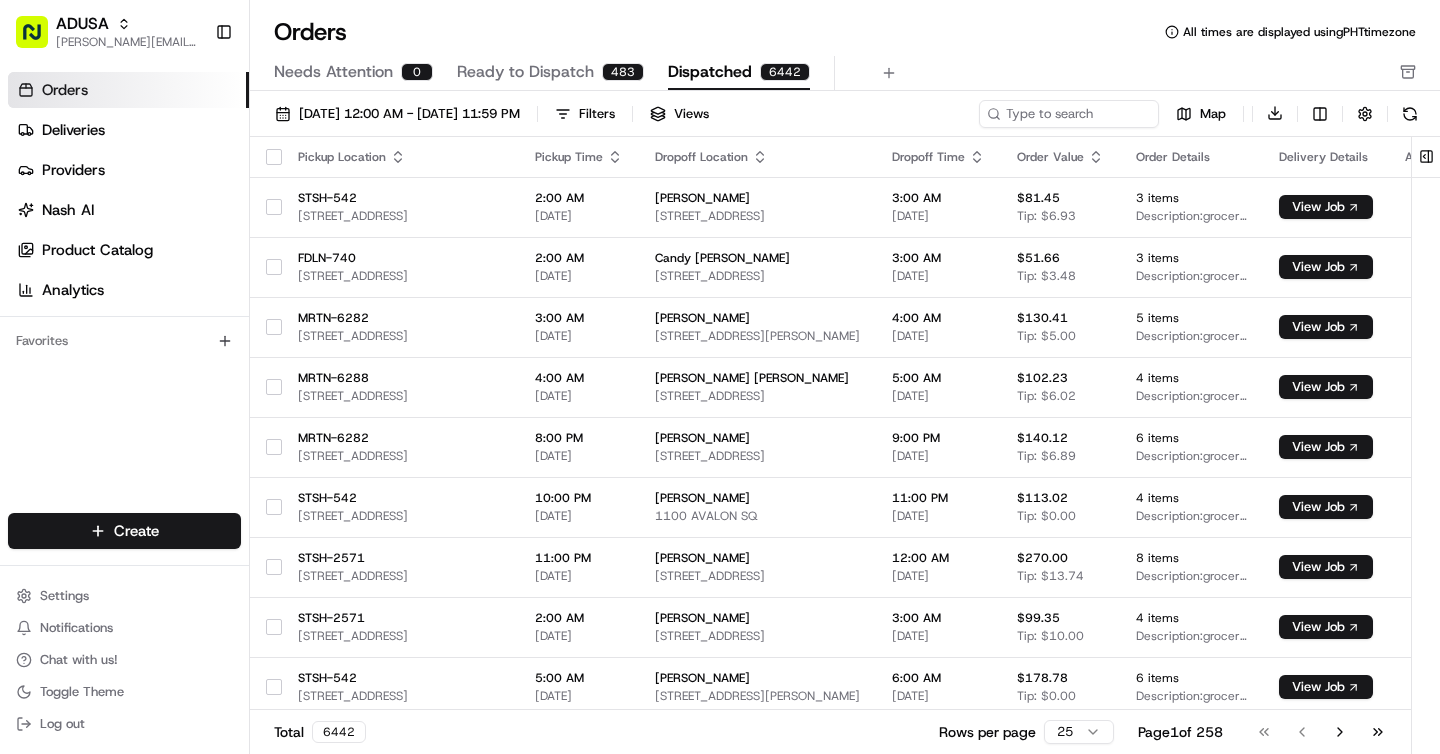 click on "Ready to Dispatch" at bounding box center (525, 72) 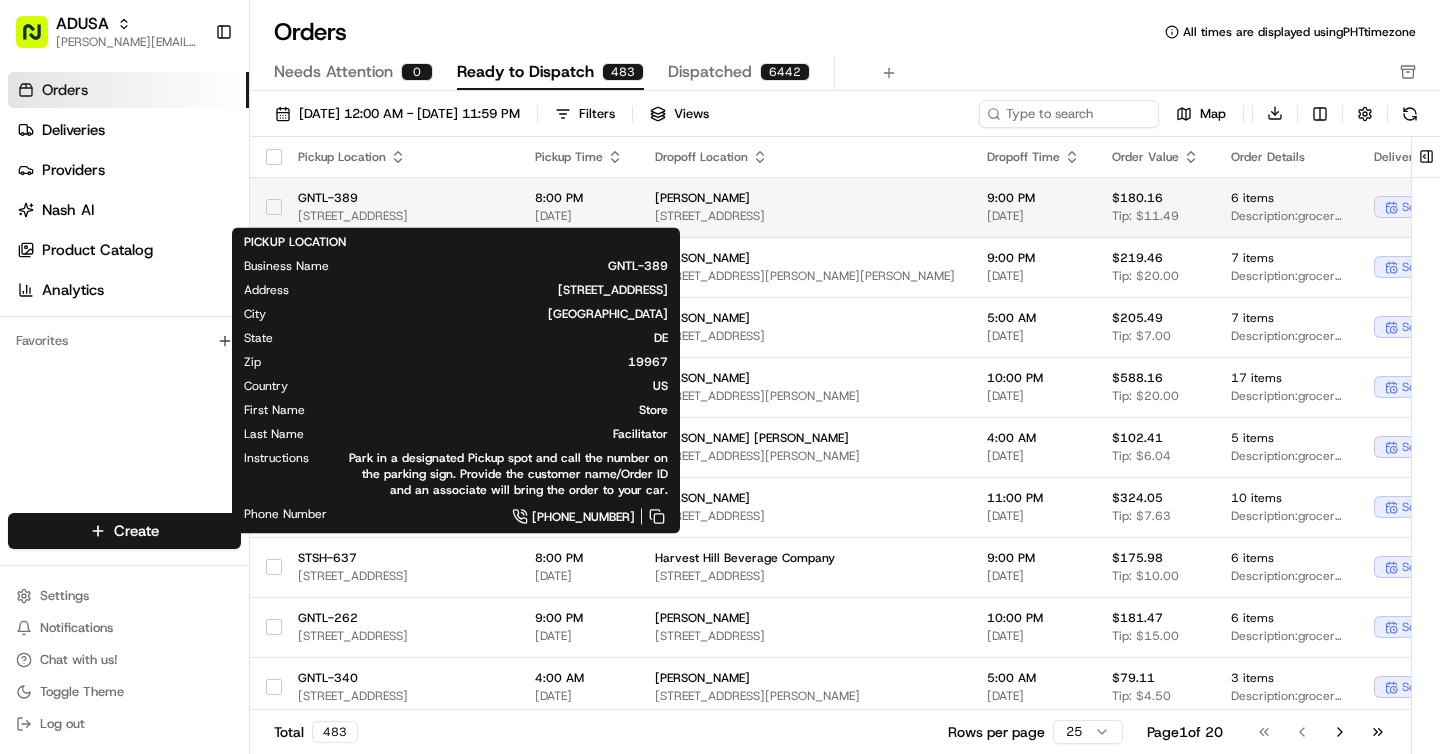 click on "GNTL-389" at bounding box center [400, 198] 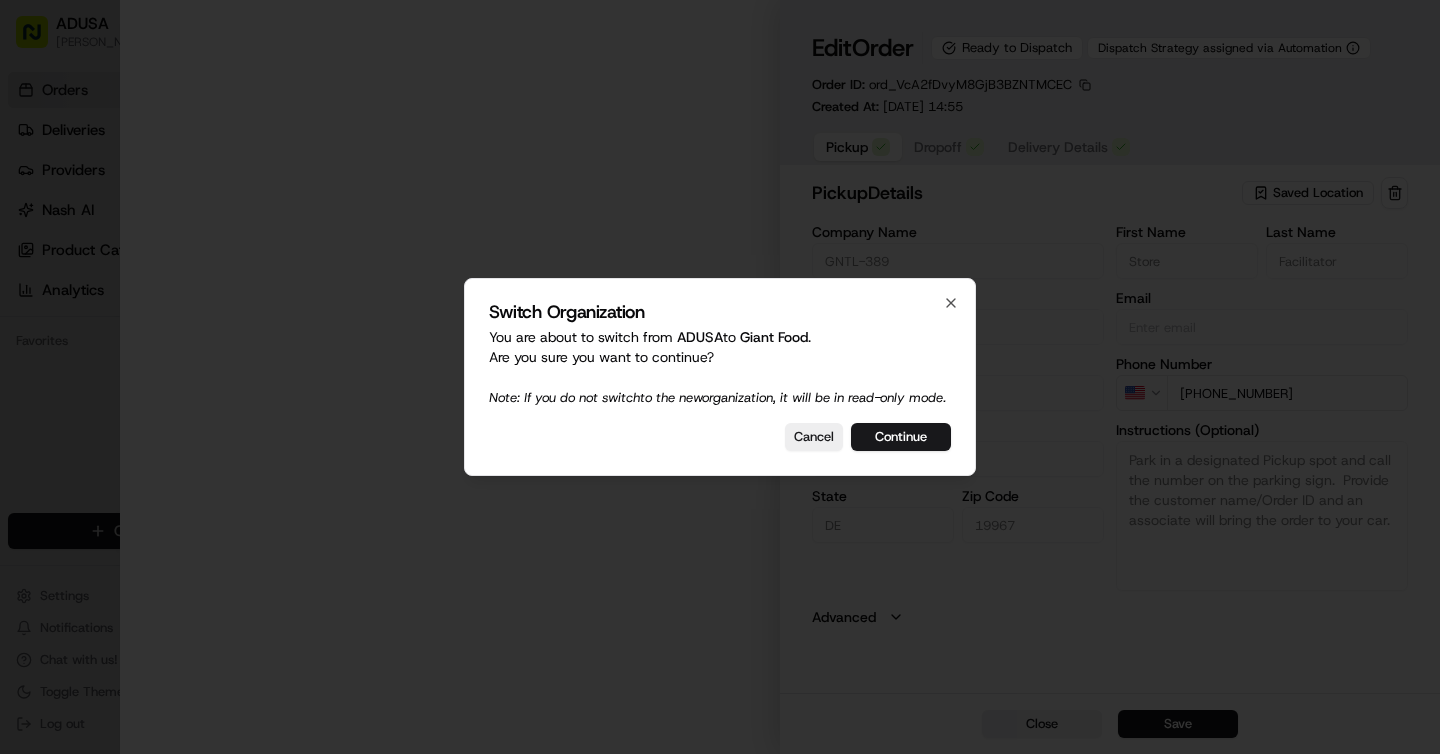 type on "[STREET_ADDRESS]" 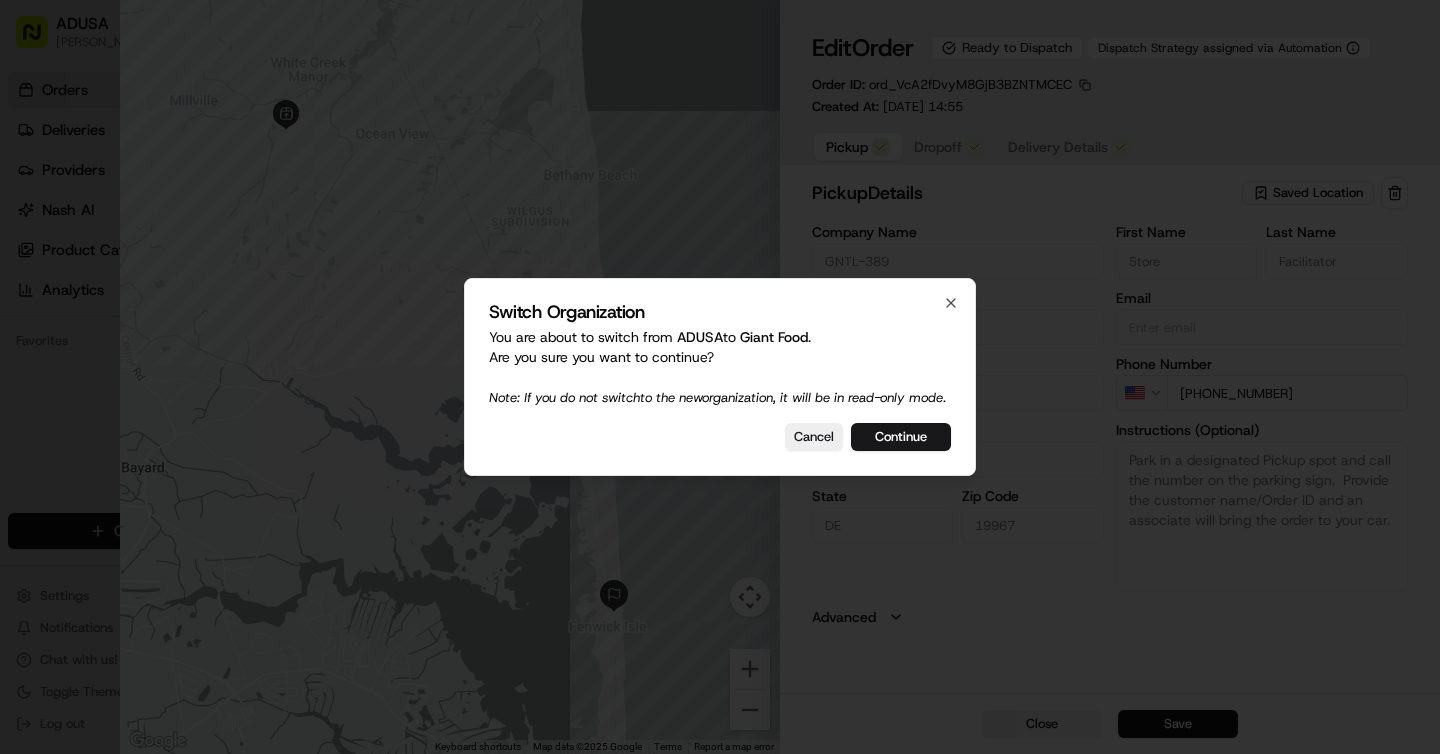 type 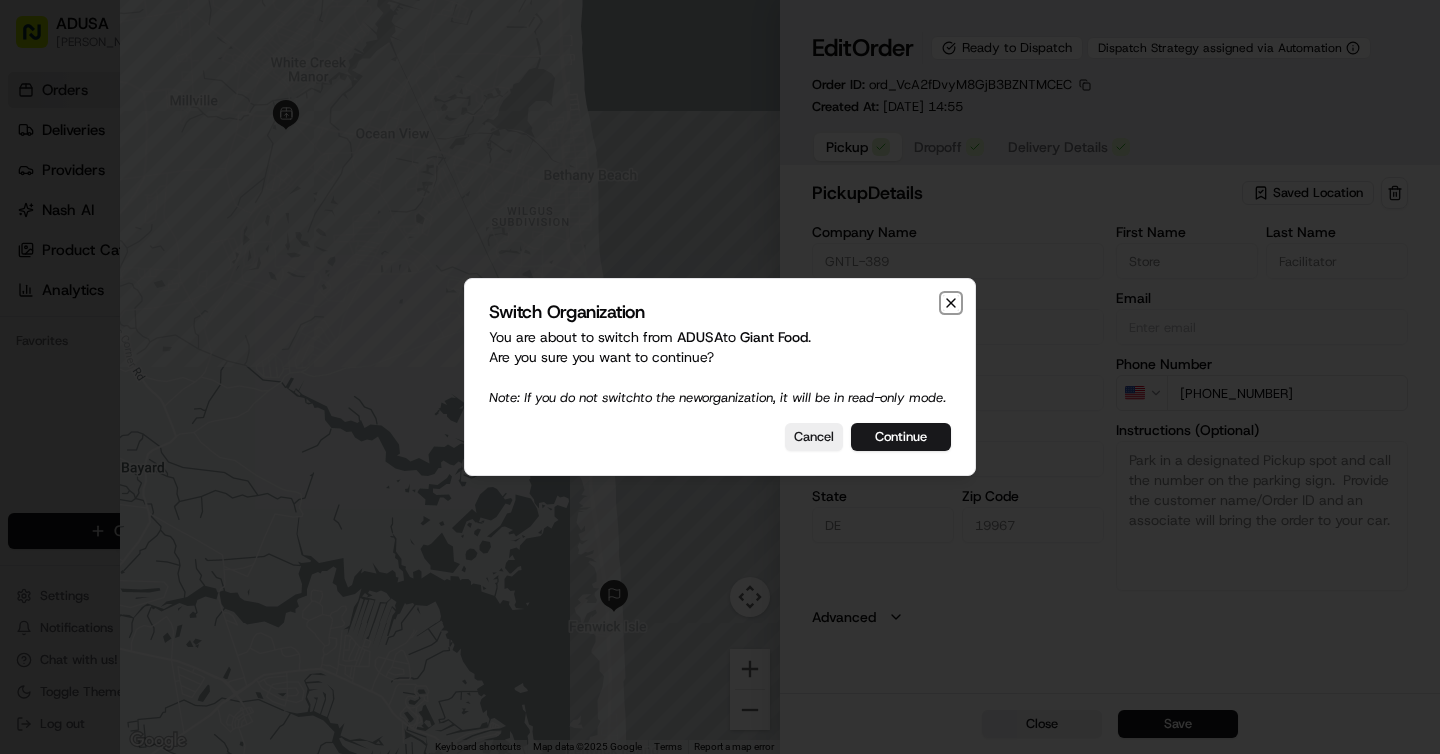 click 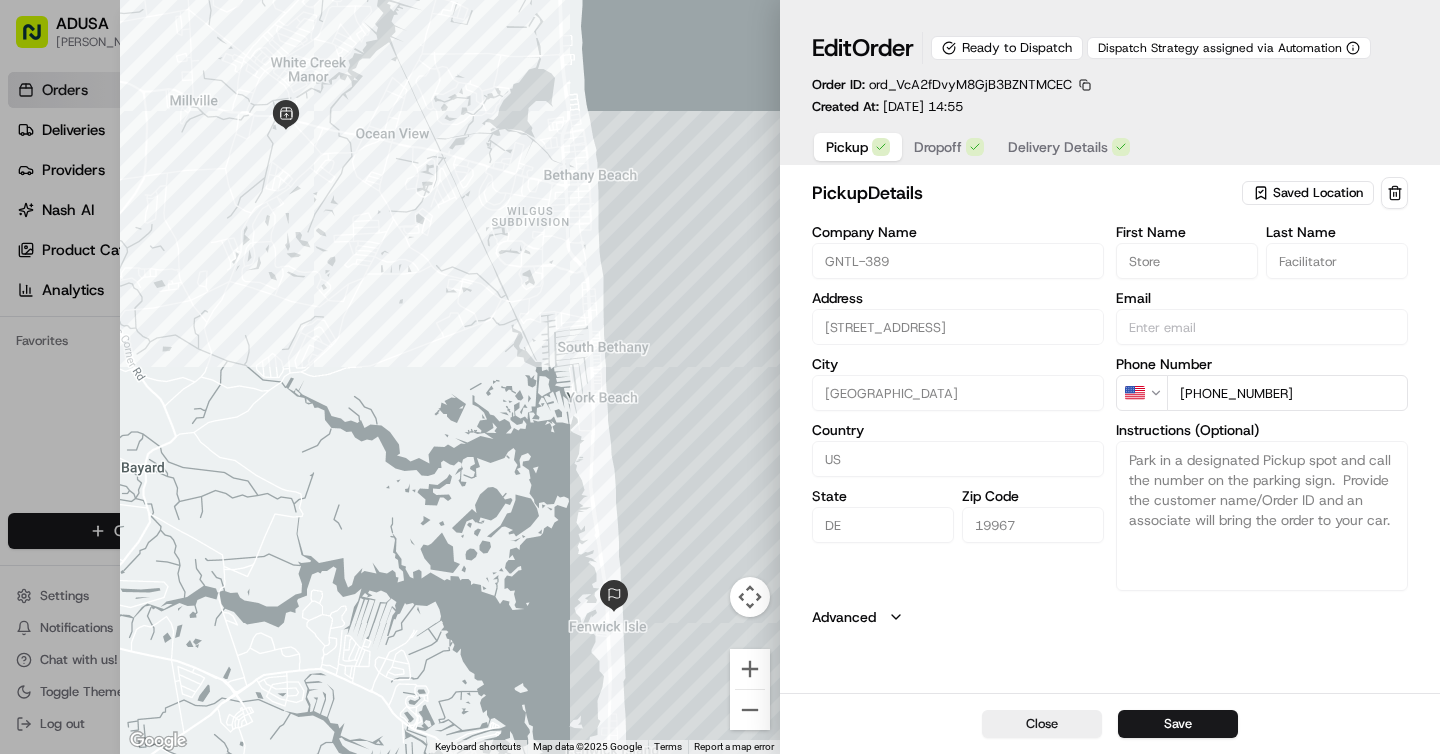 click at bounding box center (720, 377) 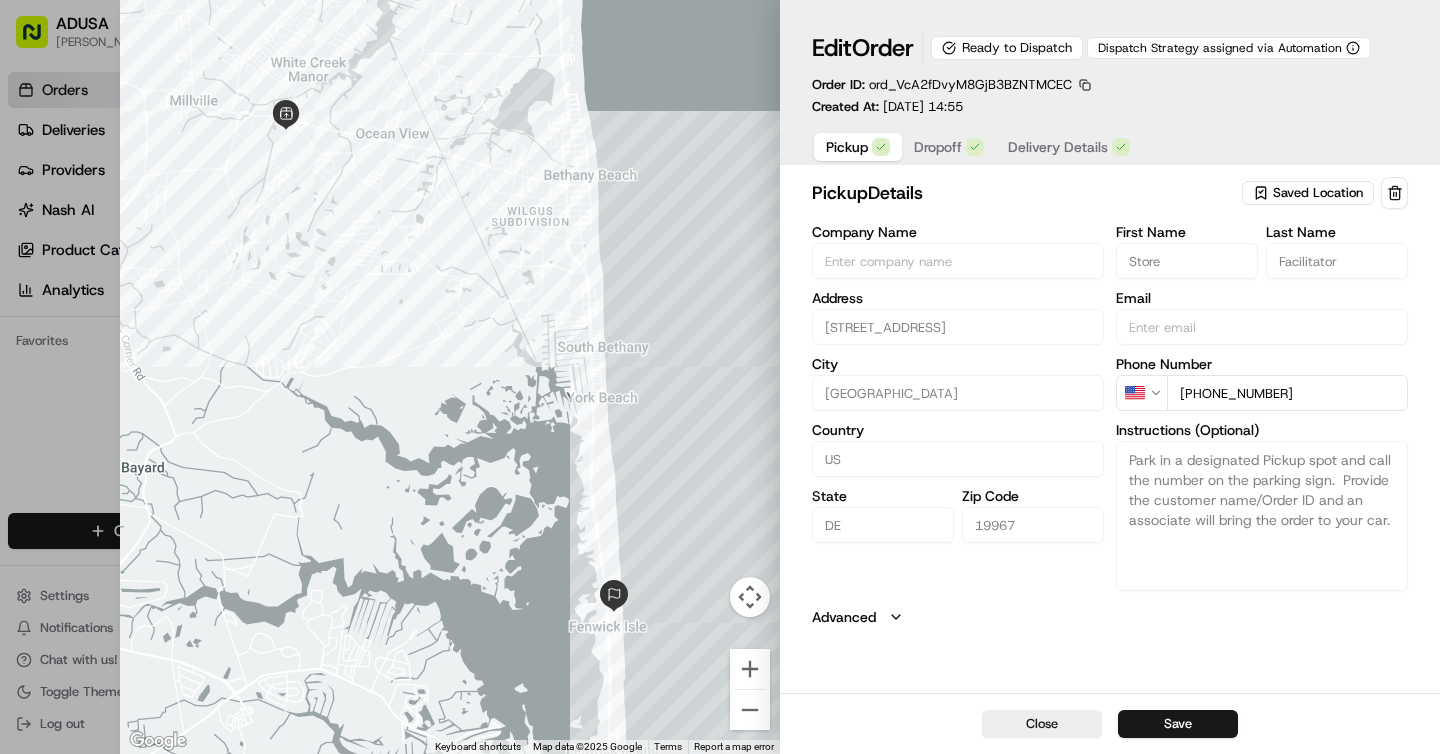 type 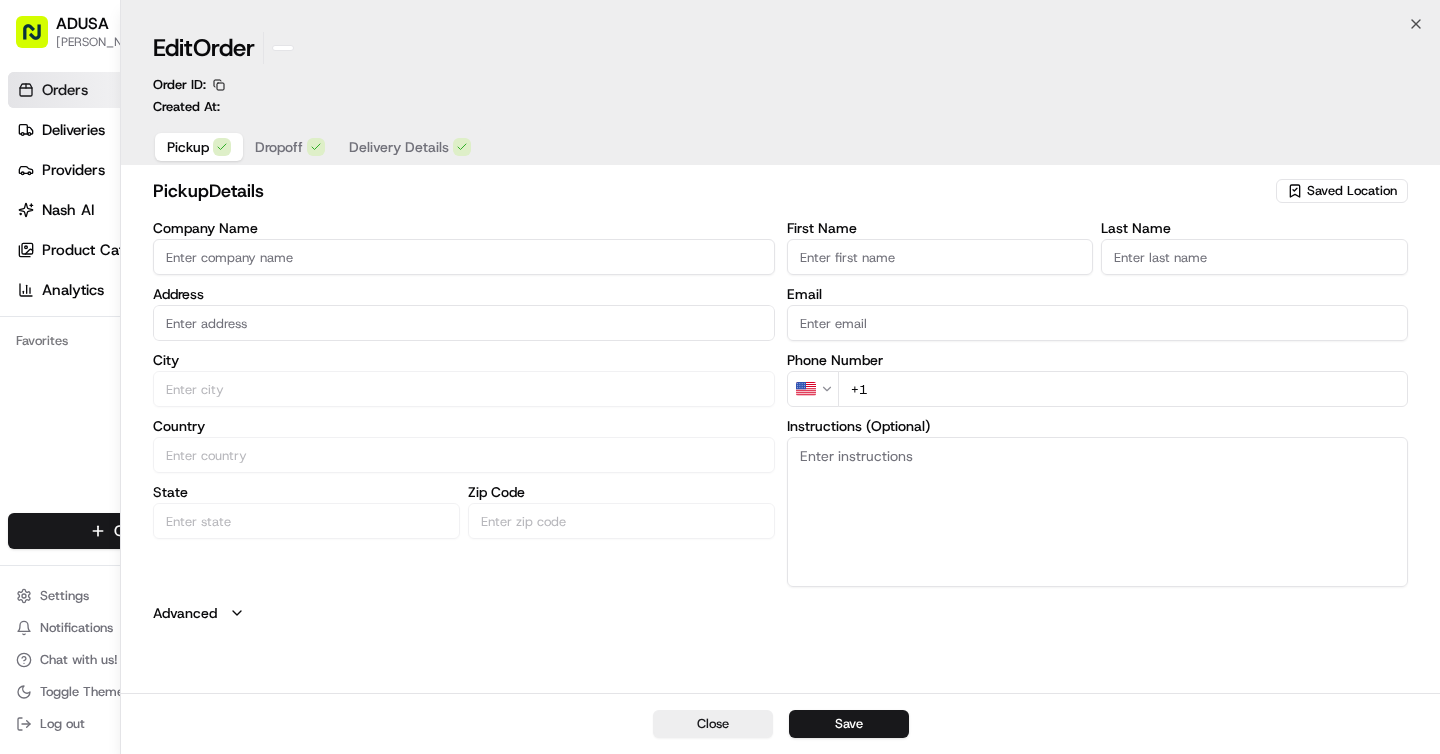 click on "ADUSA brigitte@usenash.com Toggle Sidebar Orders Deliveries Providers Nash AI Product Catalog Analytics Favorites Main Menu Members & Organization Organization Users Roles Preferences Customization Portal Tracking Orchestration Automations Dispatch Strategy Optimization Strategy Shipping Labels Manifest Locations Pickup Locations Dropoff Locations Zones Shifts Delivery Windows Billing Billing Refund Requests Integrations Notification Triggers Webhooks API Keys Request Logs Other Feature Flags Create Settings Notifications Chat with us! Toggle Theme Log out Orders All times are displayed using  PHT  timezone Needs Attention 0 Ready to Dispatch 483 Dispatched 6442 07/01/2025 12:00 AM - 07/31/2025 11:59 PM Filters Views Map Download Pickup Location Pickup Time Dropoff Location Dropoff Time Order Value Order Details Delivery Details Provider Actions GNTL-389 38069 Town Center Dr, 9, Millville, DE 19967, US 8:00 PM 07/13/2025 Noah Lohr 40145 Sea Side Dr, Fenwick Isle, DE 19944, USA 9:00 PM $180.16" at bounding box center (720, 377) 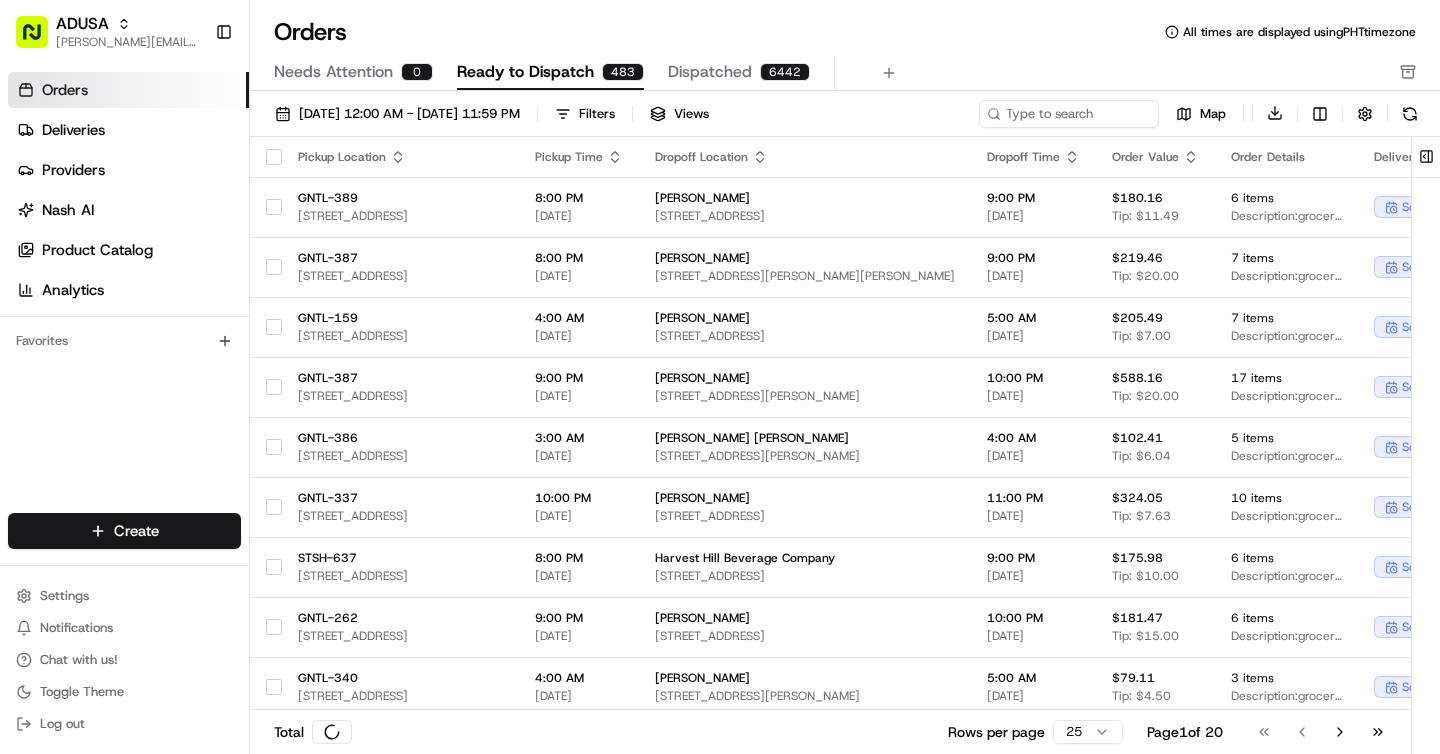 click on "Orders" at bounding box center [128, 90] 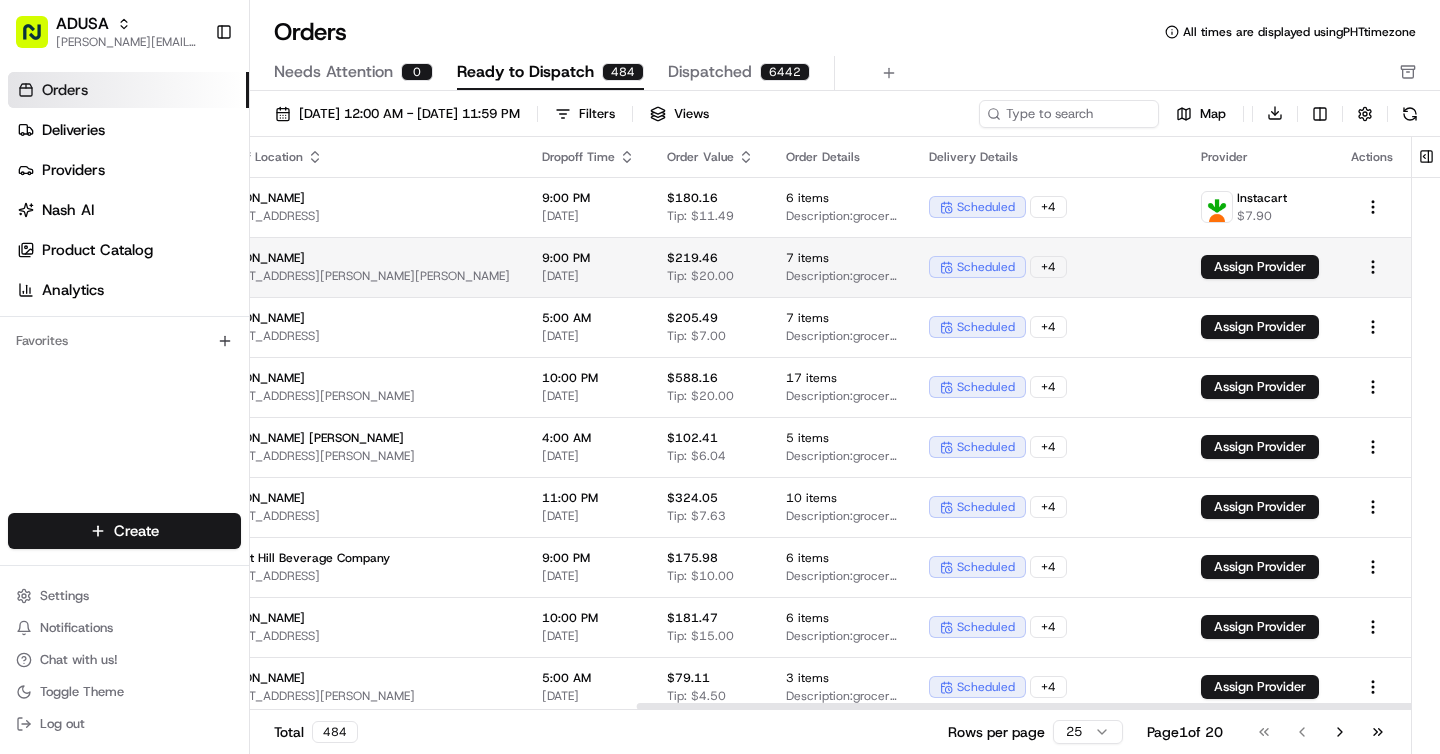 scroll, scrollTop: 0, scrollLeft: 579, axis: horizontal 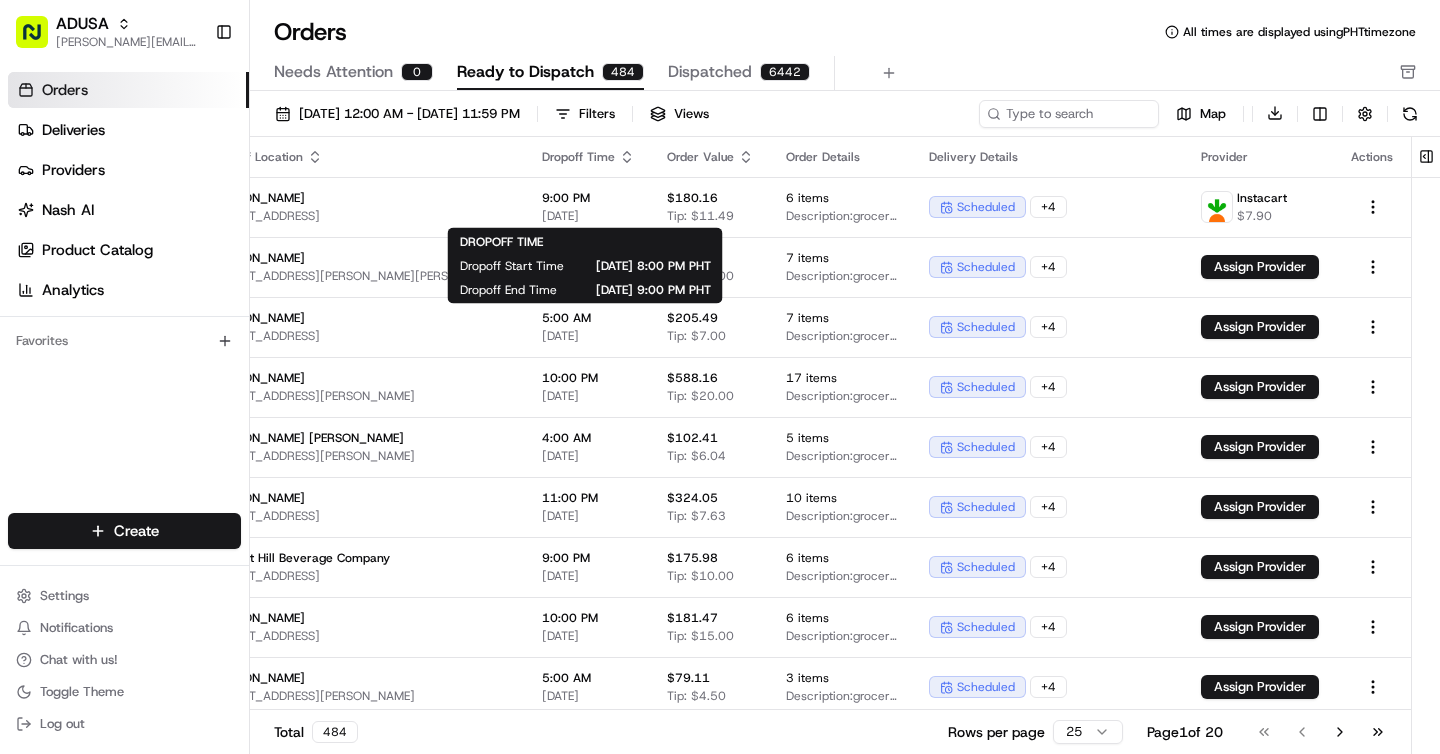click on "Dispatched 6442" at bounding box center (739, 73) 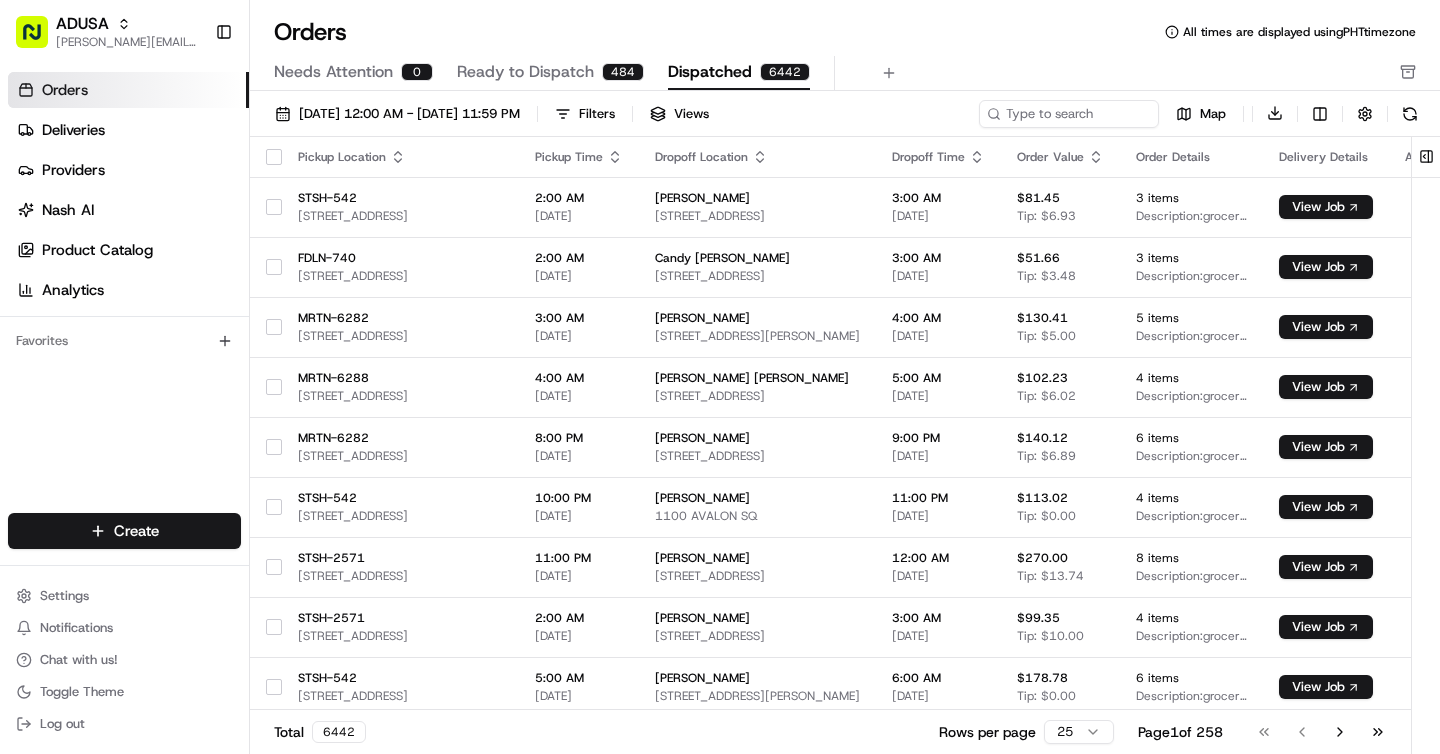 click on "Ready to Dispatch" at bounding box center [525, 72] 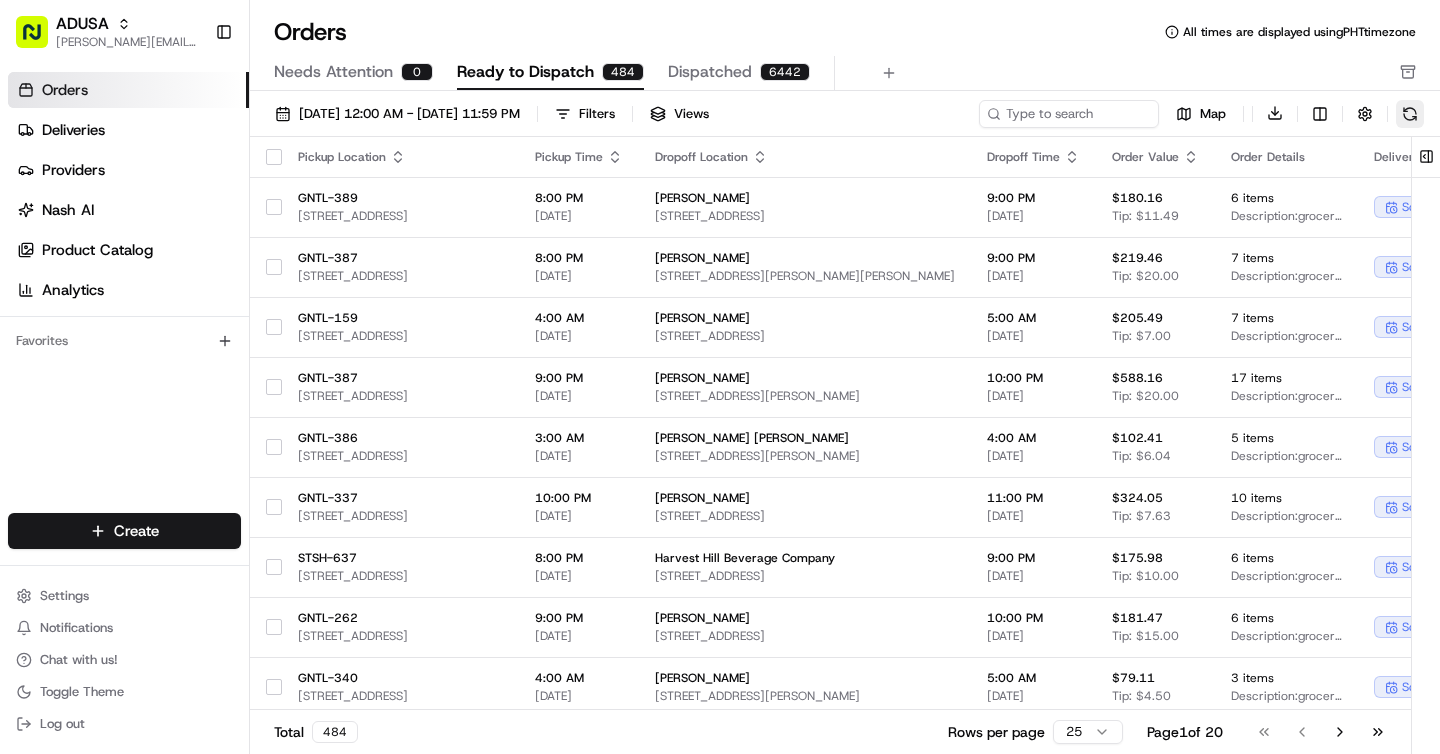 click at bounding box center [1410, 114] 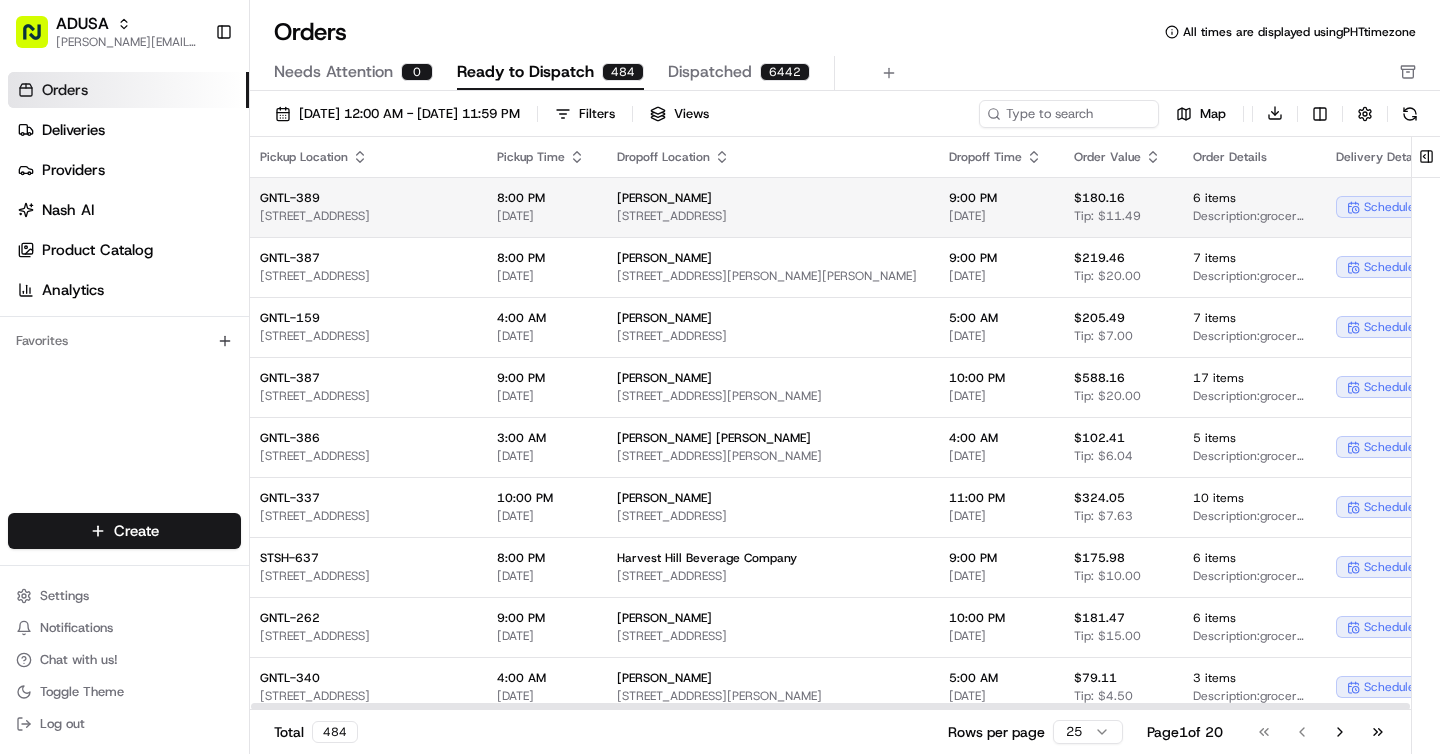 scroll, scrollTop: 0, scrollLeft: 0, axis: both 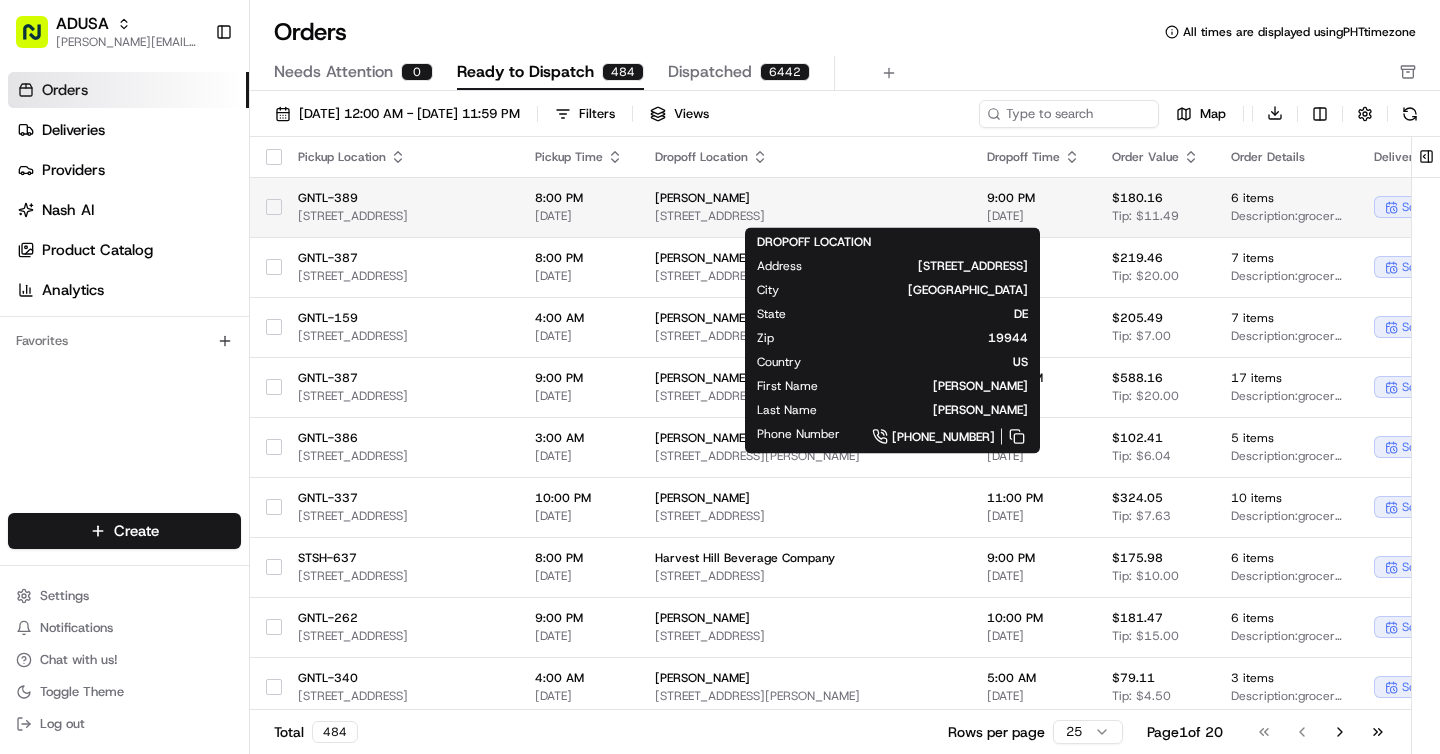 click on "[PERSON_NAME]" at bounding box center (805, 198) 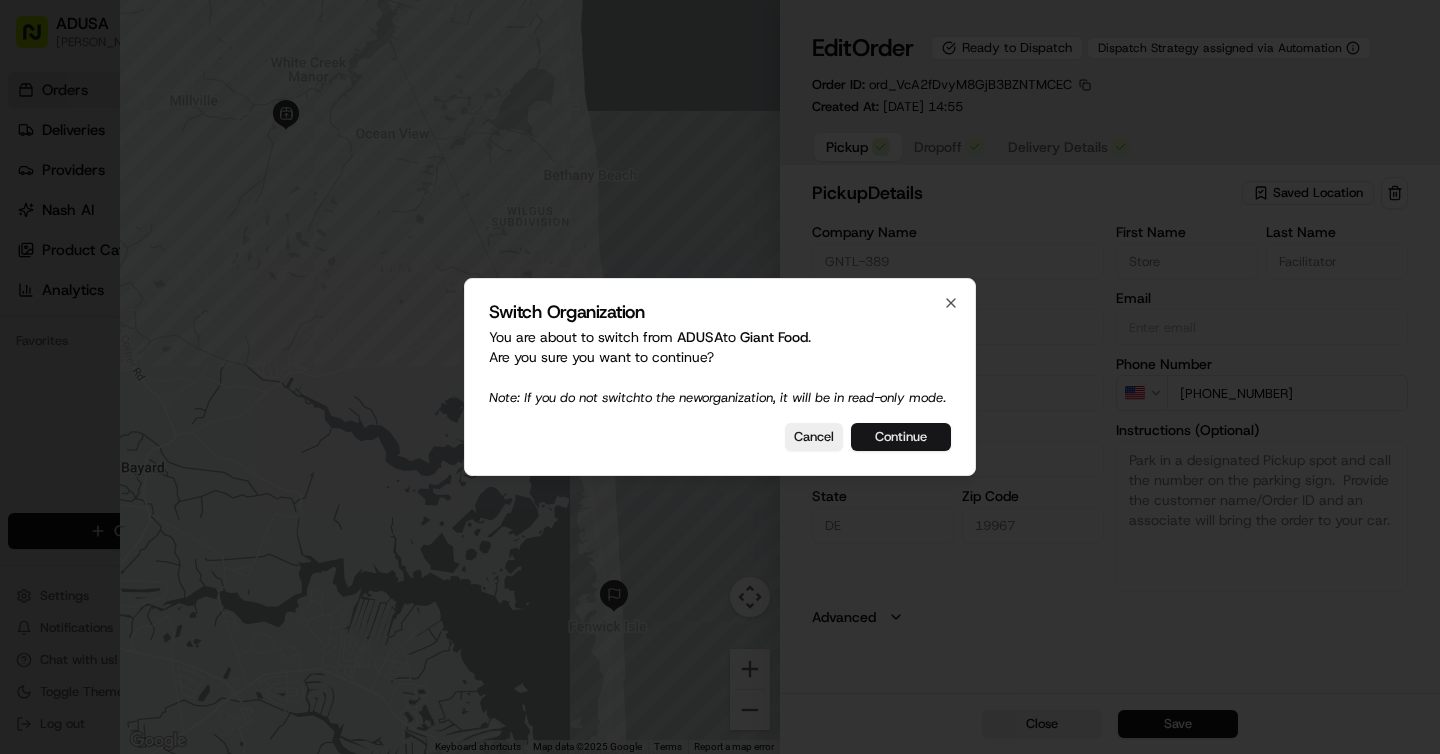 click on "Continue" at bounding box center (901, 437) 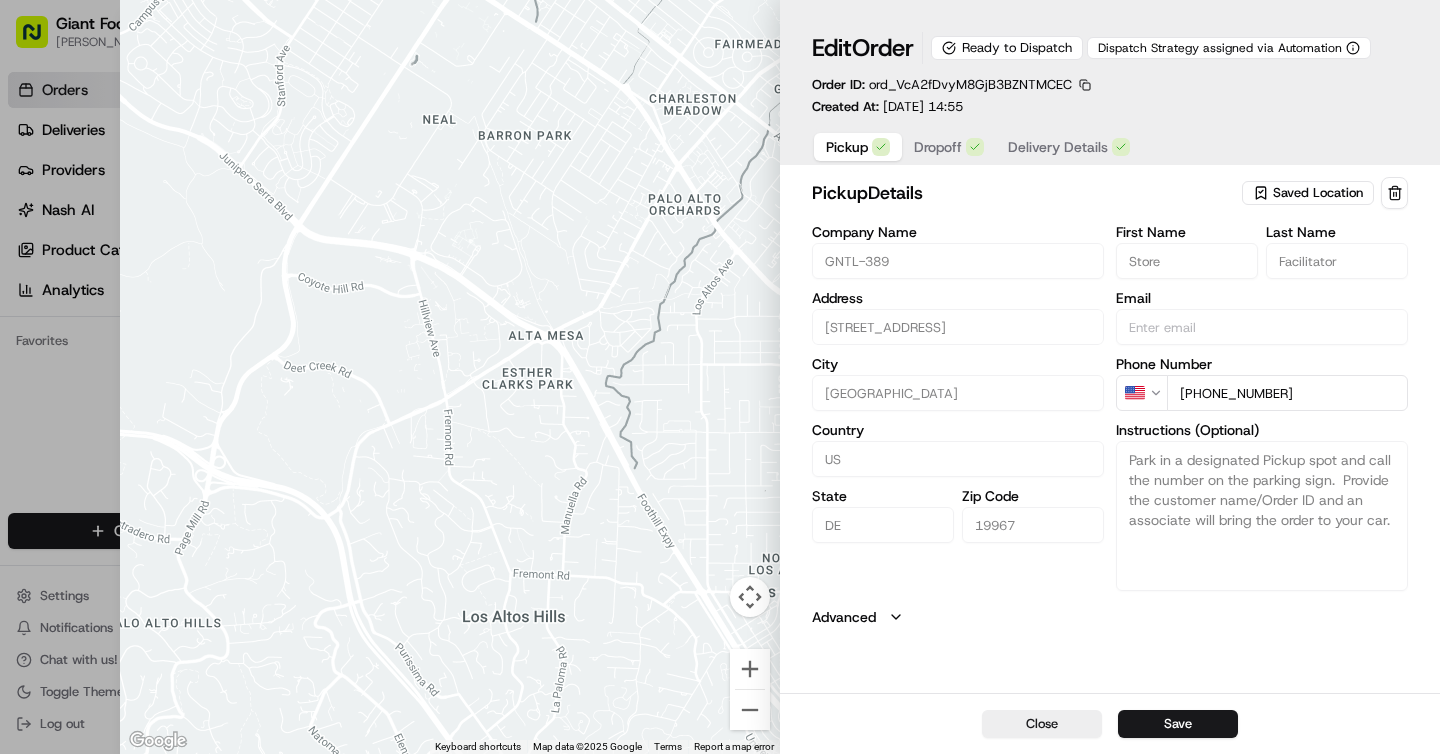 type 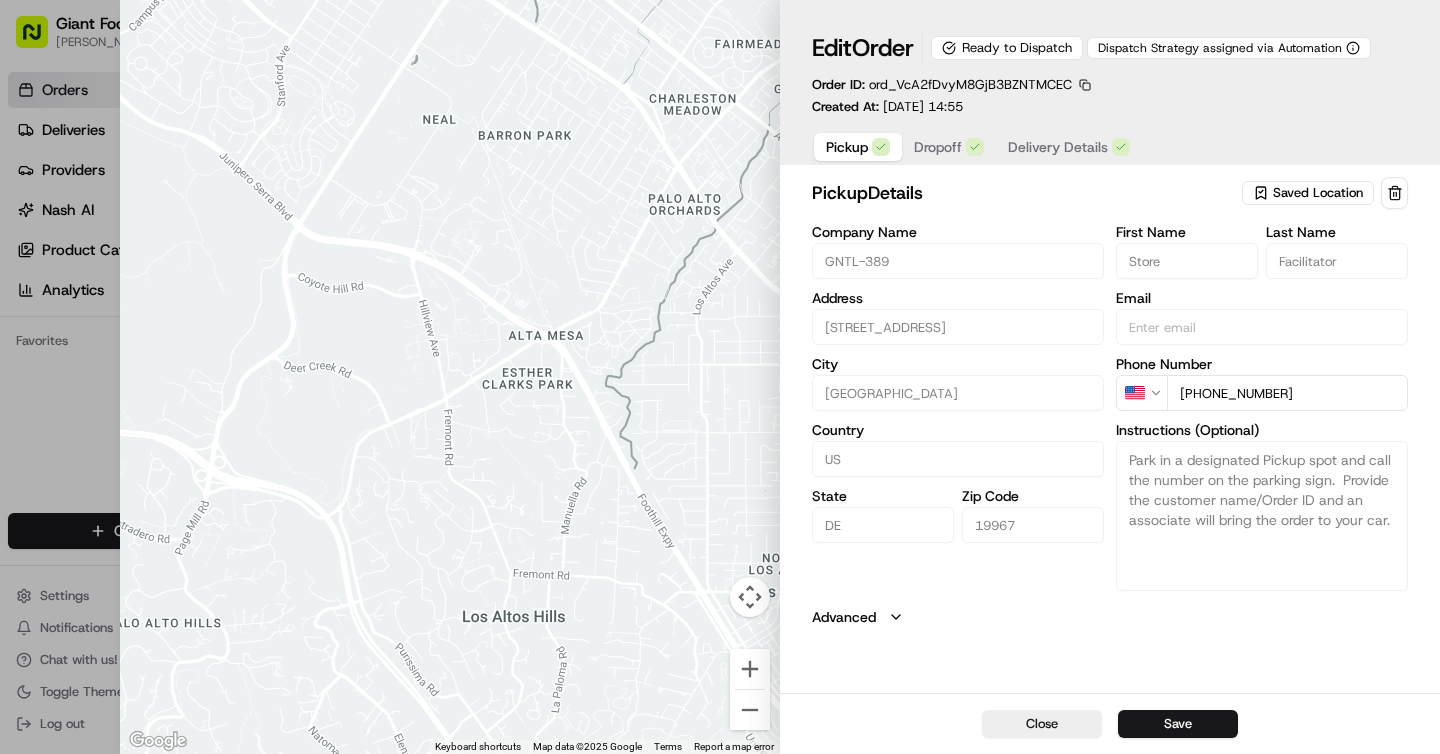 click at bounding box center [450, 377] 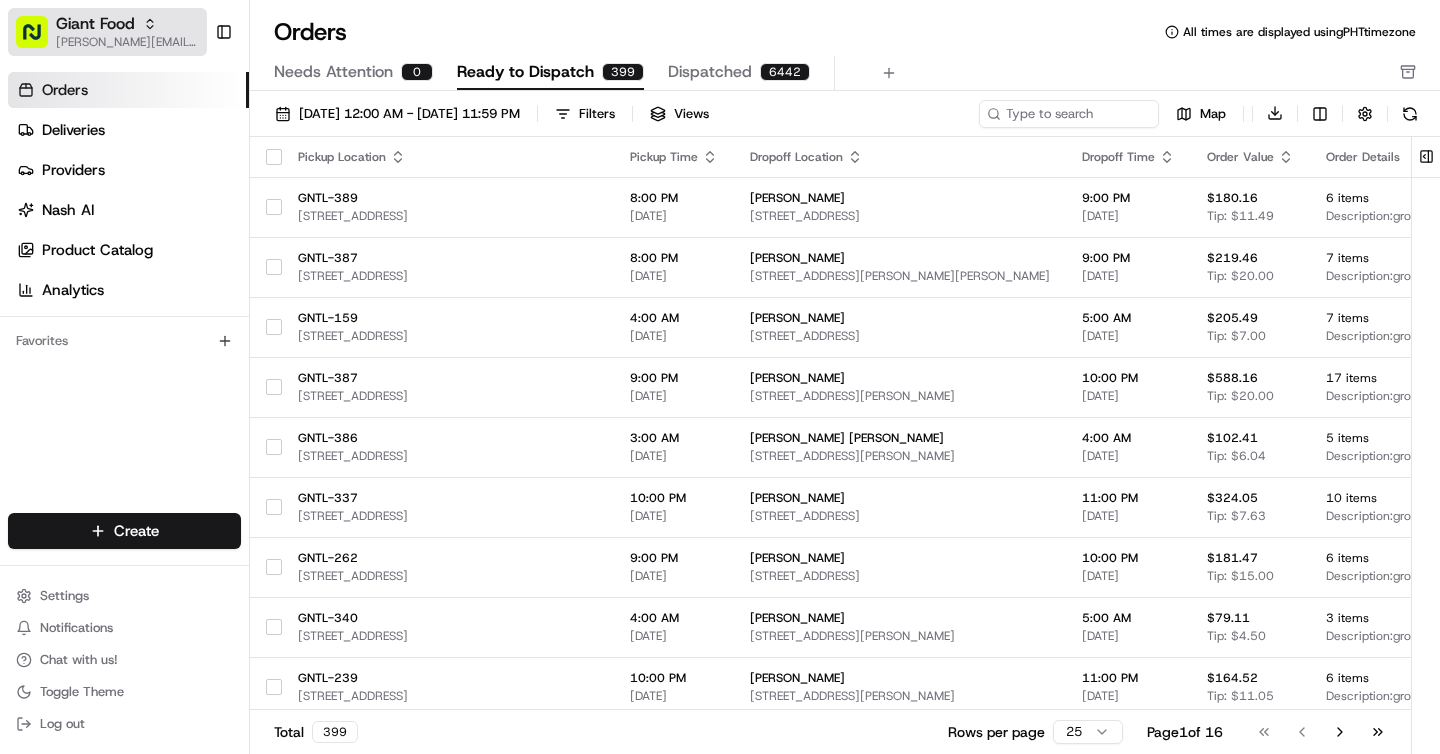 click on "Giant Food" at bounding box center [95, 24] 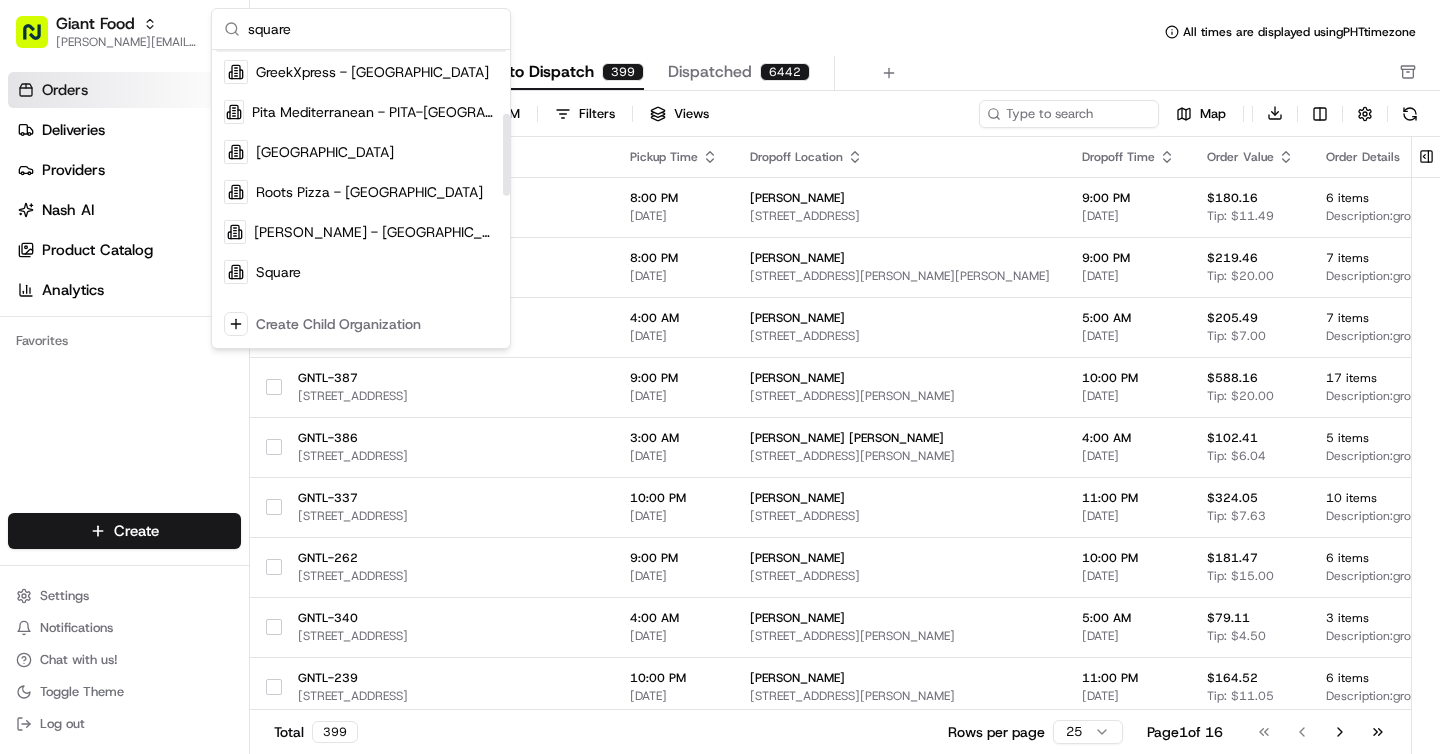 scroll, scrollTop: 198, scrollLeft: 0, axis: vertical 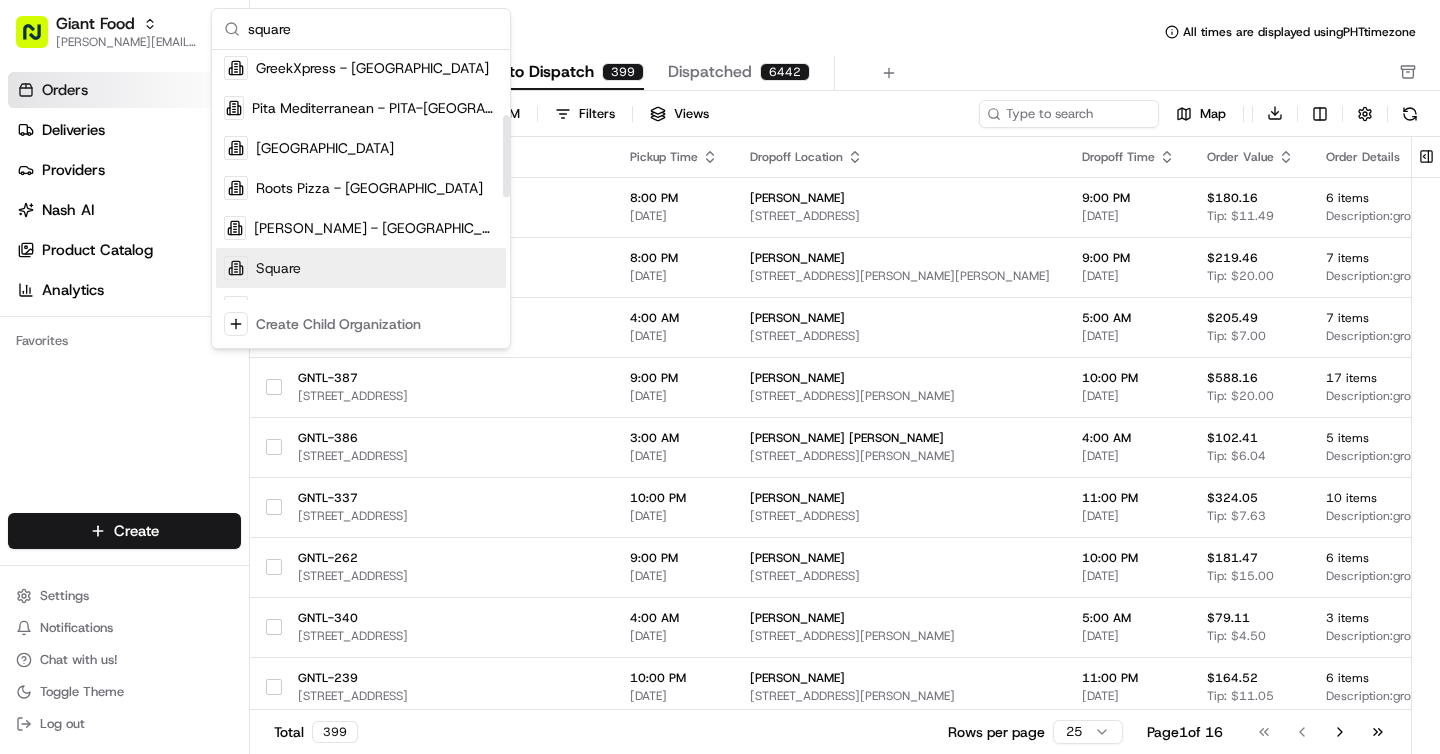 type on "square" 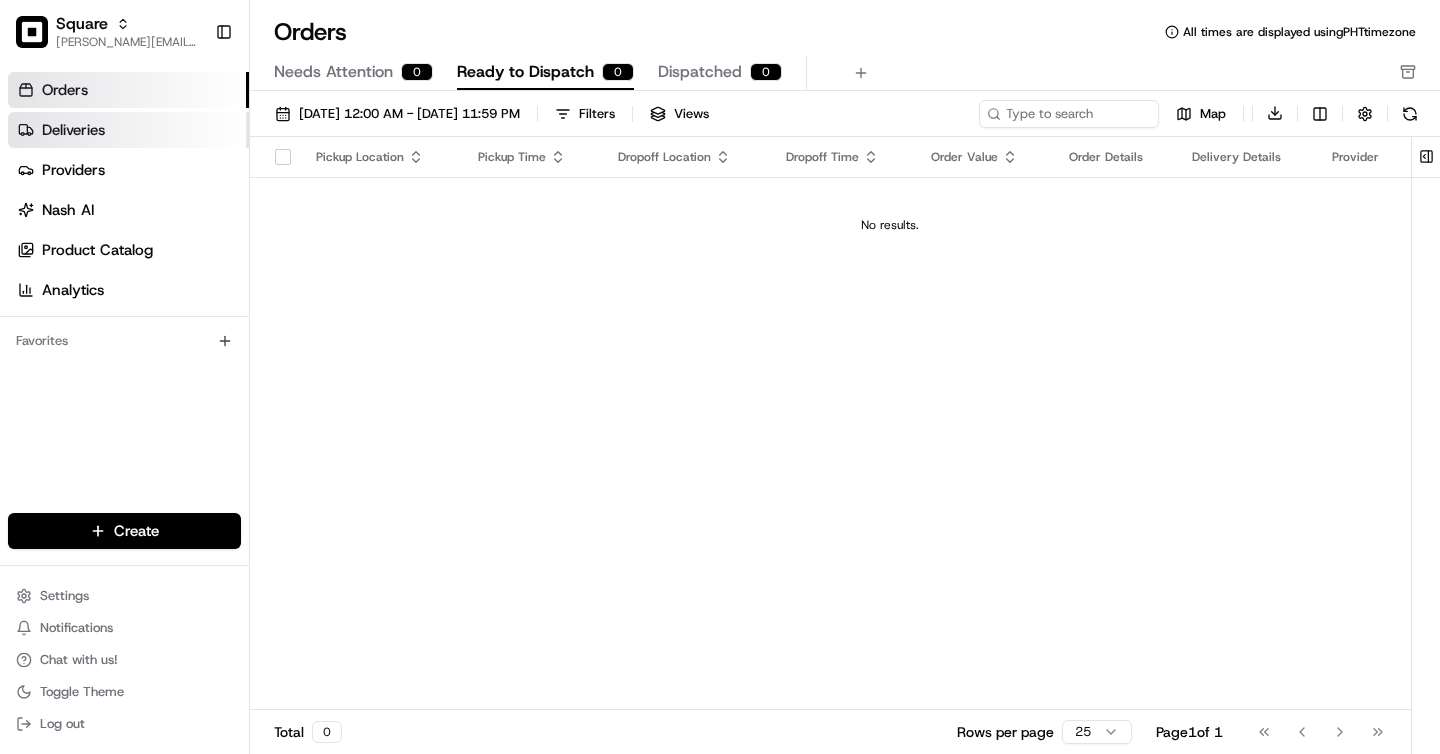 click on "Deliveries" at bounding box center (128, 130) 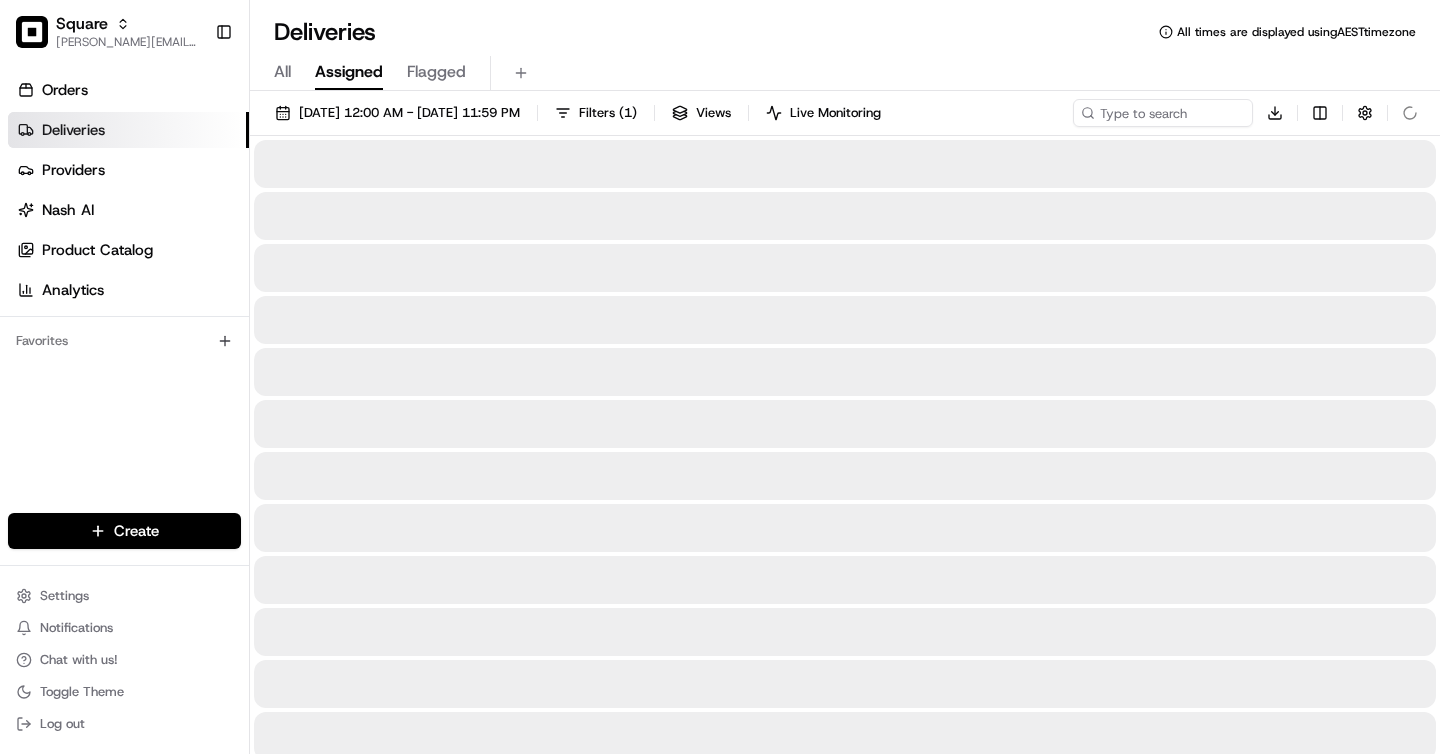 click on "All" at bounding box center (282, 72) 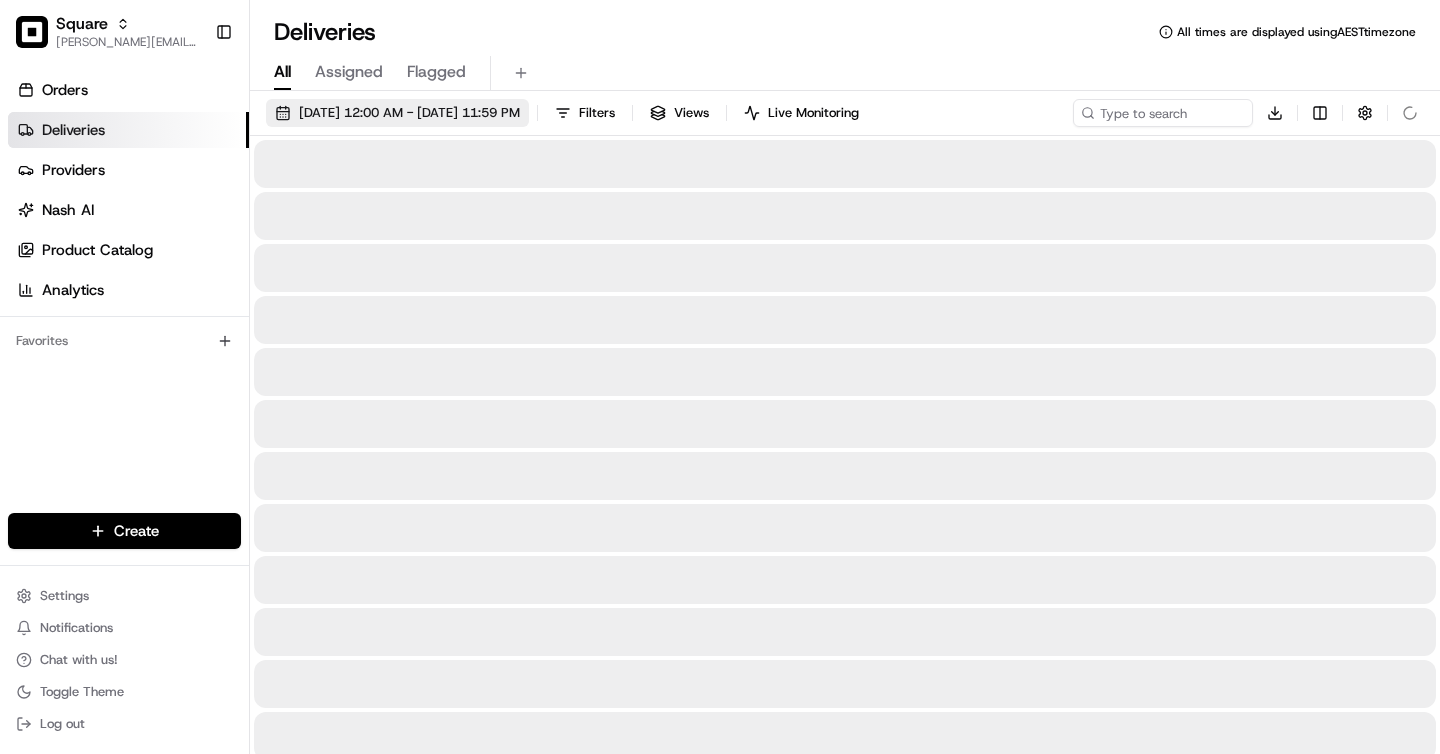 click on "07/01/2025 12:00 AM - 07/13/2025 11:59 PM" at bounding box center (397, 113) 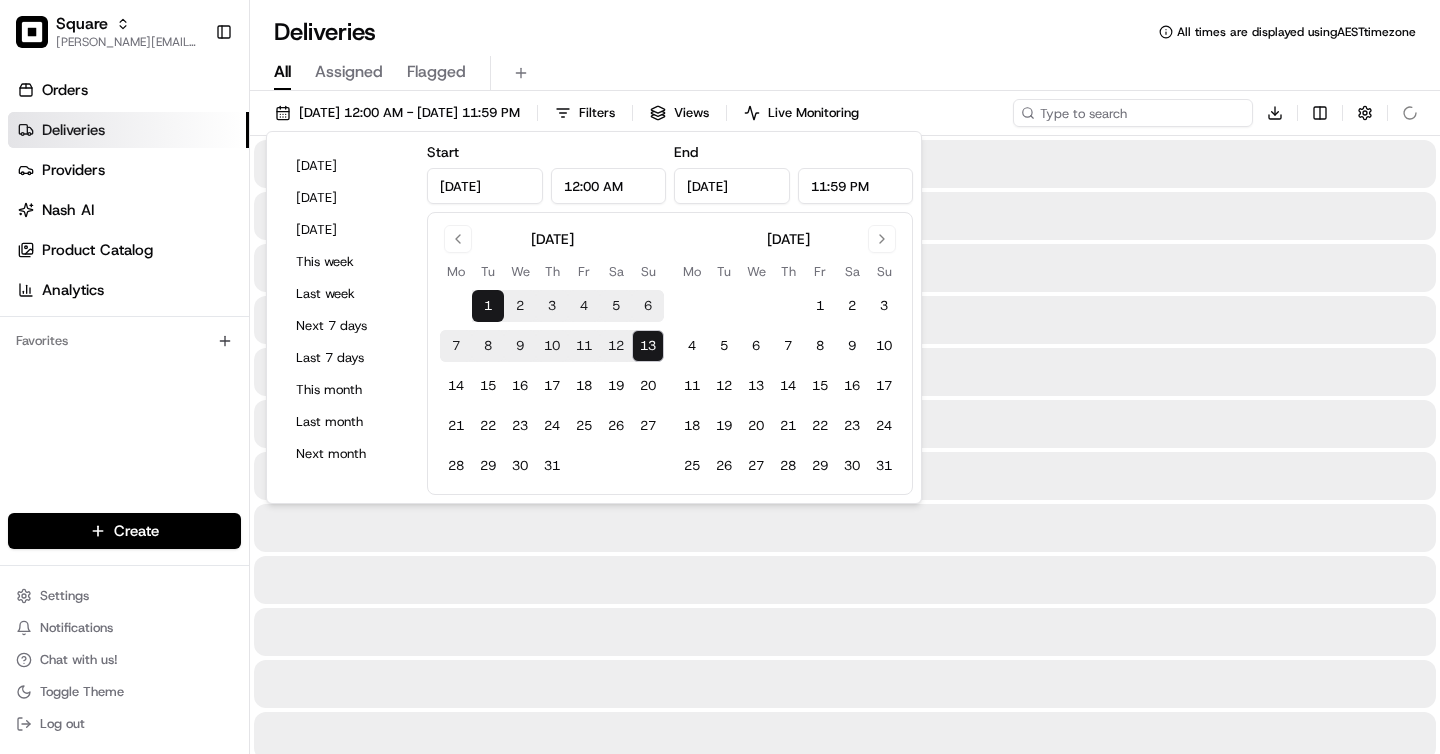 click at bounding box center [1133, 113] 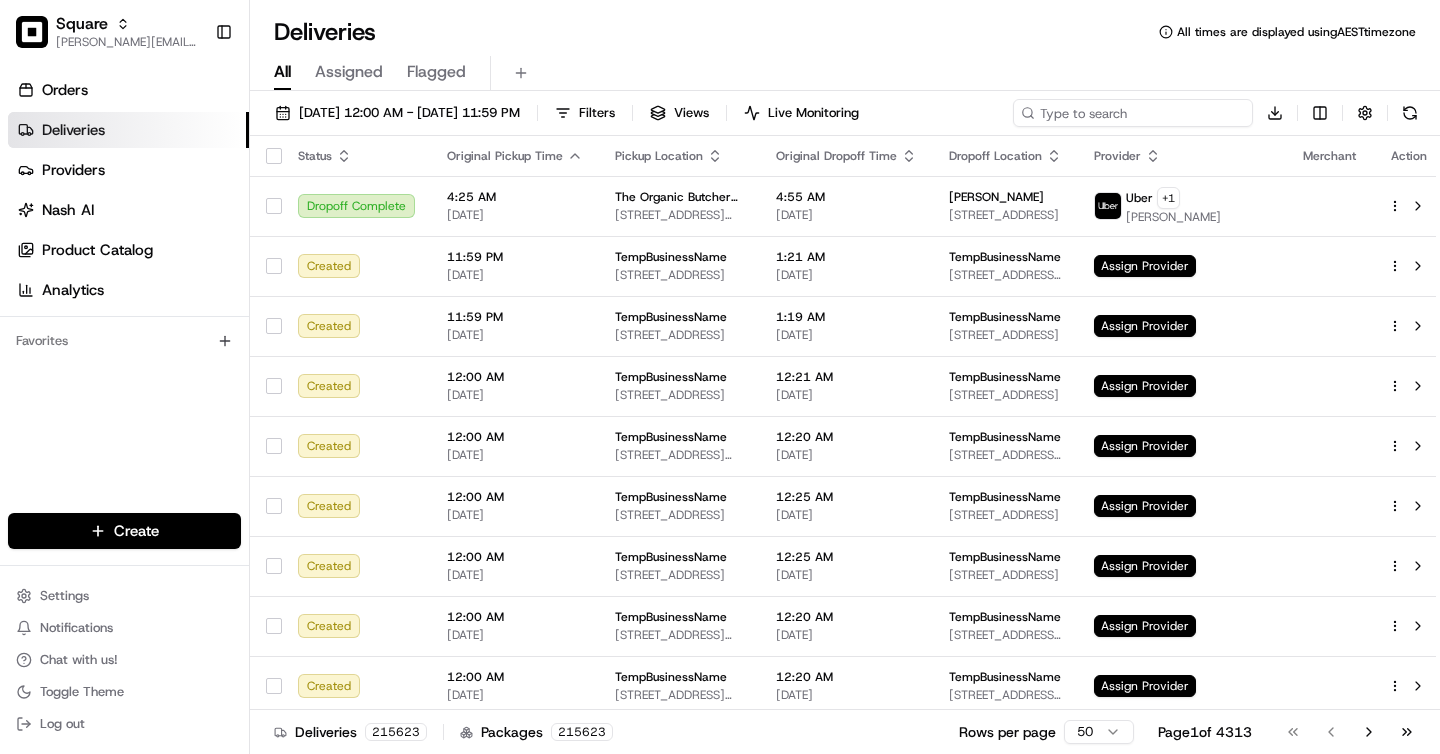 click at bounding box center (1133, 113) 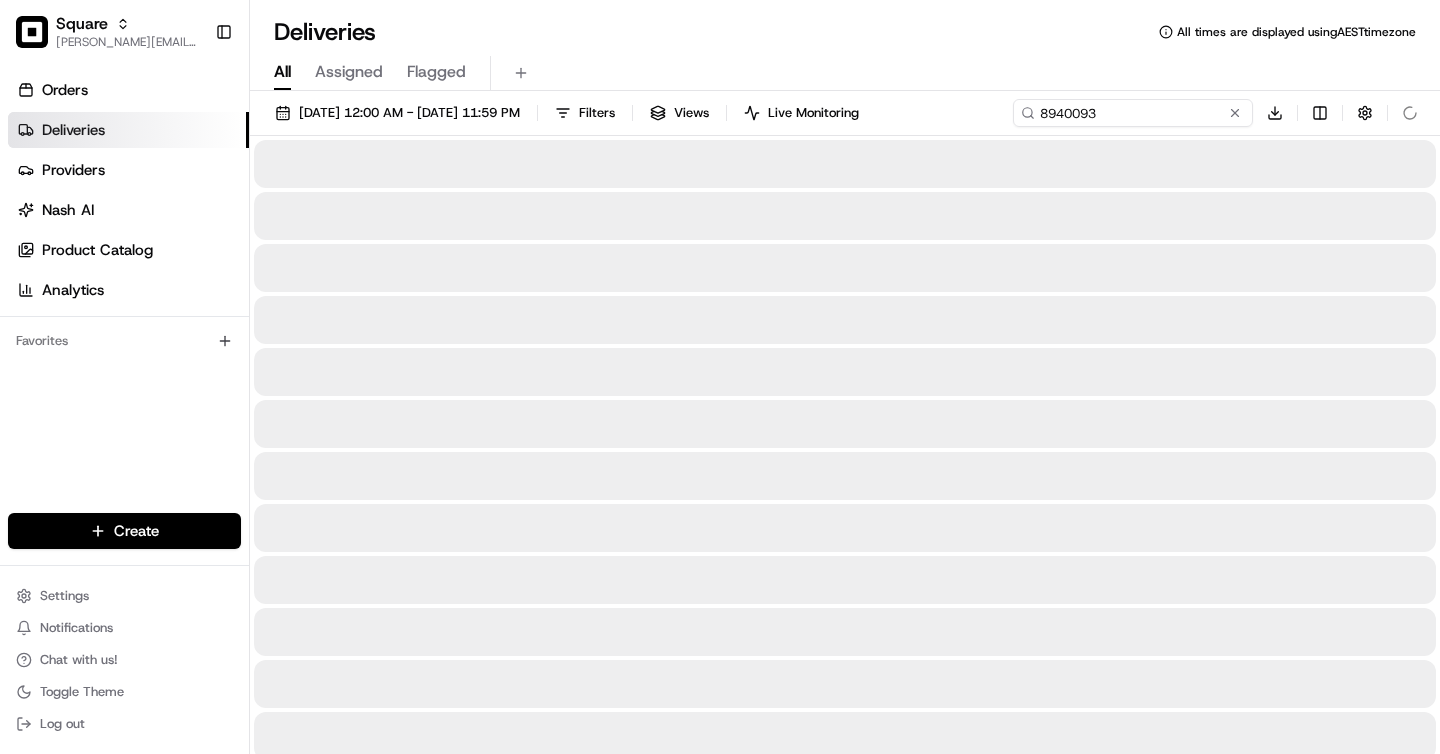 type on "8940093" 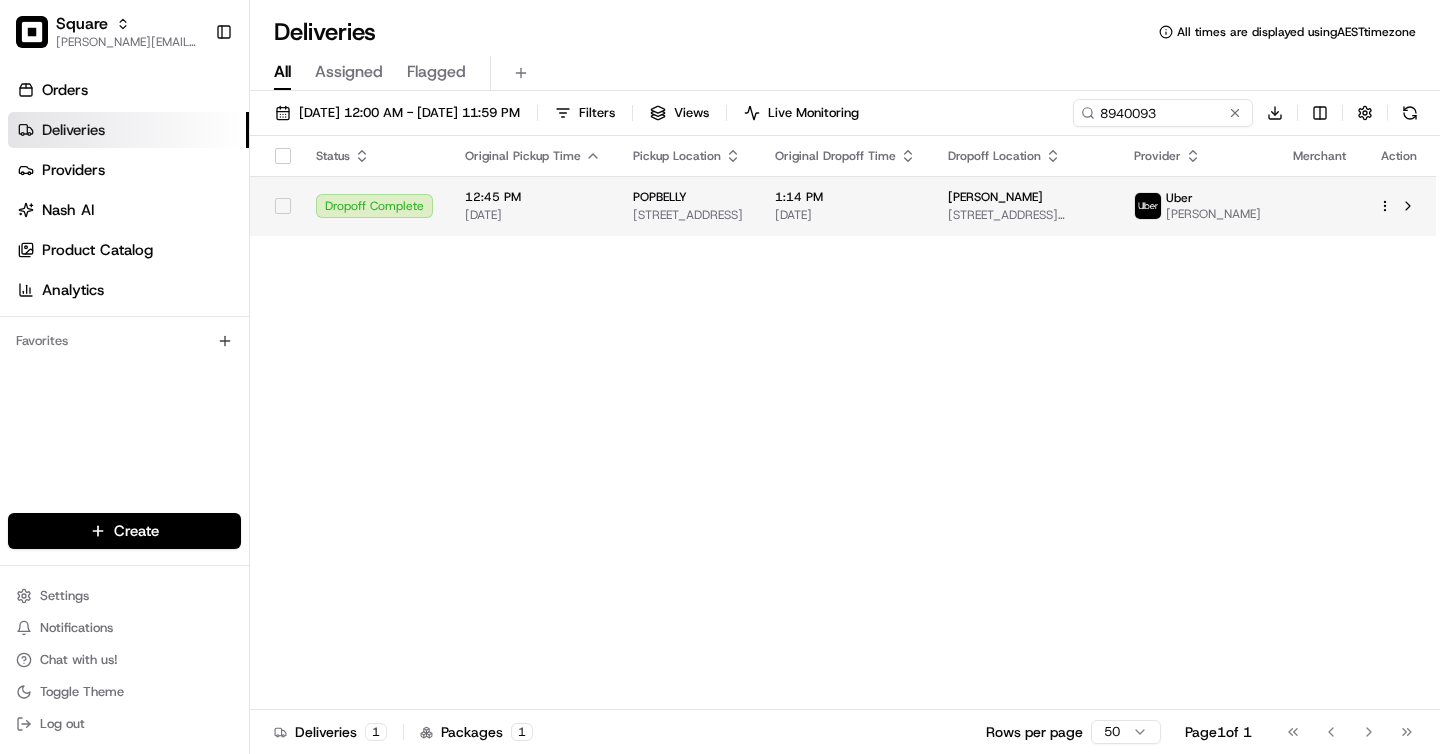 click on "POPBELLY 396 Huger St #101, Charleston, SC 29403, USA" at bounding box center (688, 206) 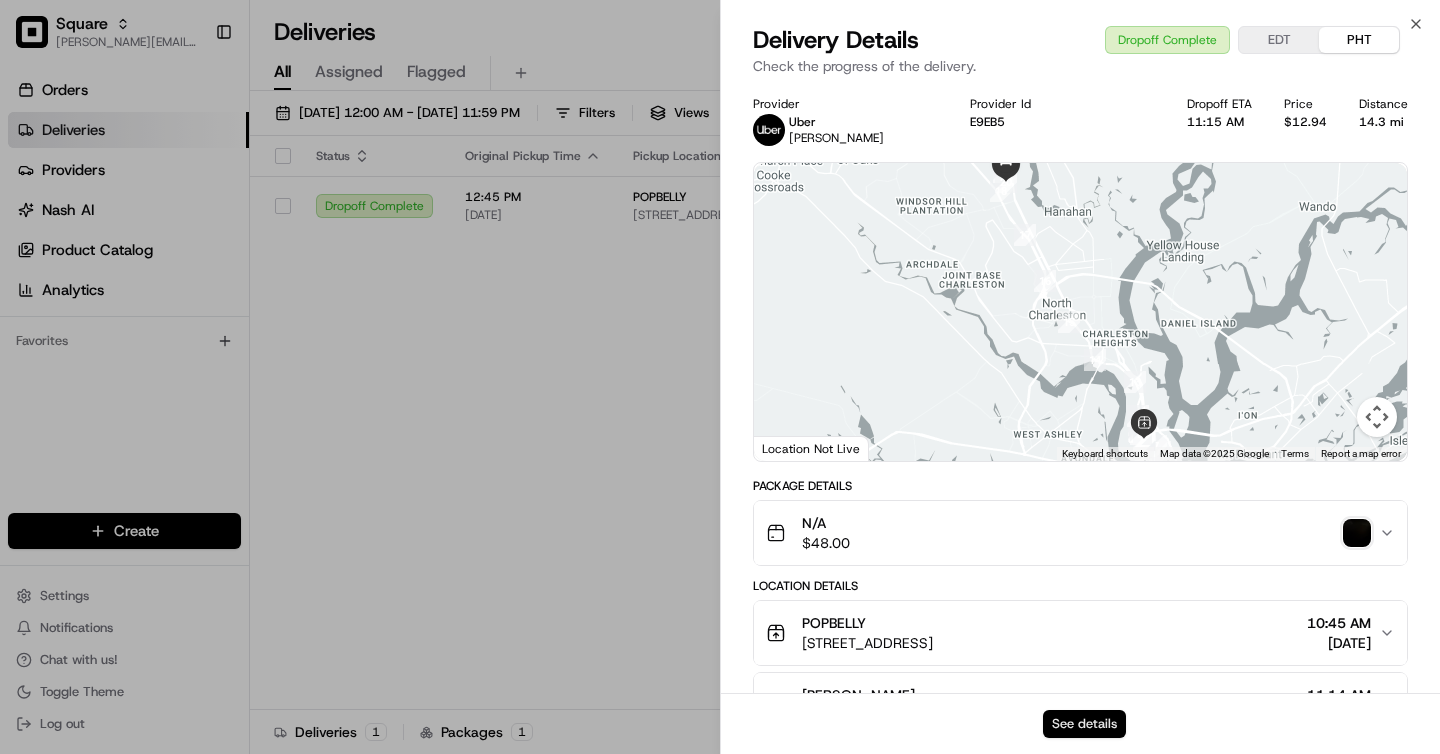 click on "See details" at bounding box center [1084, 724] 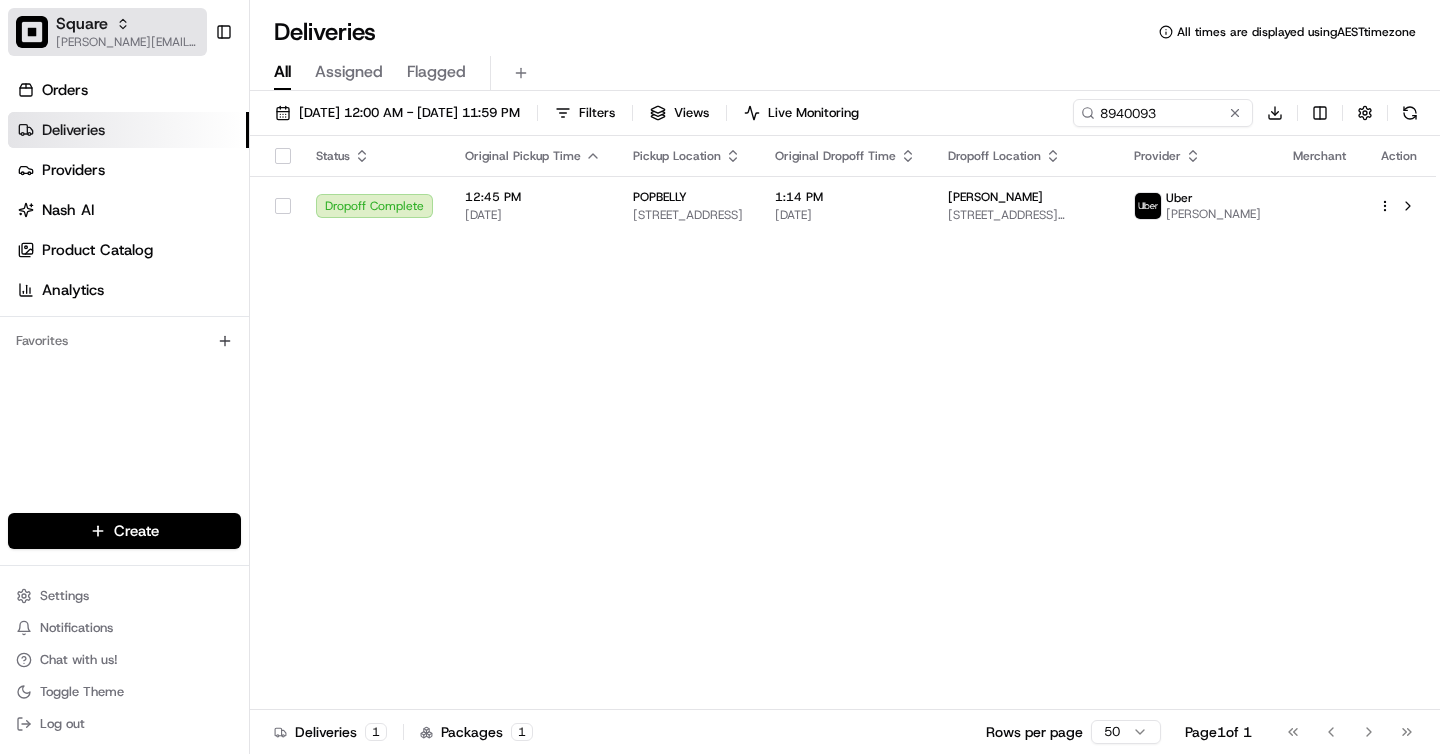 click on "[PERSON_NAME][EMAIL_ADDRESS][DOMAIN_NAME]" at bounding box center (127, 42) 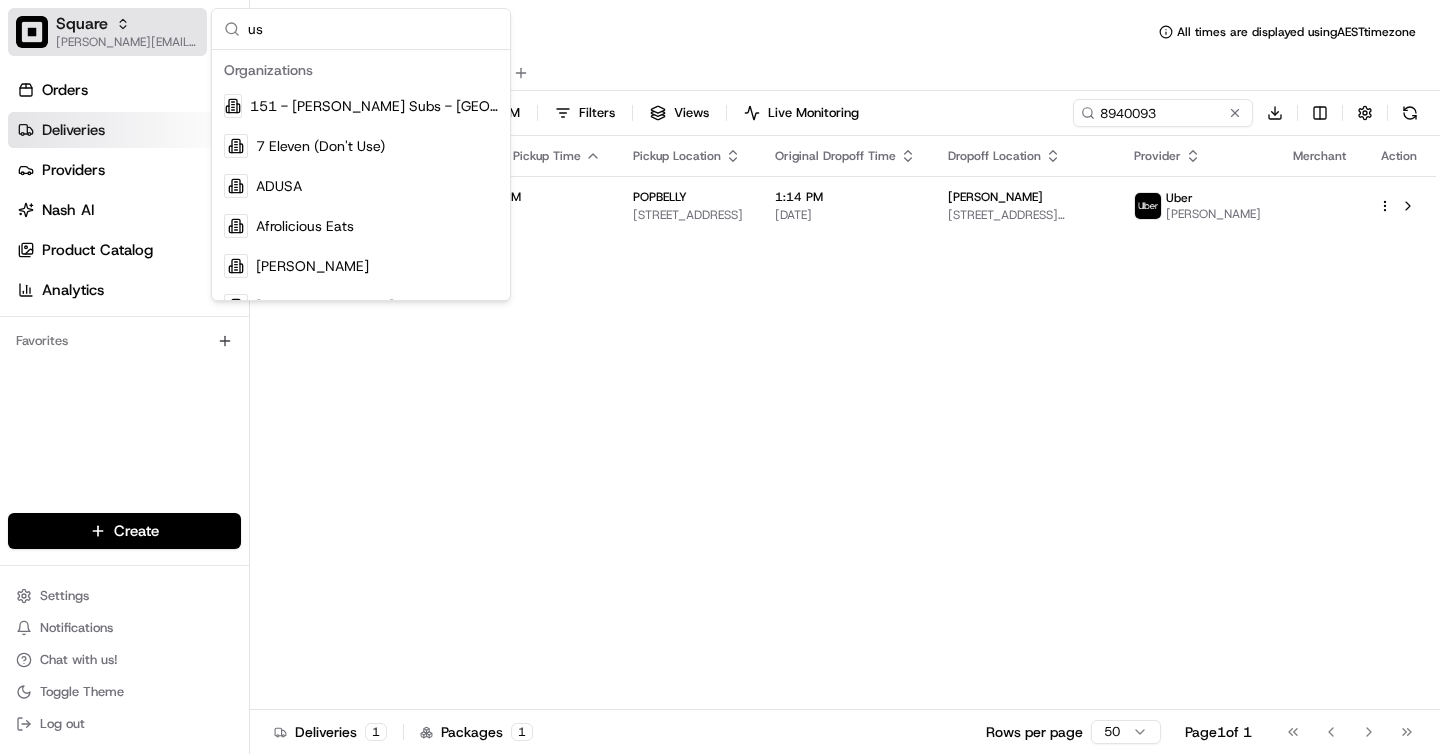 type on "u" 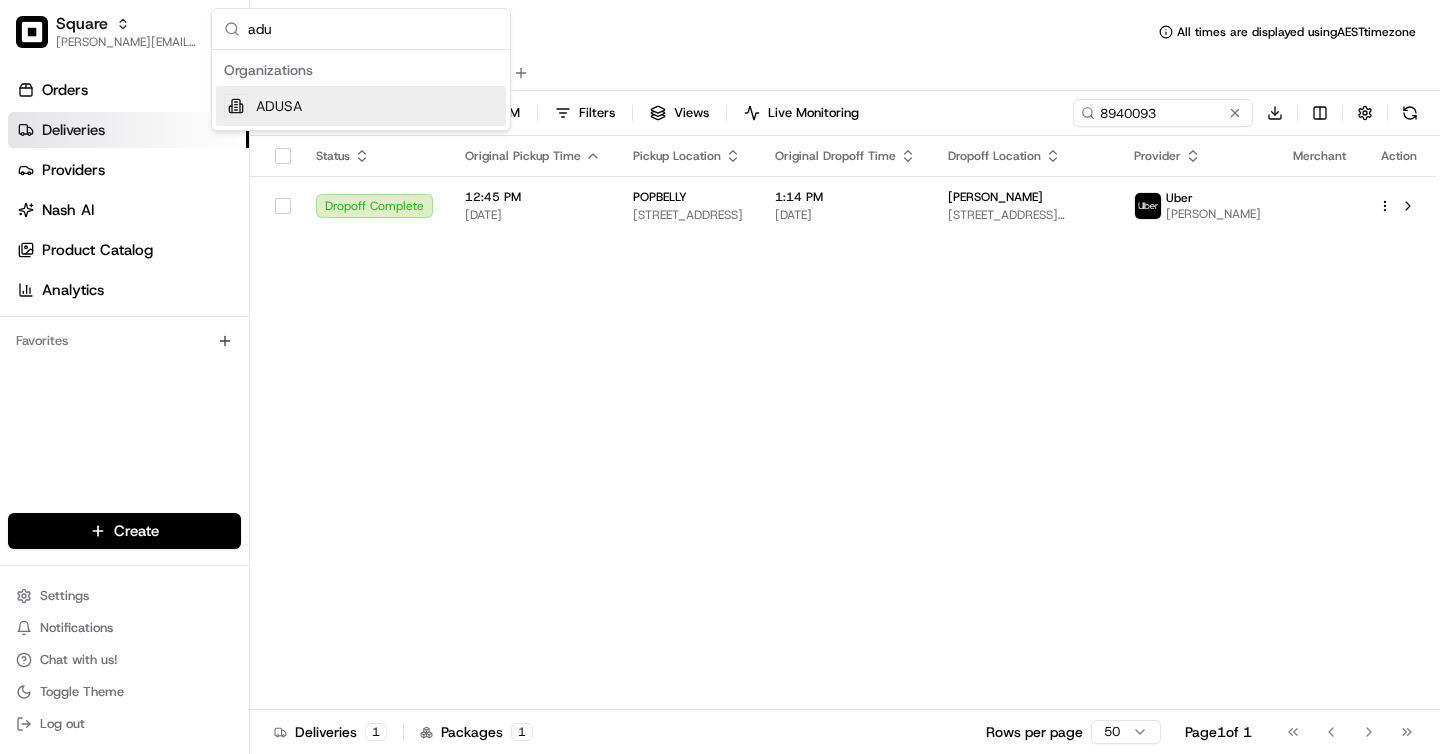 type on "adu" 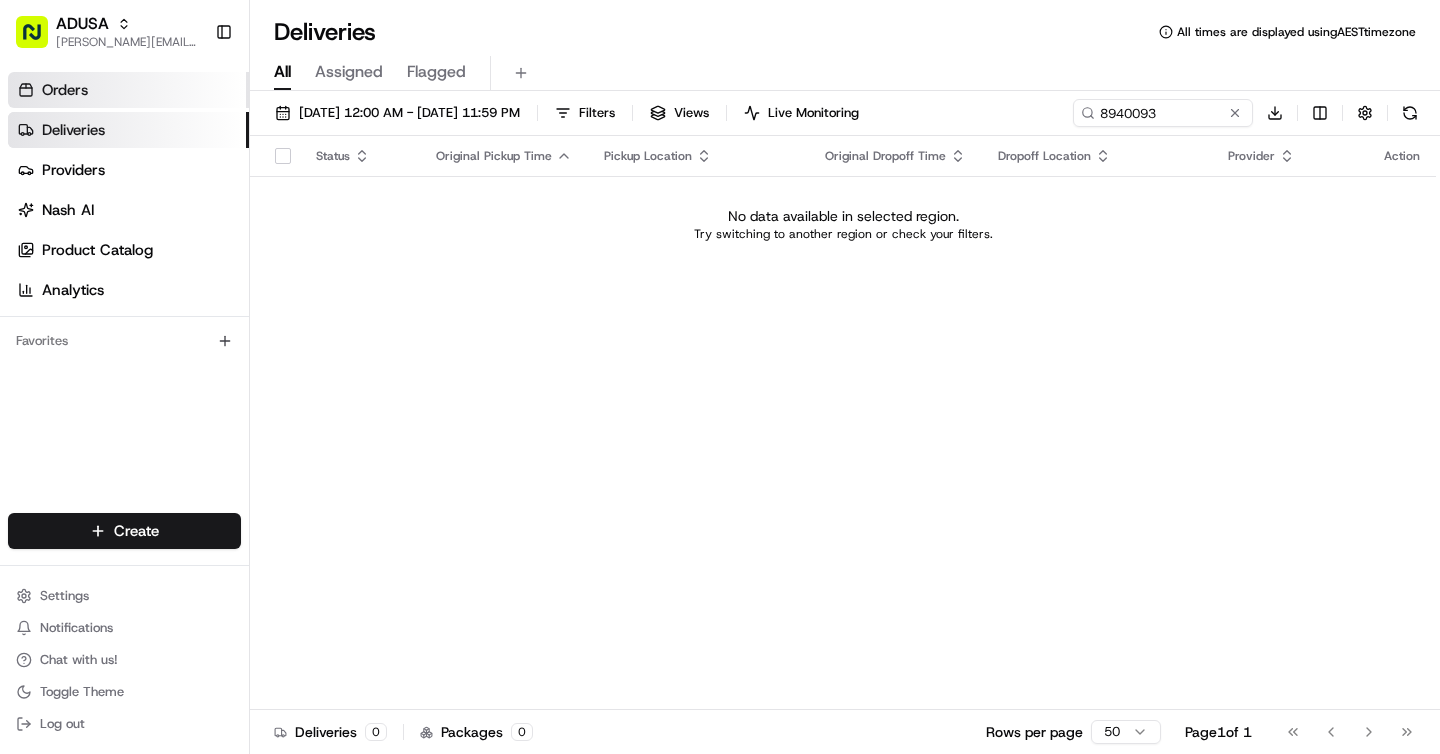 click on "Orders" at bounding box center [128, 90] 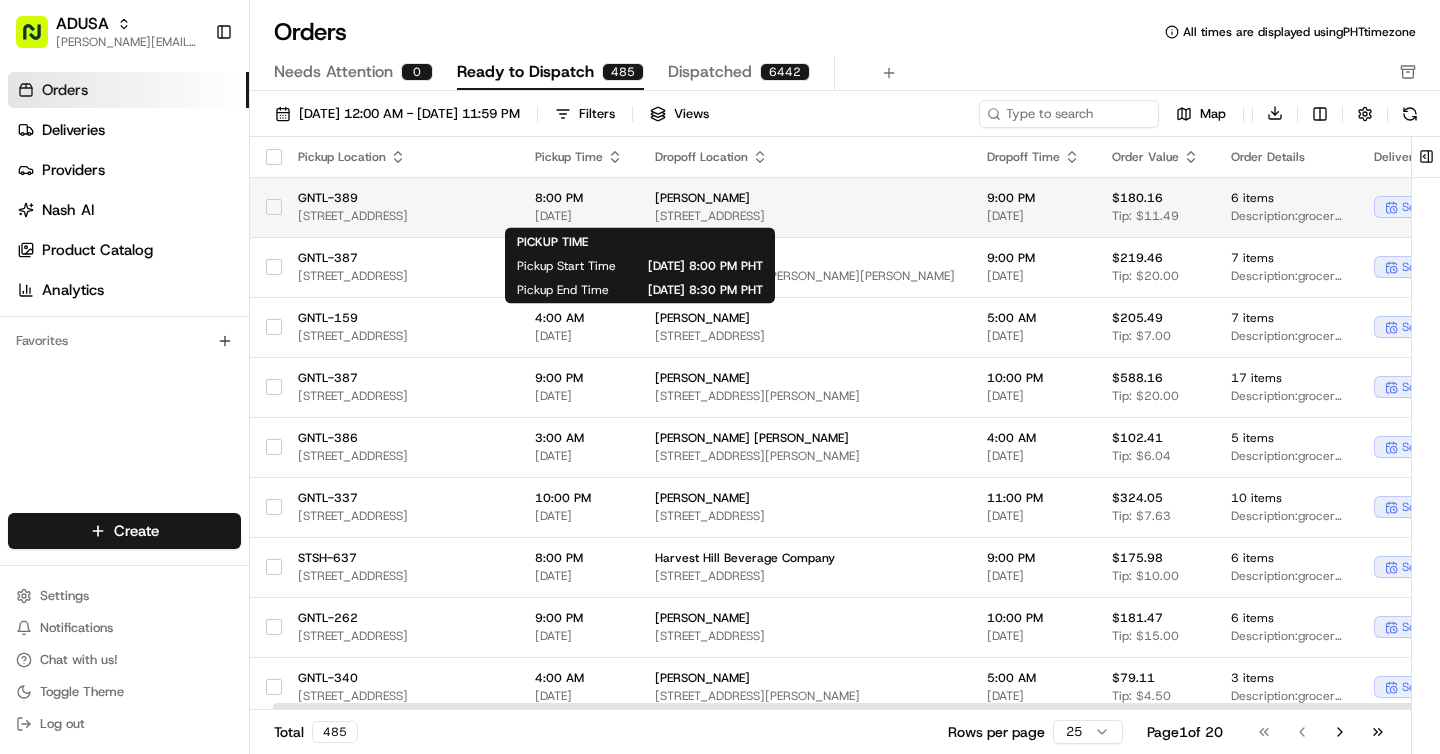 scroll, scrollTop: 0, scrollLeft: 579, axis: horizontal 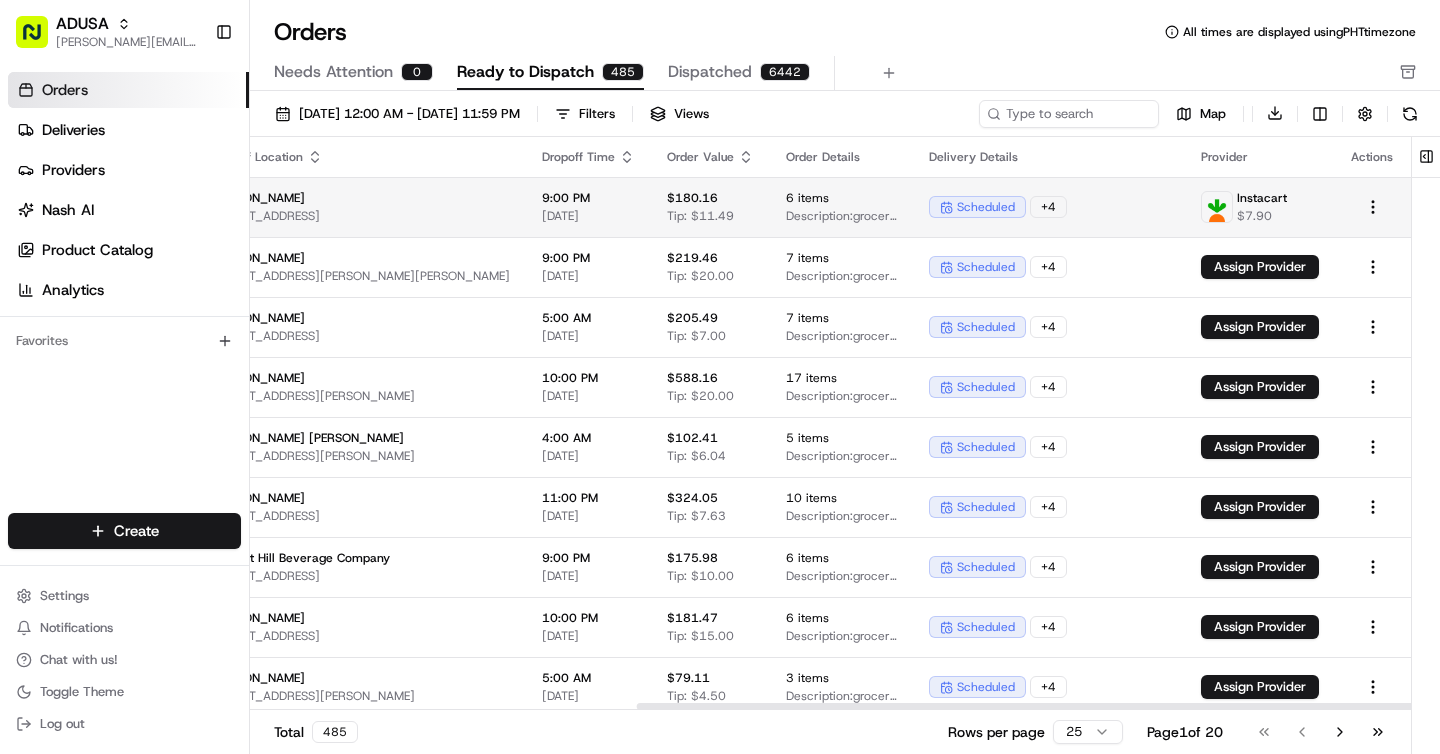 click on "scheduled + 4" at bounding box center (1049, 207) 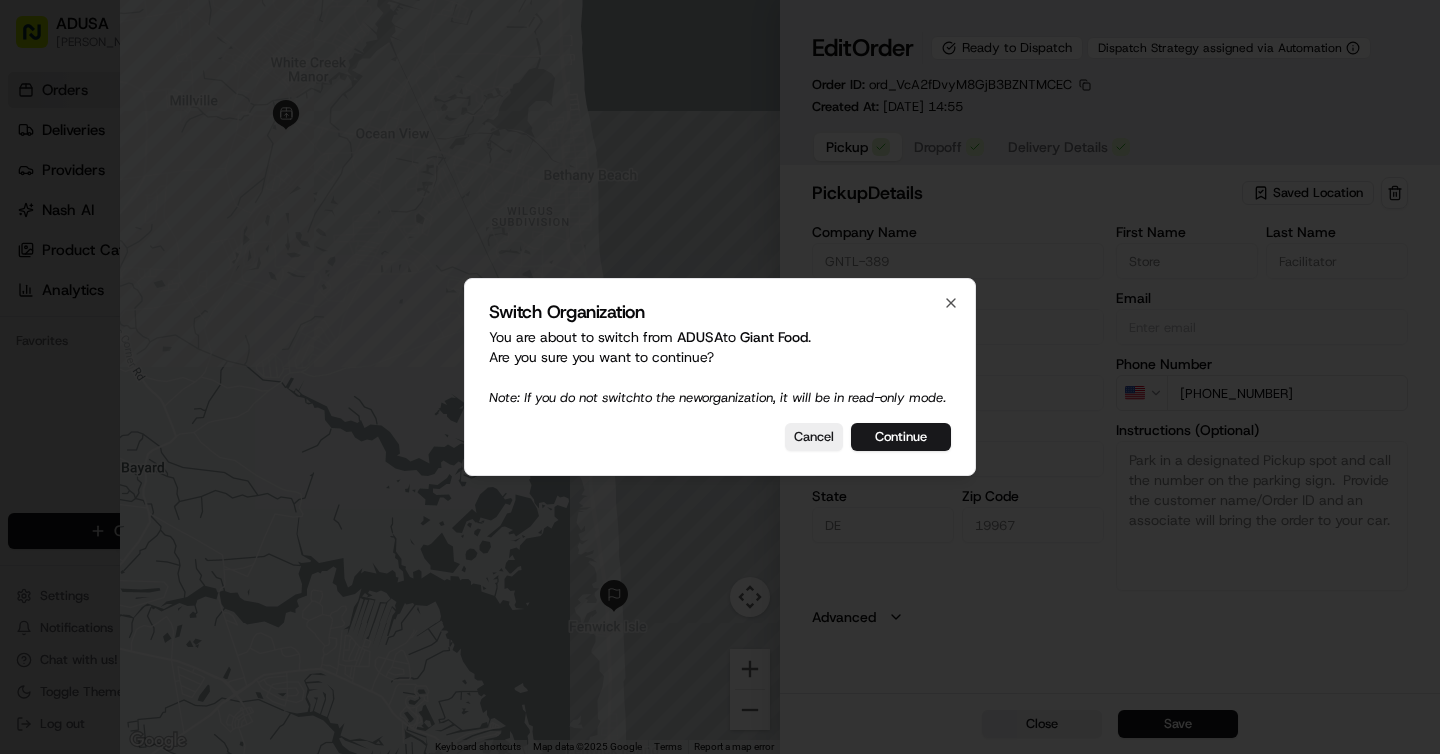 click on "Switch   Organization You are about to switch from   ADUSA  to   Giant Food . Are you sure you want to continue? Note: If you do not switch  to the new  organization, it will be in read-only mode. Cancel Continue Close" at bounding box center [720, 377] 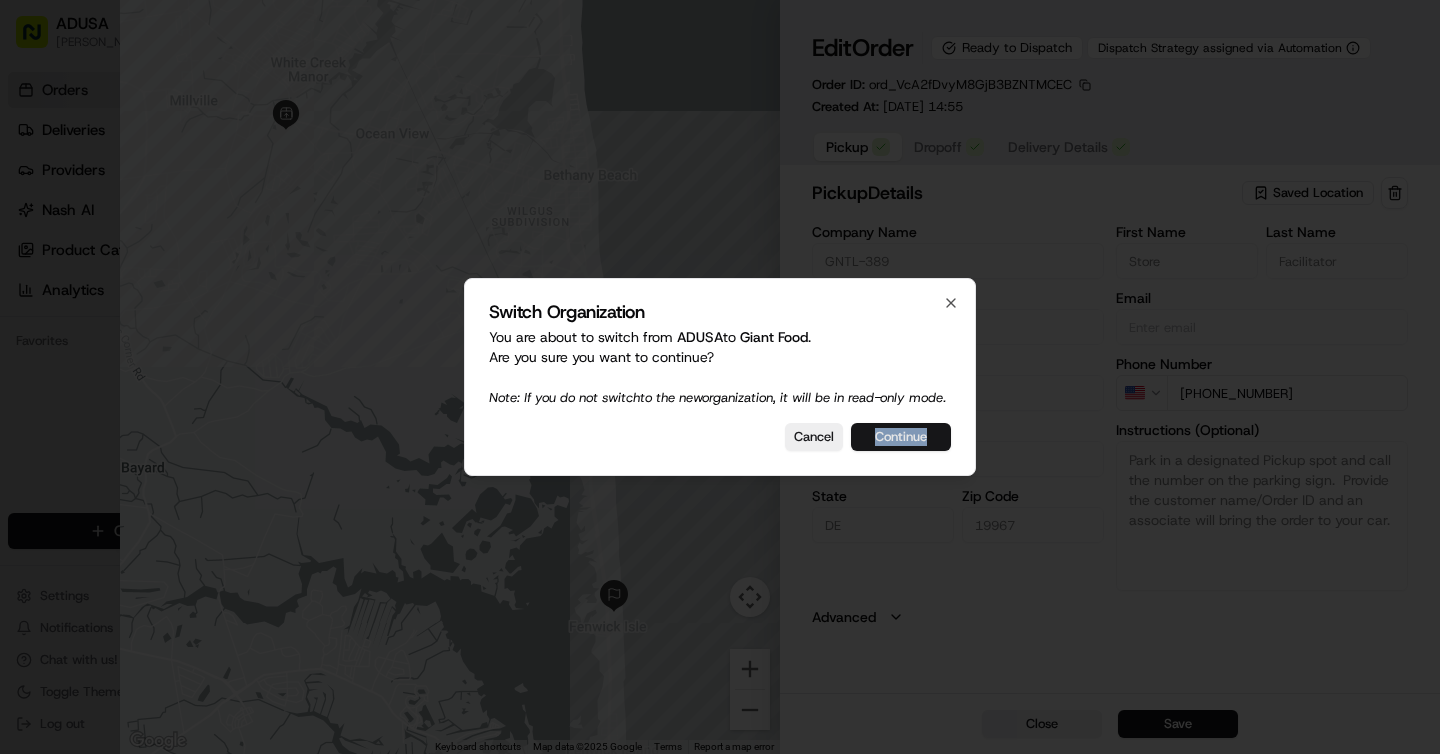 click on "Continue" at bounding box center [901, 437] 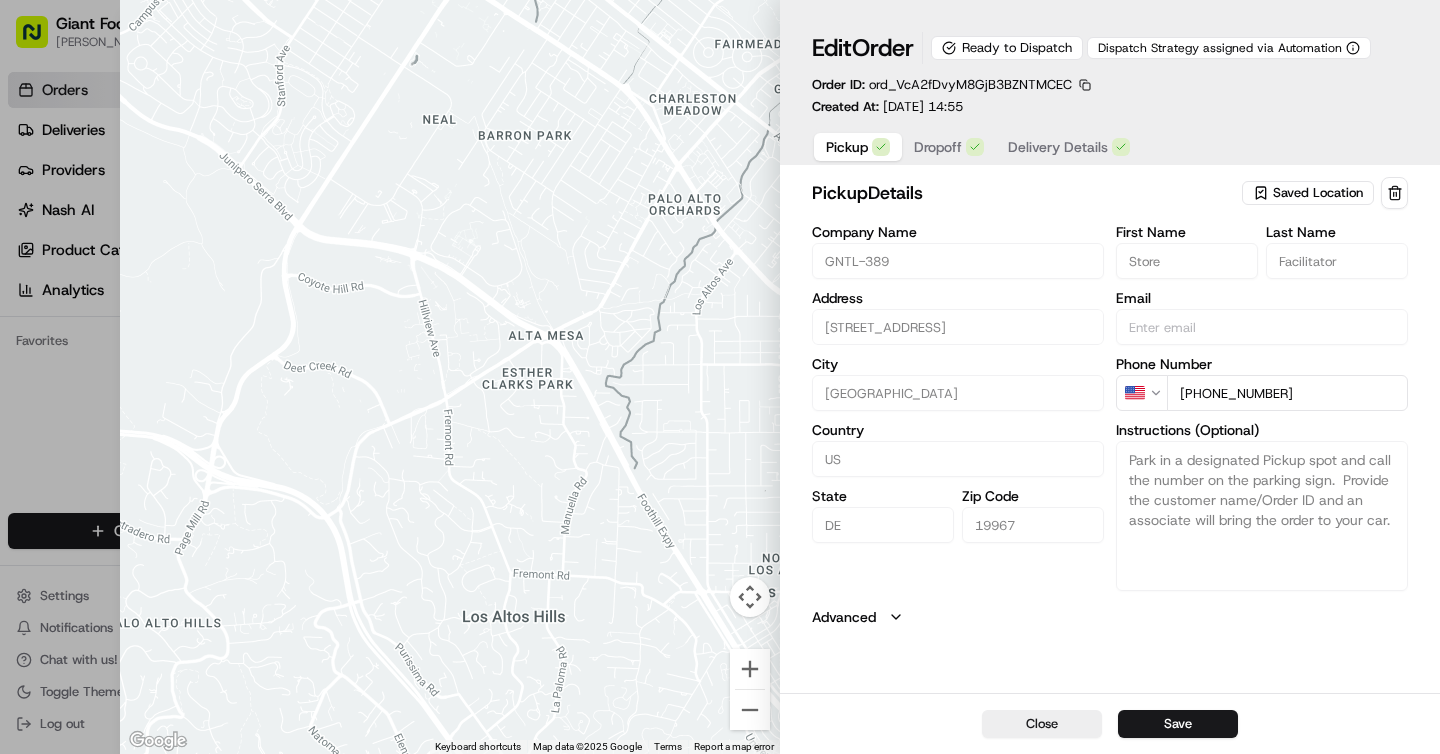 click on "Delivery Details" at bounding box center [1058, 147] 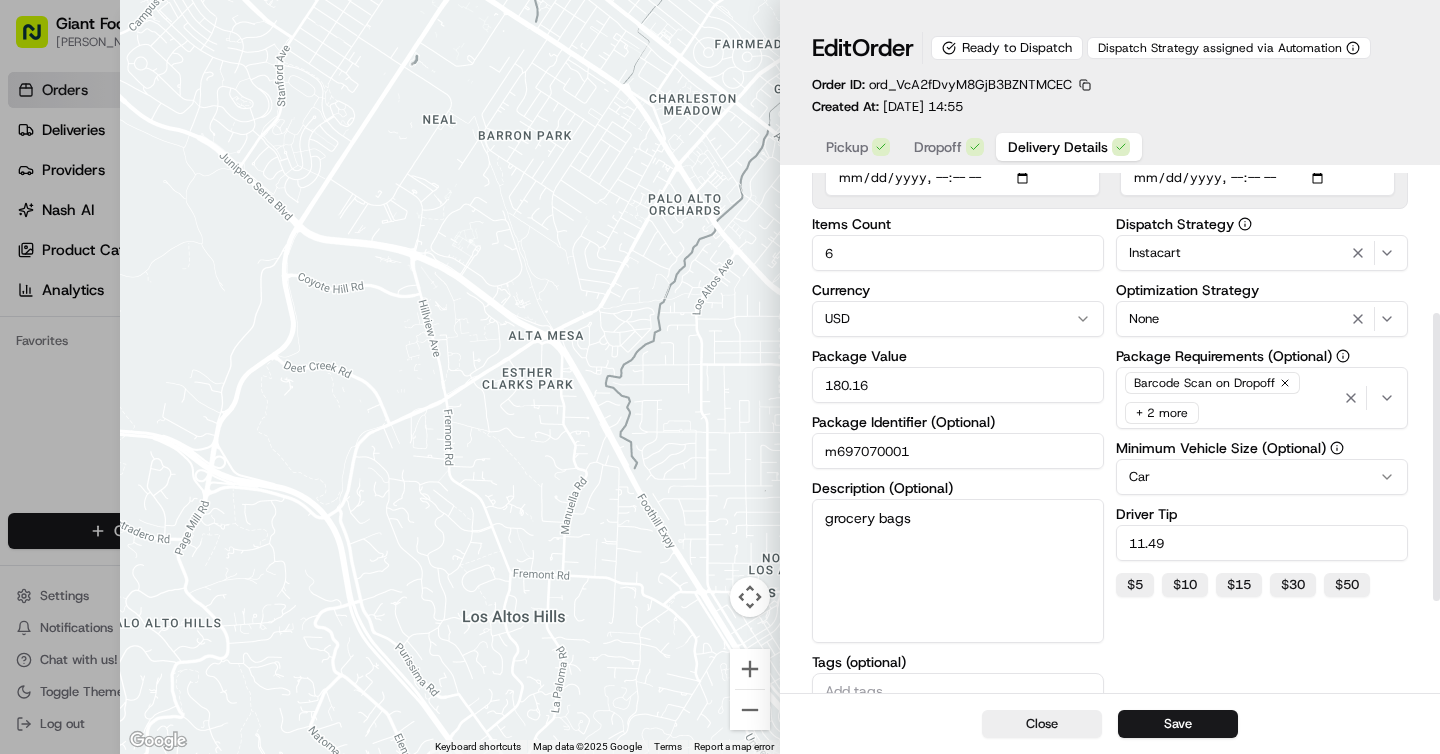 scroll, scrollTop: 416, scrollLeft: 0, axis: vertical 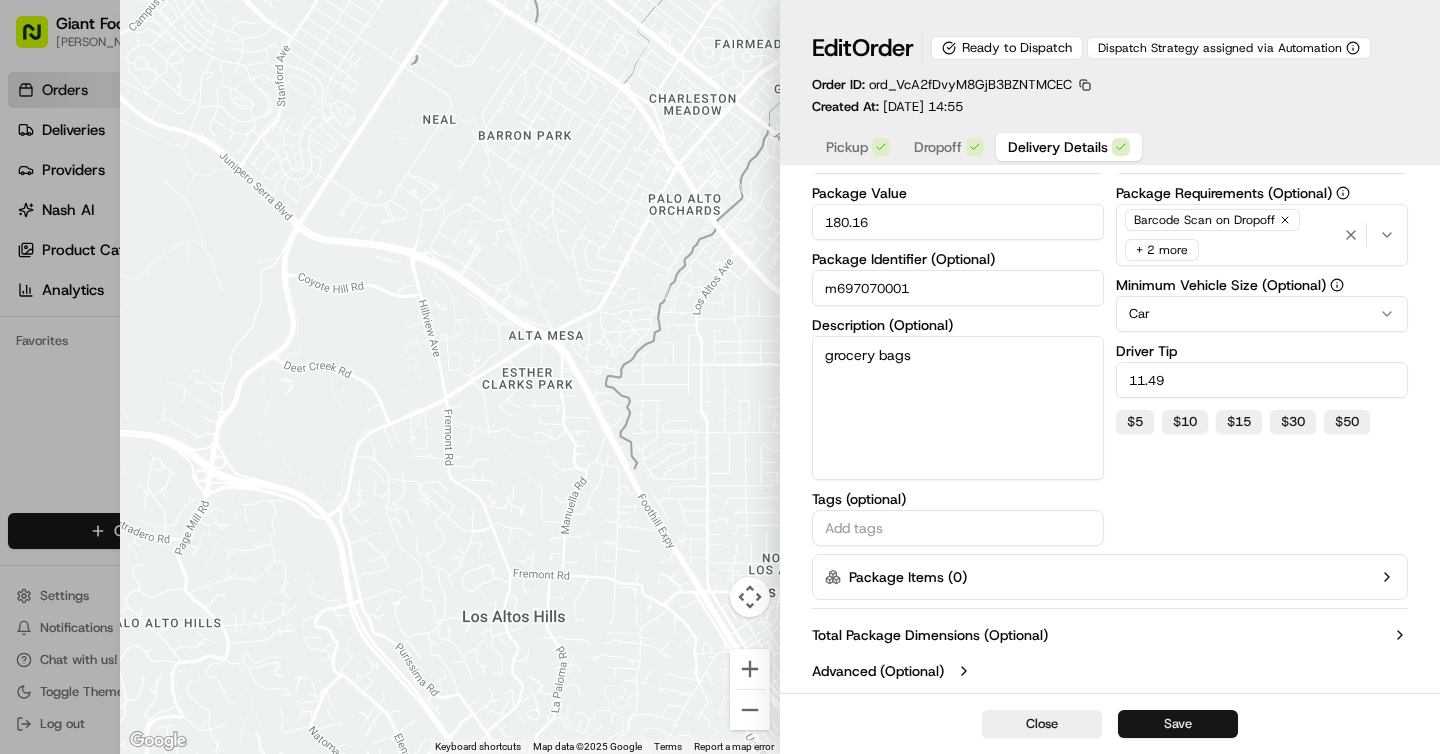click on "Save" at bounding box center (1178, 724) 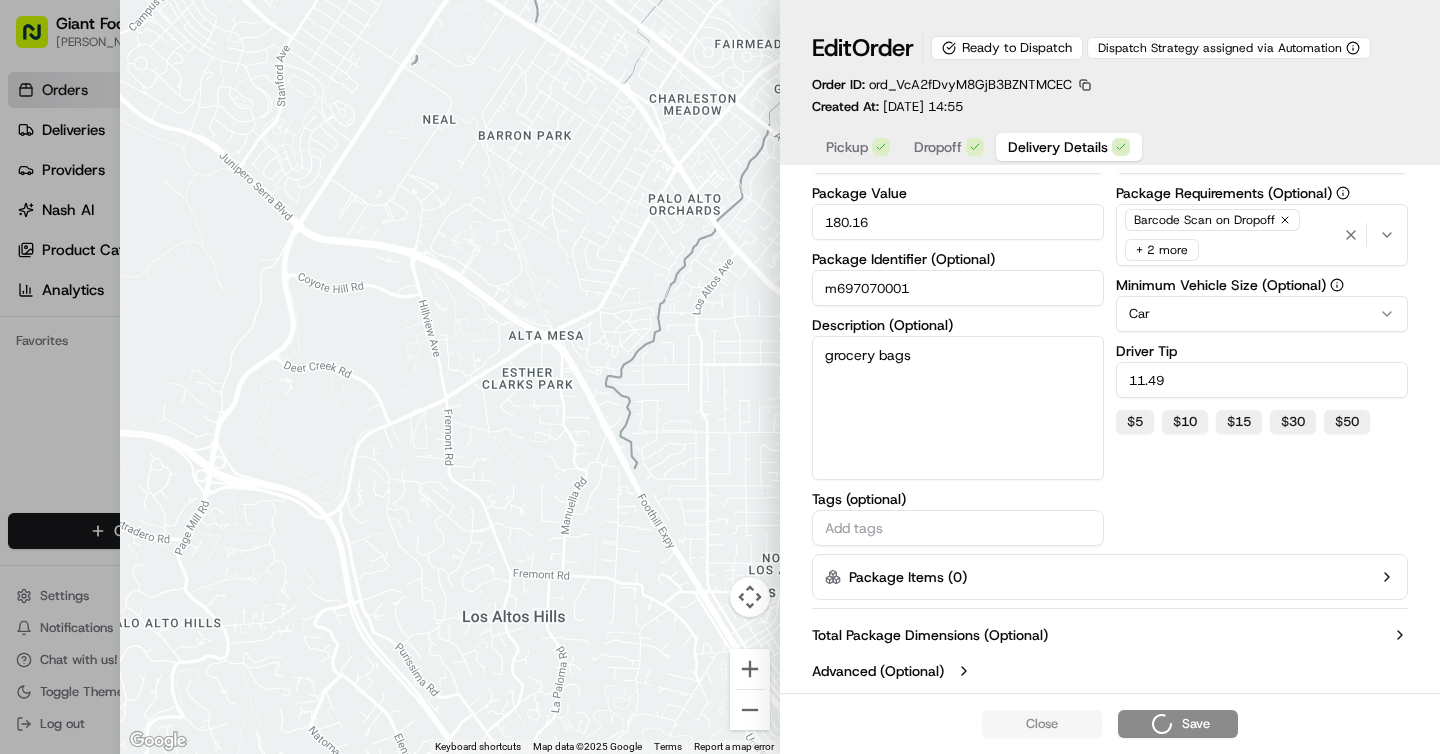 type on "1" 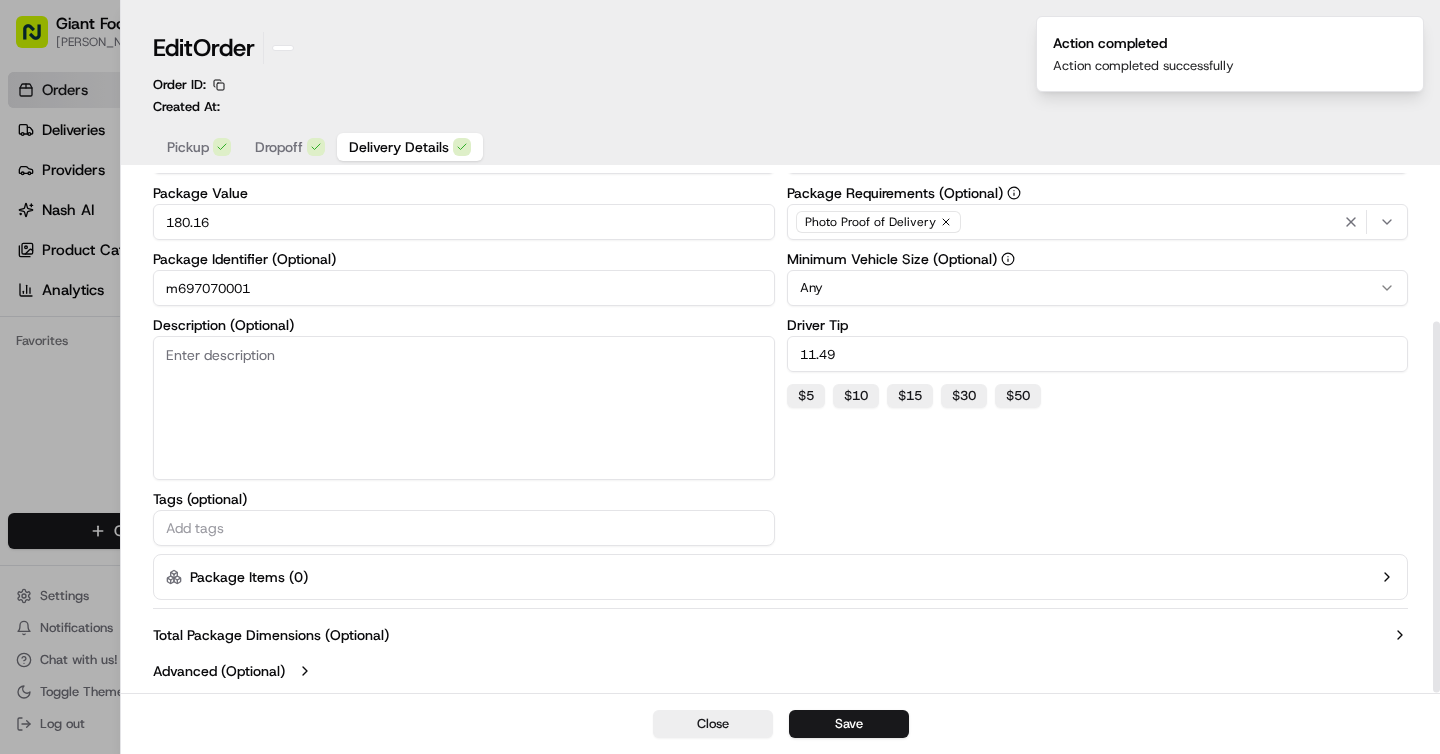 scroll, scrollTop: 208, scrollLeft: 0, axis: vertical 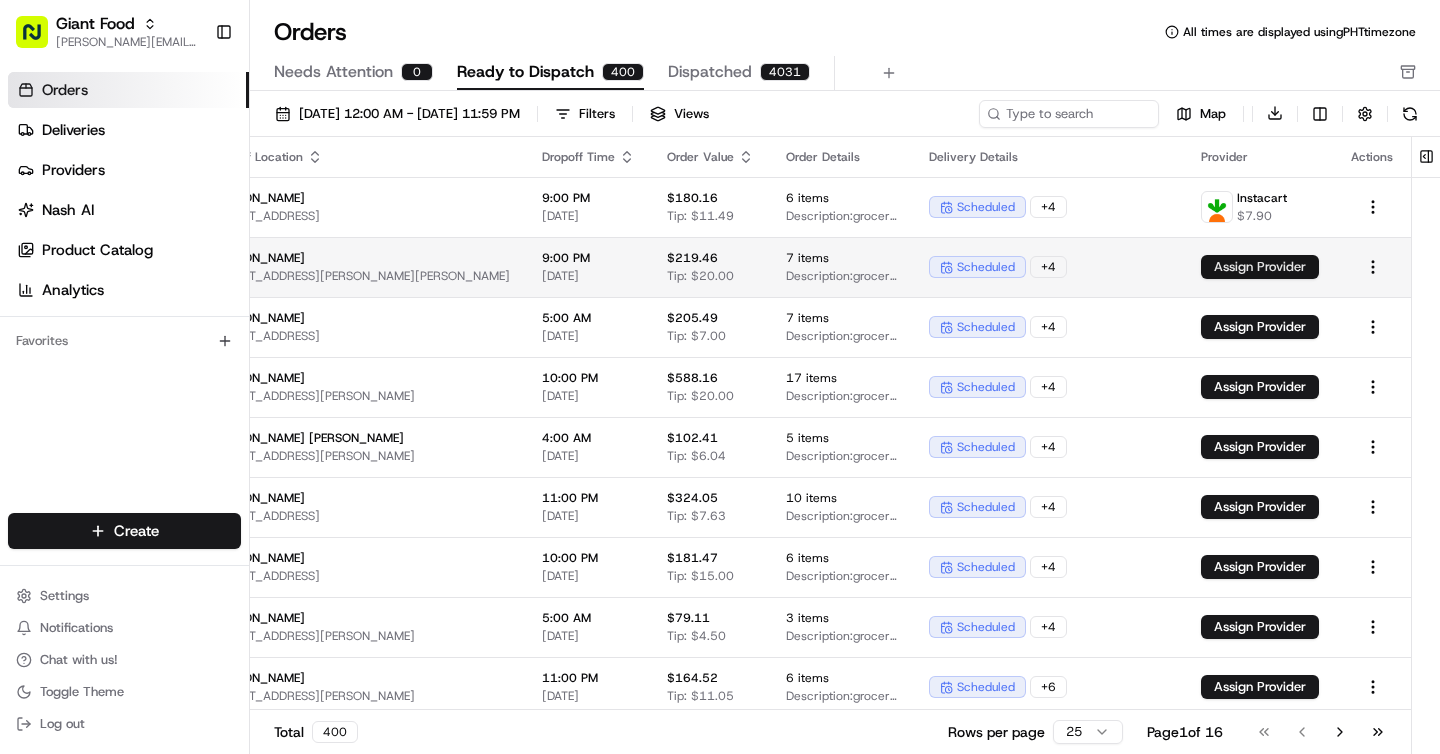 click on "Assign Provider" at bounding box center [1260, 267] 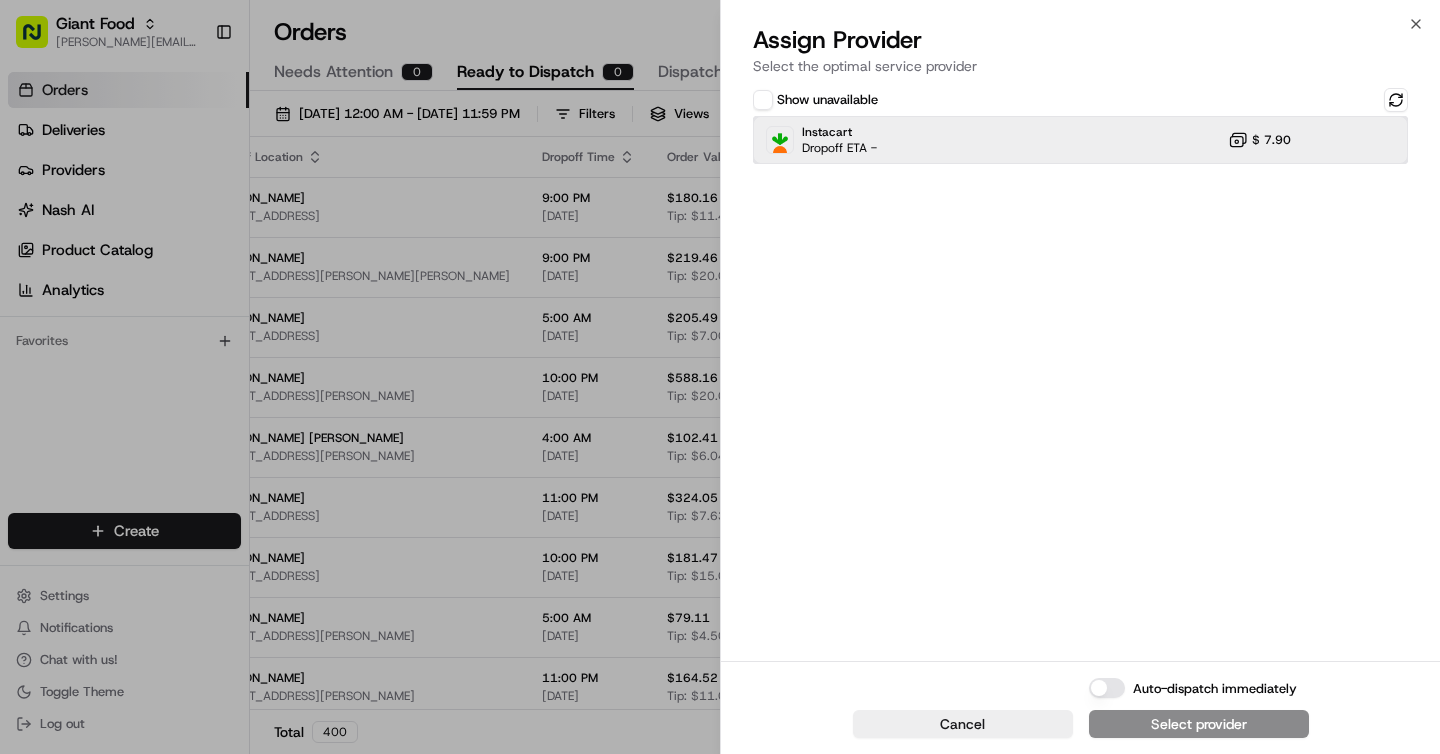 click on "Instacart Dropoff ETA   - $   7.90" at bounding box center (1080, 140) 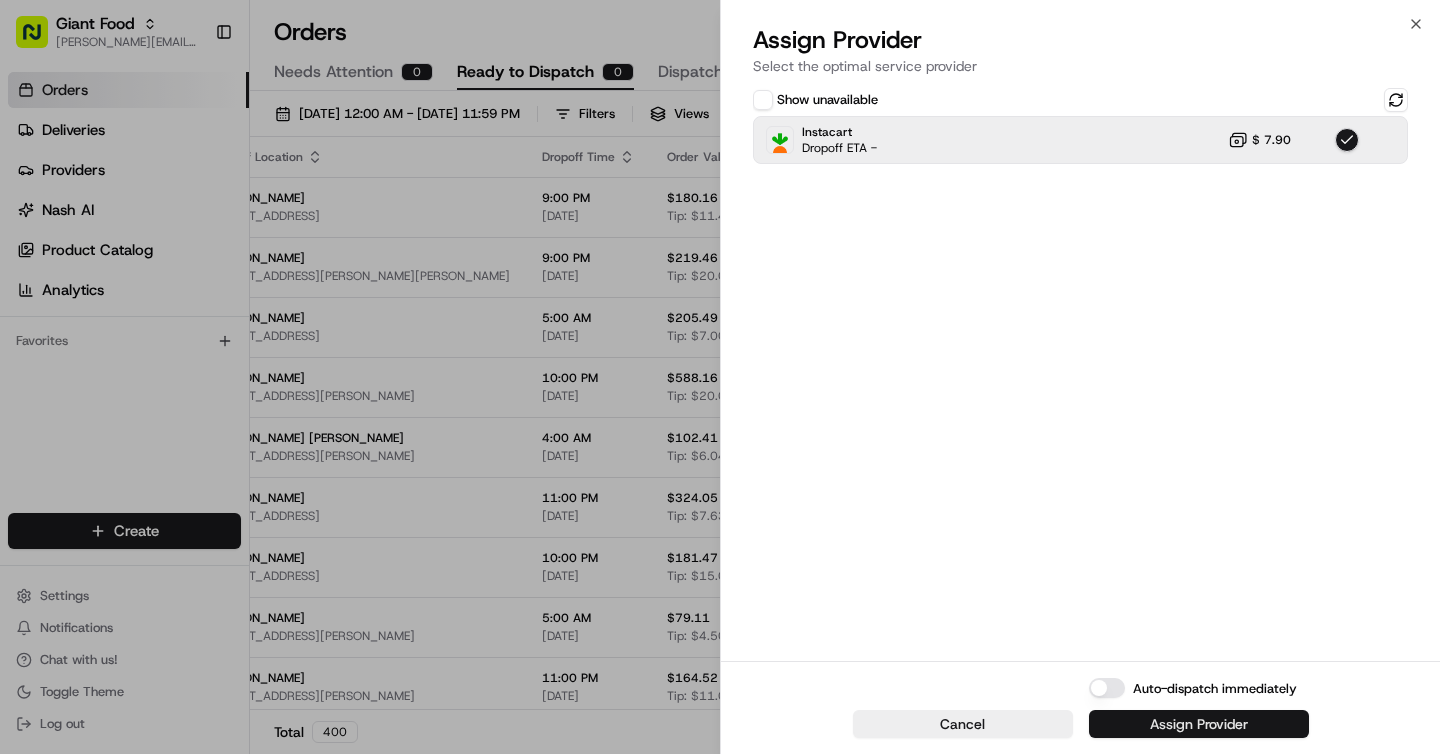 click on "Assign Provider" at bounding box center (1199, 724) 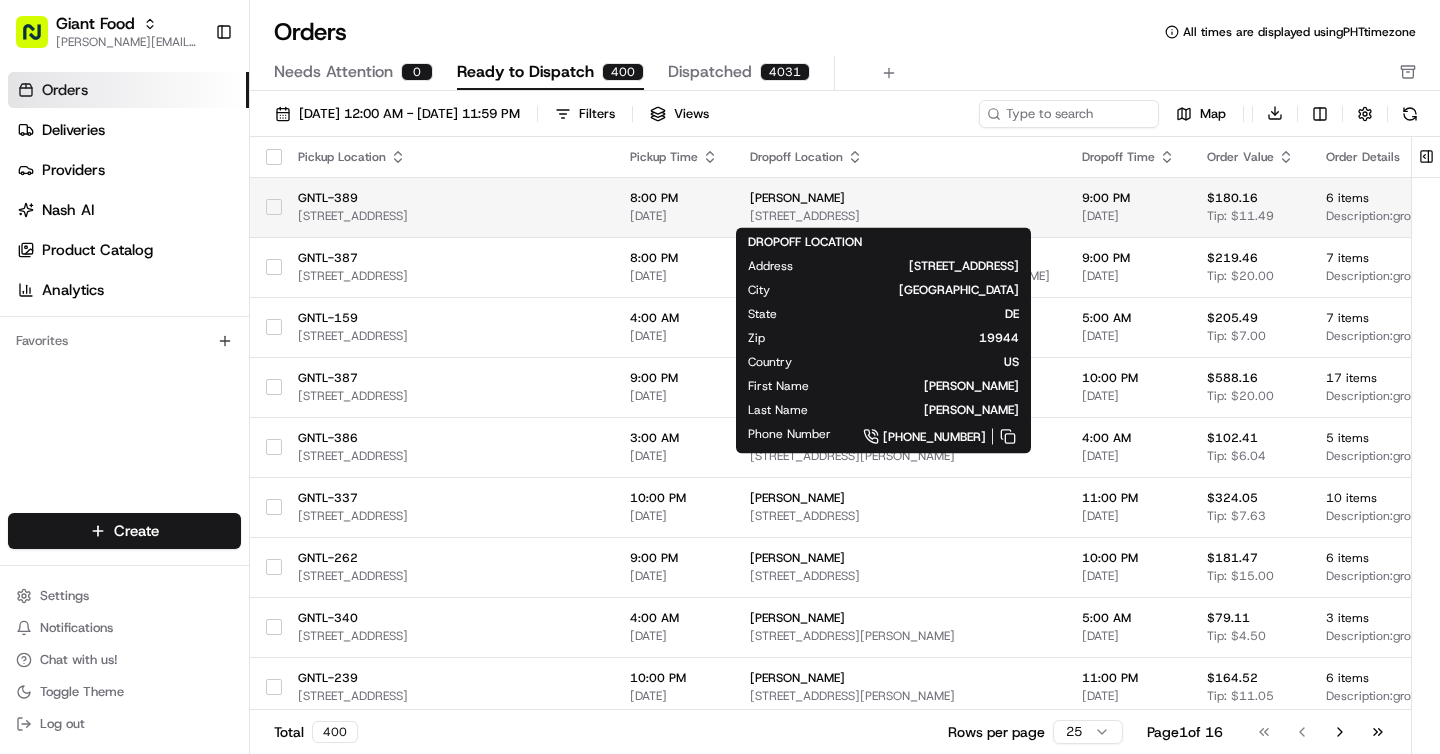 scroll, scrollTop: 0, scrollLeft: 579, axis: horizontal 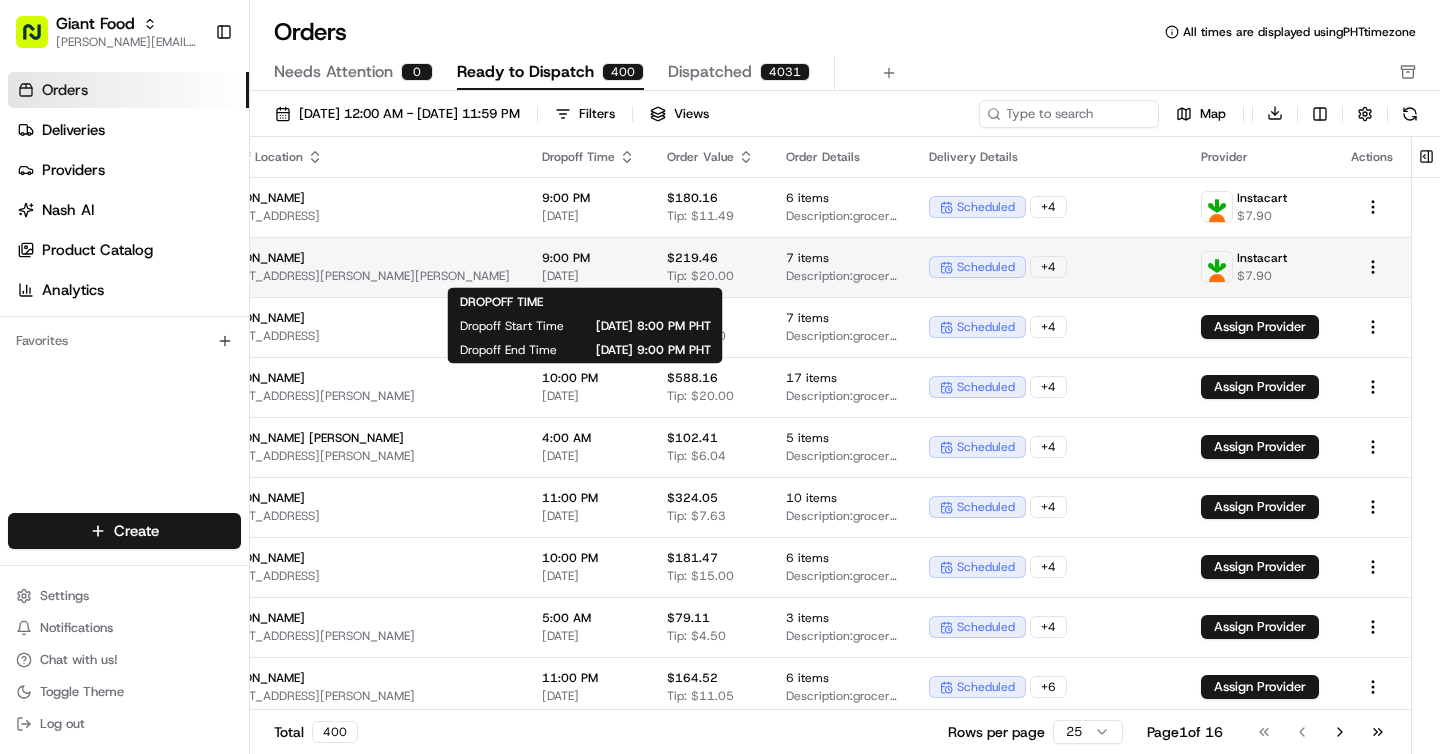 click on "[DATE]" at bounding box center (588, 276) 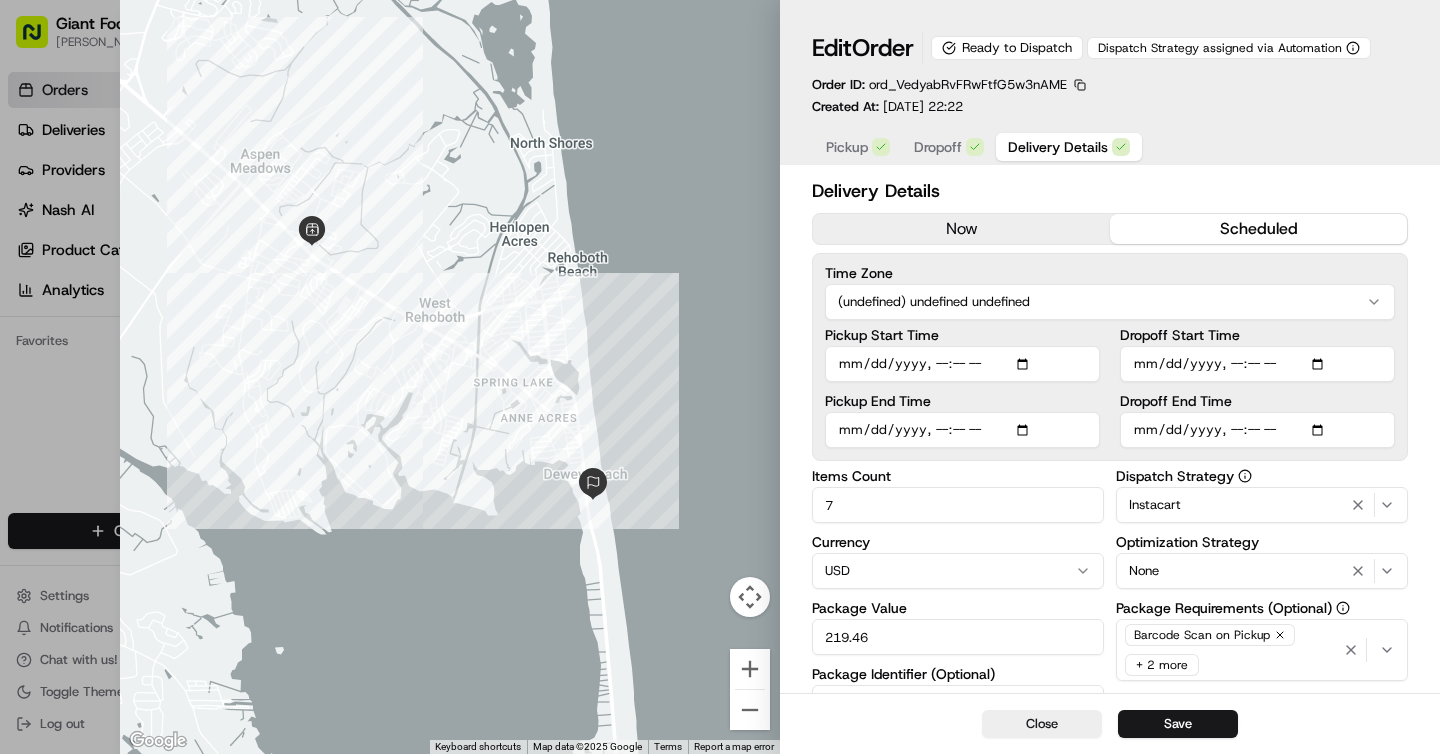 type on "1" 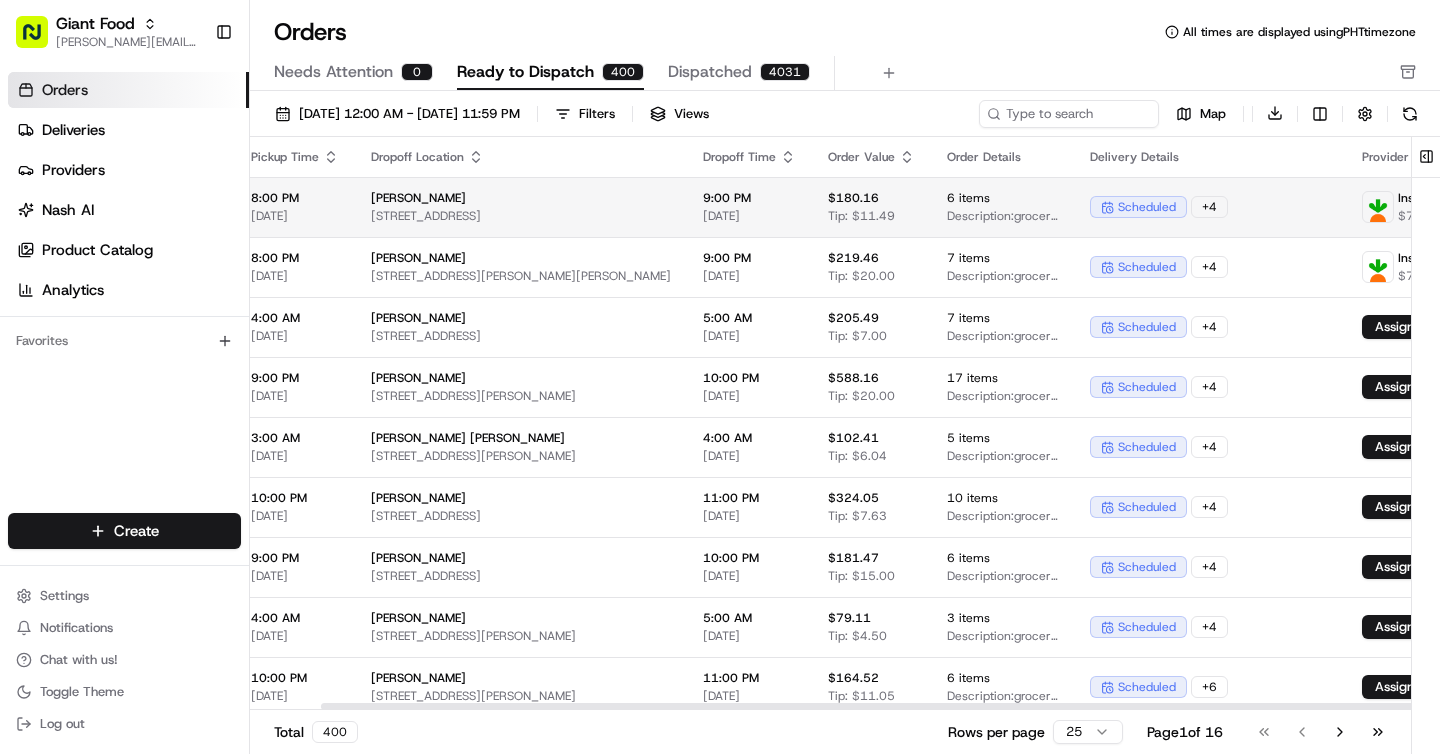 scroll, scrollTop: 0, scrollLeft: 0, axis: both 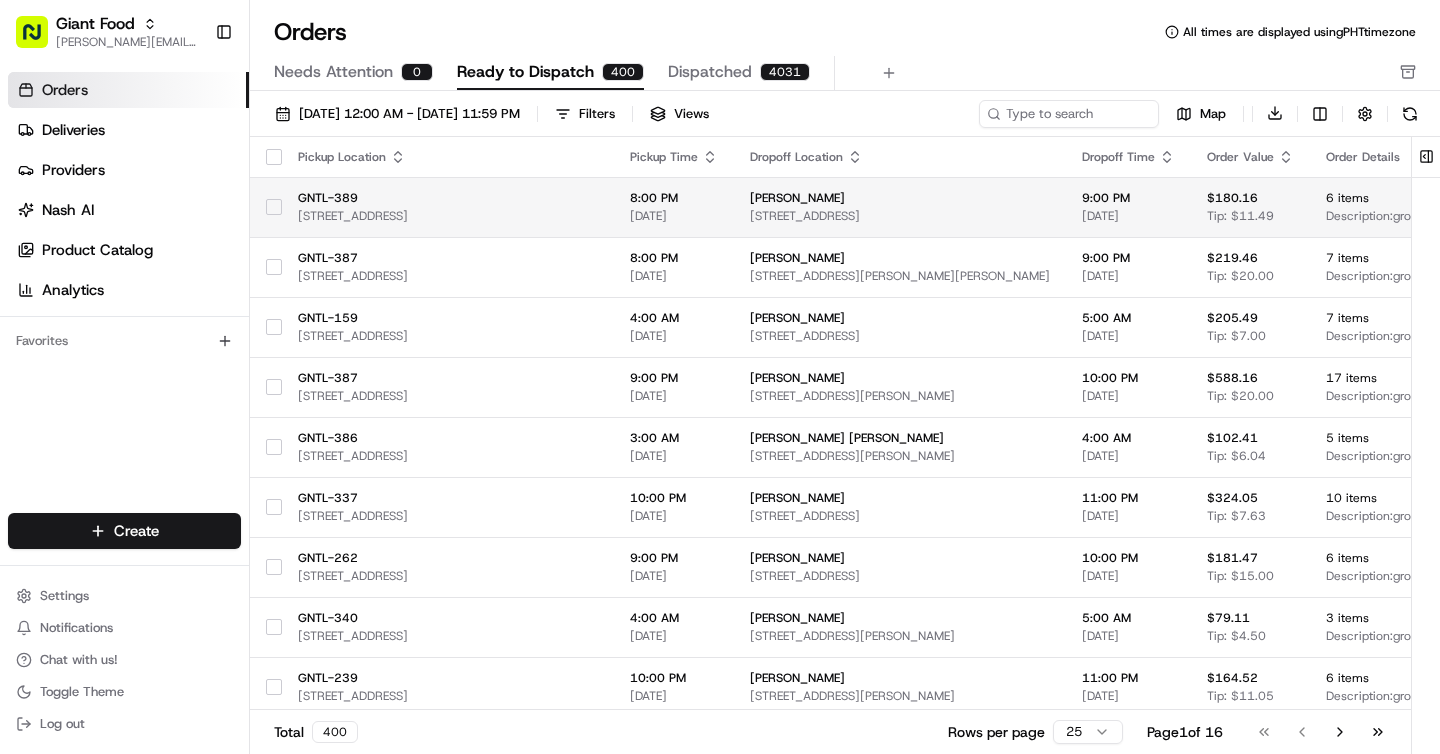 click at bounding box center (274, 207) 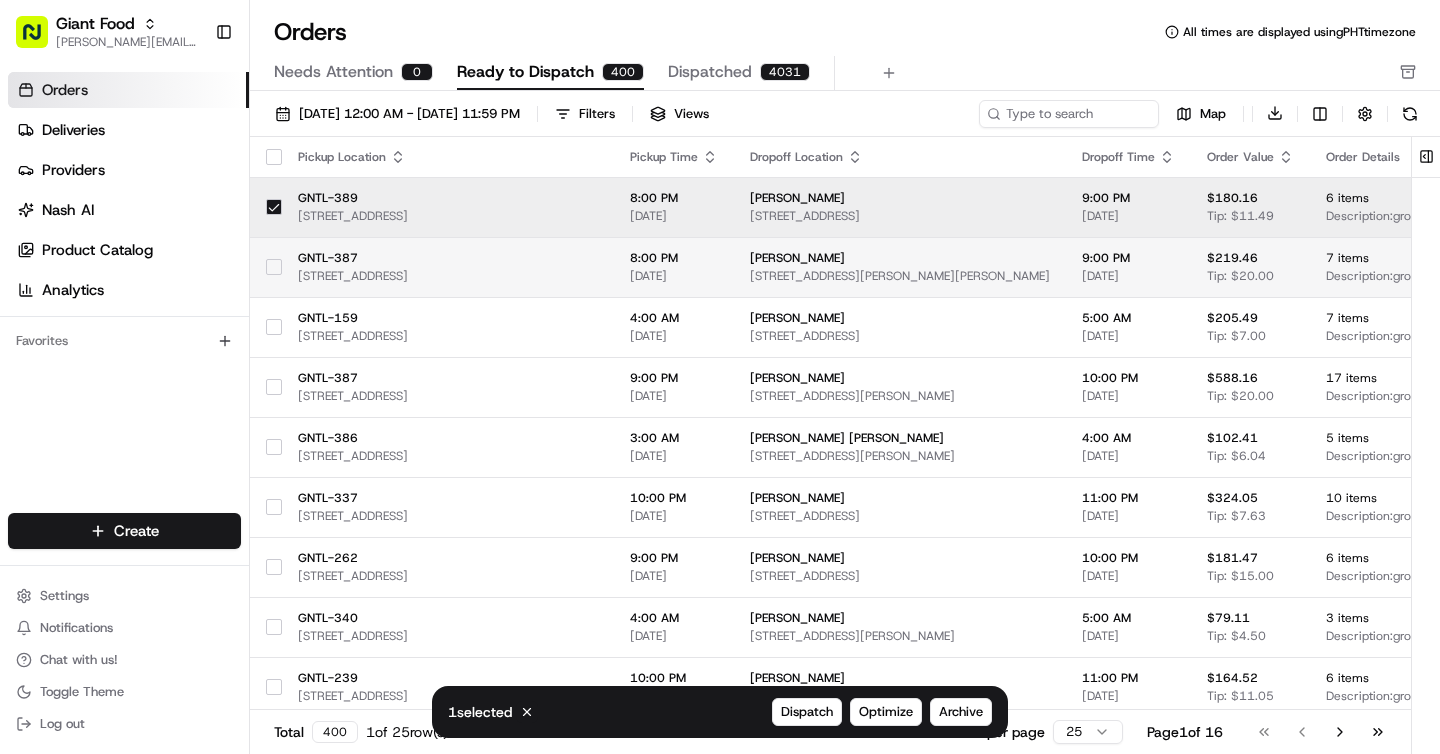 click at bounding box center (274, 267) 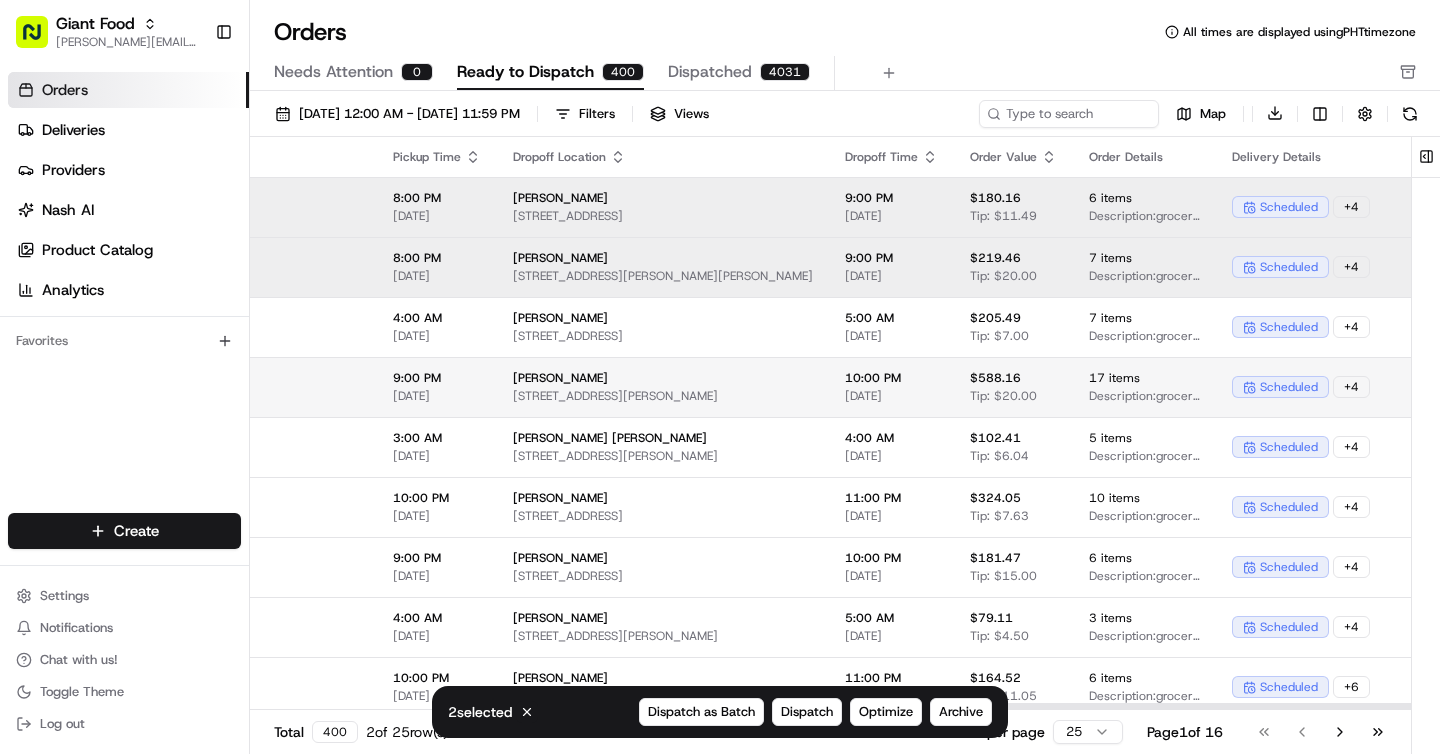 scroll, scrollTop: 0, scrollLeft: 579, axis: horizontal 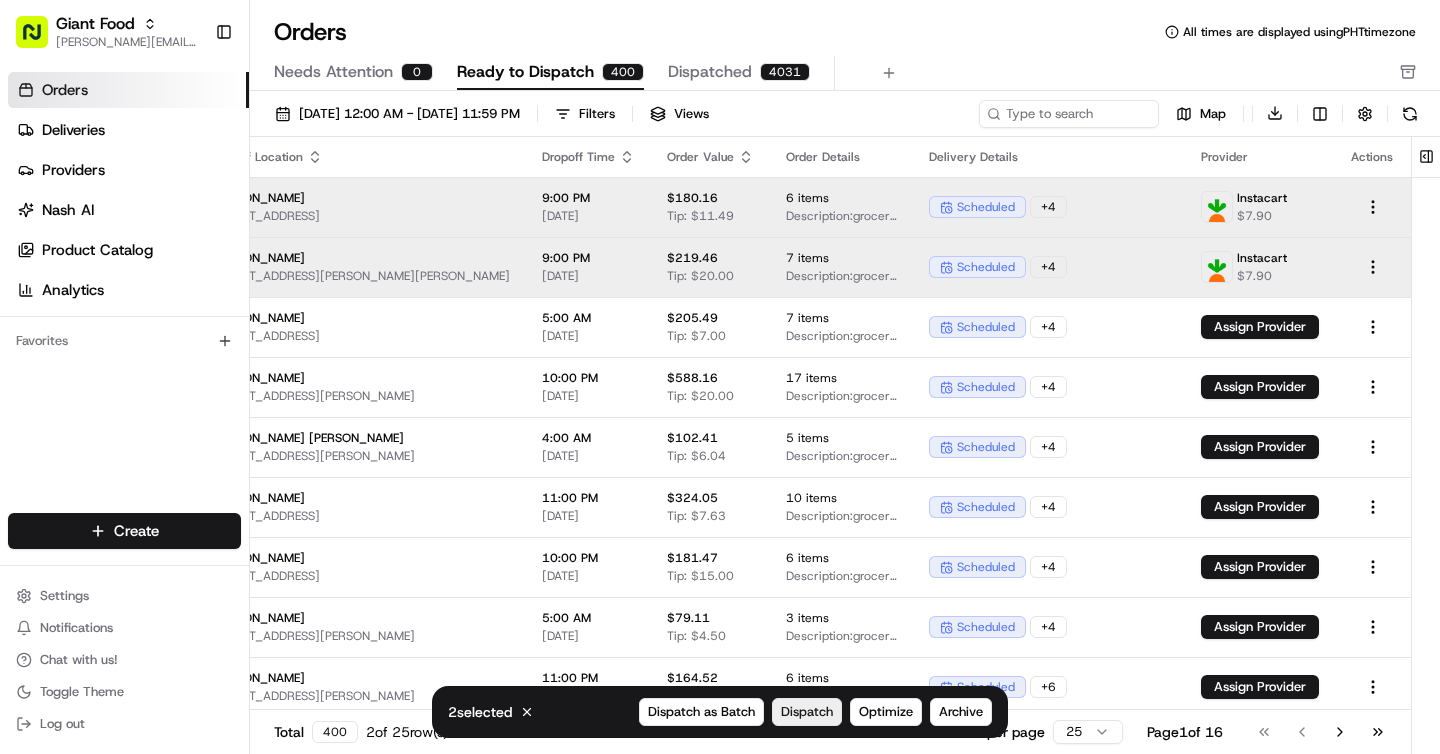 click on "Dispatch" at bounding box center (807, 712) 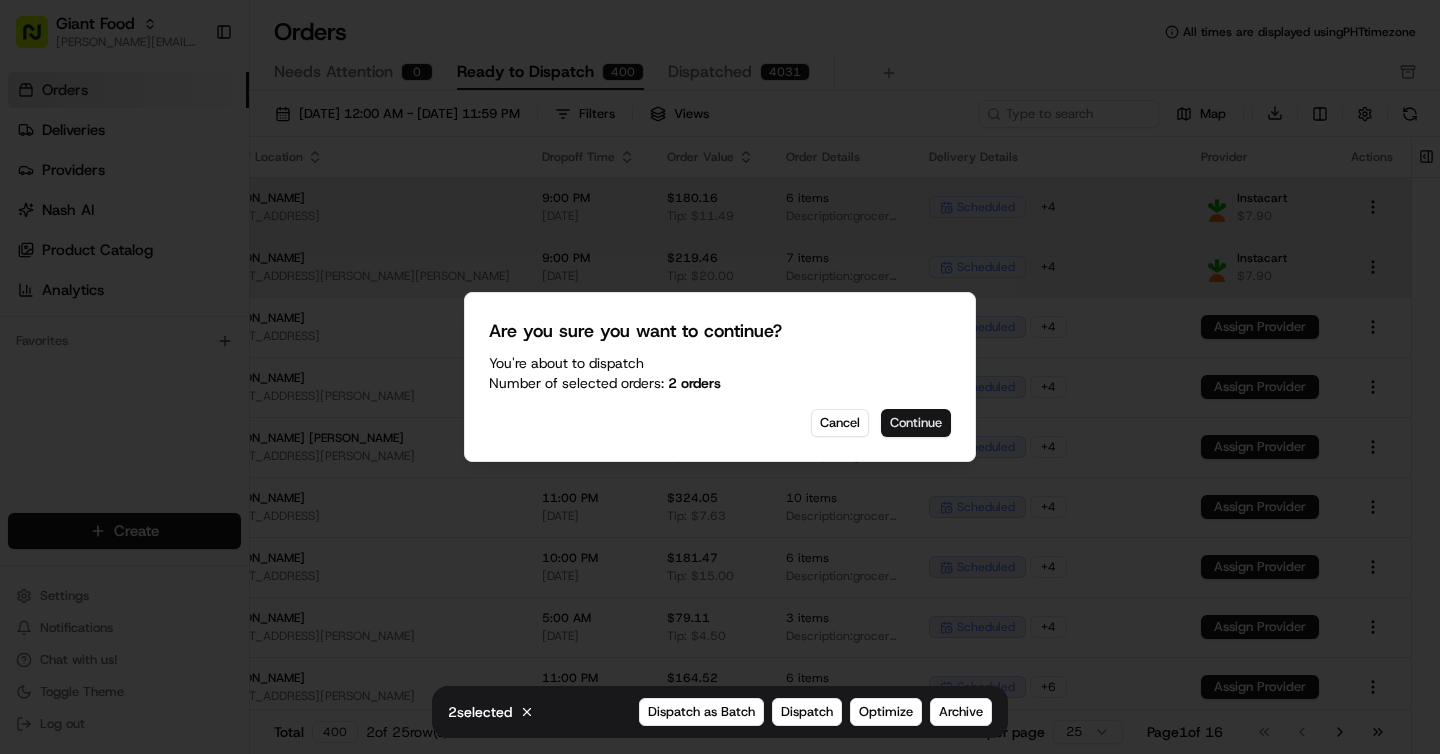 click on "Continue" at bounding box center (916, 423) 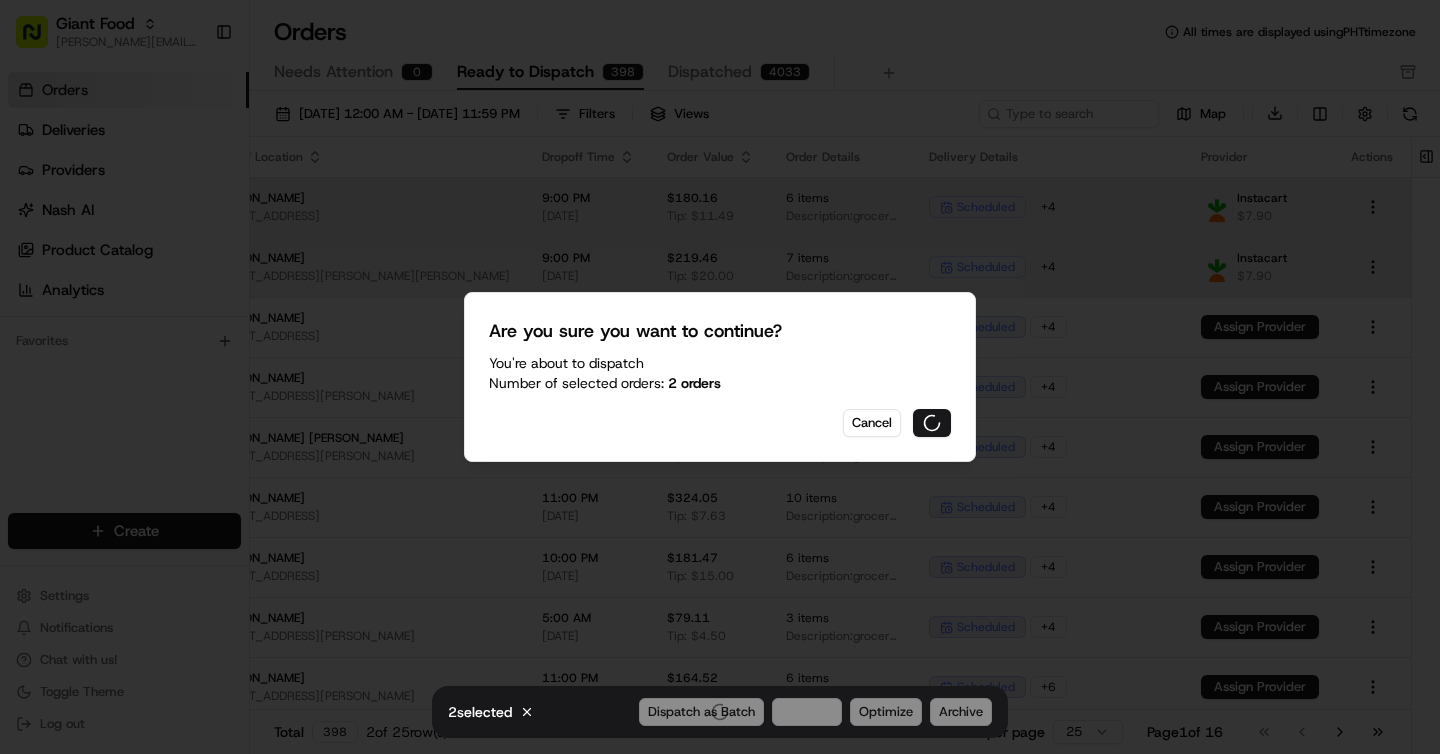 click on "You're about to   Dispatch   Number of selected orders:  2   orders" at bounding box center [720, 373] 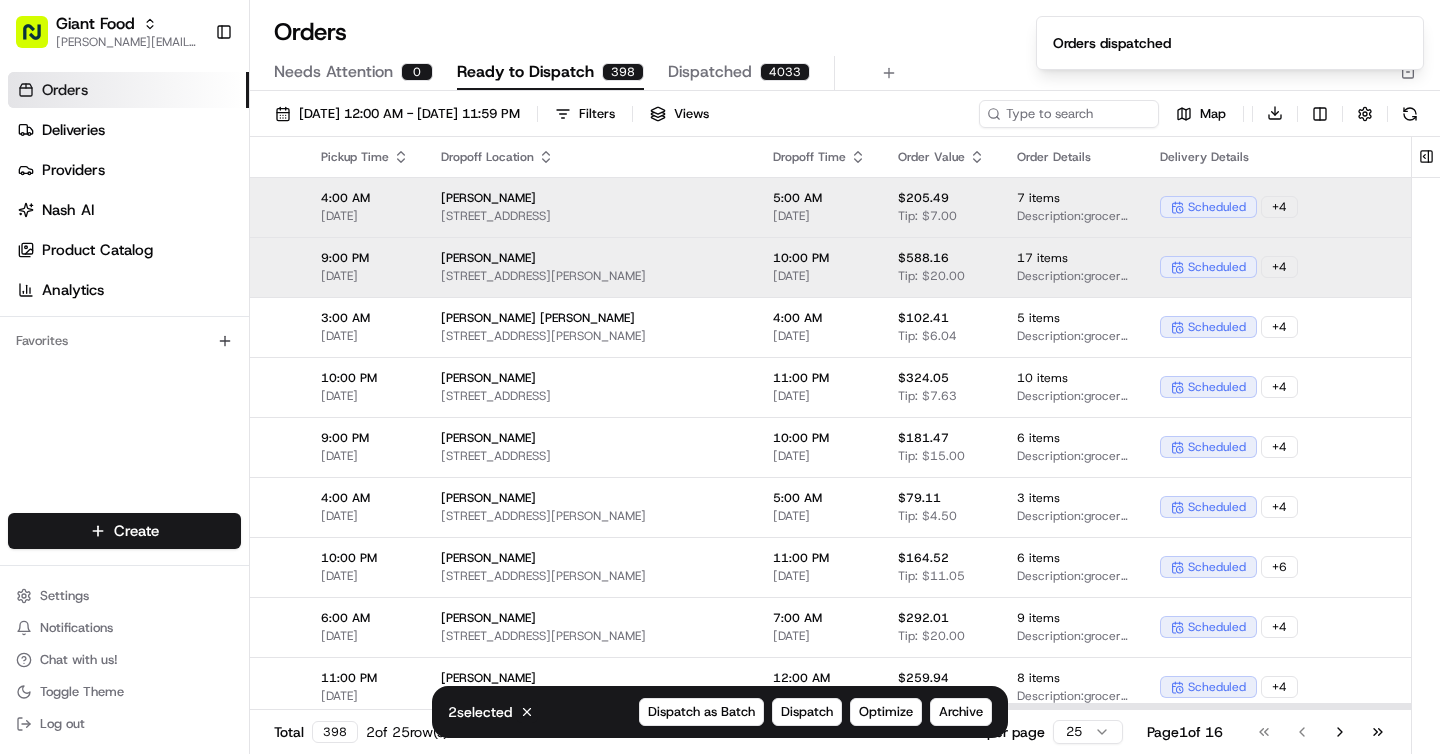scroll, scrollTop: 0, scrollLeft: 579, axis: horizontal 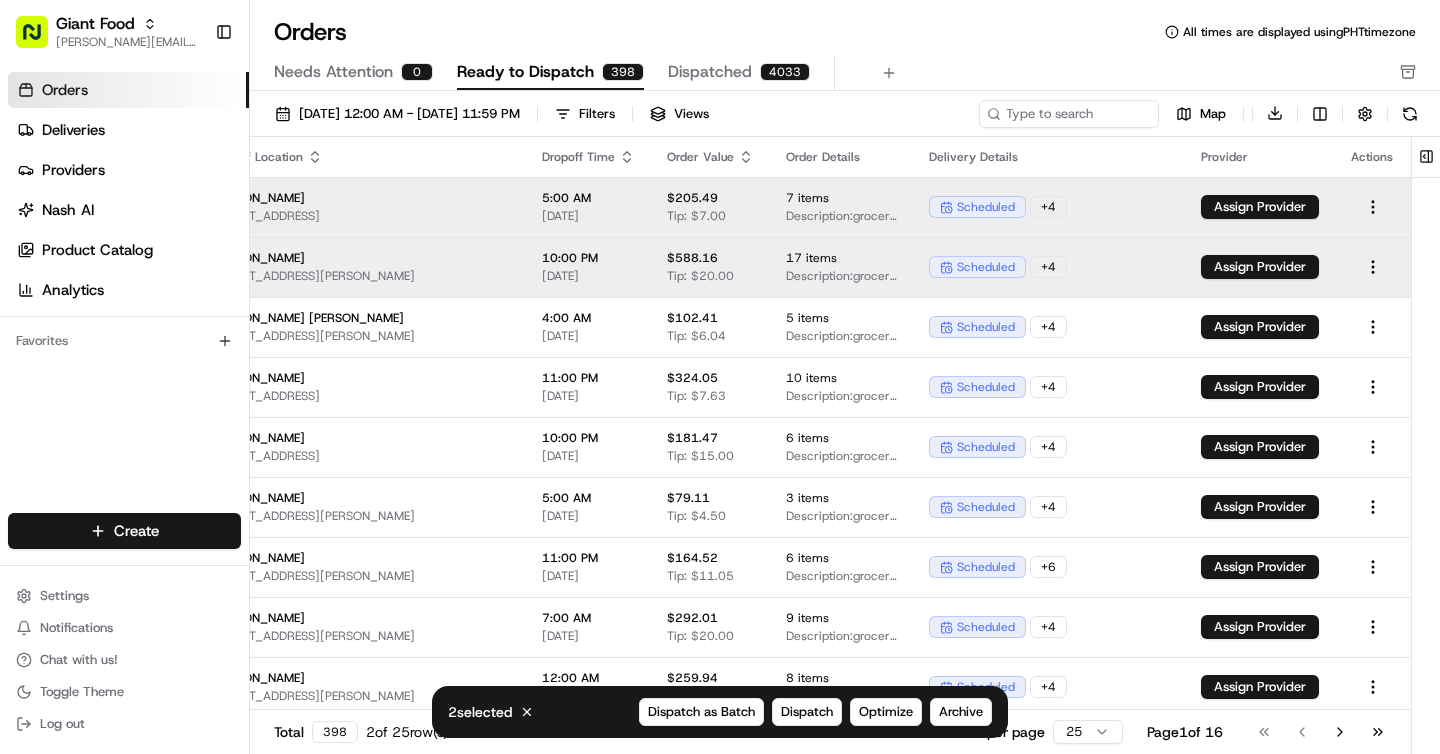 click on "Dispatched" at bounding box center [710, 72] 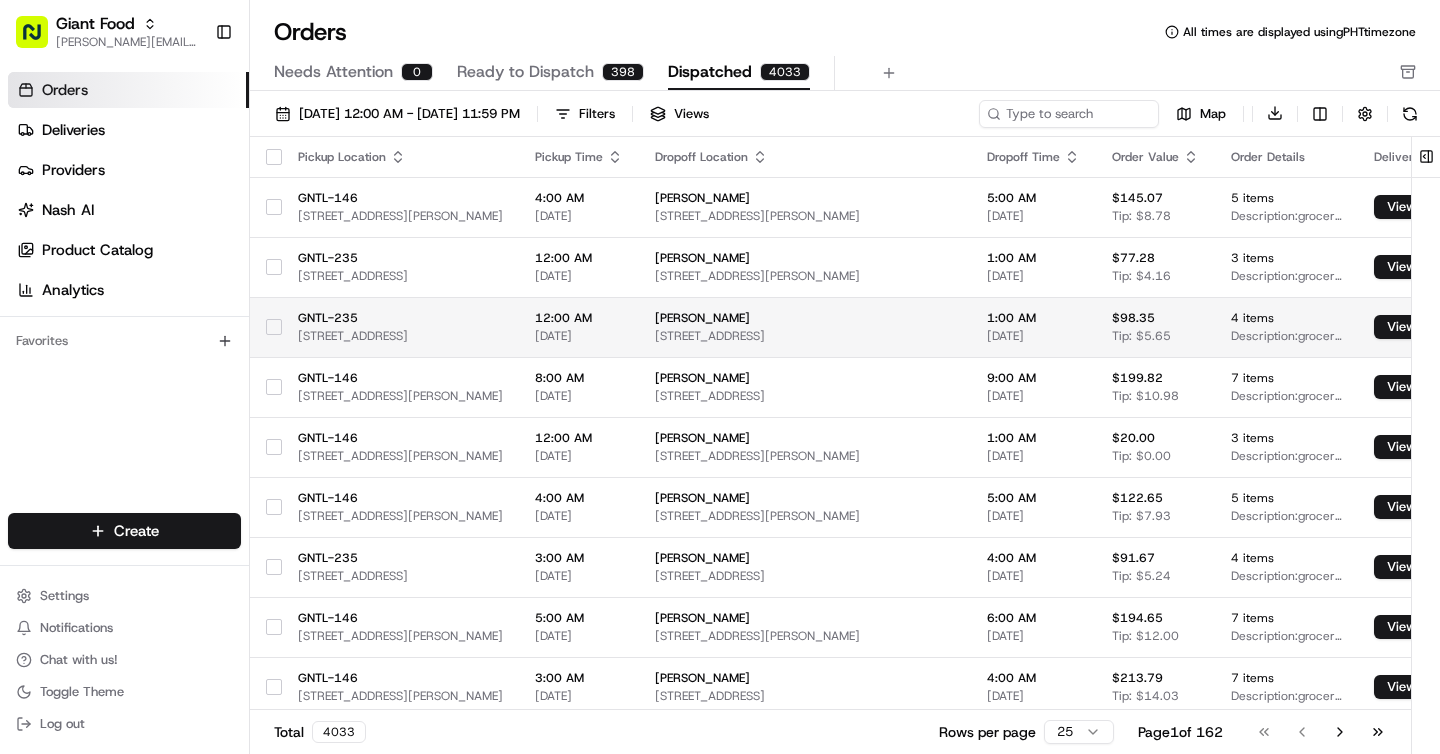 scroll, scrollTop: 0, scrollLeft: 324, axis: horizontal 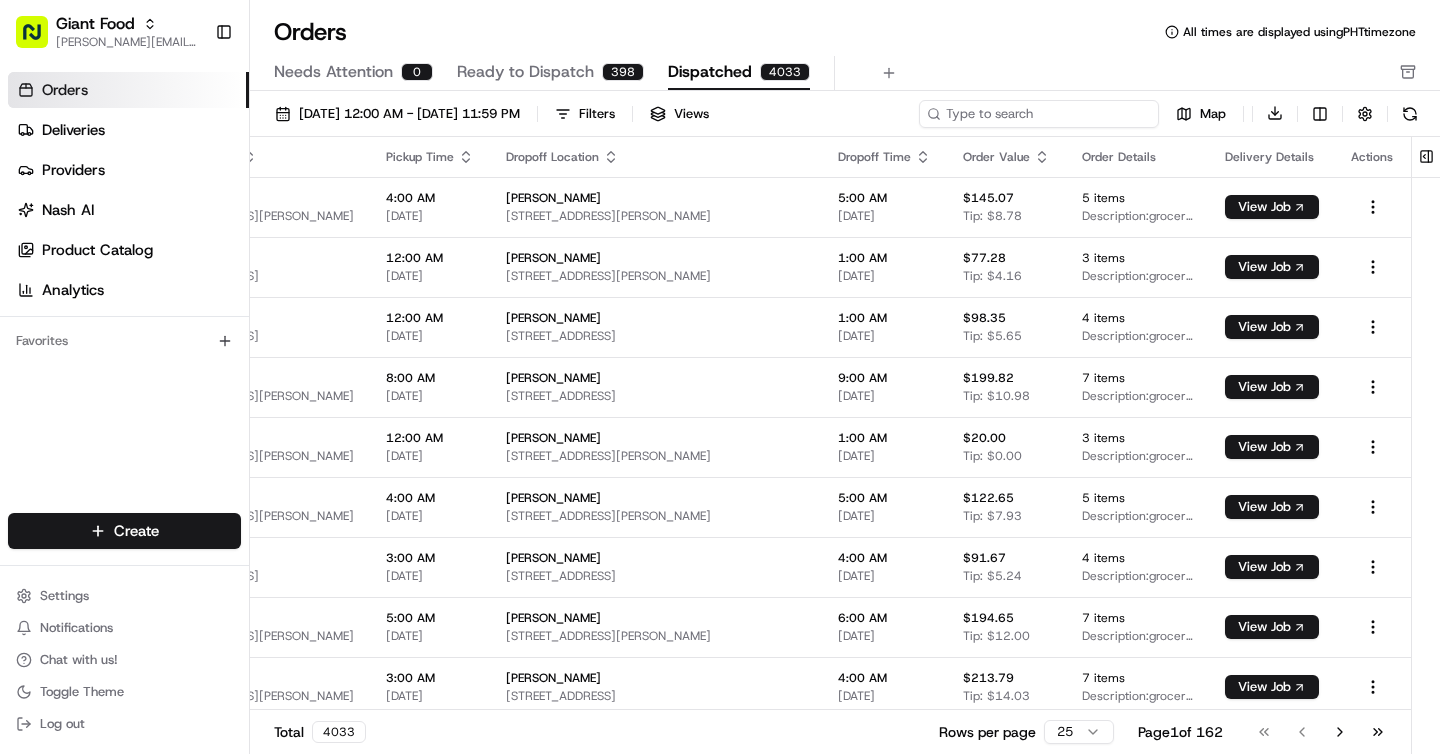 click at bounding box center [1039, 114] 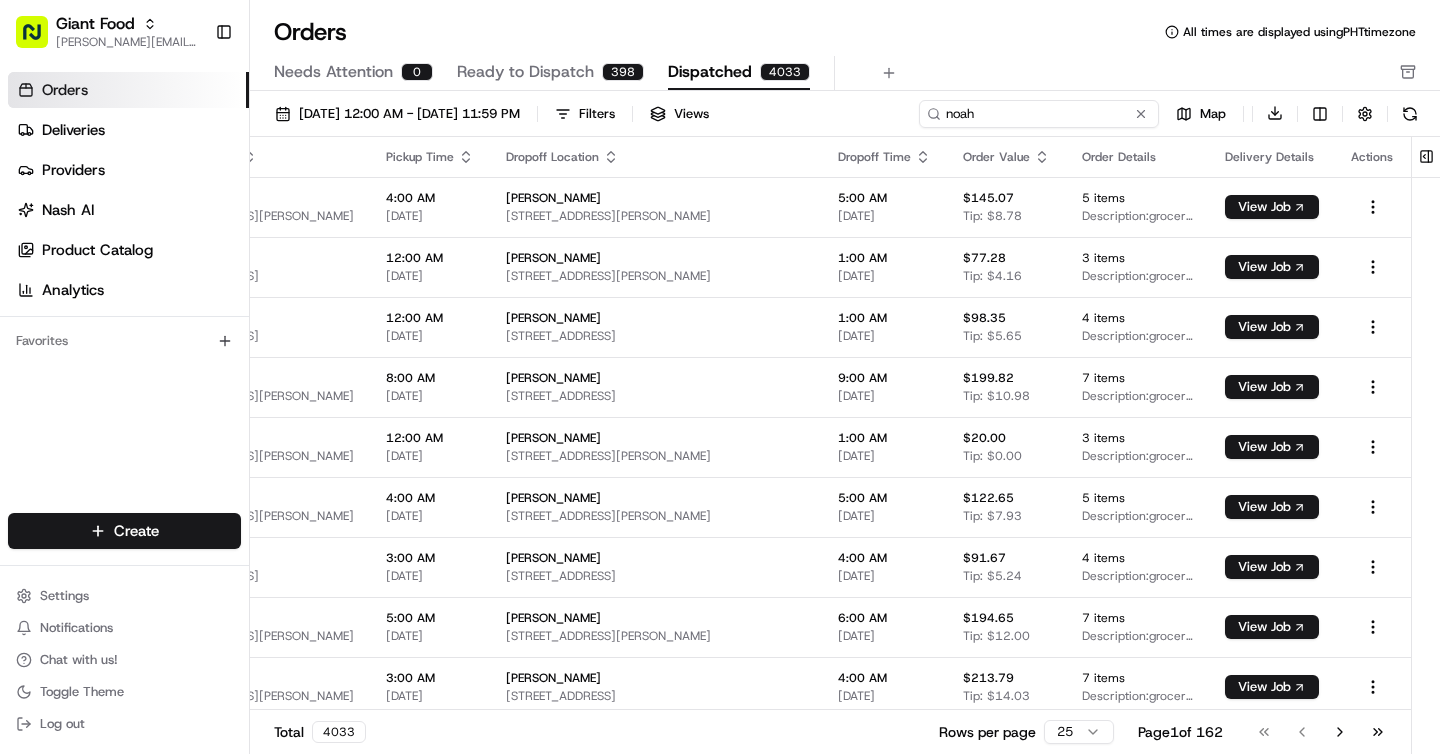 type on "noah" 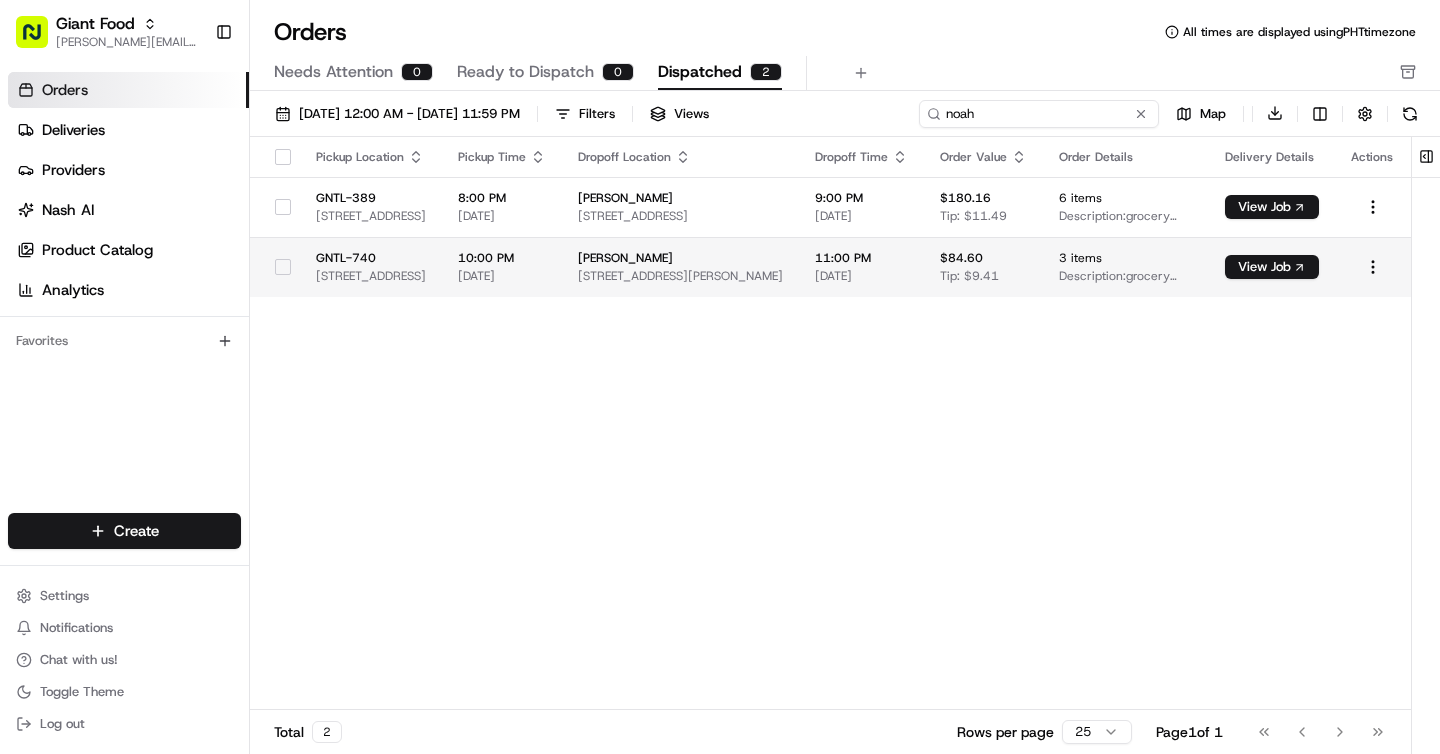 scroll, scrollTop: 0, scrollLeft: 264, axis: horizontal 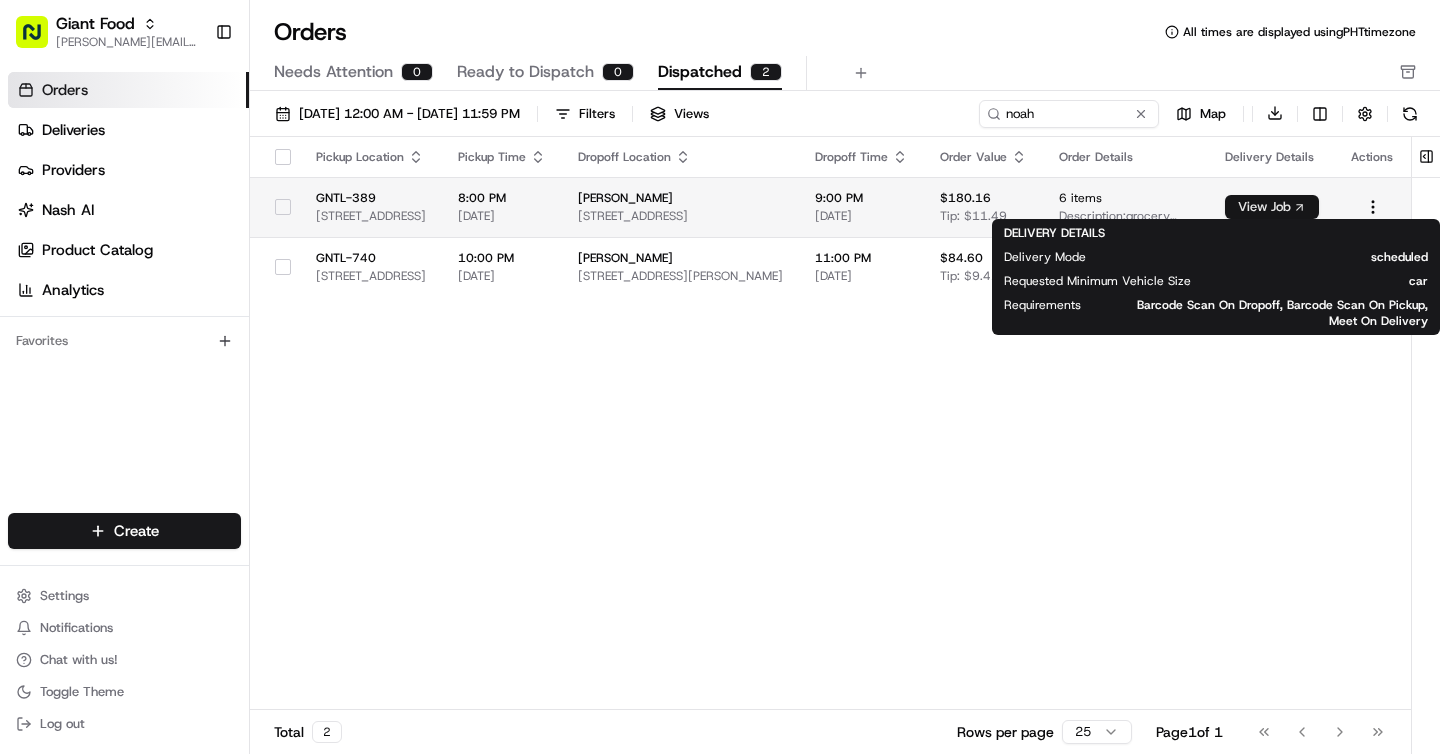click on "View Job" at bounding box center [1272, 207] 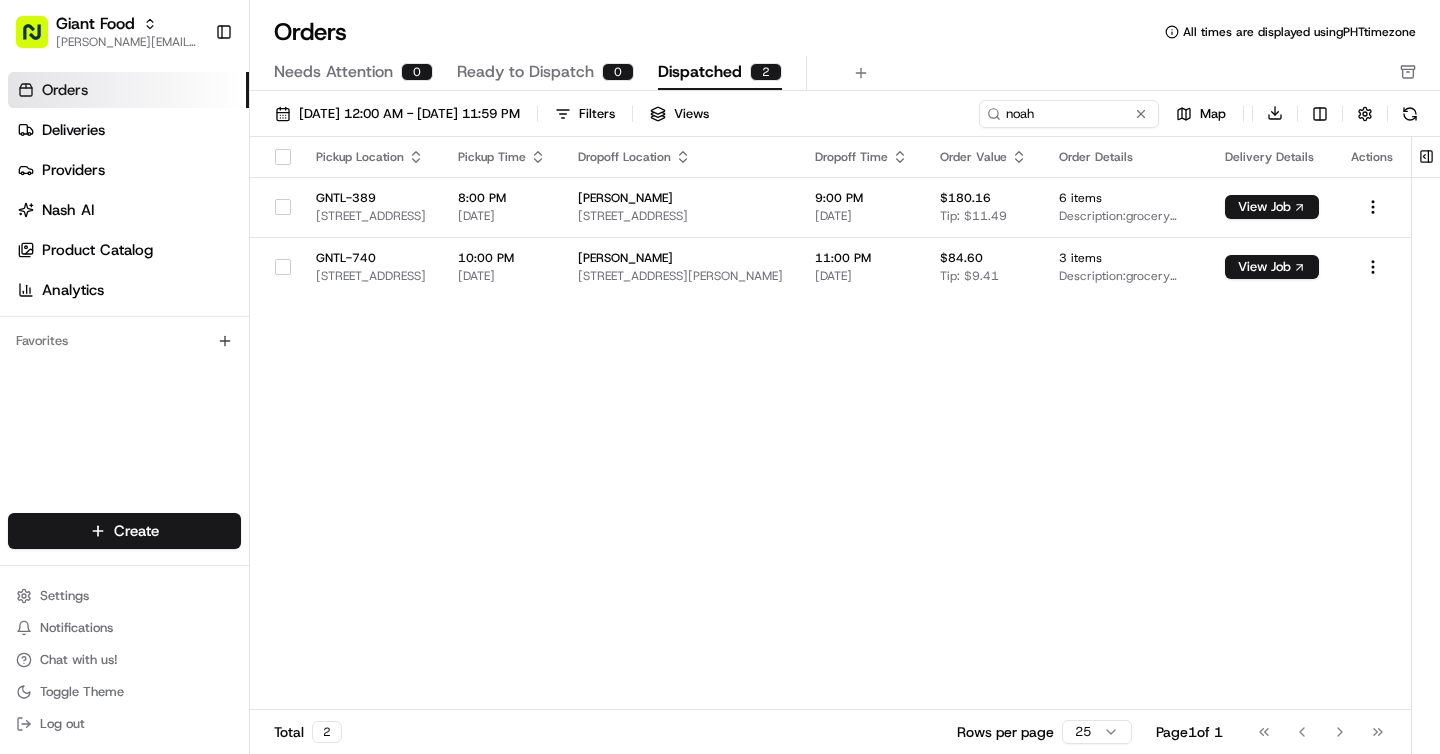 click on "Ready to Dispatch" at bounding box center (525, 72) 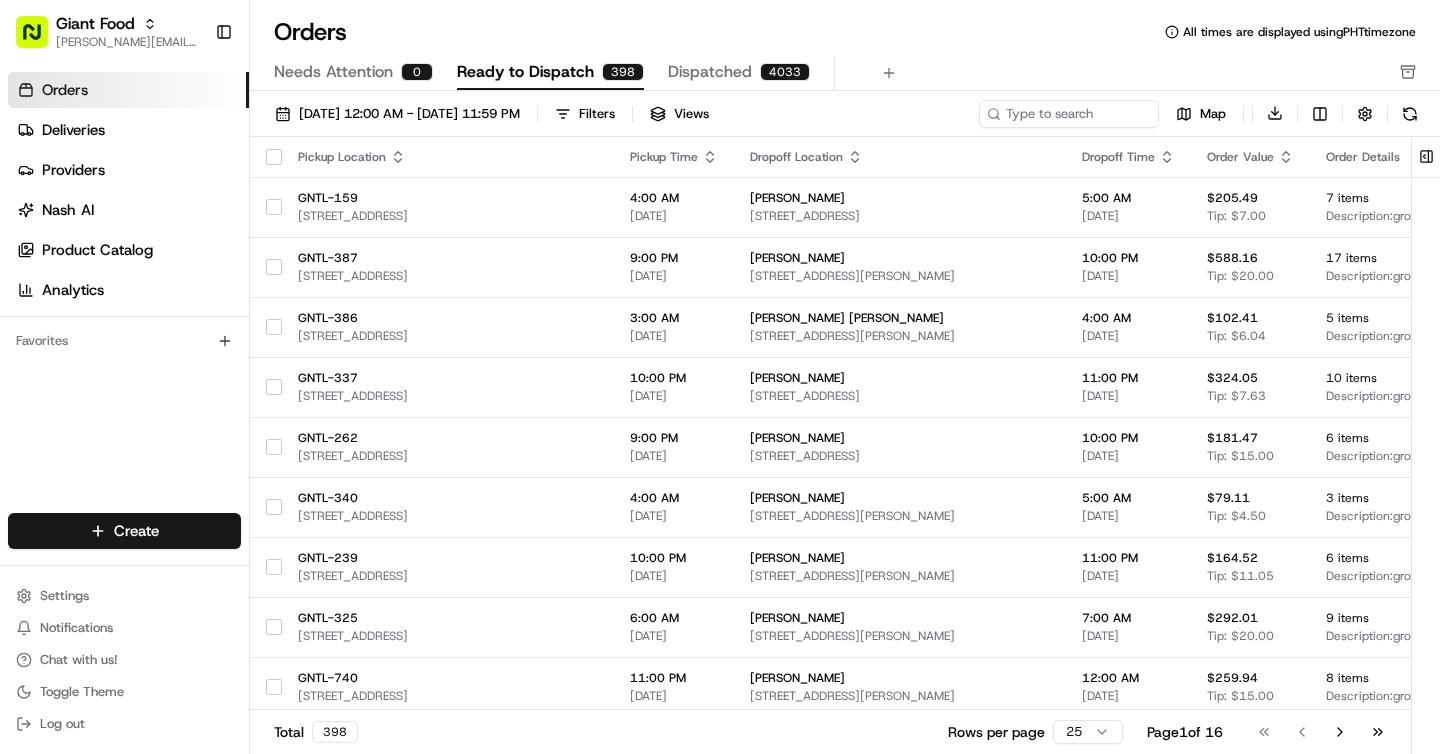 type 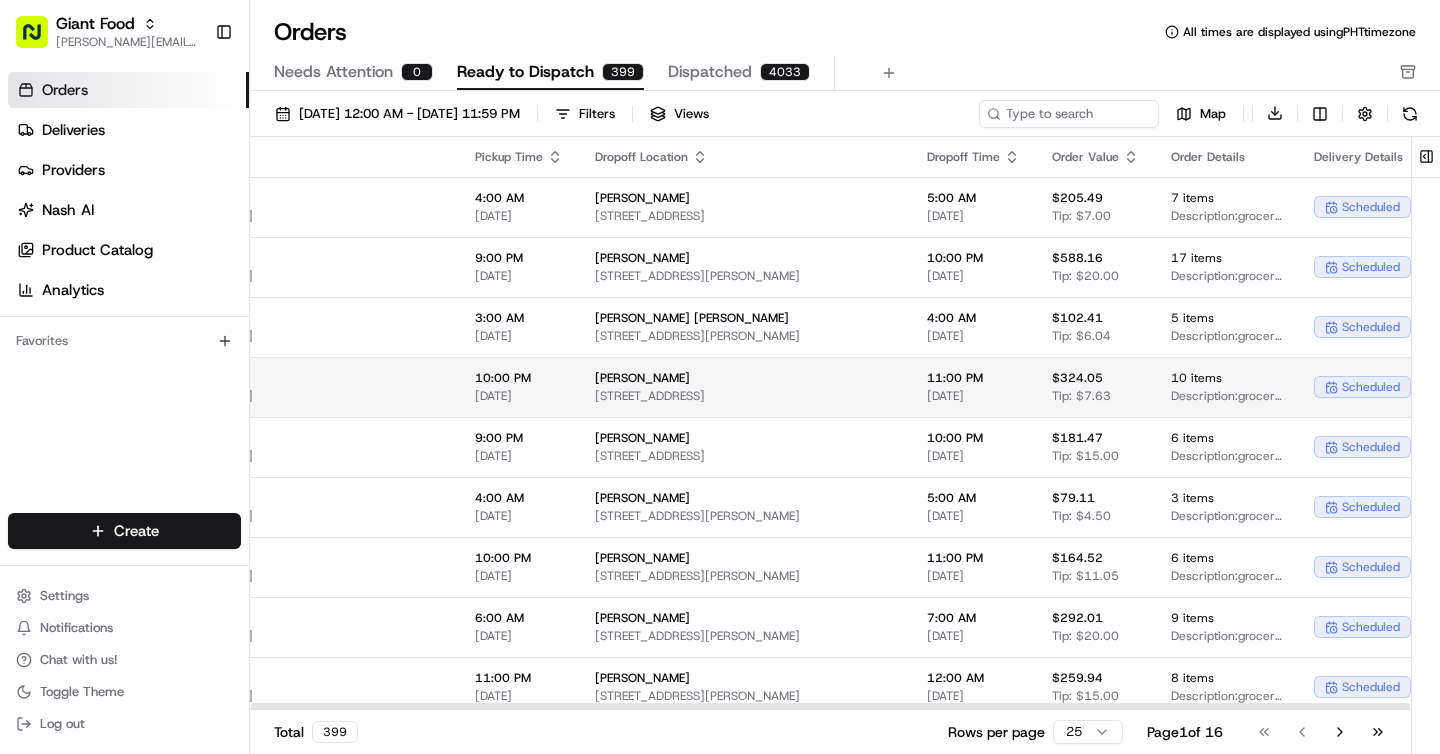 scroll, scrollTop: 0, scrollLeft: 0, axis: both 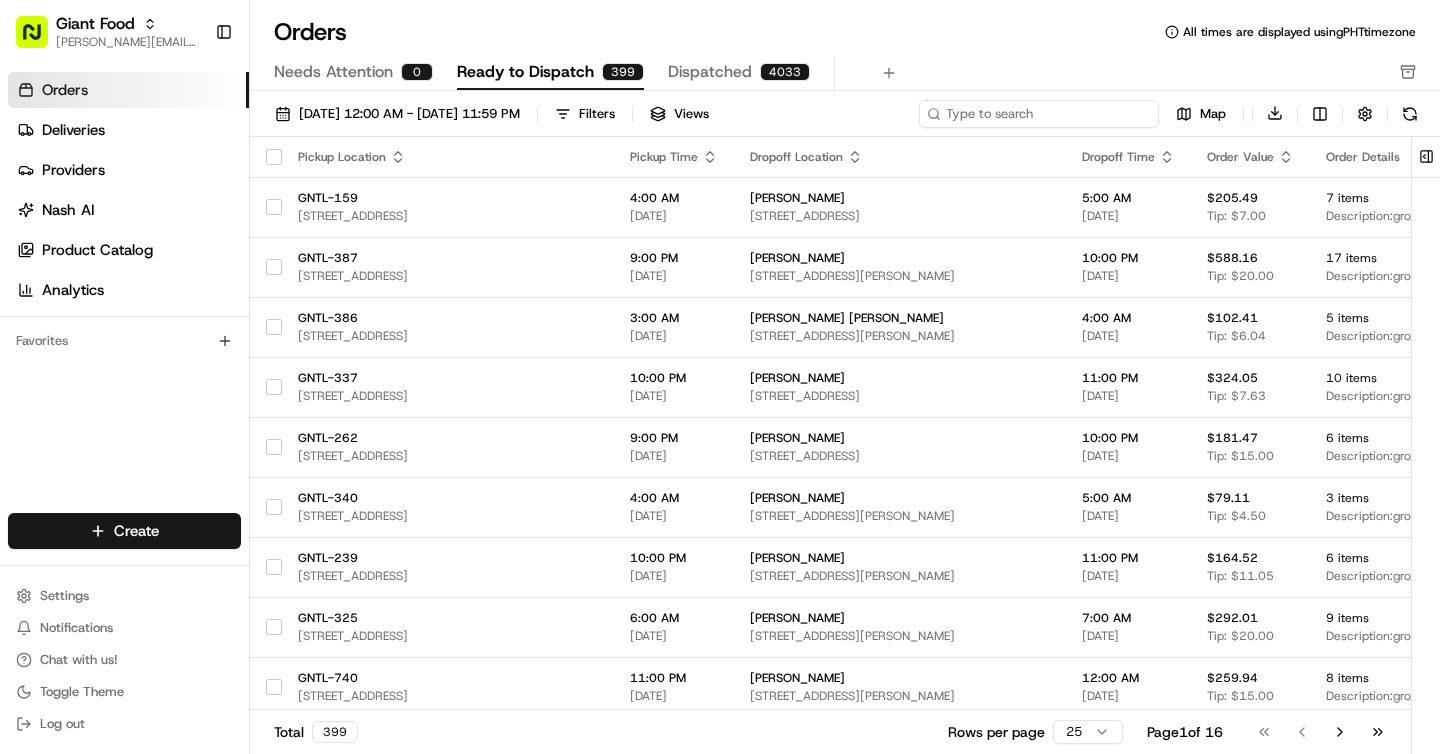 click at bounding box center (1039, 114) 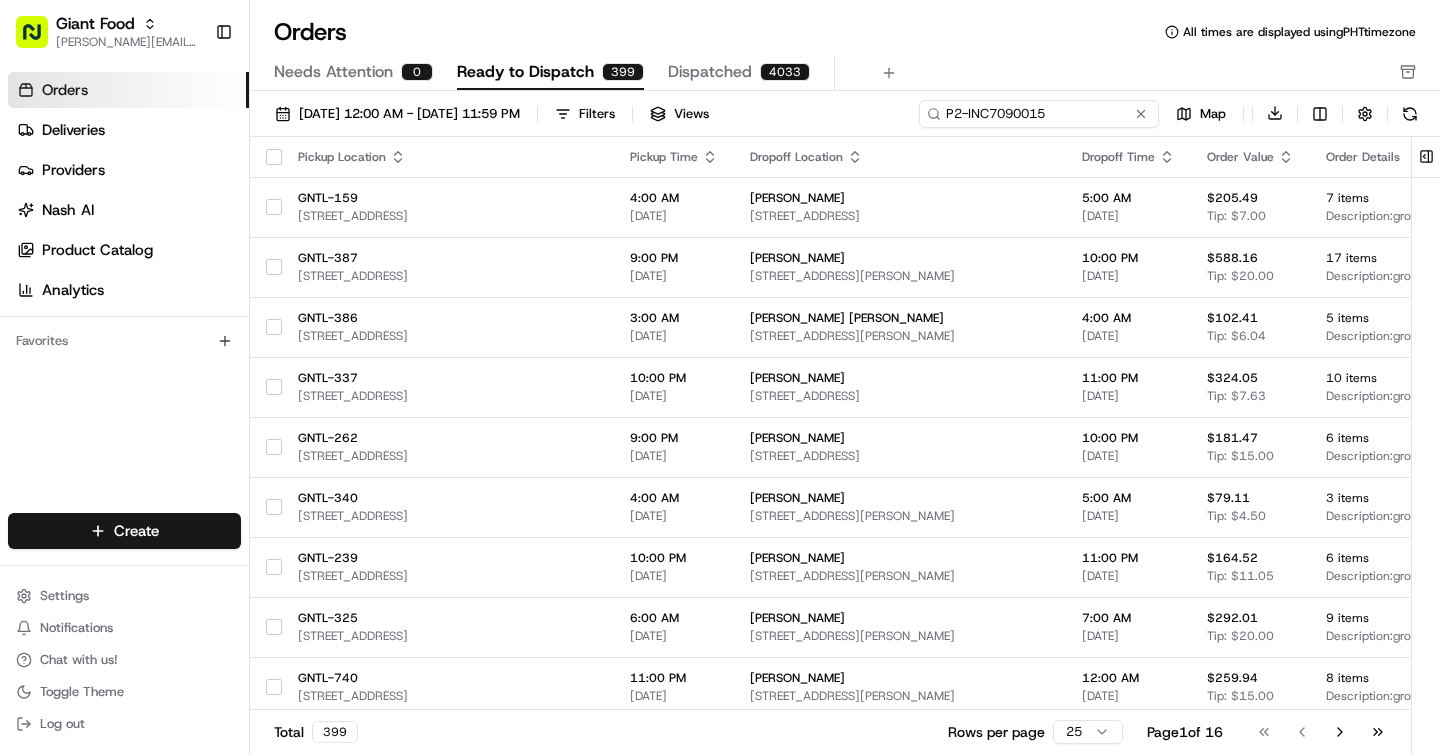 type on "P2-INC7090015" 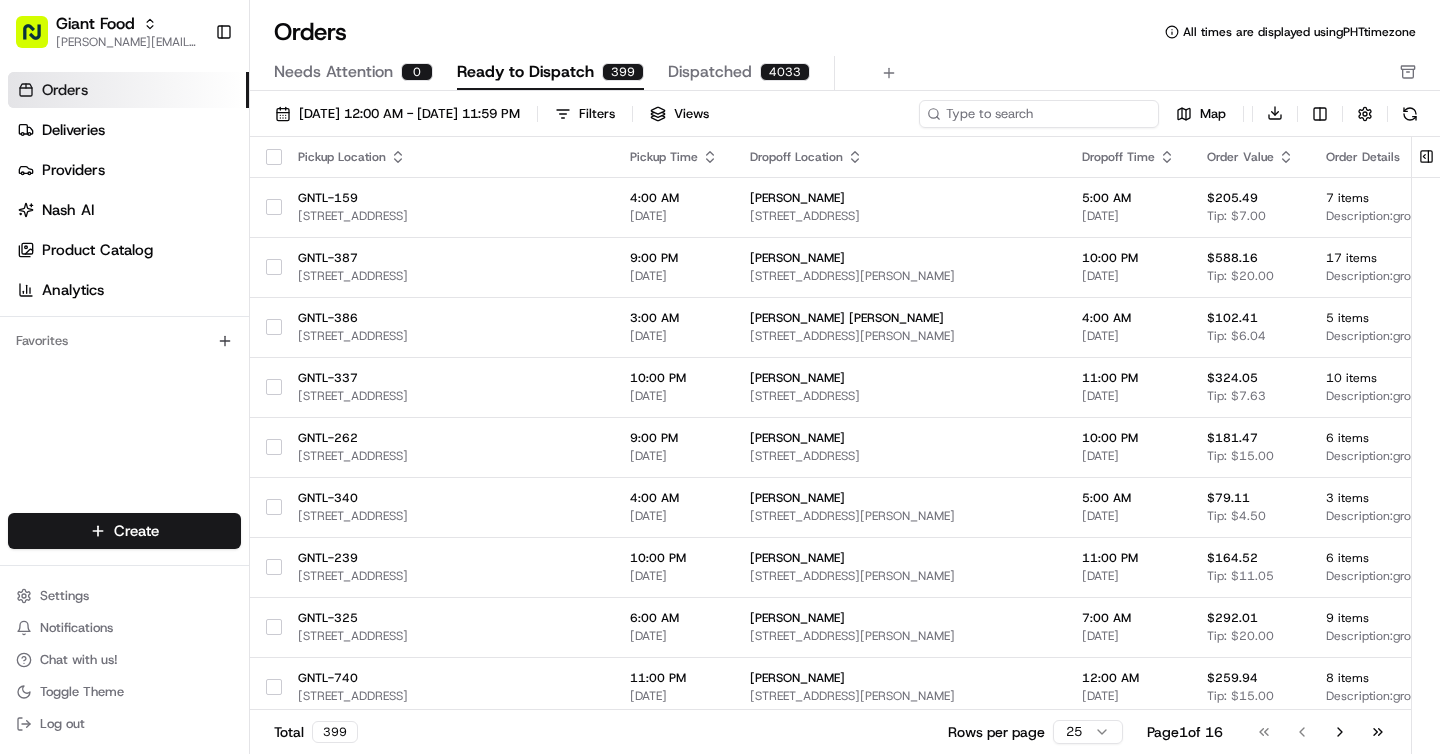 type 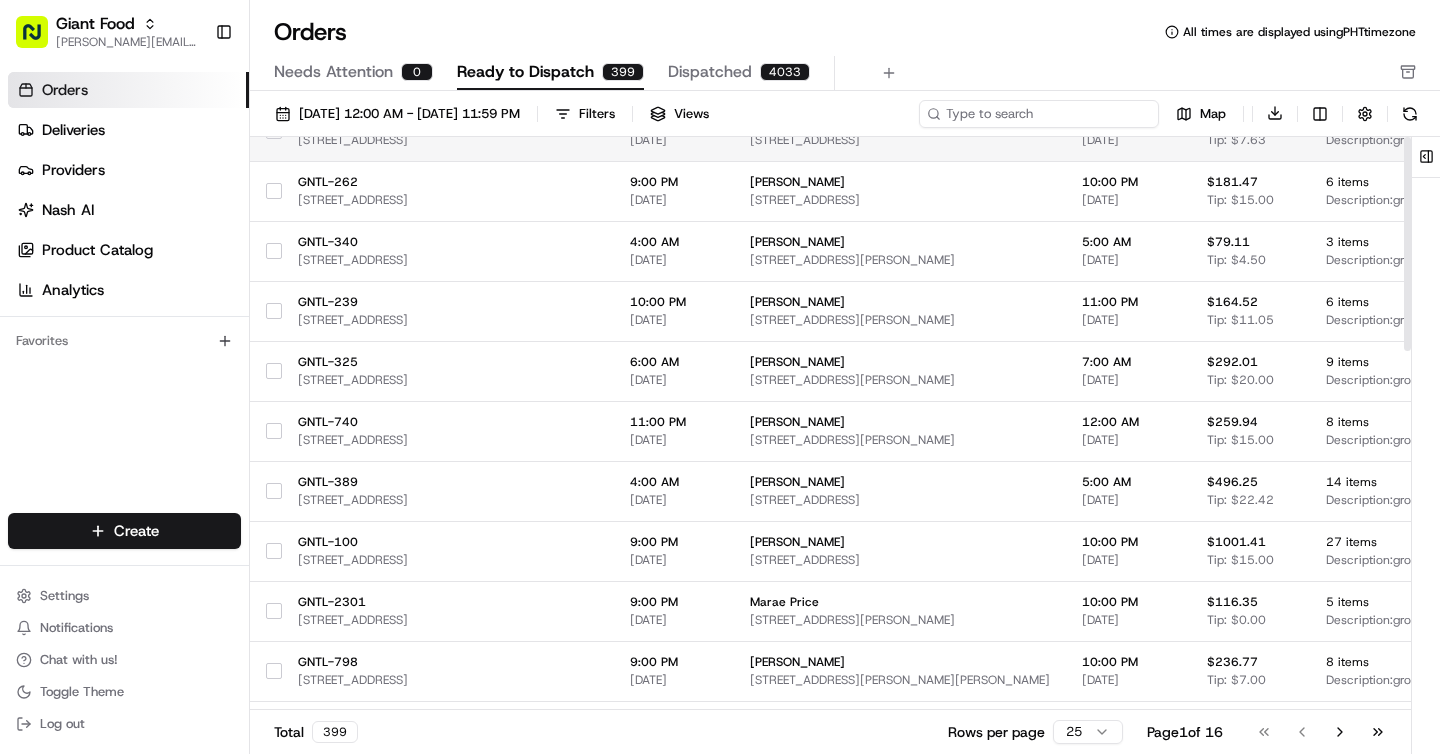 scroll, scrollTop: 0, scrollLeft: 0, axis: both 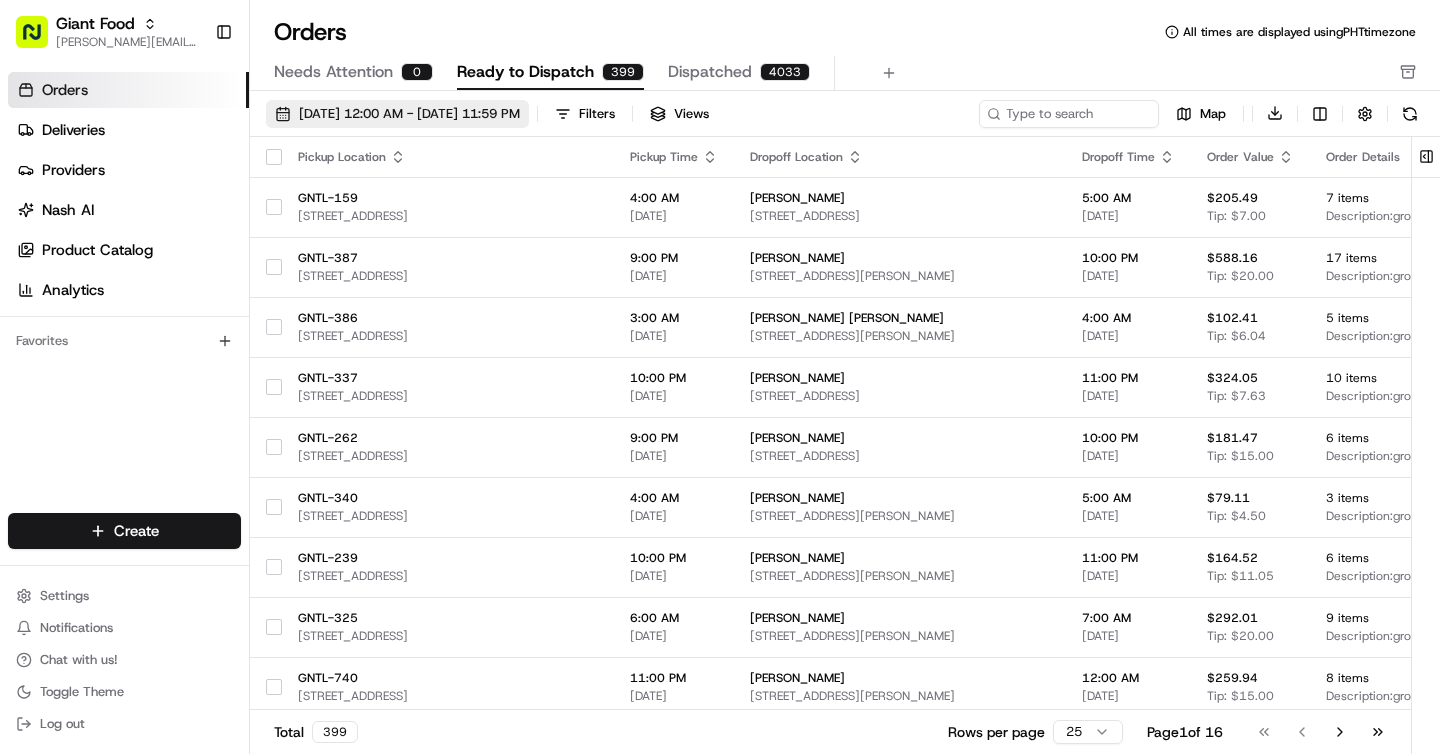 click on "07/01/2025 12:00 AM - 07/31/2025 11:59 PM" at bounding box center [409, 114] 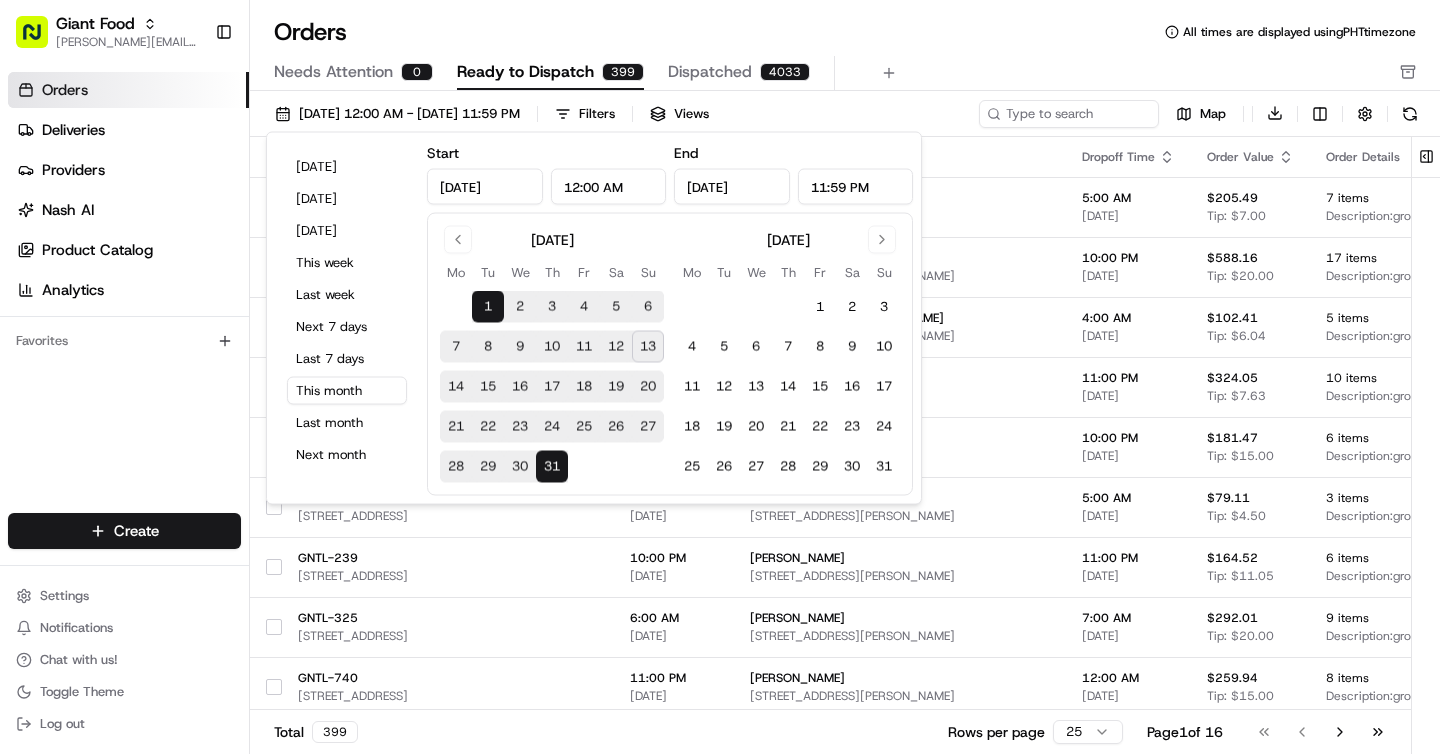 click on "13" at bounding box center [648, 347] 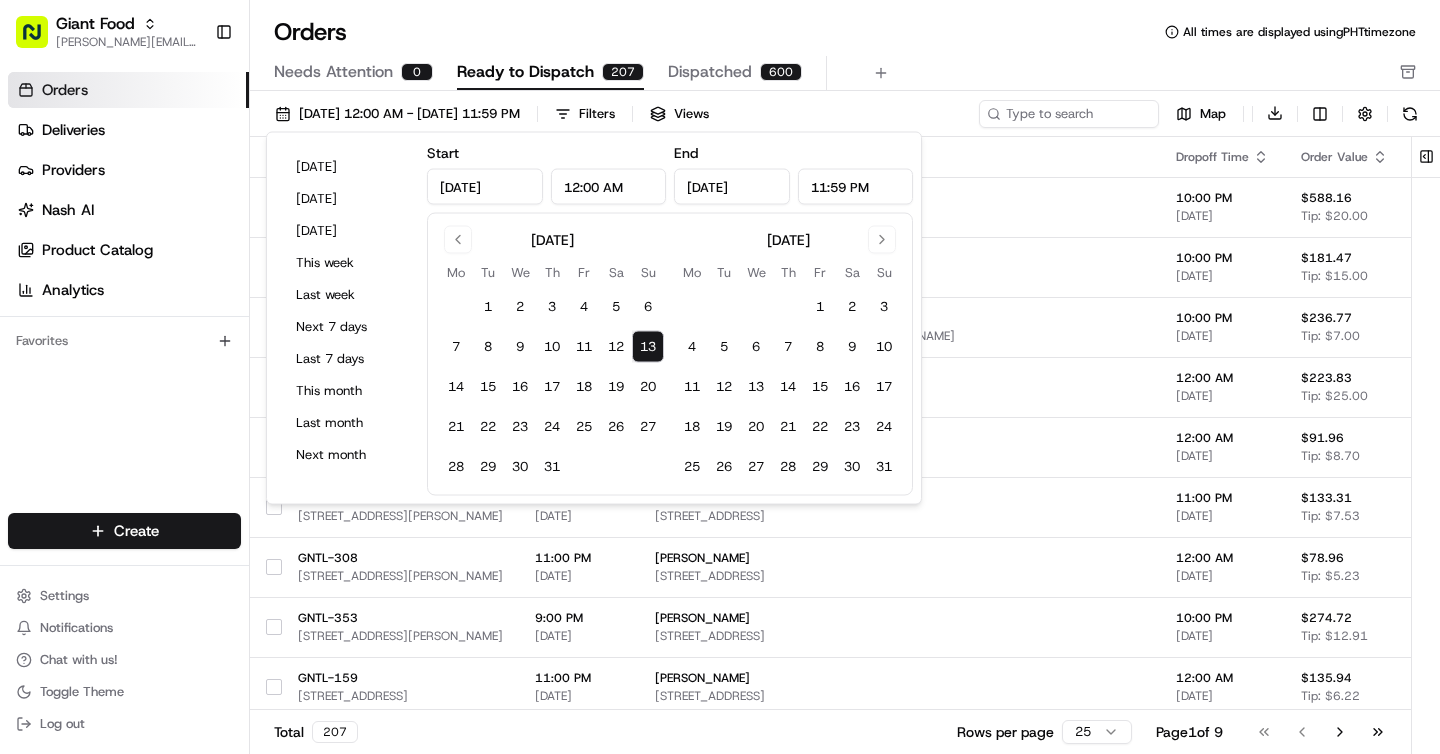 click on "Orders All times are displayed using  PHT  timezone" at bounding box center (845, 32) 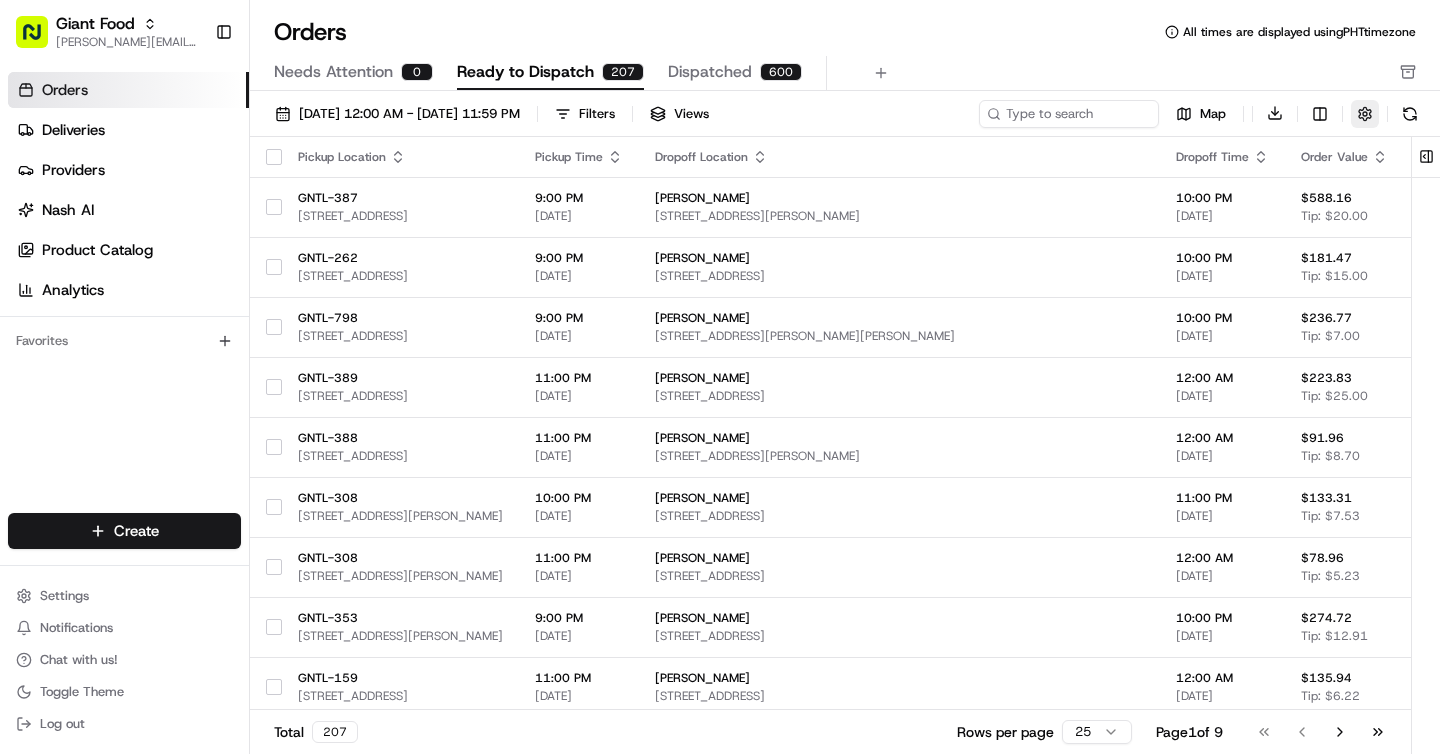 click at bounding box center [1365, 114] 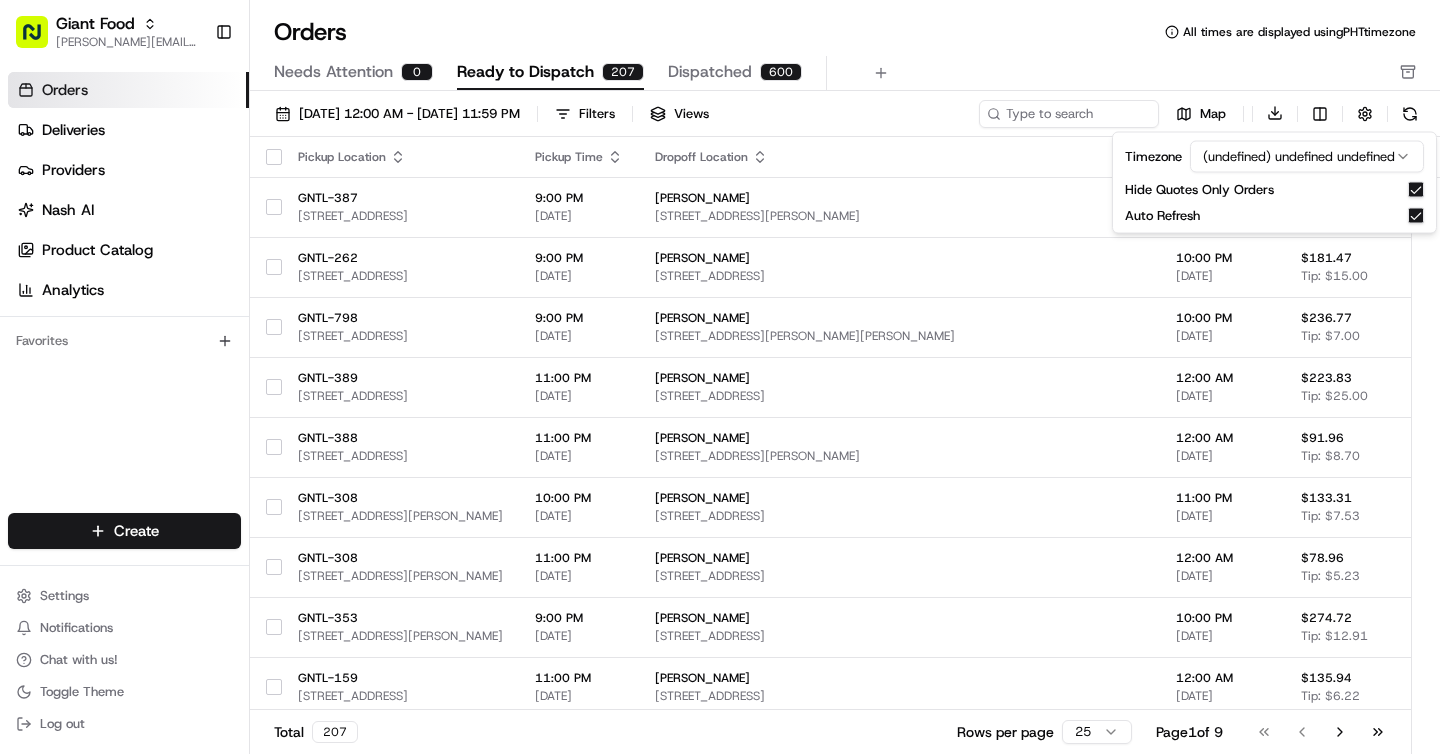 click on "Giant Food brigitte@usenash.com Toggle Sidebar Orders Deliveries Providers Nash AI Product Catalog Analytics Favorites Main Menu Members & Organization Organization Users Roles Preferences Customization Portal Tracking Orchestration Automations Dispatch Strategy Optimization Strategy Shipping Labels Manifest Locations Pickup Locations Dropoff Locations Zones Shifts Delivery Windows Billing Billing Refund Requests Integrations Notification Triggers Webhooks API Keys Request Logs Other Feature Flags Create Settings Notifications Chat with us! Toggle Theme Log out Orders All times are displayed using  PHT  timezone Needs Attention 0 Ready to Dispatch 207 Dispatched 600 07/13/2025 12:00 AM - 07/13/2025 11:59 PM Filters Views Map Download Pickup Location Pickup Time Dropoff Location Dropoff Time Order Value Order Details Delivery Details Provider Actions GNTL-387 19312 Lighthouse Plaza, Rehoboth Beach, DE 19971, US 9:00 PM 07/13/2025 Susan McKenna 2 Read Ave, Dewey Beach, DE 19971, USA 10:00 PM 17" at bounding box center (720, 377) 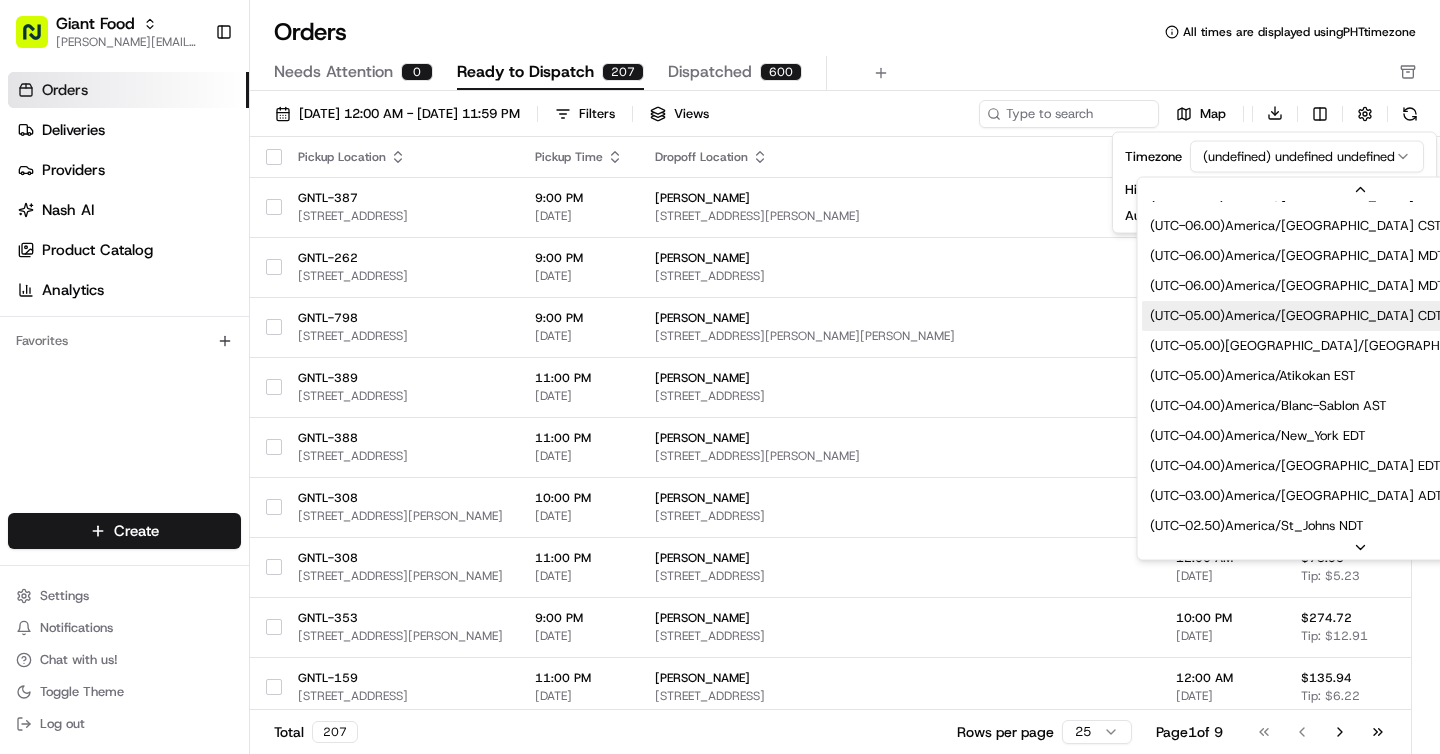 scroll, scrollTop: 223, scrollLeft: 0, axis: vertical 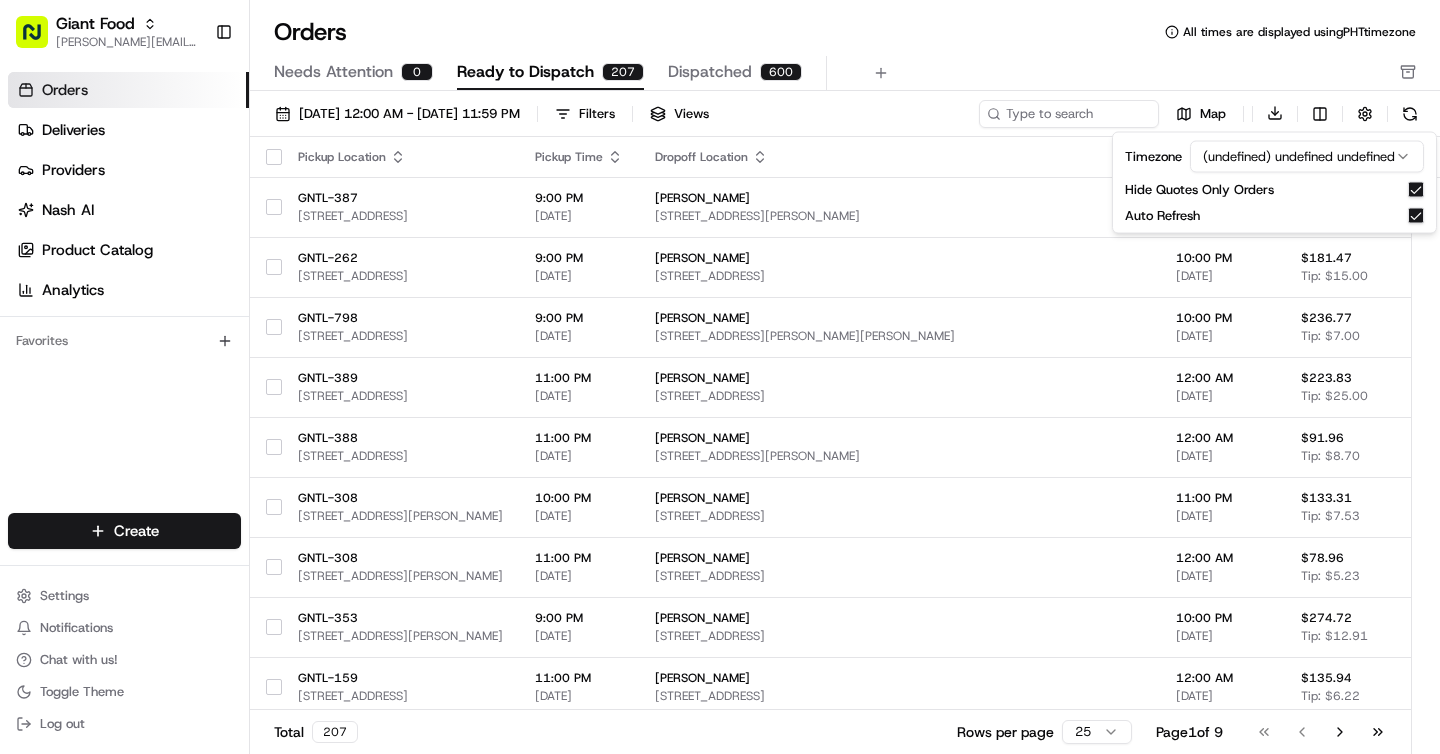 click on "Giant Food brigitte@usenash.com Toggle Sidebar Orders Deliveries Providers Nash AI Product Catalog Analytics Favorites Main Menu Members & Organization Organization Users Roles Preferences Customization Portal Tracking Orchestration Automations Dispatch Strategy Optimization Strategy Shipping Labels Manifest Locations Pickup Locations Dropoff Locations Zones Shifts Delivery Windows Billing Billing Refund Requests Integrations Notification Triggers Webhooks API Keys Request Logs Other Feature Flags Create Settings Notifications Chat with us! Toggle Theme Log out Orders All times are displayed using  PHT  timezone Needs Attention 0 Ready to Dispatch 207 Dispatched 600 07/13/2025 12:00 AM - 07/13/2025 11:59 PM Filters Views Map Download Pickup Location Pickup Time Dropoff Location Dropoff Time Order Value Order Details Delivery Details Provider Actions GNTL-387 19312 Lighthouse Plaza, Rehoboth Beach, DE 19971, US 9:00 PM 07/13/2025 Susan McKenna 2 Read Ave, Dewey Beach, DE 19971, USA 10:00 PM 17" at bounding box center (720, 377) 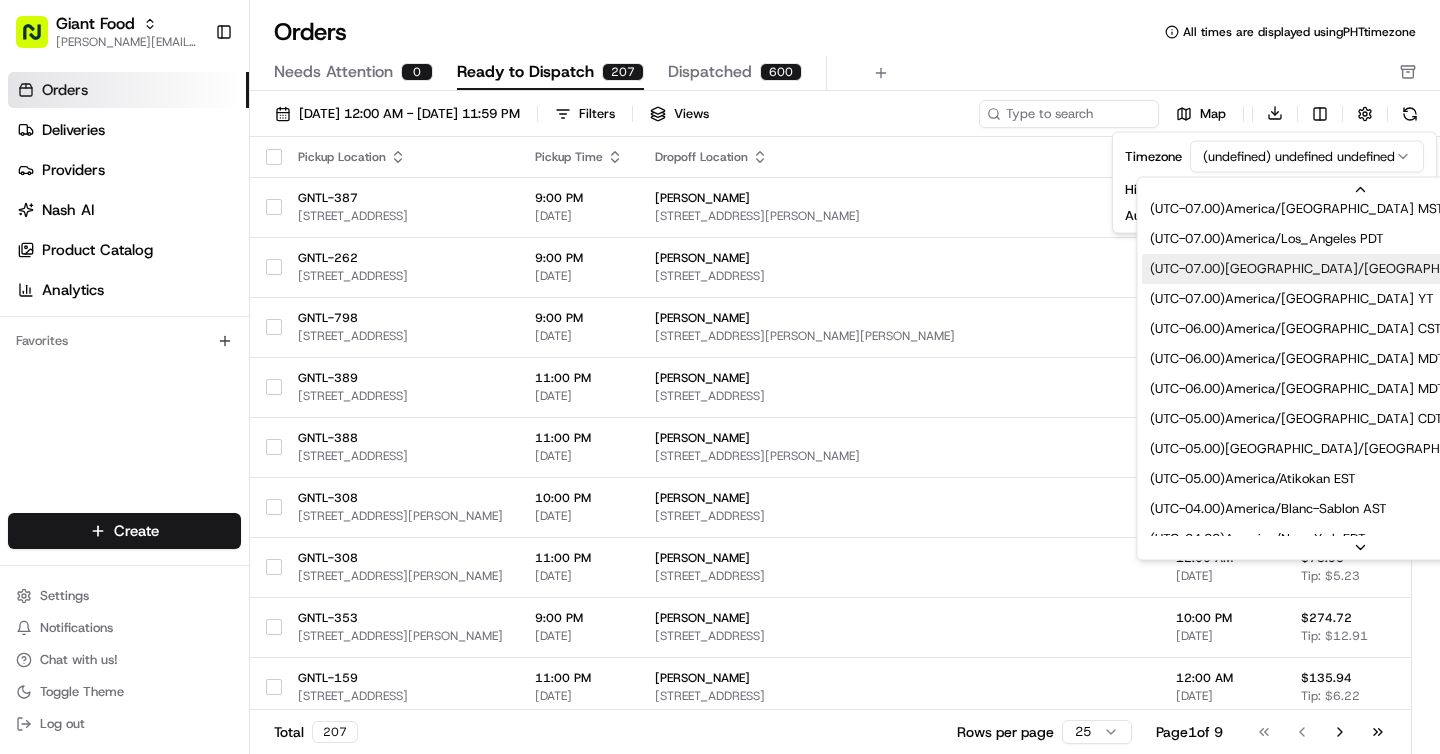 scroll, scrollTop: 77, scrollLeft: 0, axis: vertical 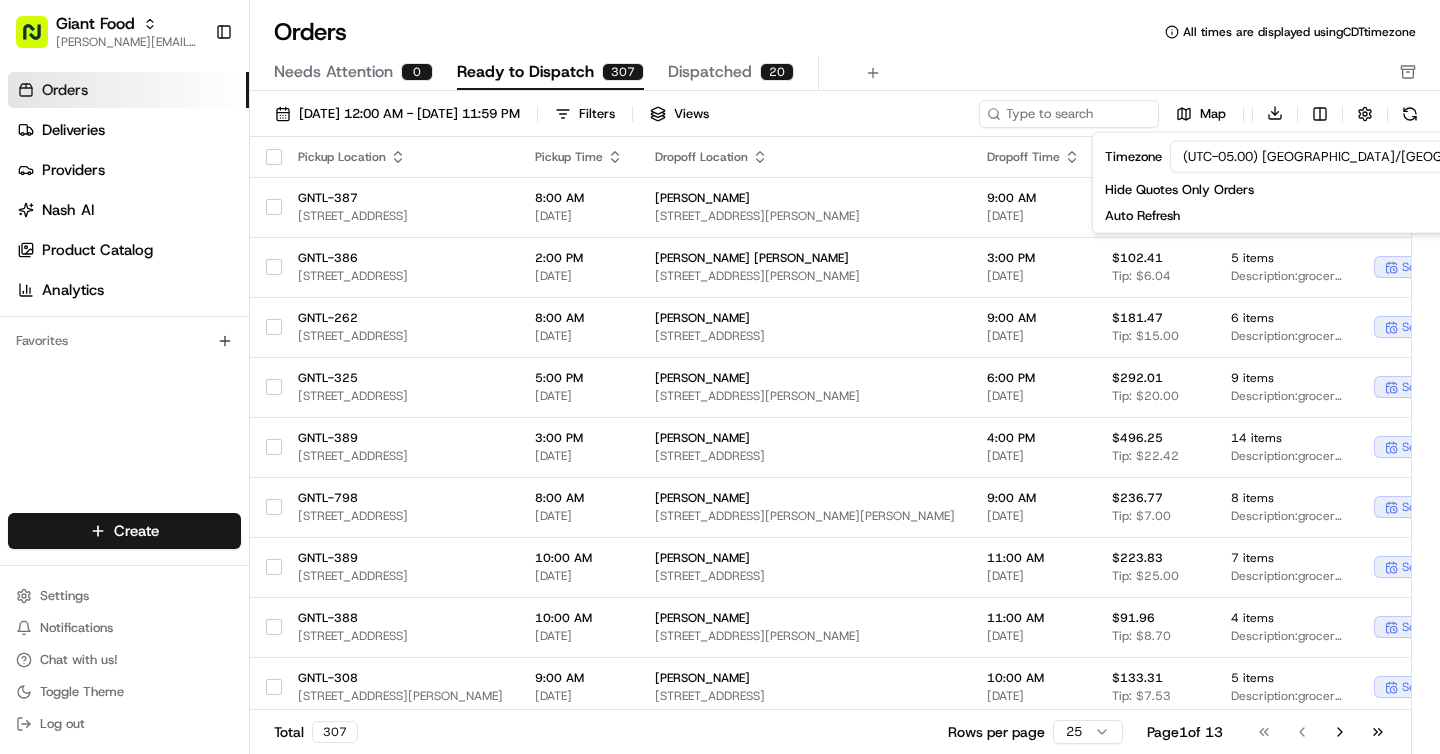 click on "Orders All times are displayed using  CDT  timezone" at bounding box center [845, 32] 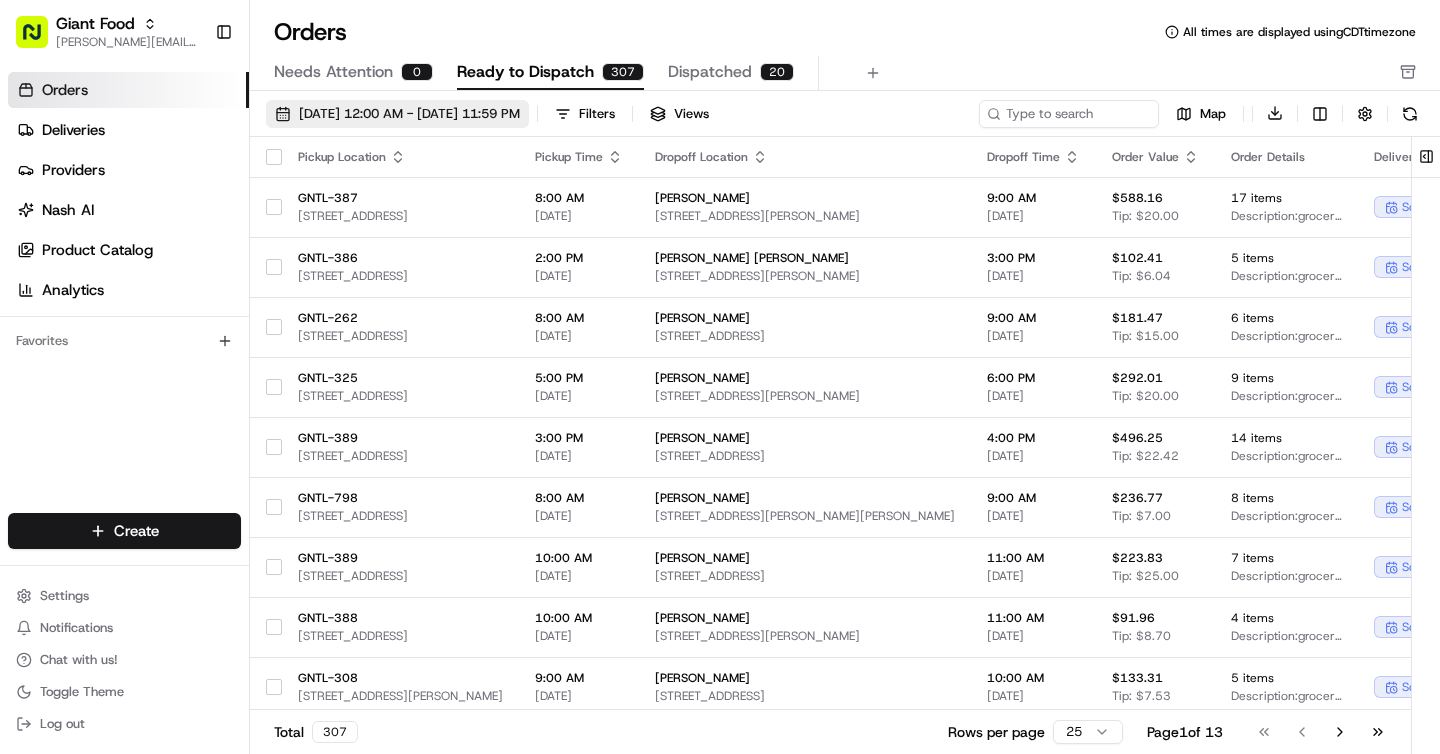 click on "07/13/2025 12:00 AM - 07/13/2025 11:59 PM" at bounding box center [409, 114] 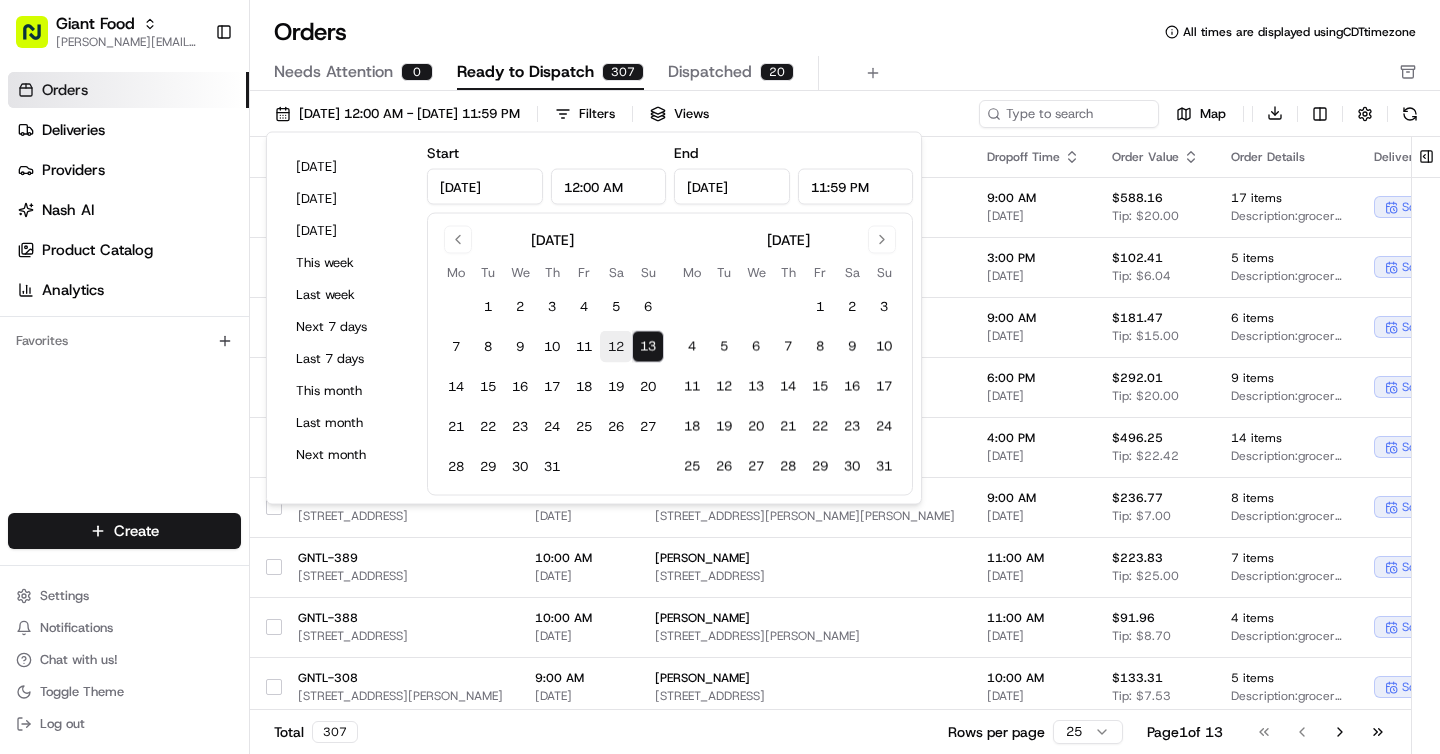 click on "12" at bounding box center [616, 347] 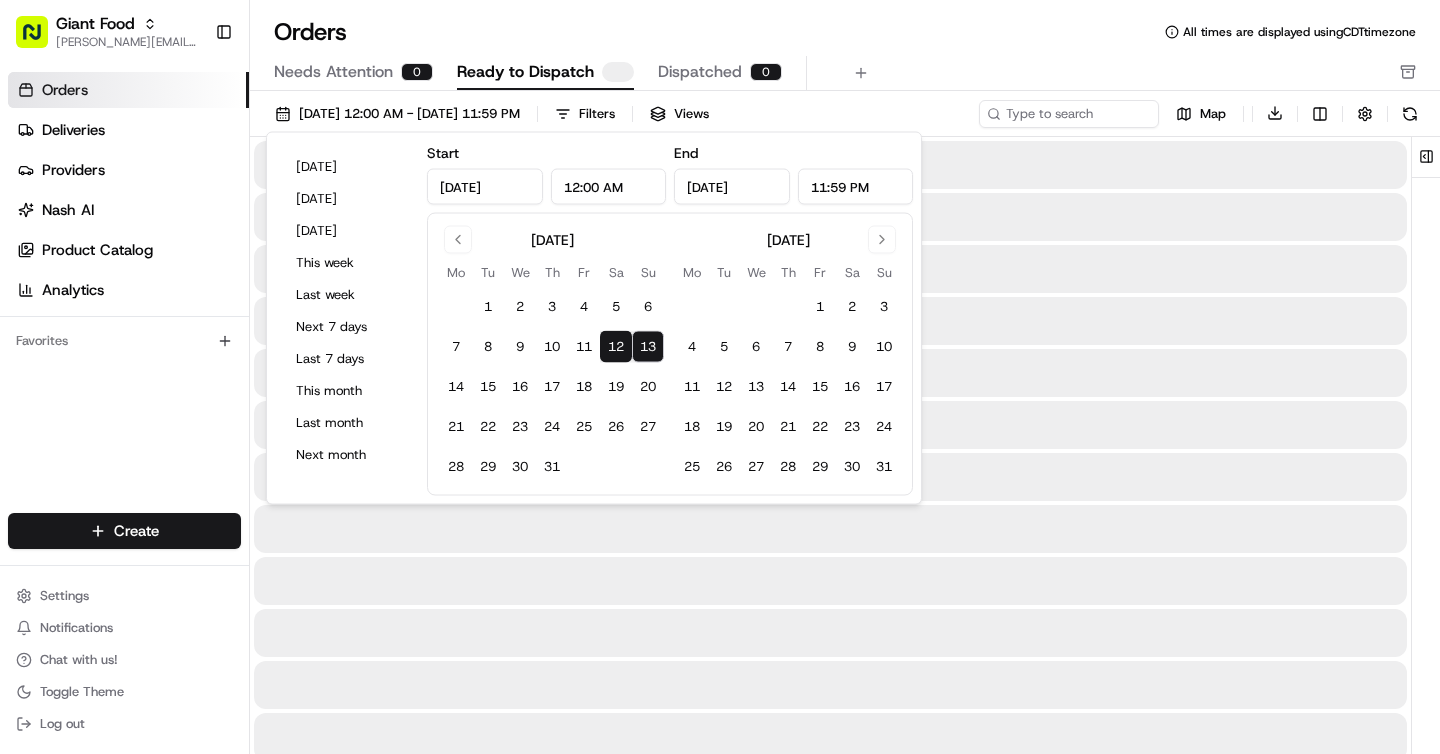 click on "13" at bounding box center [648, 347] 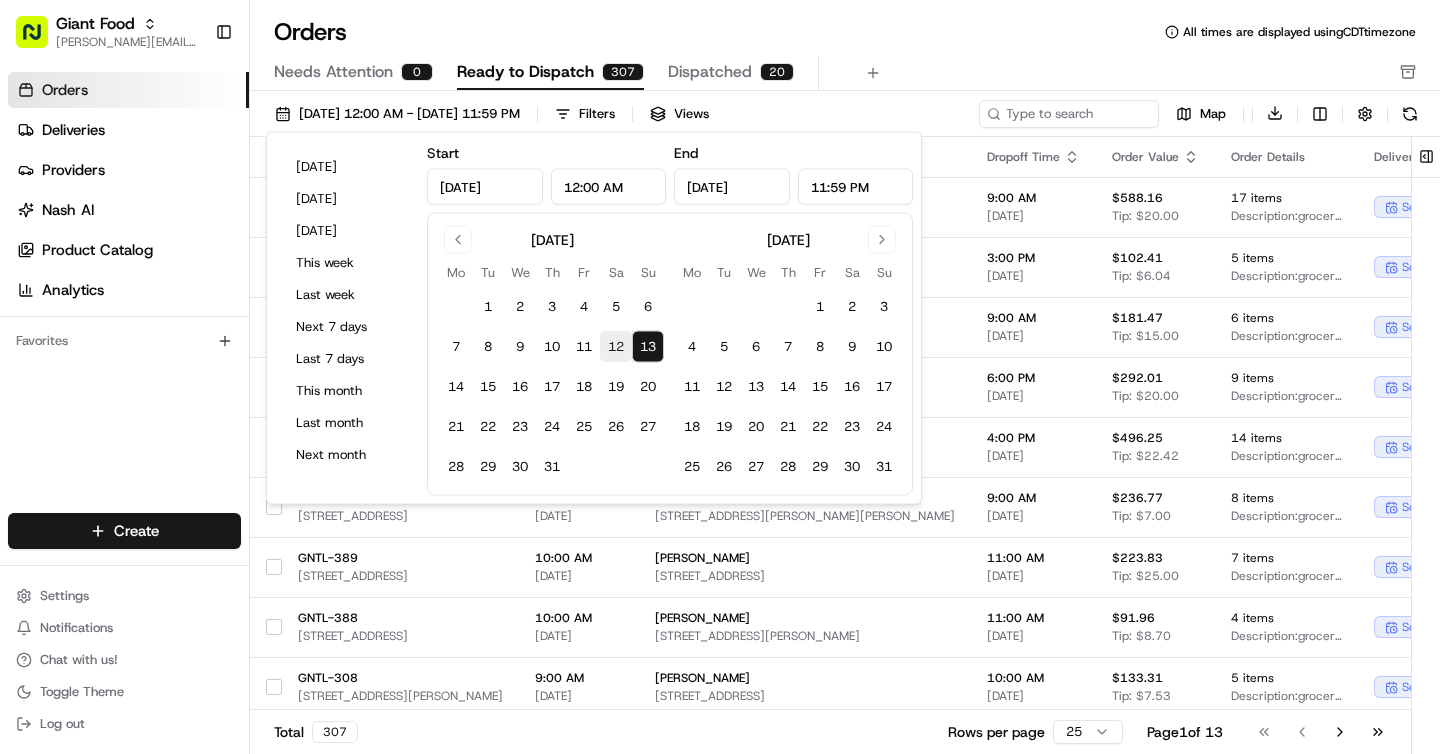 click on "12" at bounding box center (616, 347) 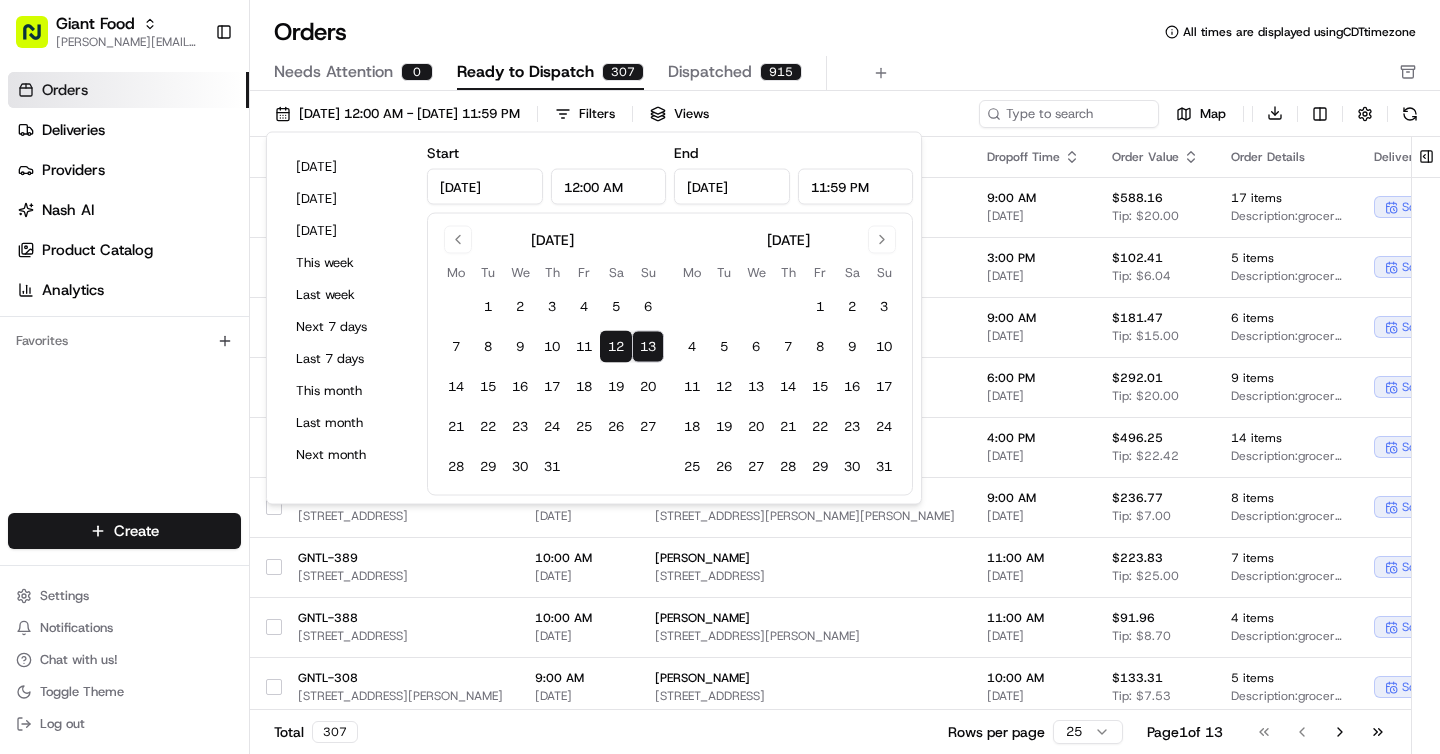 click on "Orders All times are displayed using  CDT  timezone Needs Attention 0 Ready to Dispatch 307 Dispatched 915 07/12/2025 12:00 AM - 07/13/2025 11:59 PM Filters Views Map Download Pickup Location Pickup Time Dropoff Location Dropoff Time Order Value Order Details Delivery Details Provider Actions GNTL-387 19312 Lighthouse Plaza, Rehoboth Beach, DE 19971, US 8:00 AM 07/13/2025 Susan McKenna 2 Read Ave, Dewey Beach, DE 19971, USA 9:00 AM 07/13/2025 $588.16 Tip: $20.00 17   items Description:  grocery bags scheduled + 4 Assign Provider GNTL-386 4301 Concord Pike, Wilmington, DE 19803, US 2:00 PM 07/13/2025 Denise Fanny 104 Florence Ave #5, Wilmington, DE 19803, USA 3:00 PM 07/13/2025 $102.41 Tip: $6.04 5   items Description:  grocery bags scheduled + 4 Assign Provider GNTL-262 43330 Junction Plaza, Ashburn, VA 20147, US 8:00 AM 07/13/2025 Corey Gillette 21358 Shady Wood Terrace, Broadlands, VA 20148, USA 9:00 AM 07/13/2025 $181.47 Tip: $15.00 6   items Description:  grocery bags scheduled + 4 Assign Provider 5:00 PM" at bounding box center [845, 377] 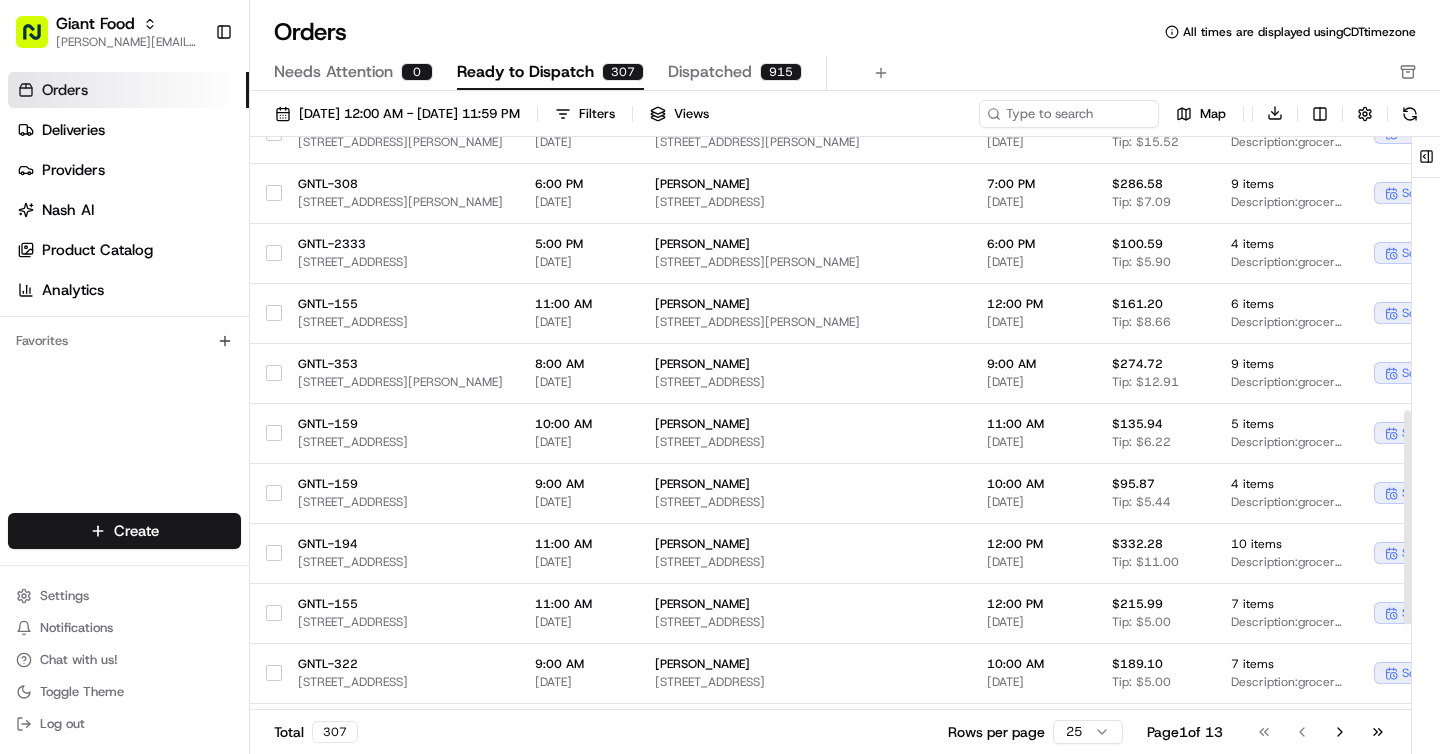 scroll, scrollTop: 0, scrollLeft: 0, axis: both 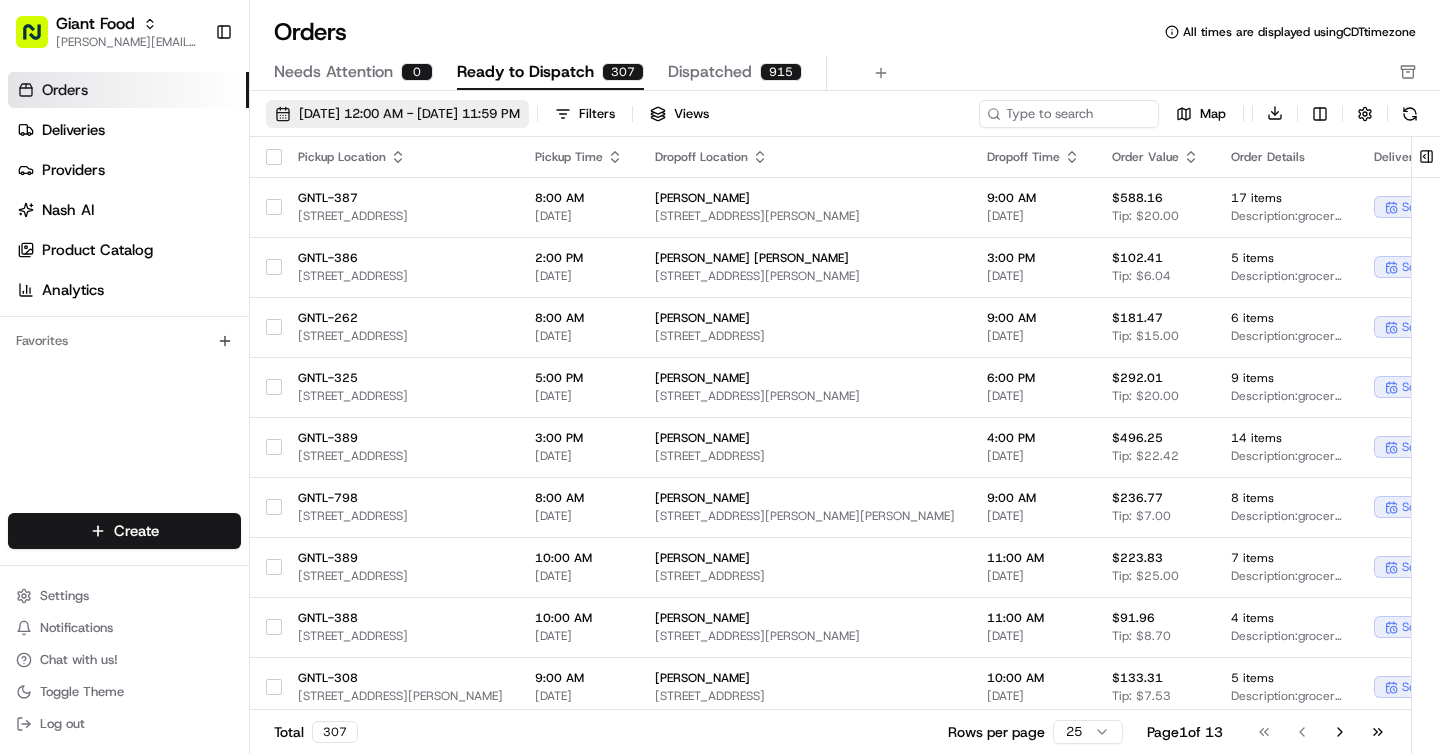 click on "07/12/2025 12:00 AM - 07/13/2025 11:59 PM" at bounding box center [397, 114] 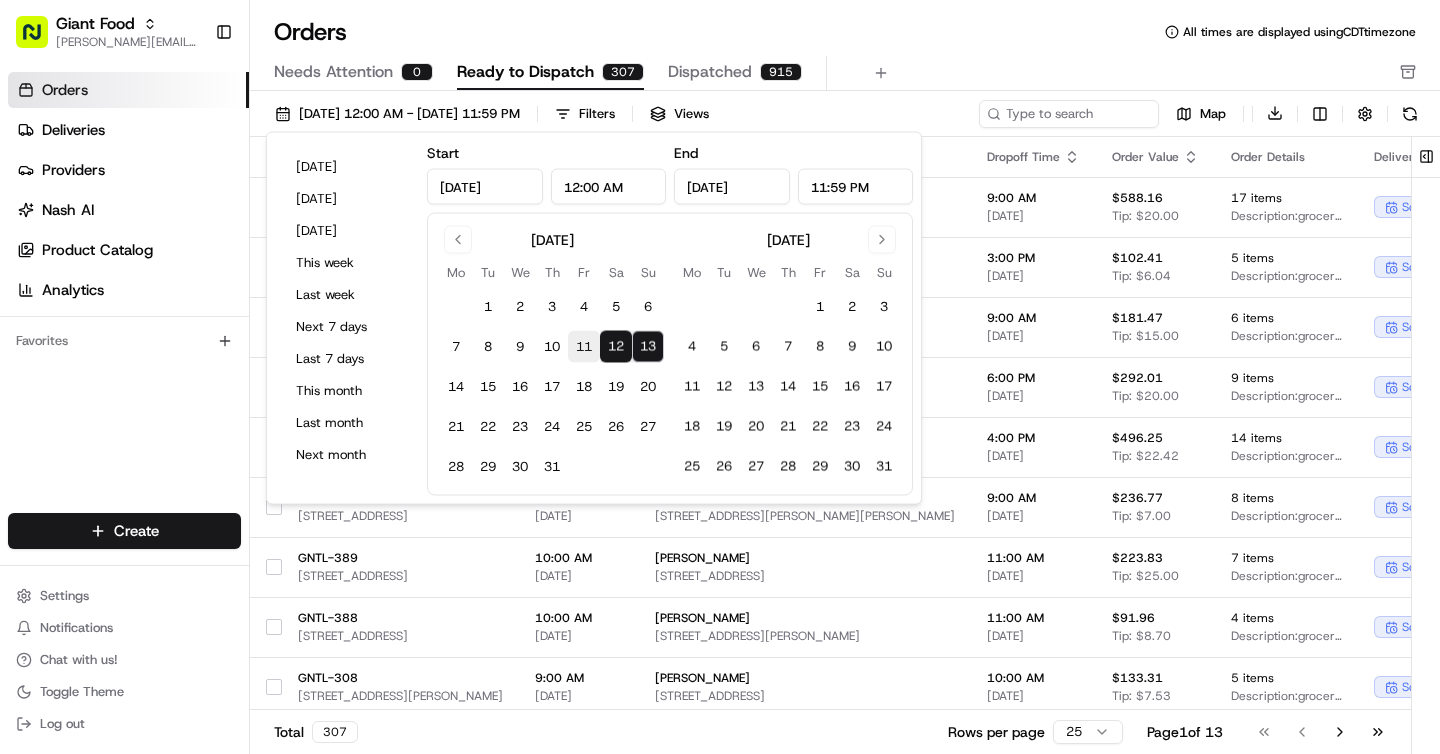 click on "11" at bounding box center [584, 347] 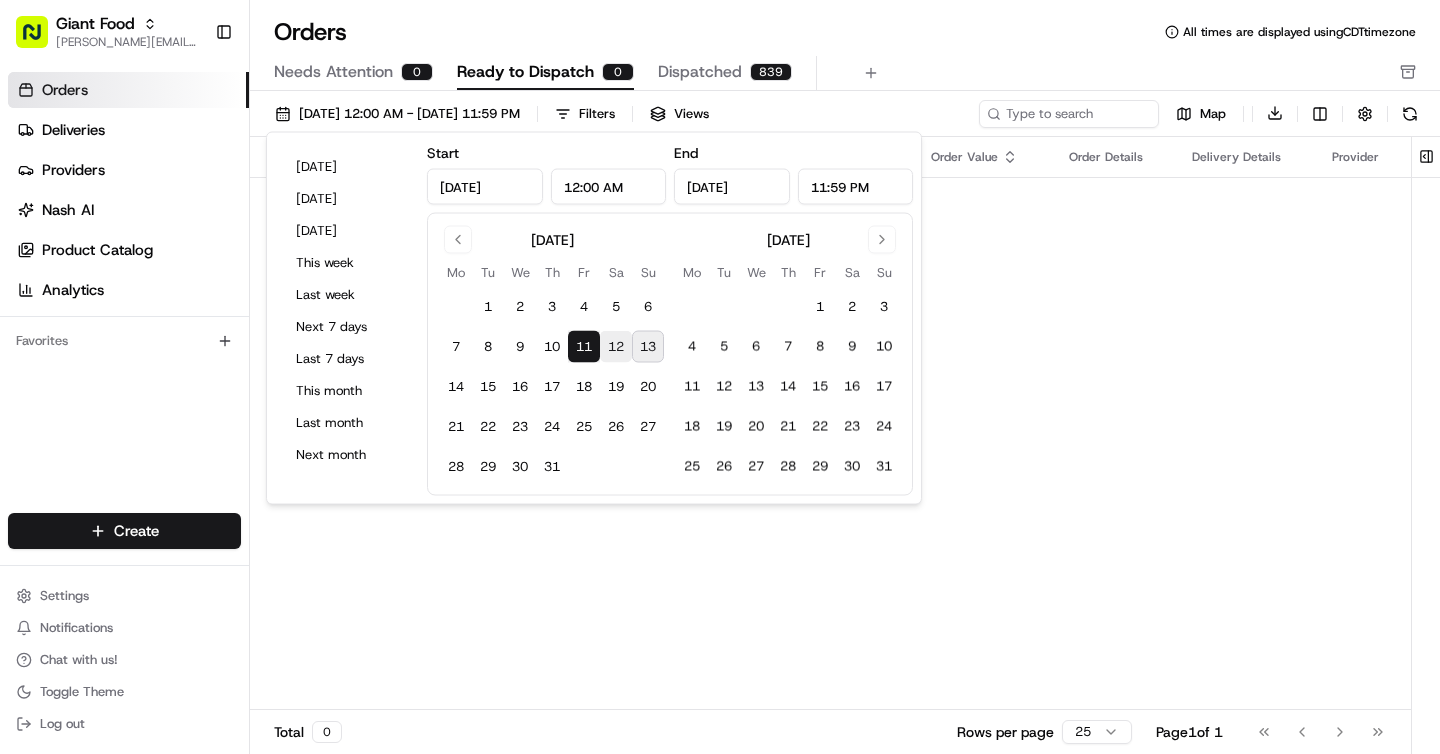 click on "12" at bounding box center [616, 347] 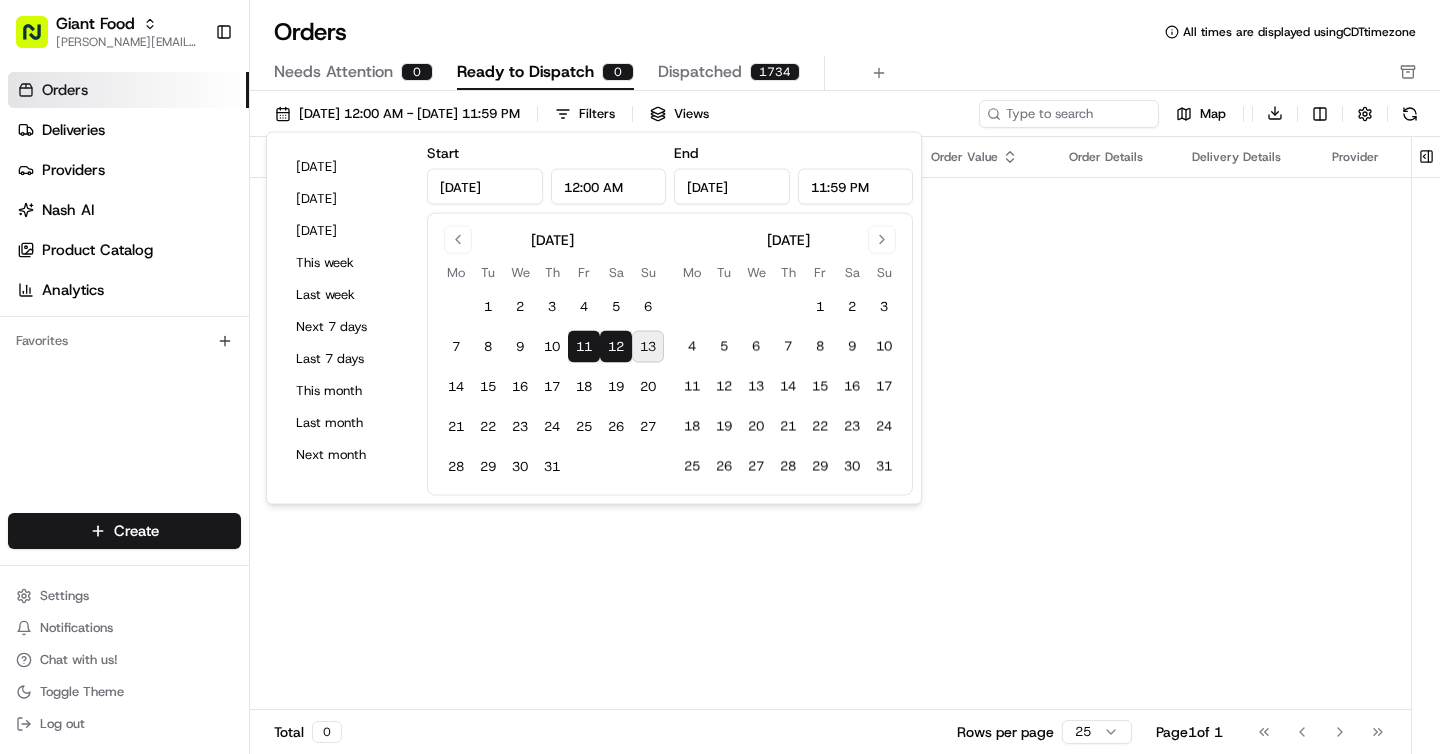 click on "Orders All times are displayed using  CDT  timezone" at bounding box center (845, 32) 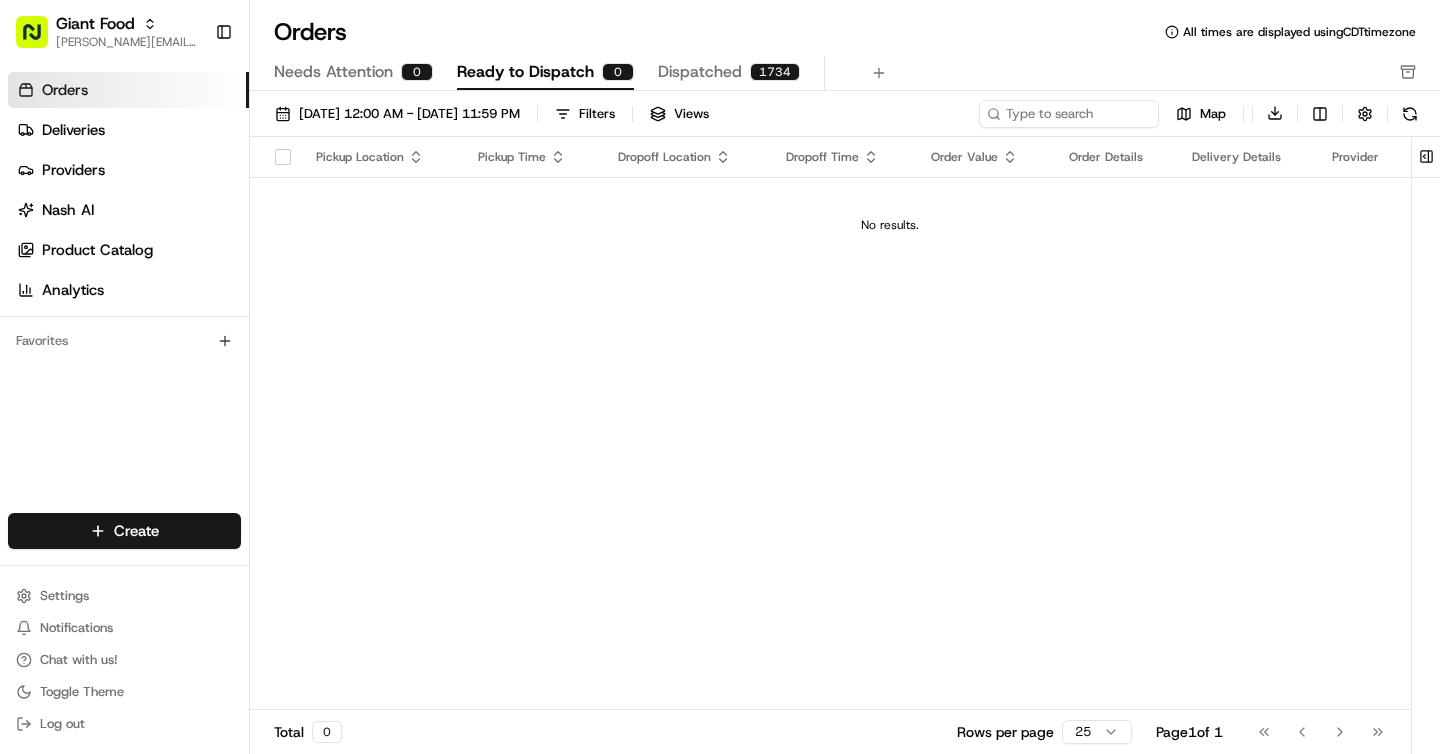 click on "Ready to Dispatch" at bounding box center [525, 72] 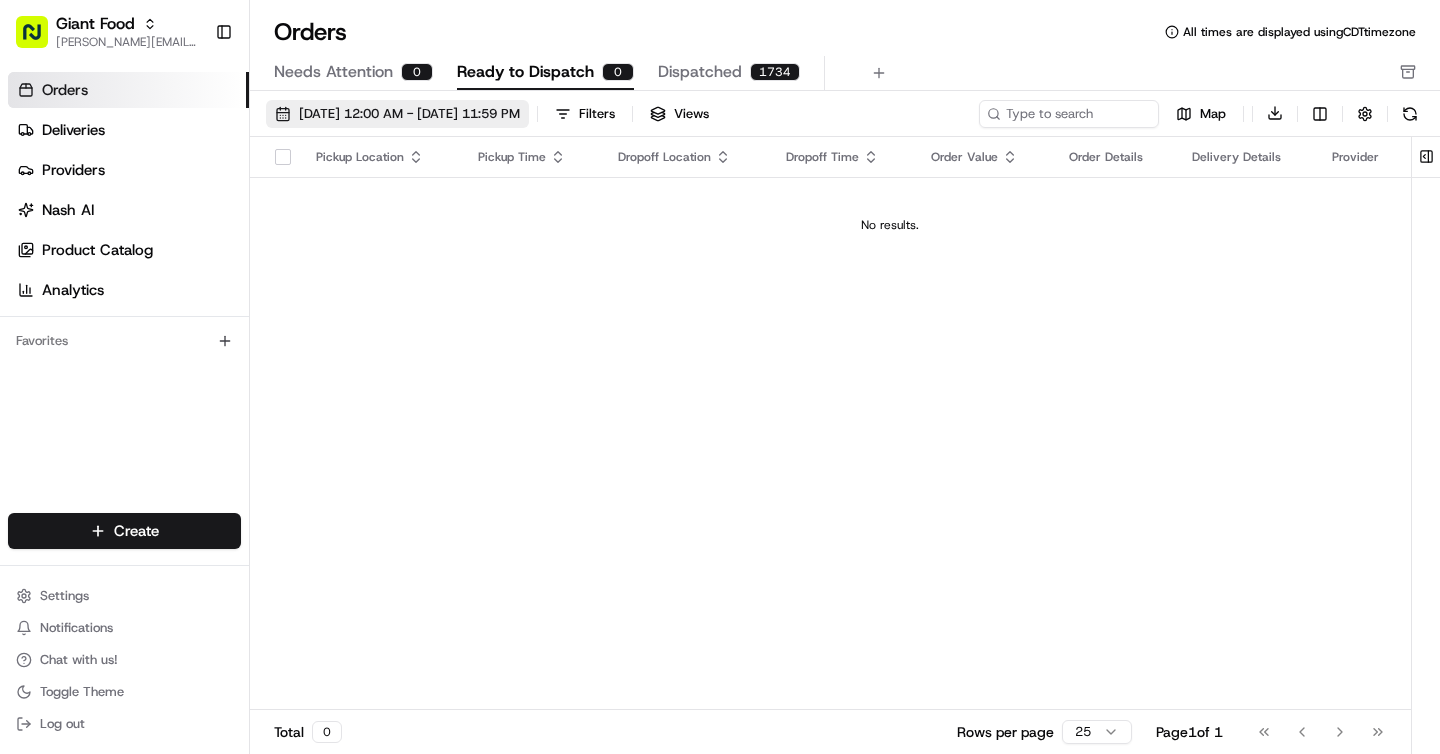 click on "07/11/2025 12:00 AM - 07/12/2025 11:59 PM" at bounding box center [409, 114] 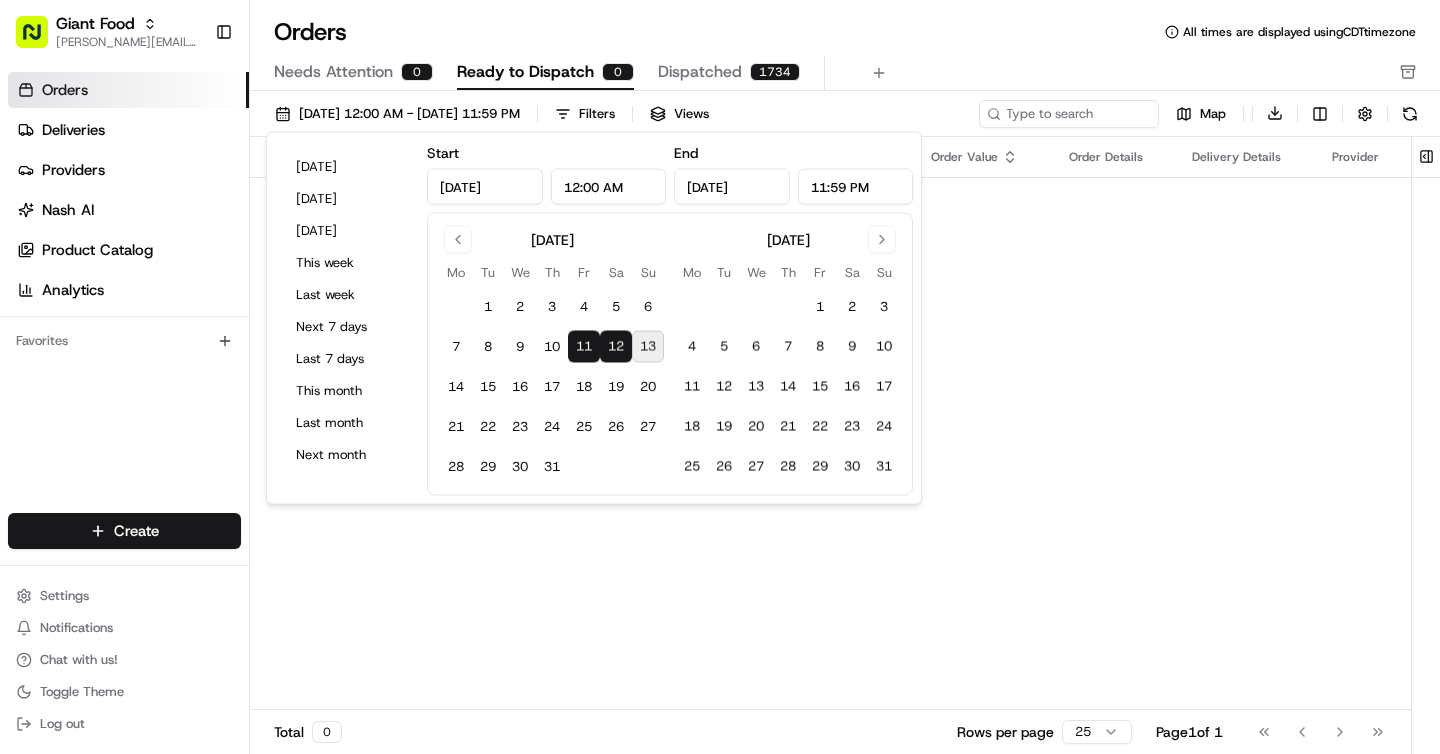 click on "12" at bounding box center [616, 347] 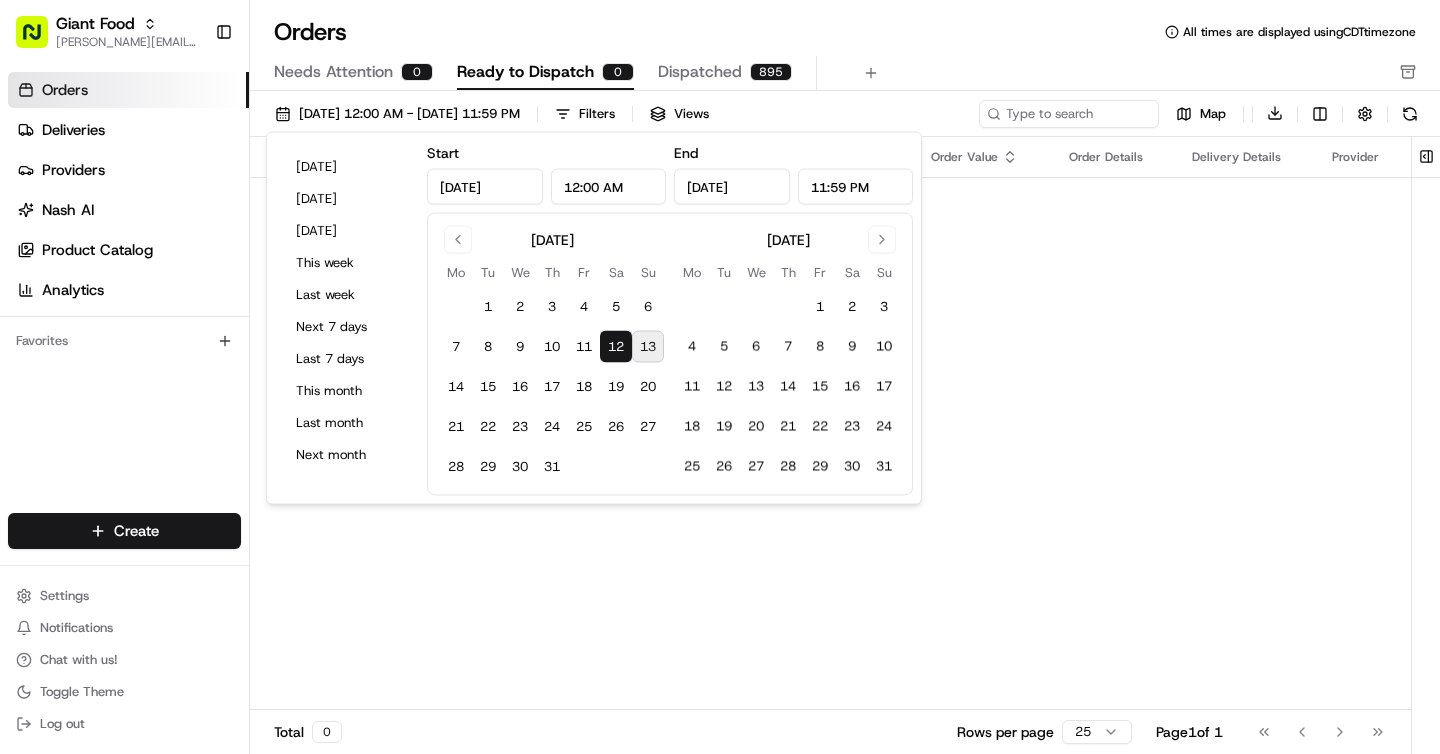 click on "Orders All times are displayed using  CDT  timezone Needs Attention 0 Ready to Dispatch 0 Dispatched 895 07/12/2025 12:00 AM - 07/12/2025 11:59 PM Filters Views Map Download Pickup Location Pickup Time Dropoff Location Dropoff Time Order Value Order Details Delivery Details Provider Actions No results. Total 0 Rows per page 25 Page  1  of   1 Go to first page Go to previous page Go to next page Go to last page" at bounding box center (845, 377) 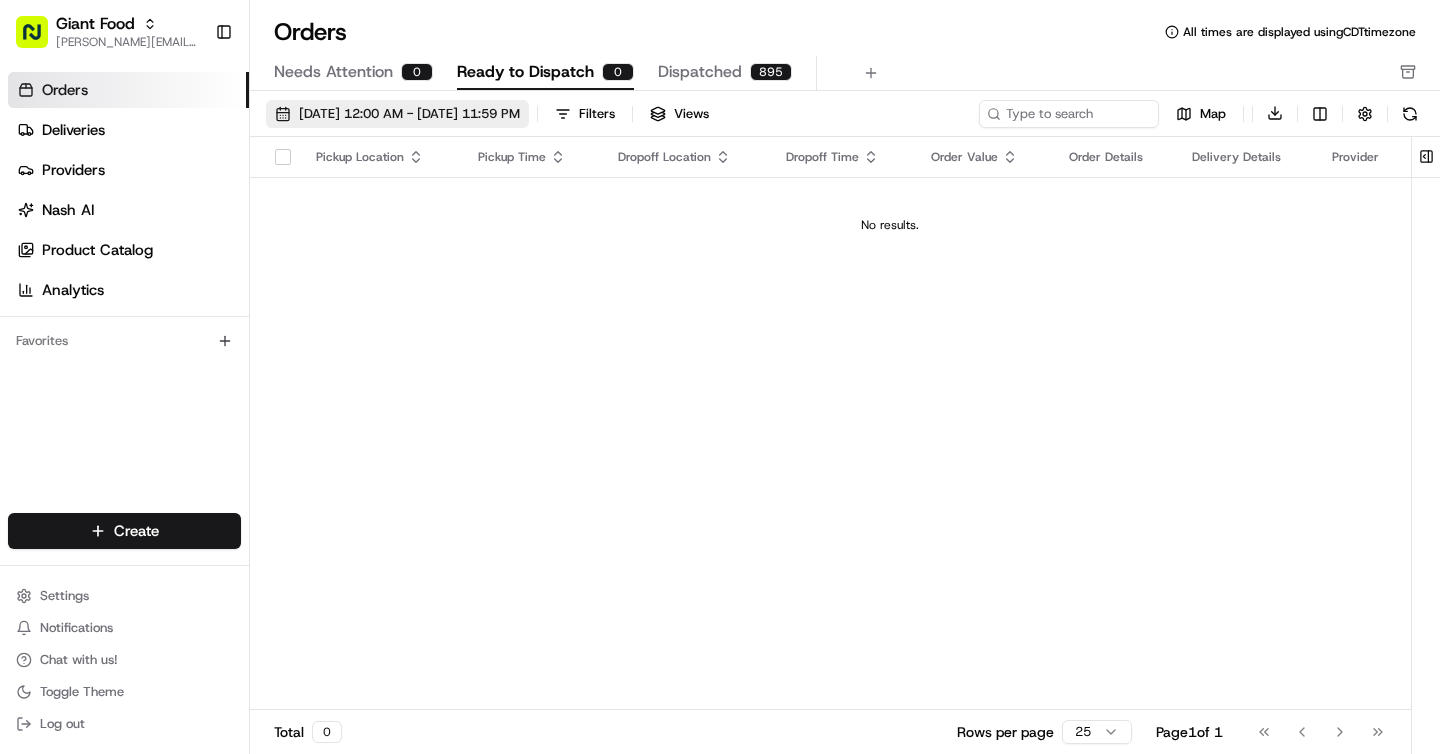 click on "07/12/2025 12:00 AM - 07/12/2025 11:59 PM" at bounding box center [397, 114] 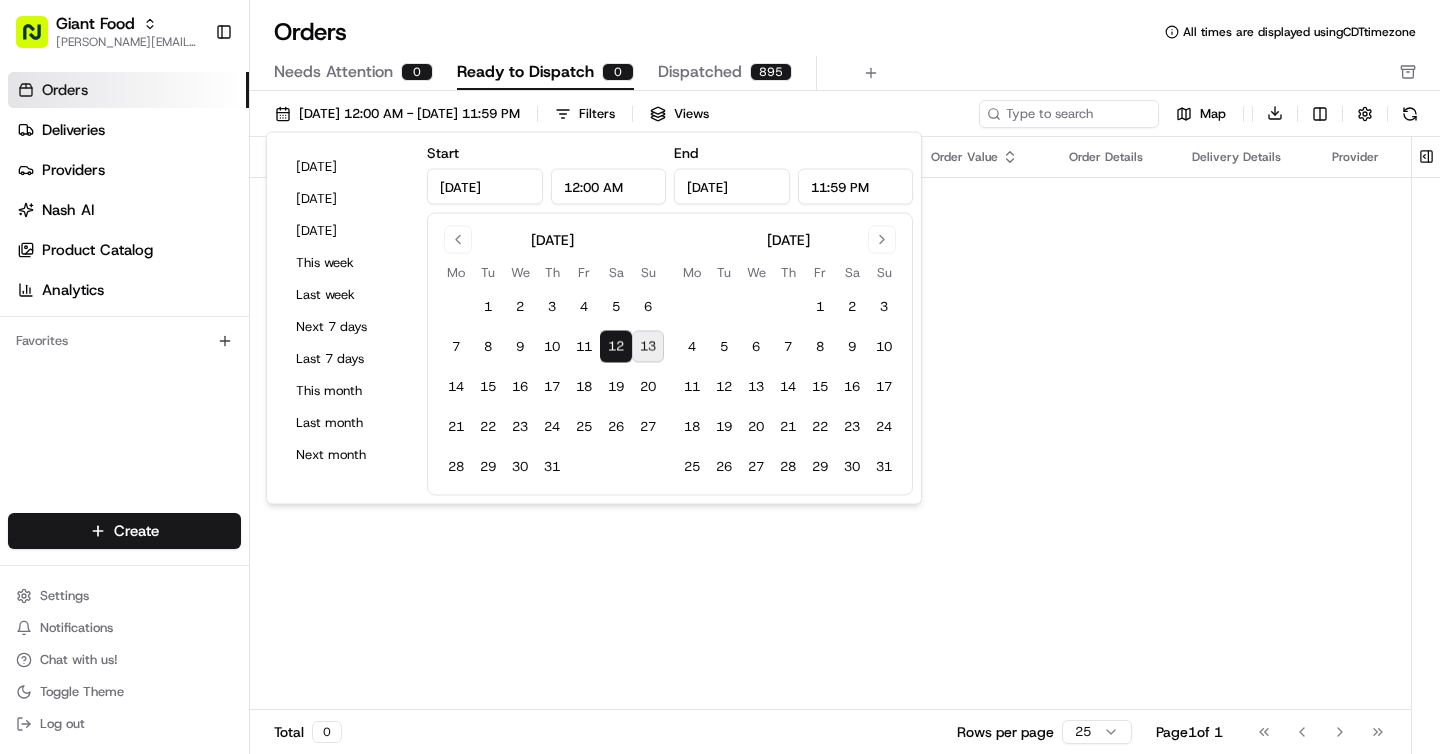 click on "13" at bounding box center [648, 347] 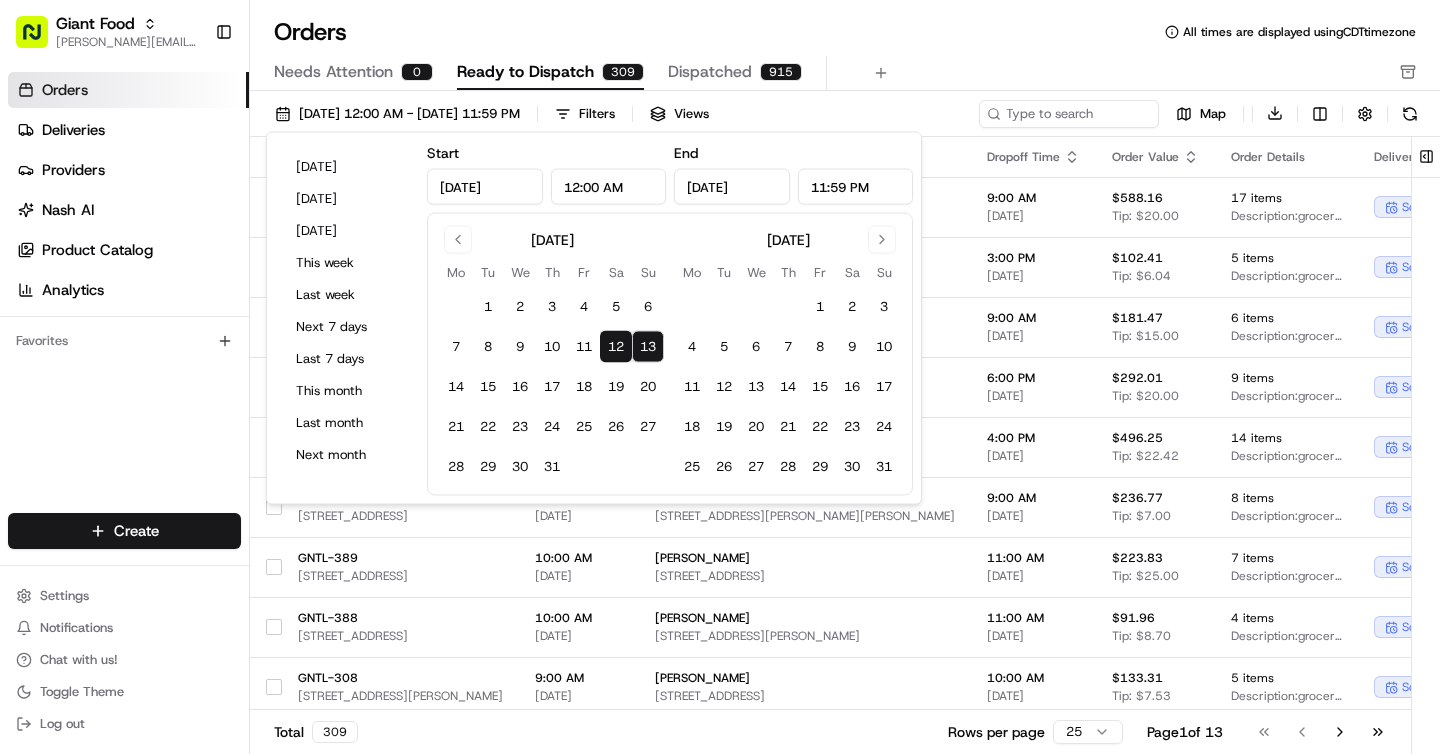click on "12" at bounding box center [616, 347] 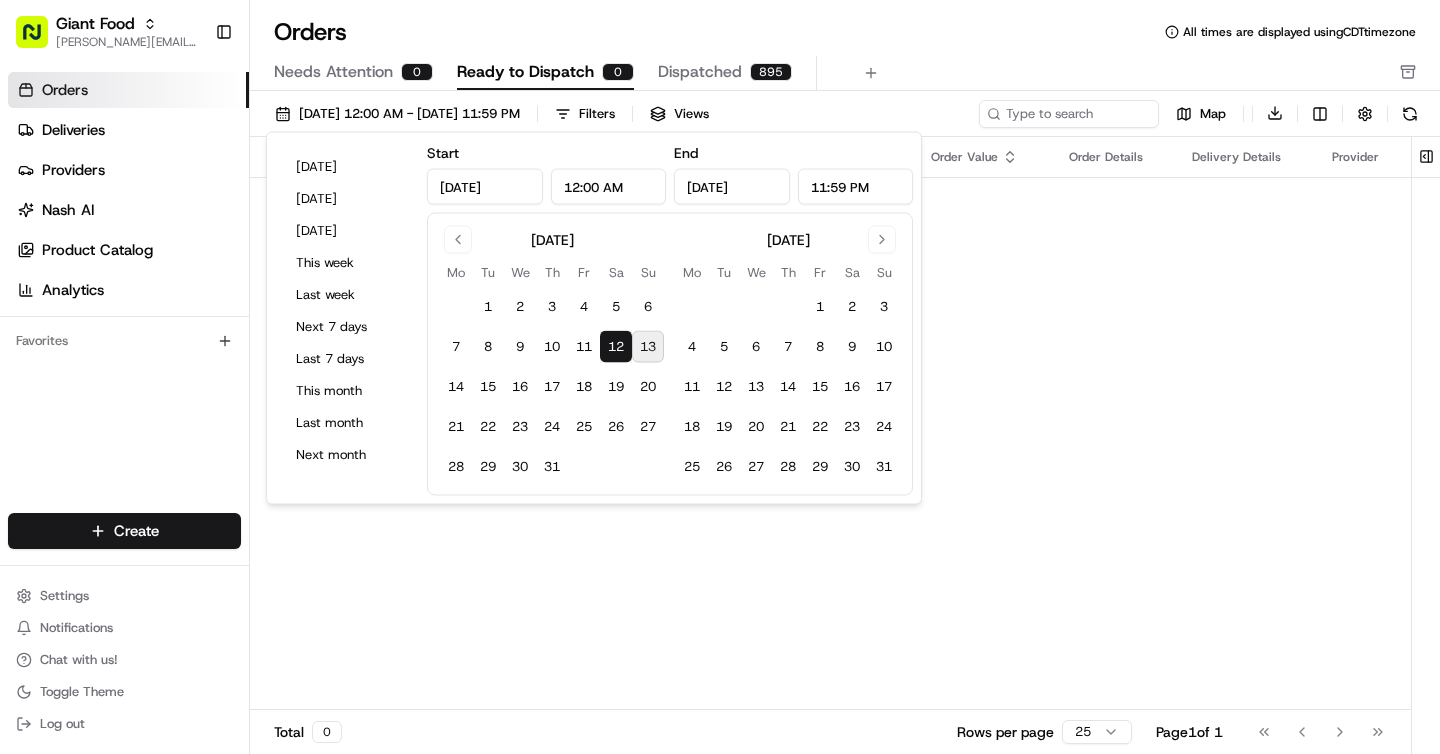 click on "13" at bounding box center (648, 347) 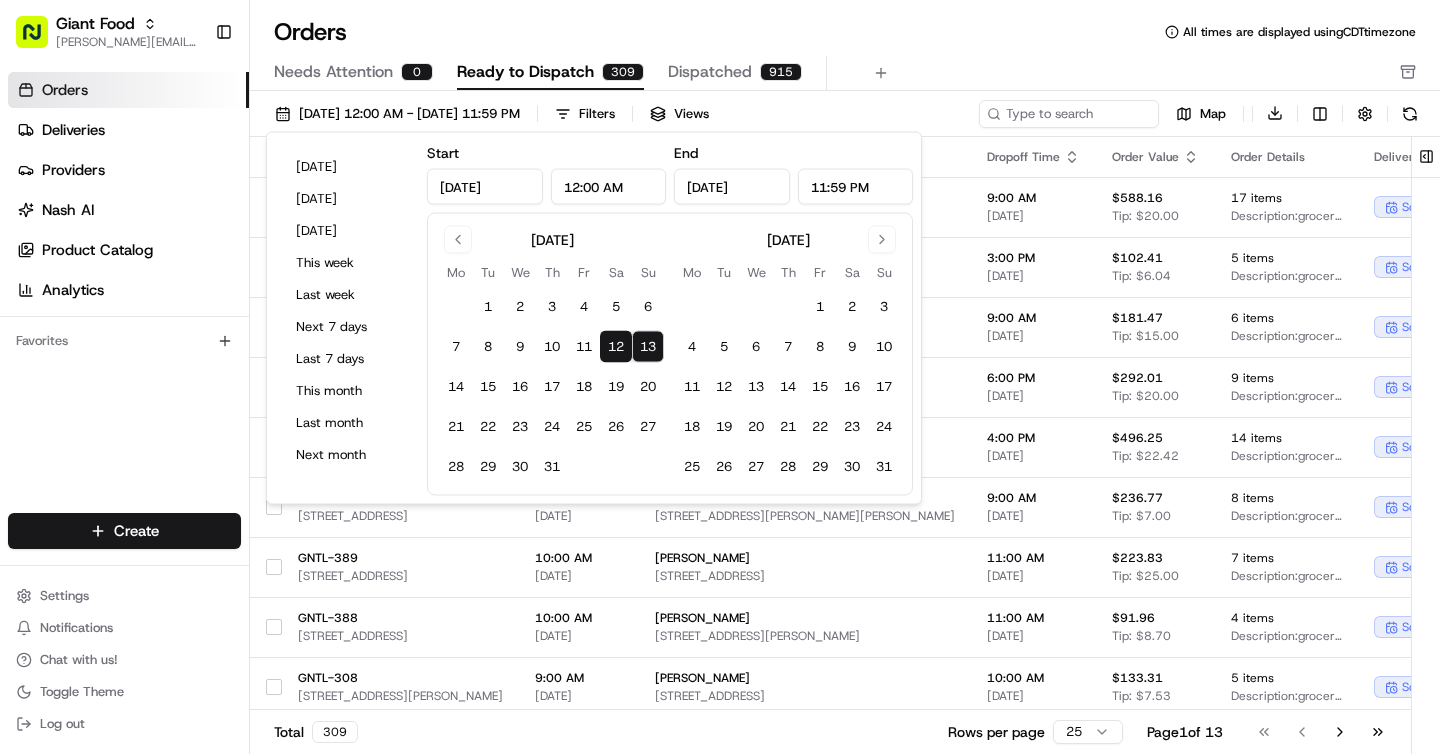 click on "Orders All times are displayed using  CDT  timezone" at bounding box center (845, 32) 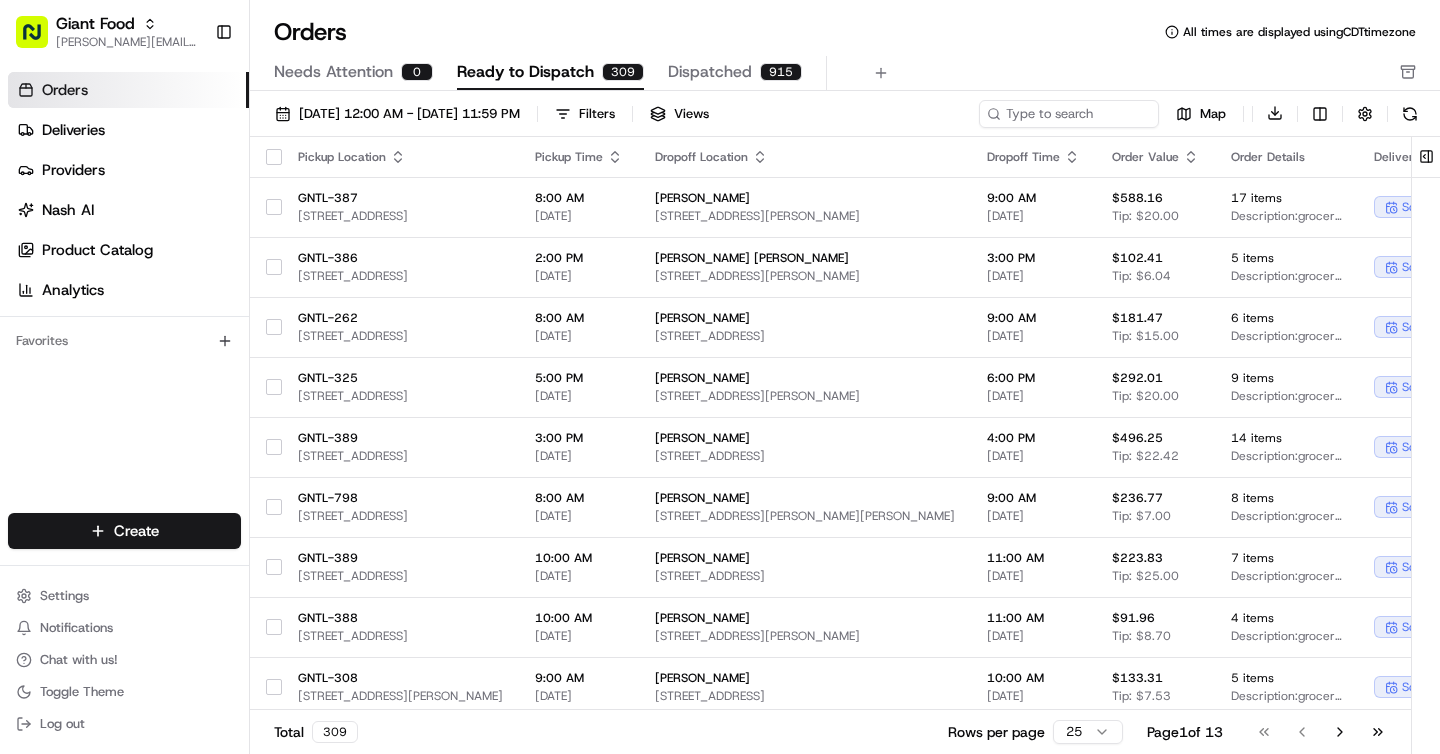 click on "Ready to Dispatch" at bounding box center [525, 72] 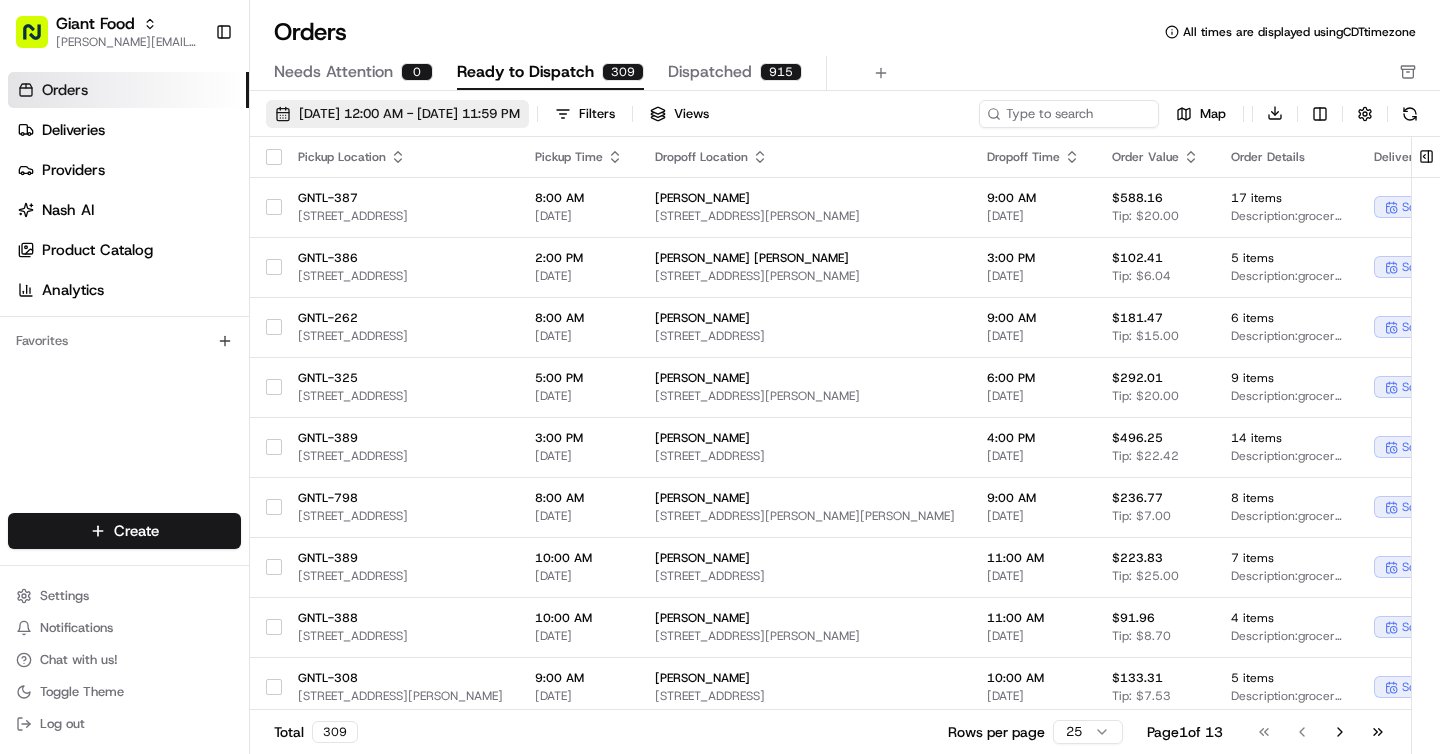 click on "07/12/2025 12:00 AM - 07/13/2025 11:59 PM" at bounding box center (397, 114) 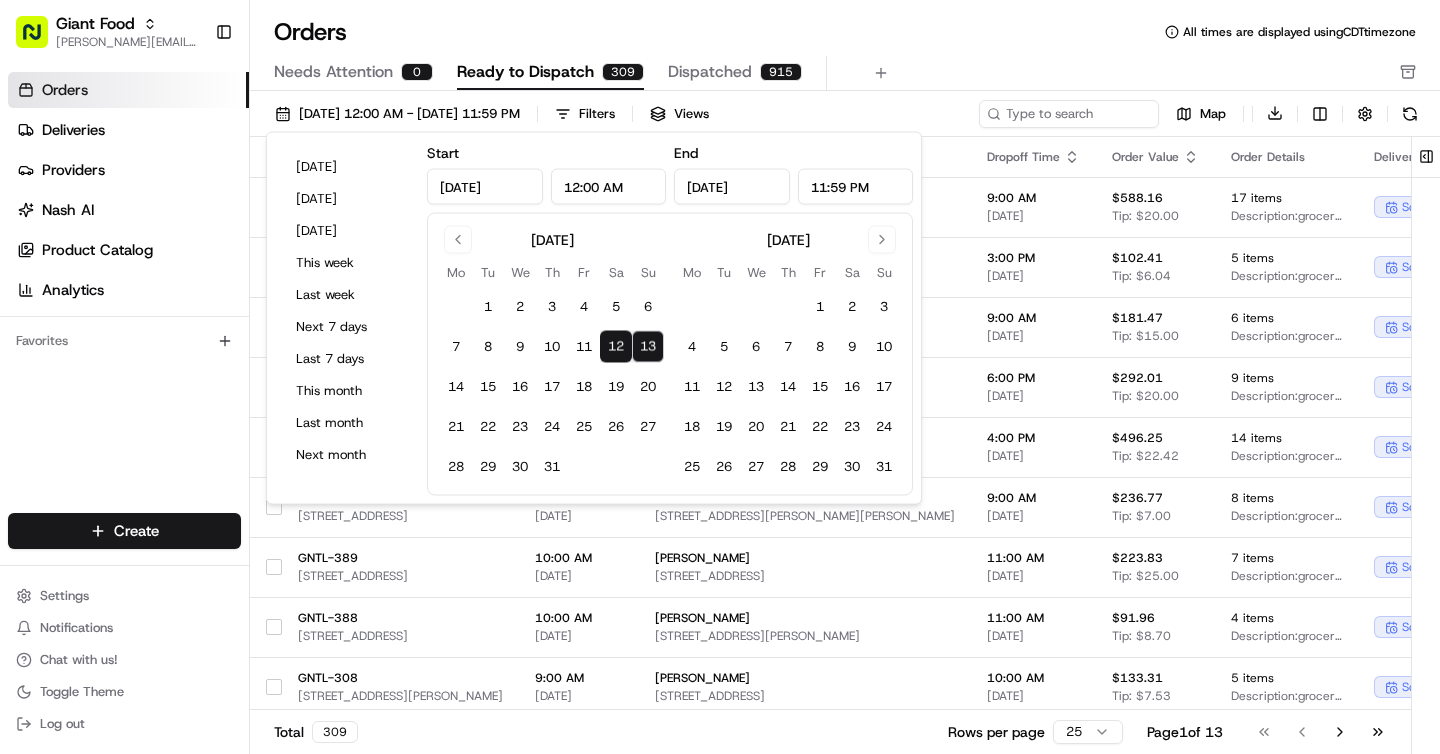 click on "13" at bounding box center [648, 347] 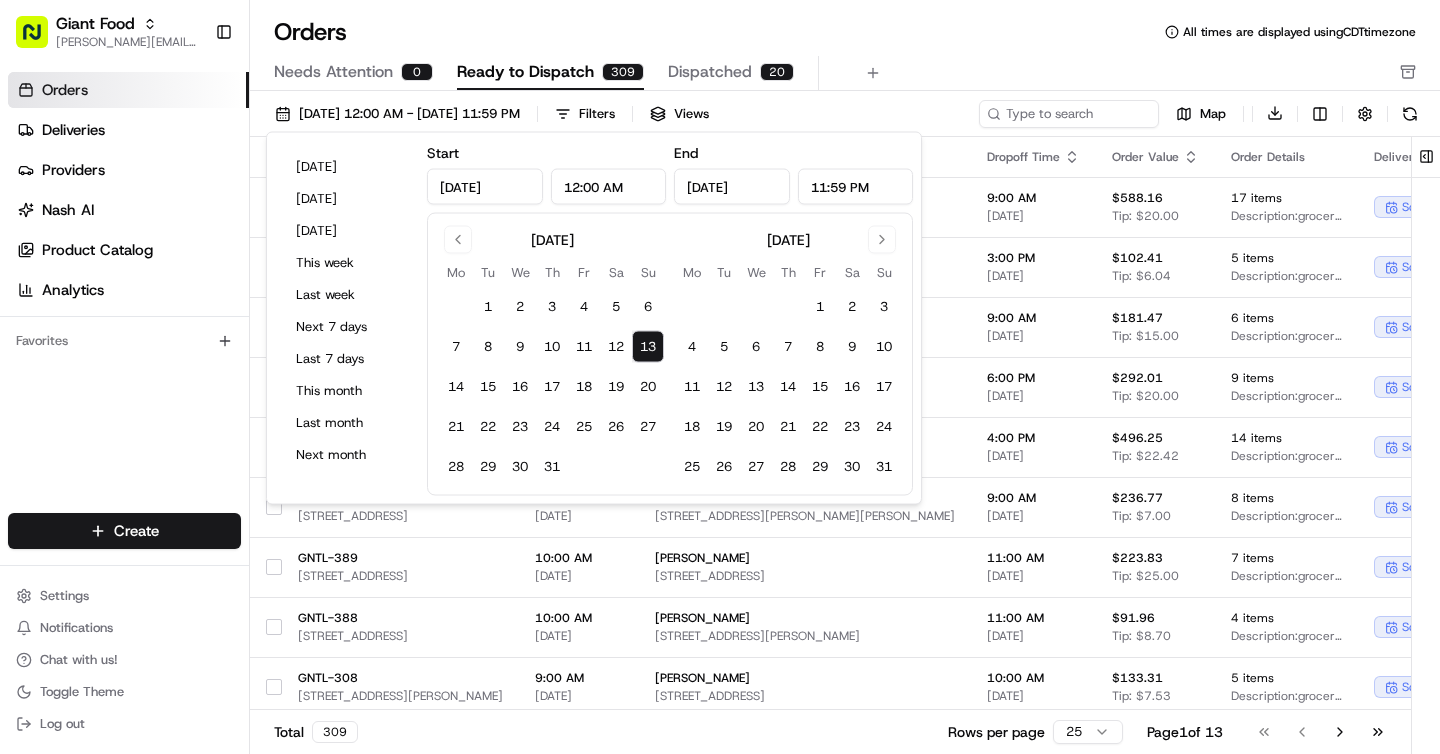 click on "Orders All times are displayed using  CDT  timezone" at bounding box center [845, 32] 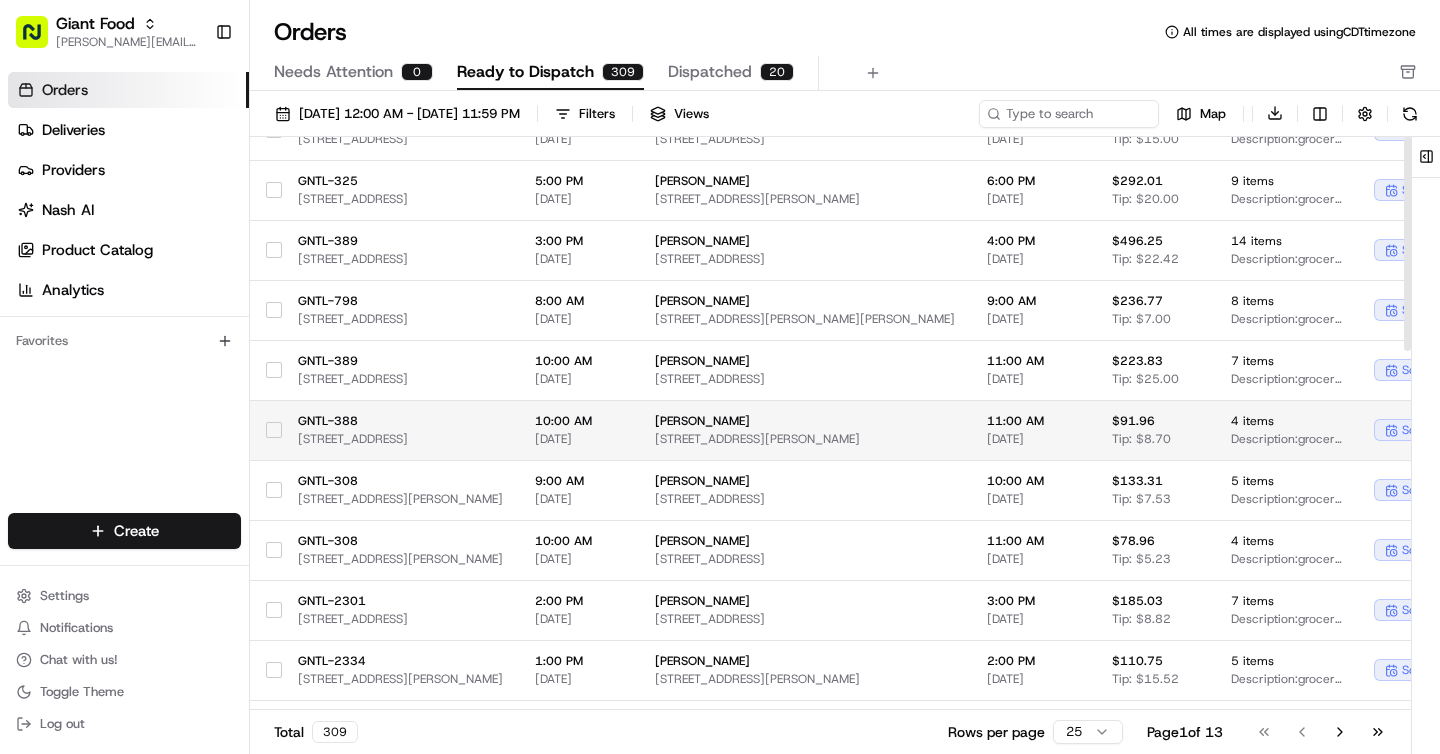 scroll, scrollTop: 0, scrollLeft: 0, axis: both 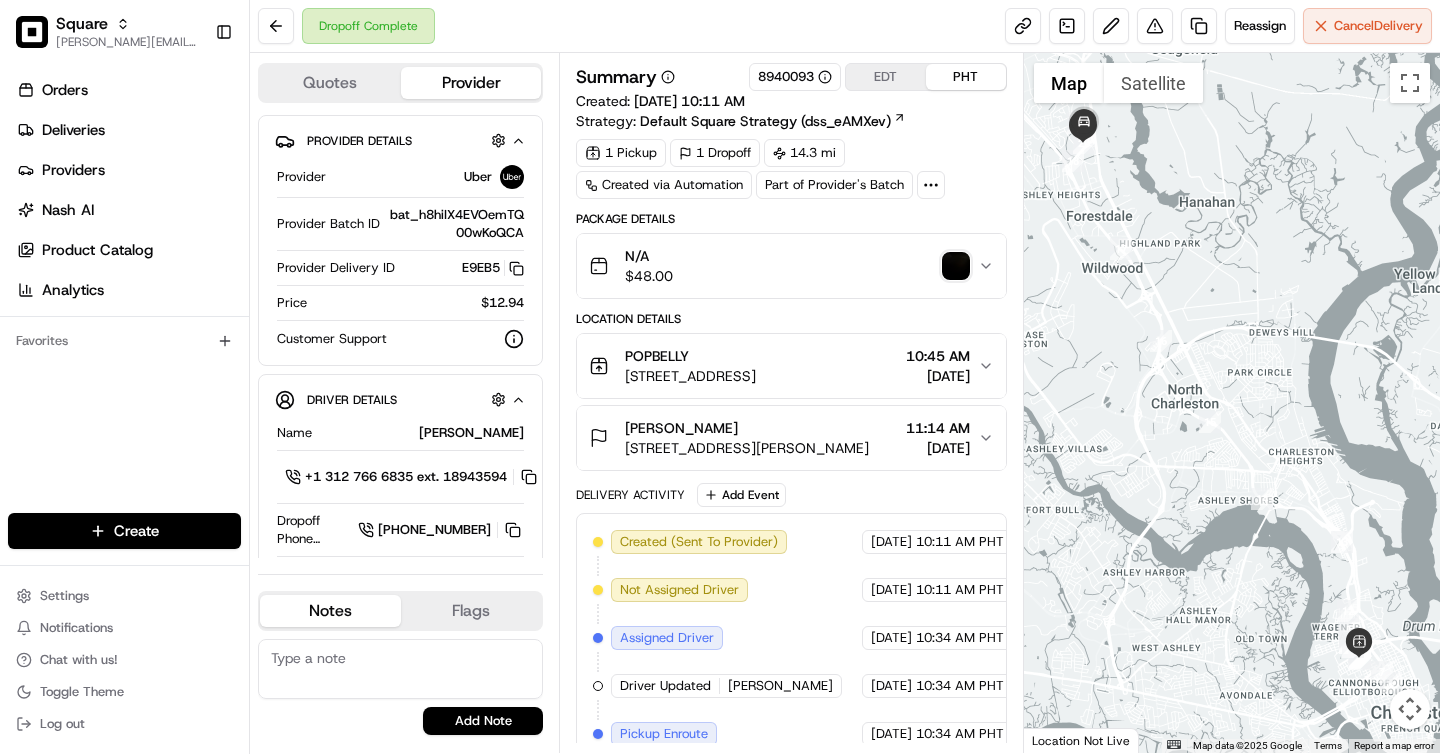 click at bounding box center [956, 266] 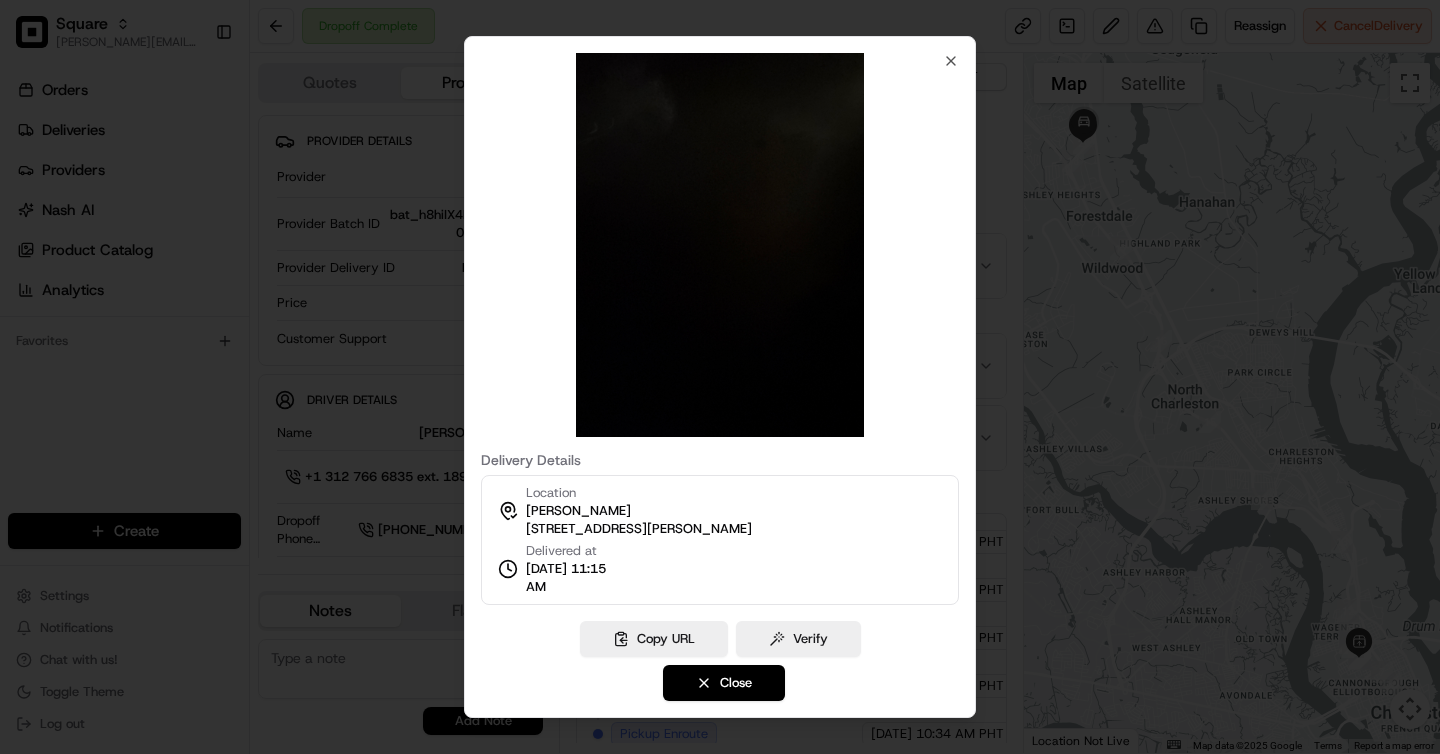 click at bounding box center (720, 377) 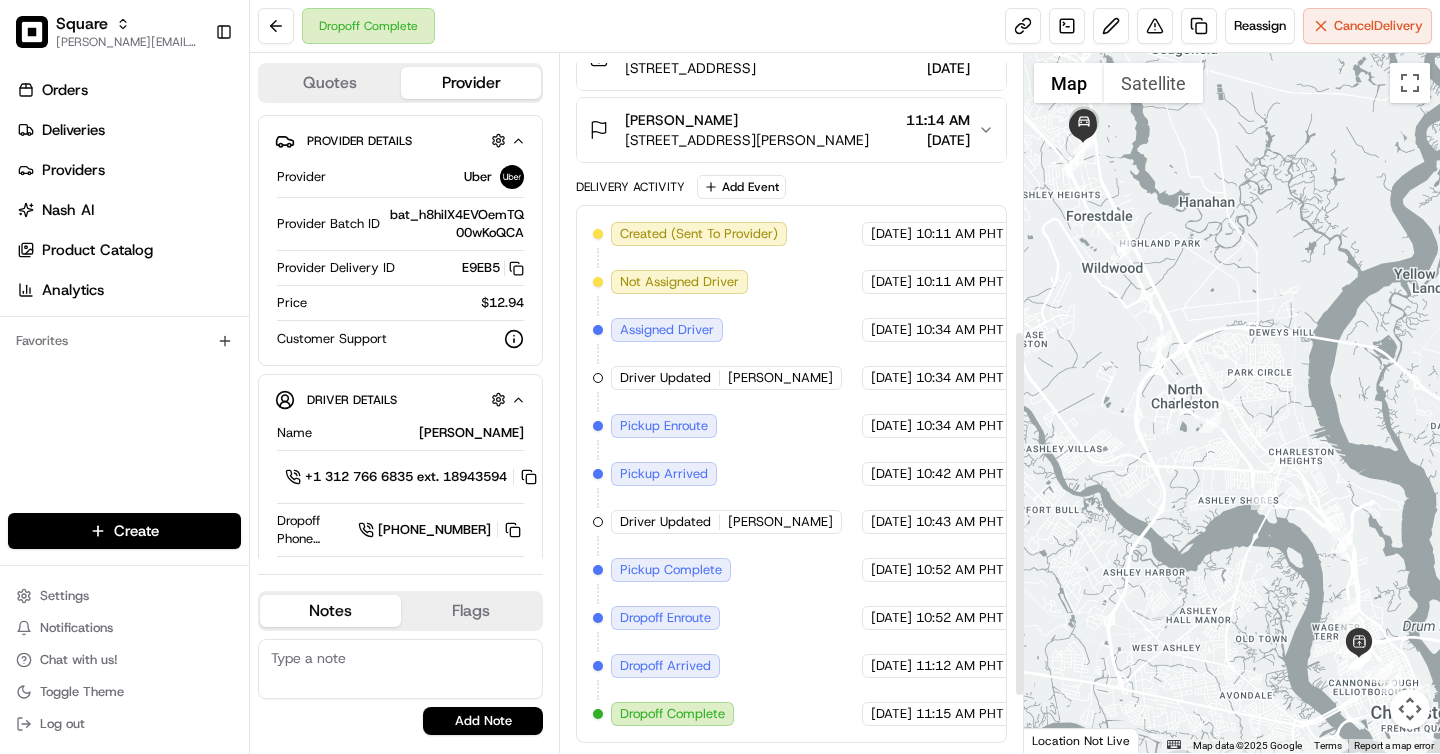 scroll, scrollTop: 0, scrollLeft: 0, axis: both 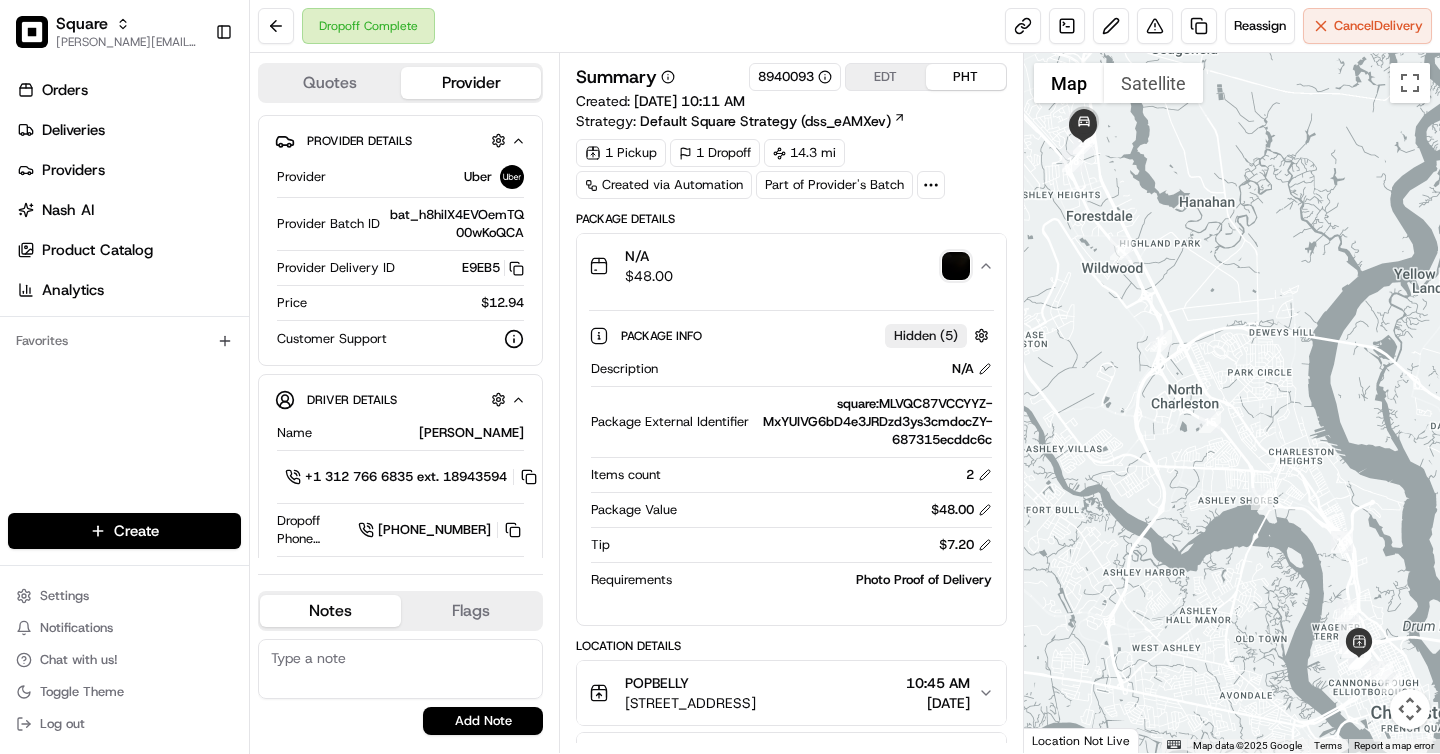click at bounding box center (956, 266) 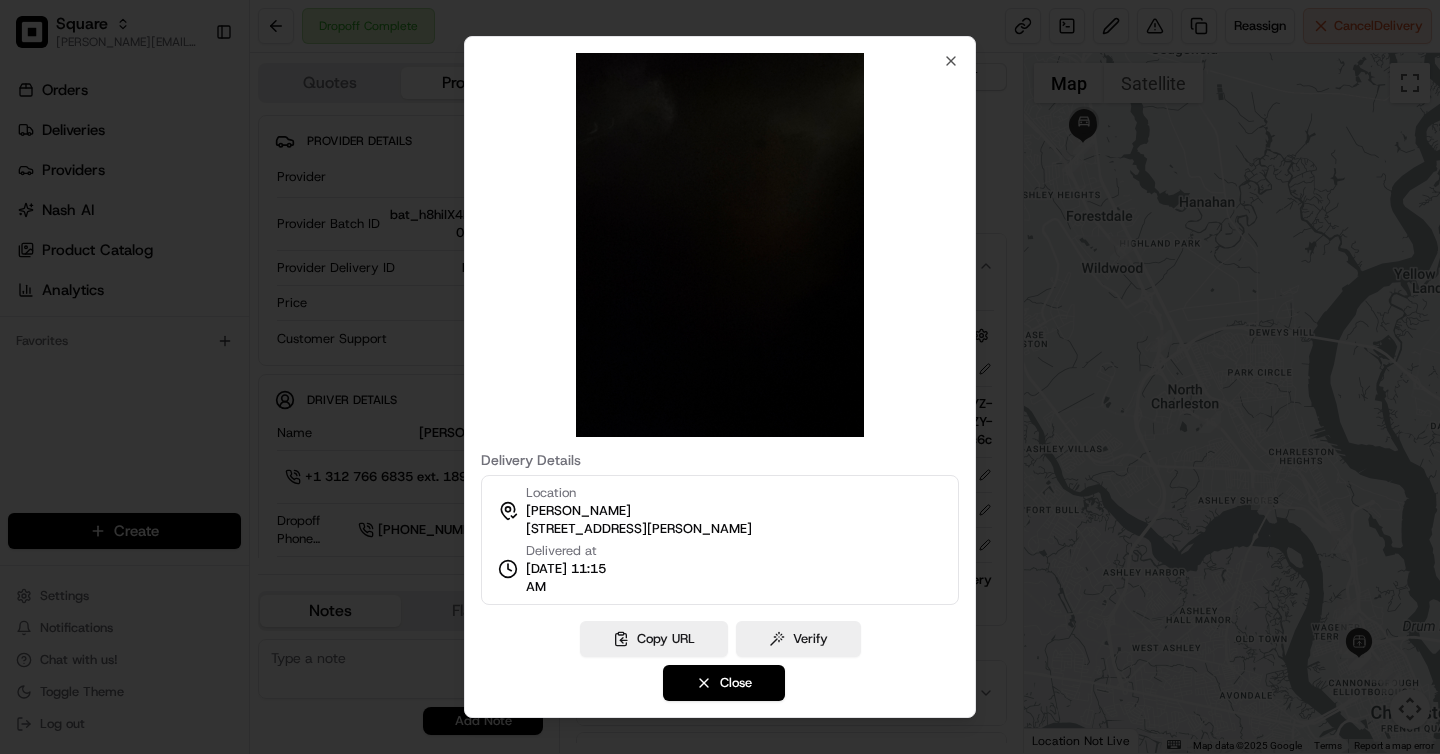click at bounding box center (720, 377) 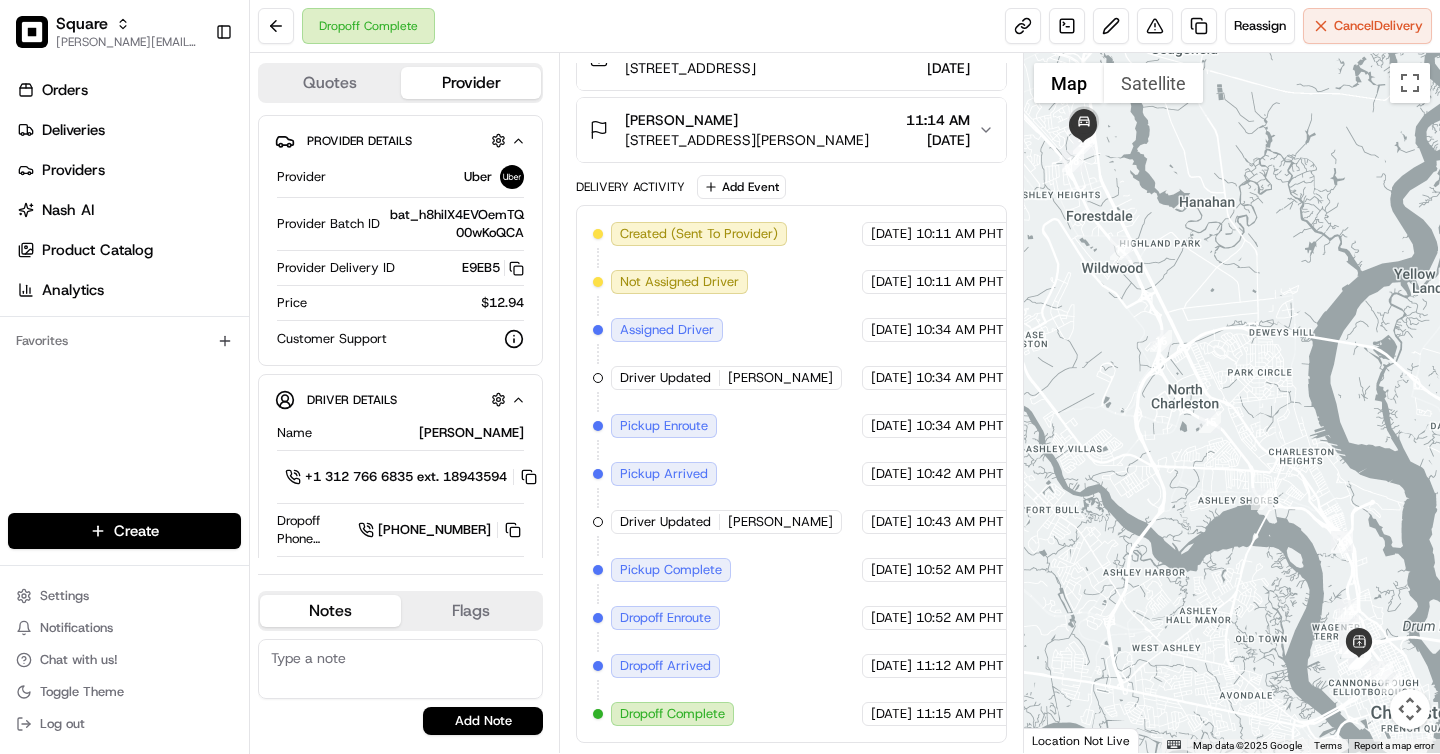 scroll, scrollTop: 0, scrollLeft: 0, axis: both 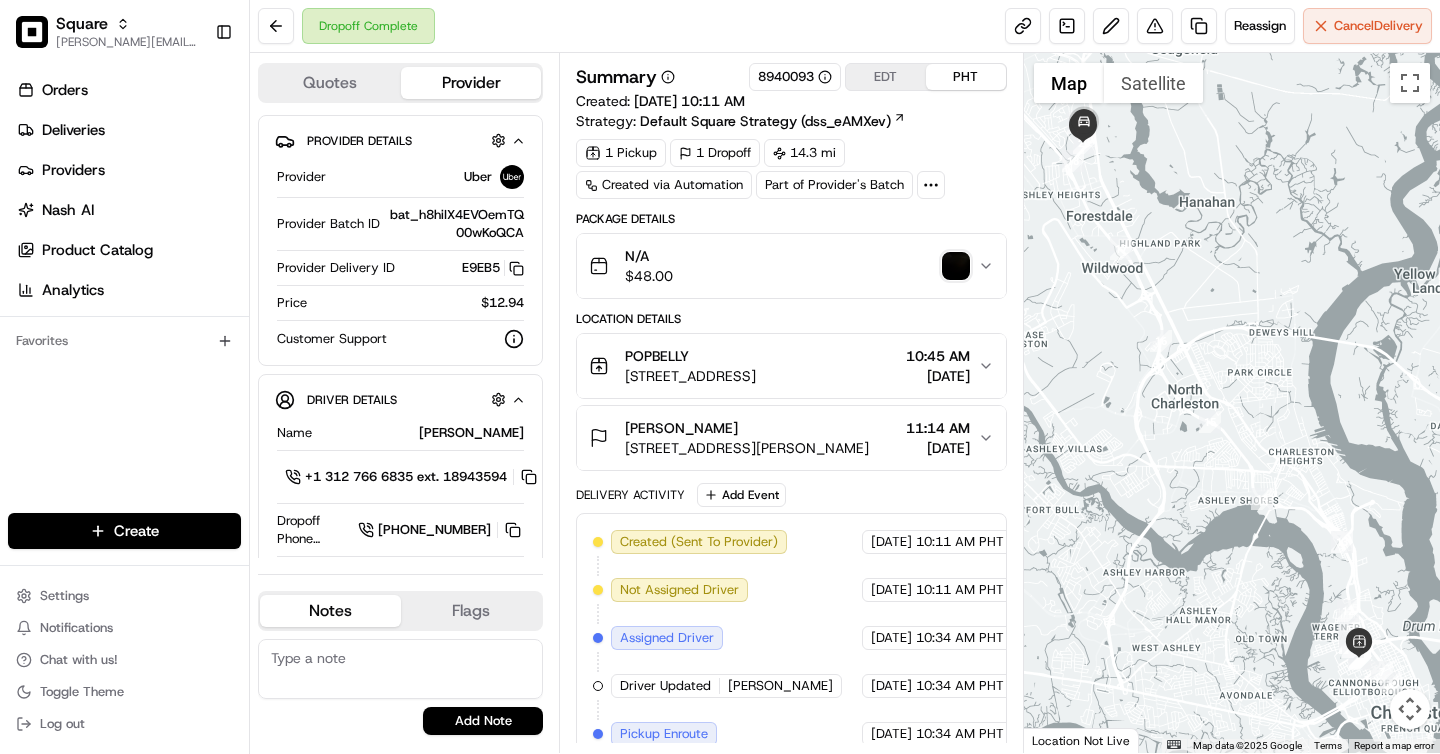 click at bounding box center (956, 266) 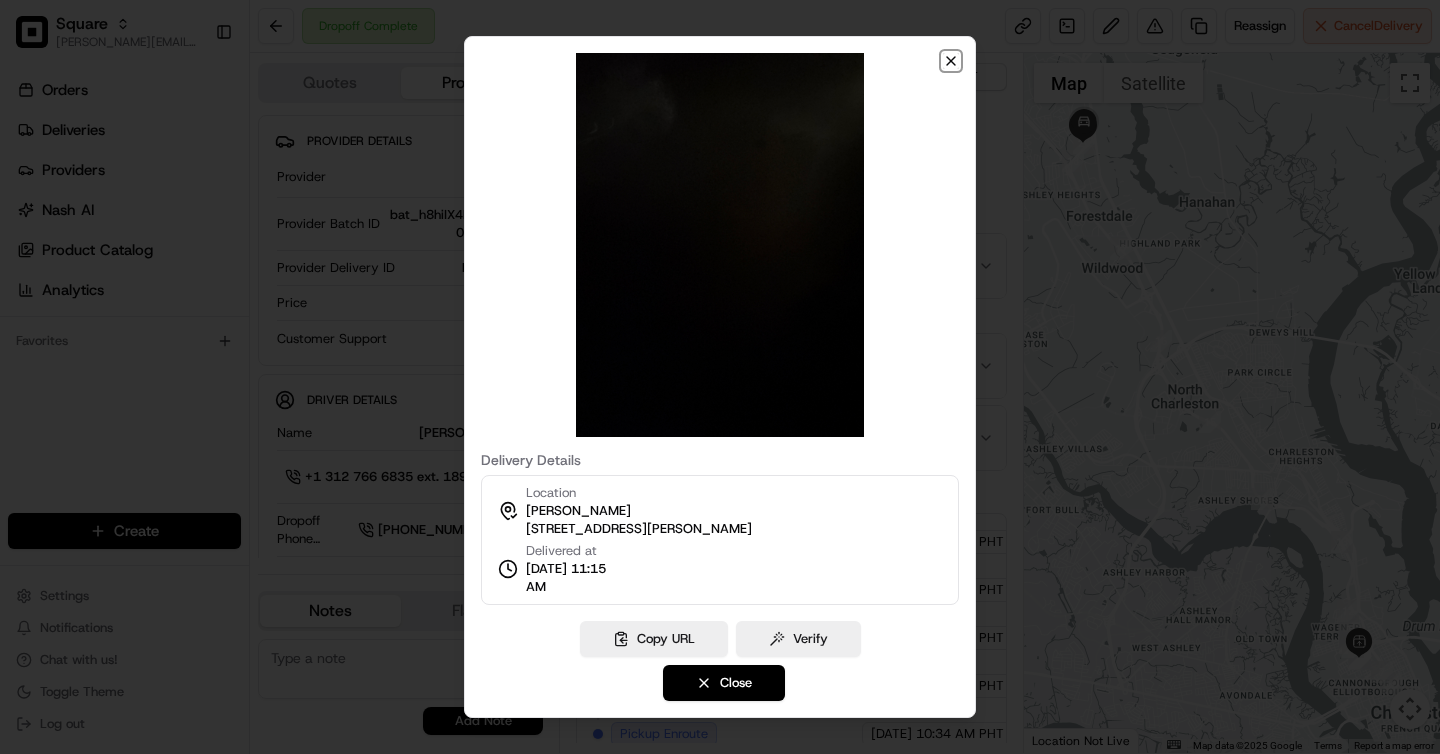 click 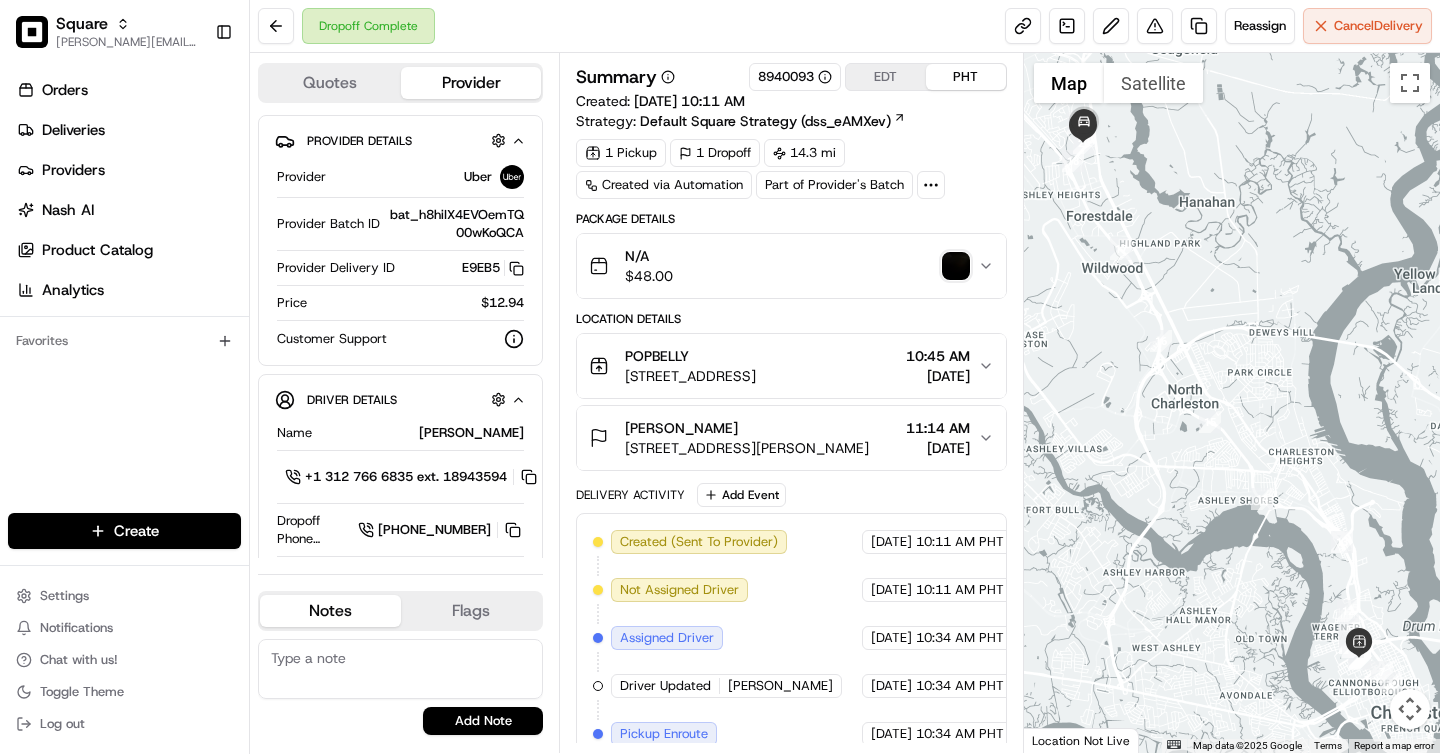 click on "Dayna Doster" at bounding box center [747, 428] 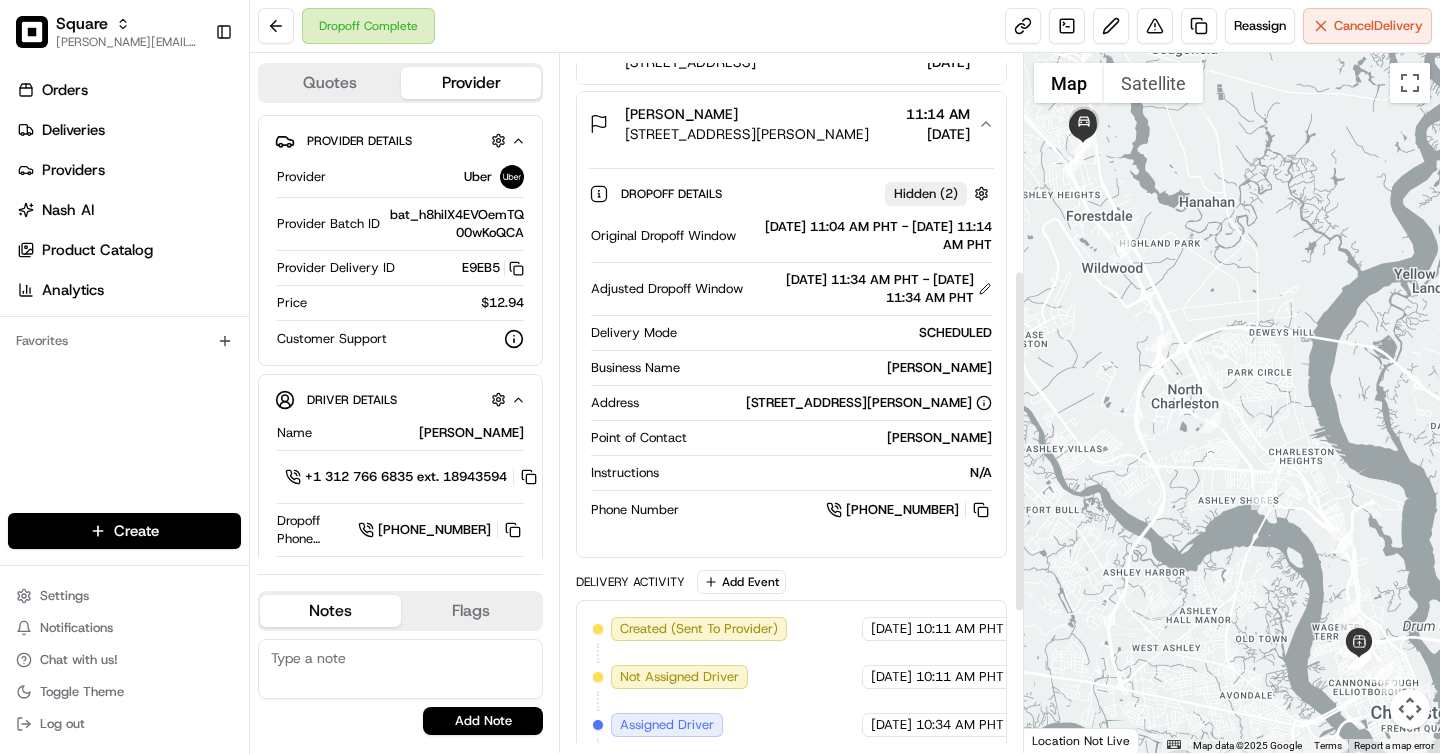 scroll, scrollTop: 185, scrollLeft: 0, axis: vertical 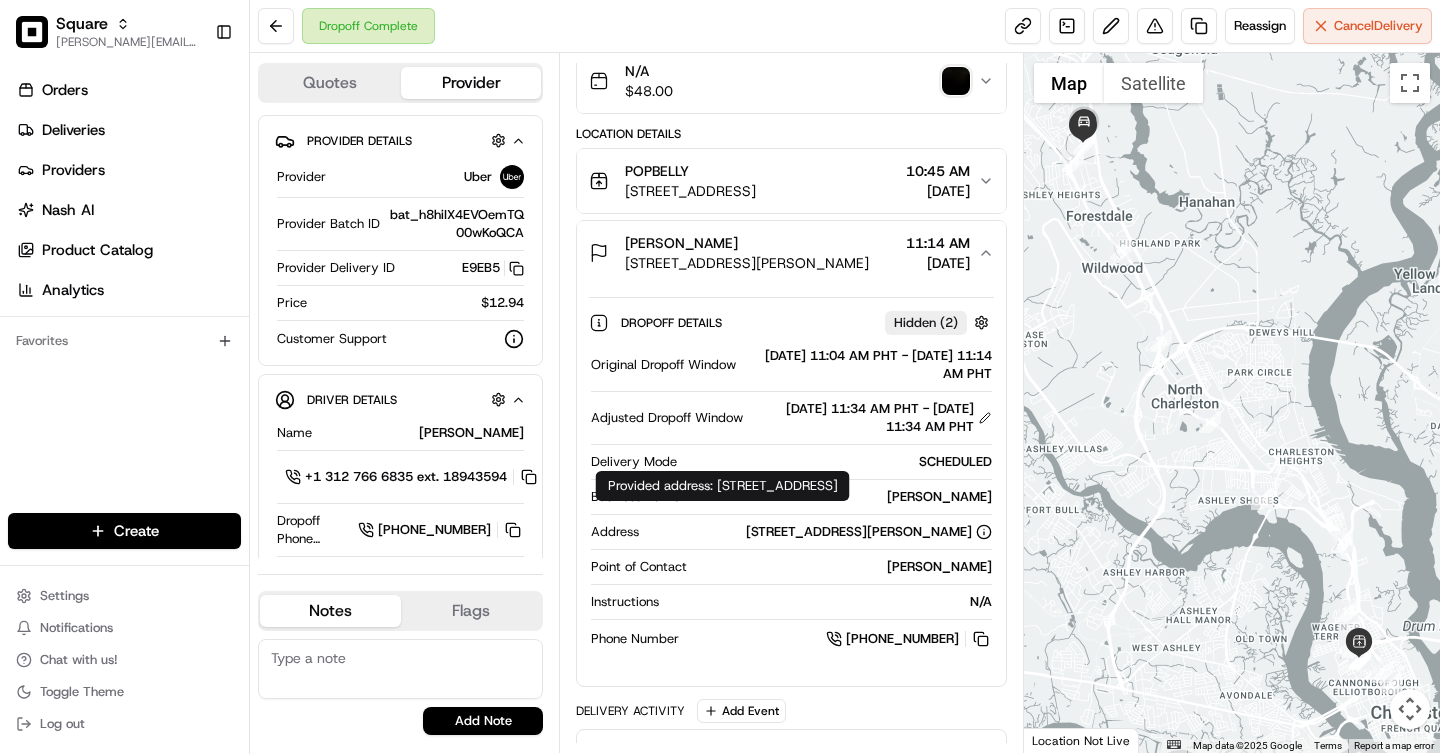 type 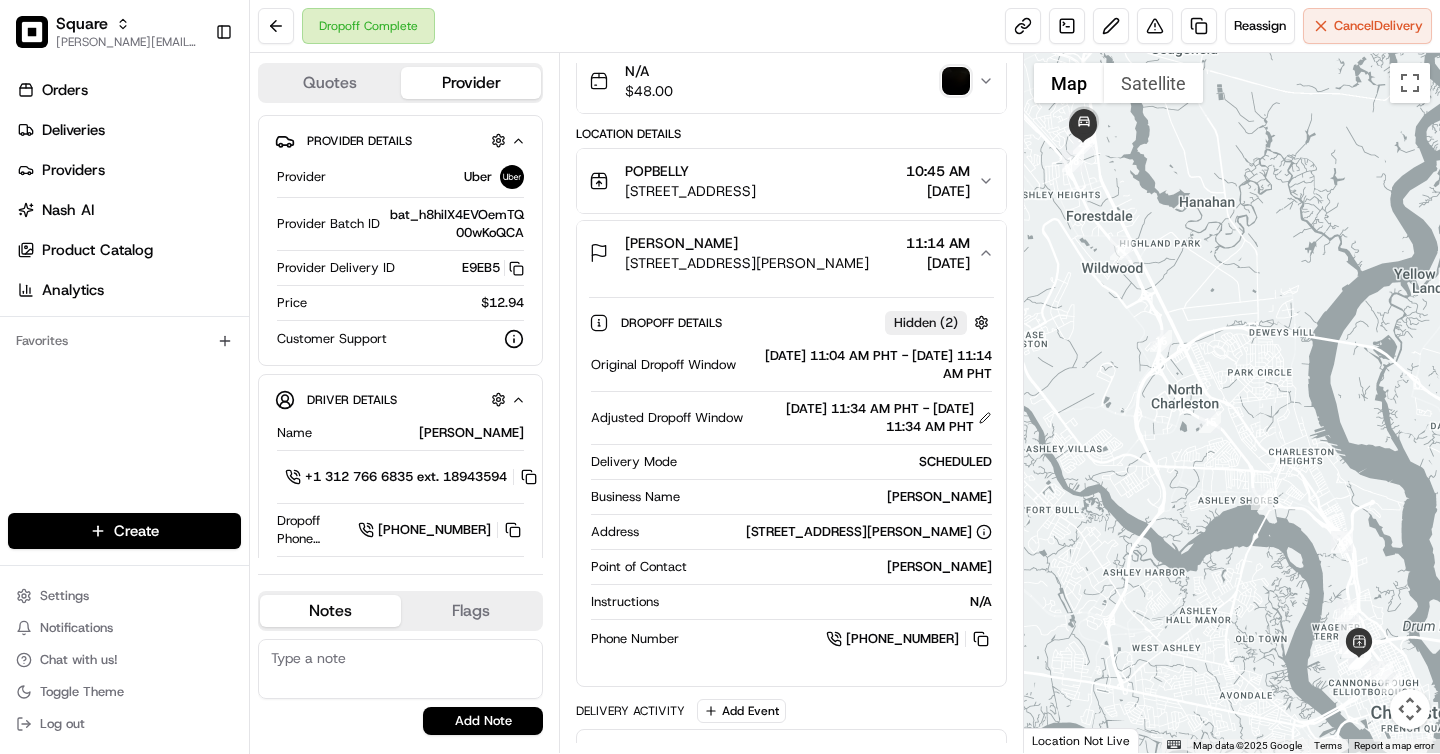 click at bounding box center [956, 81] 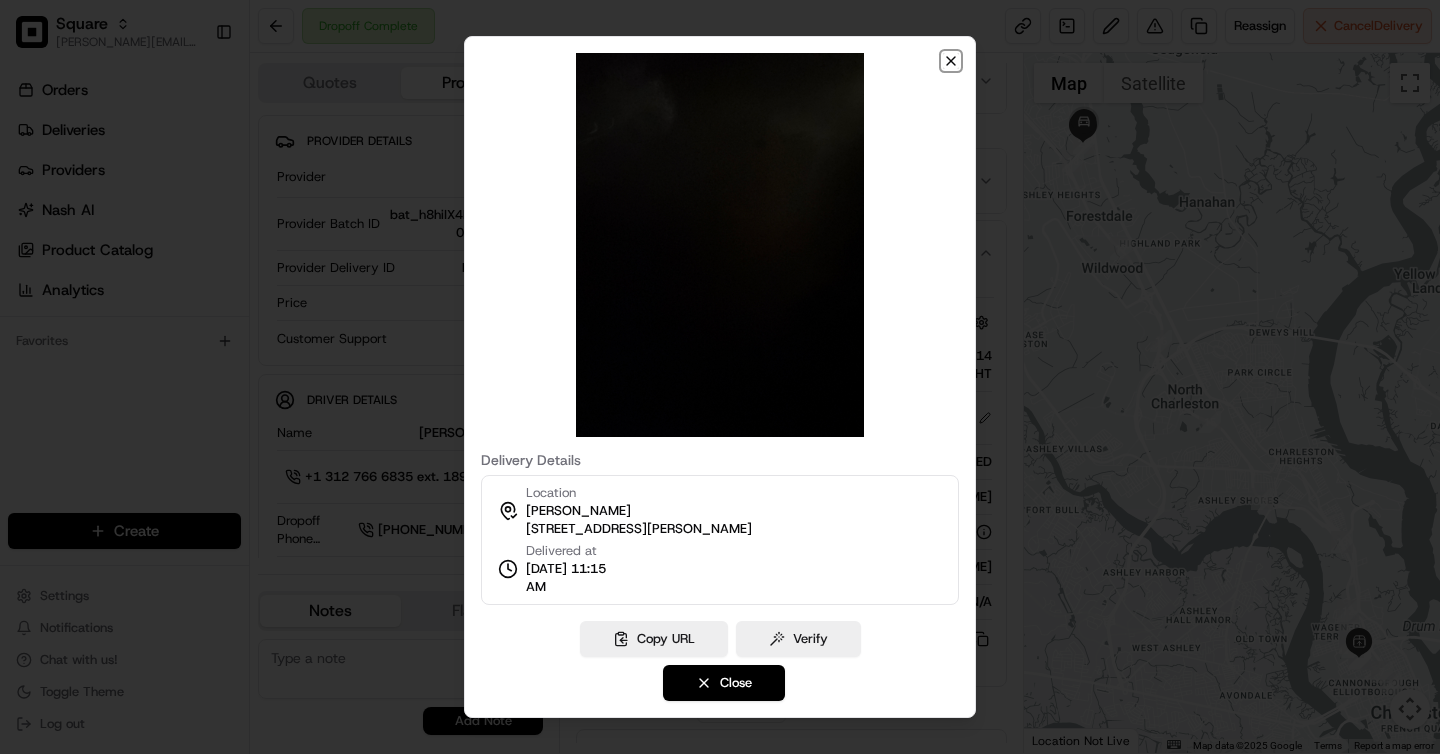 click 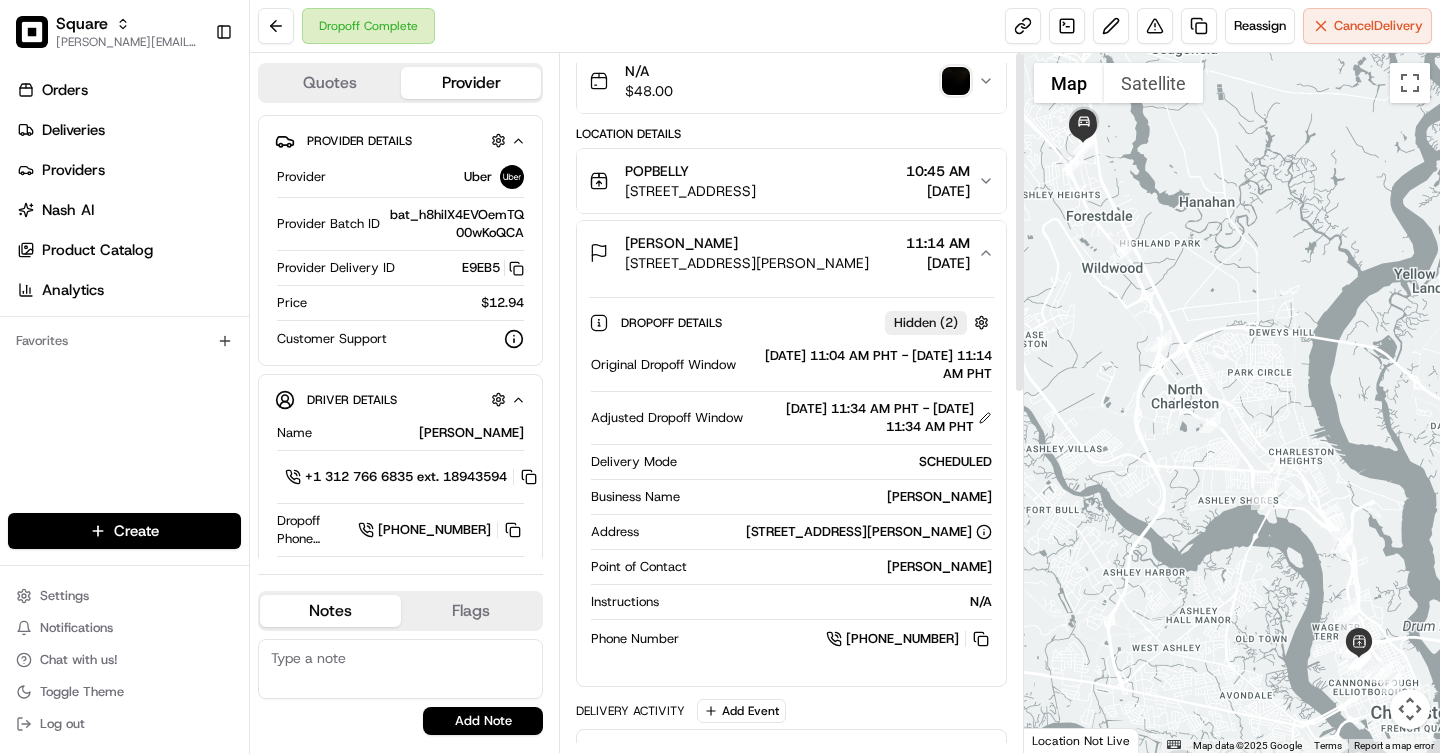 scroll, scrollTop: 0, scrollLeft: 0, axis: both 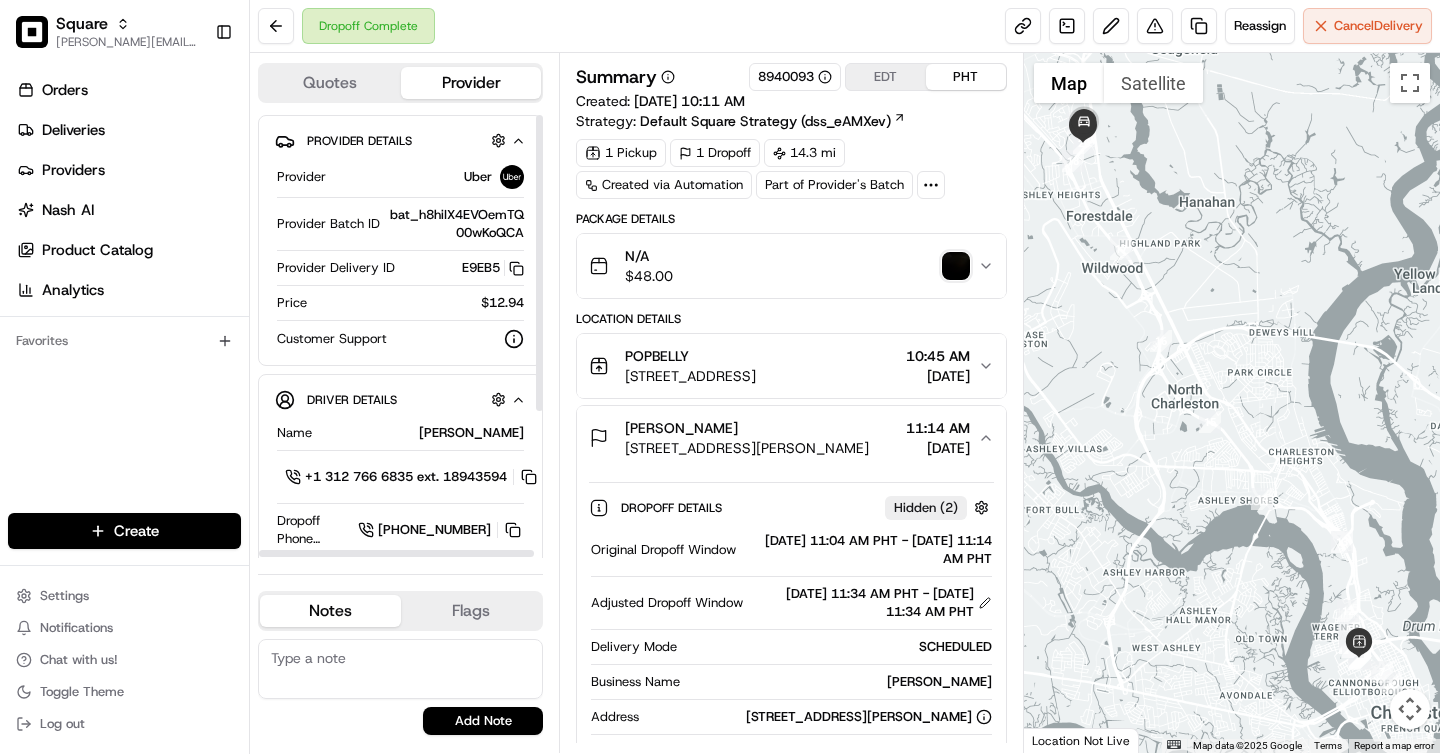 click on "Quotes Provider" at bounding box center [400, 83] 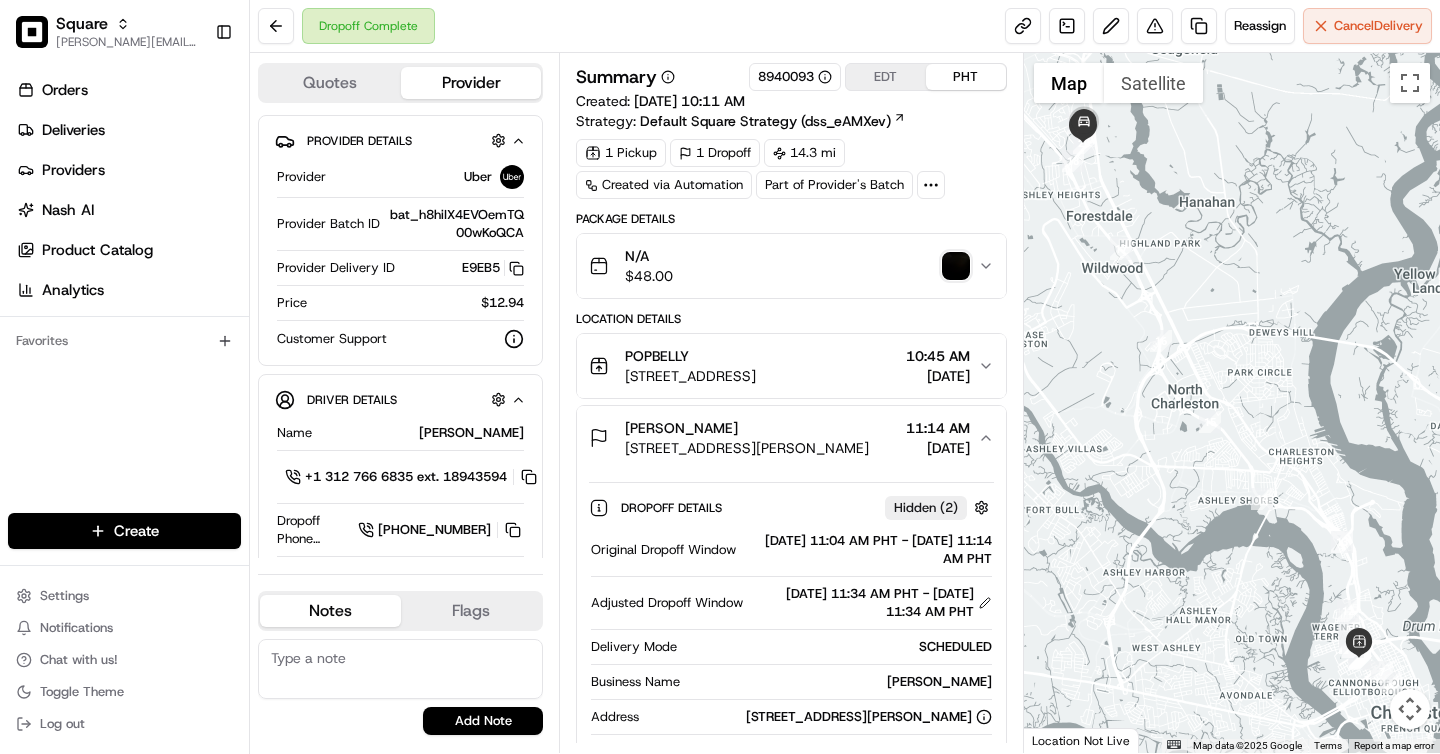 click on "Quotes" at bounding box center (330, 83) 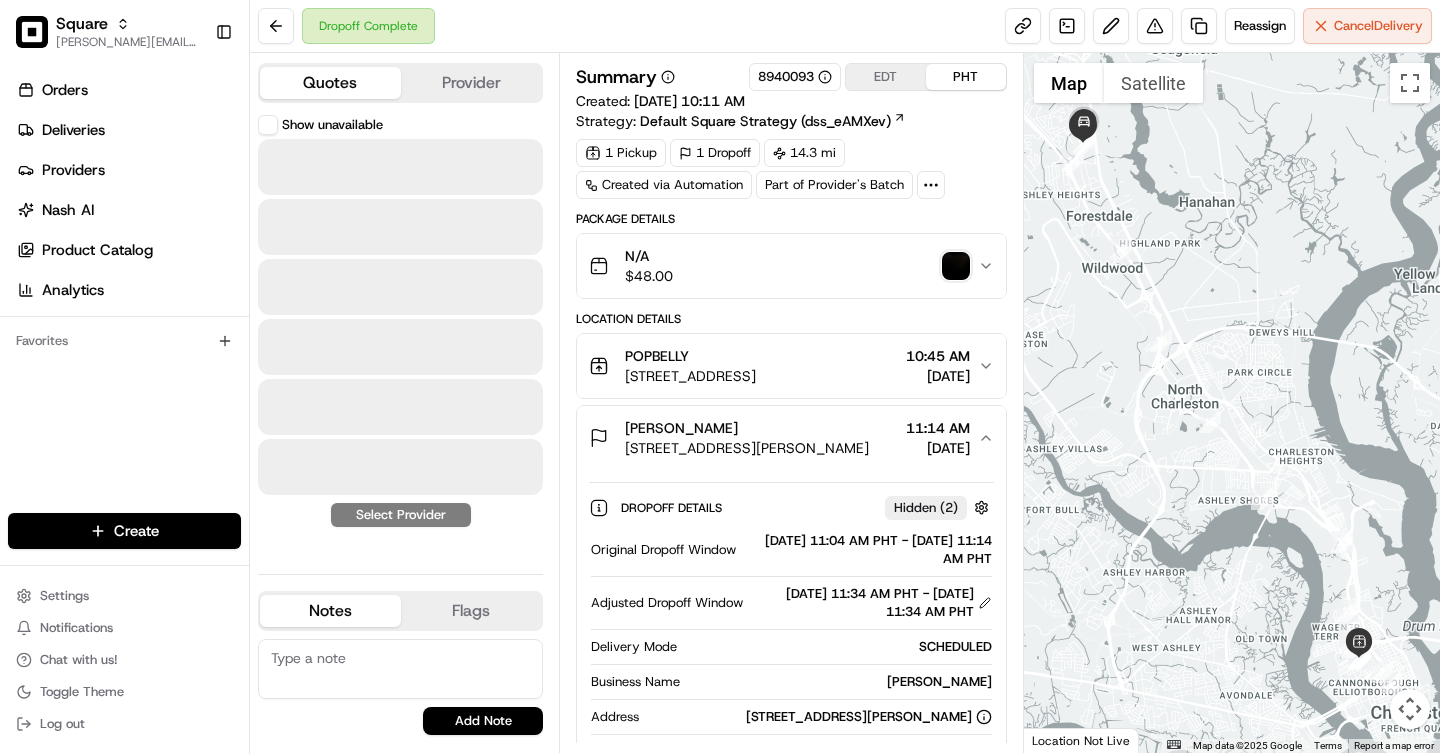 click on "Provider" at bounding box center [471, 83] 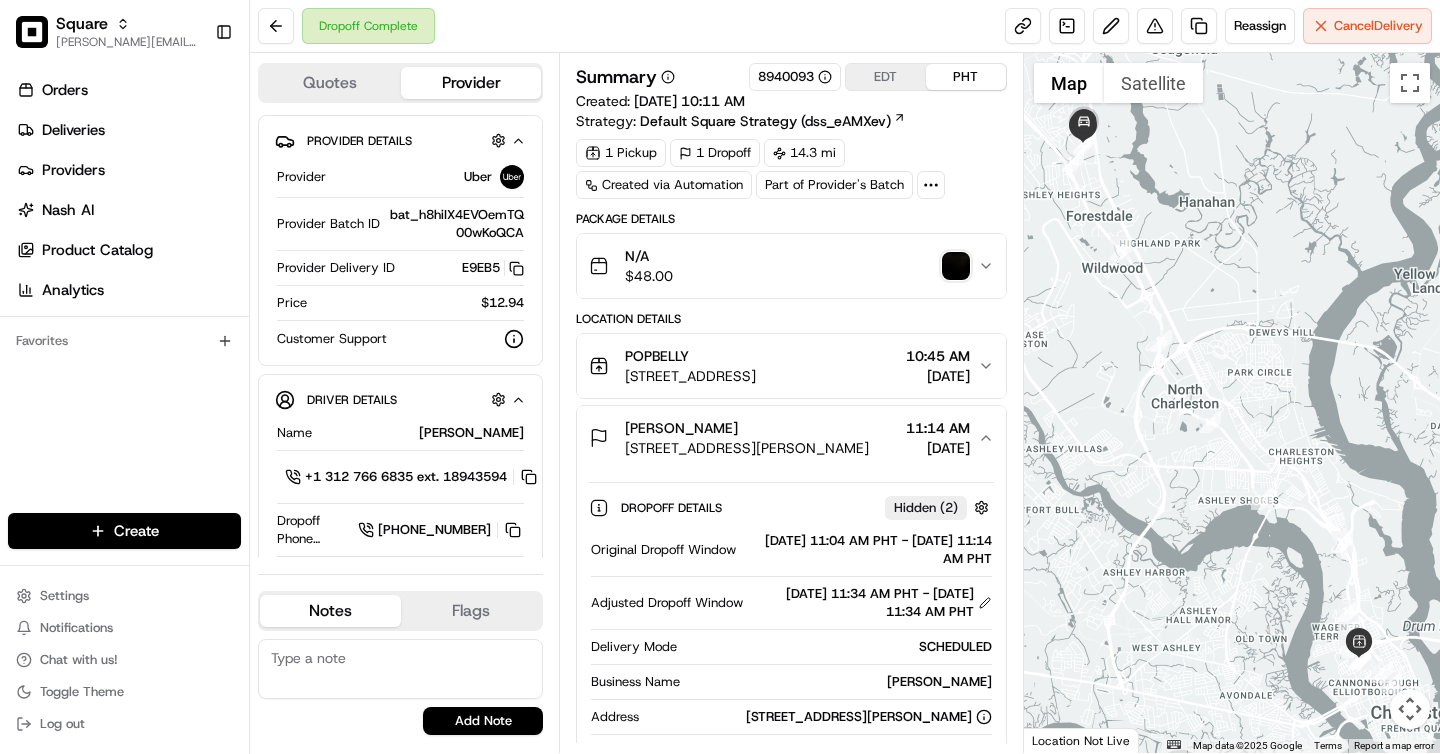 click at bounding box center [956, 266] 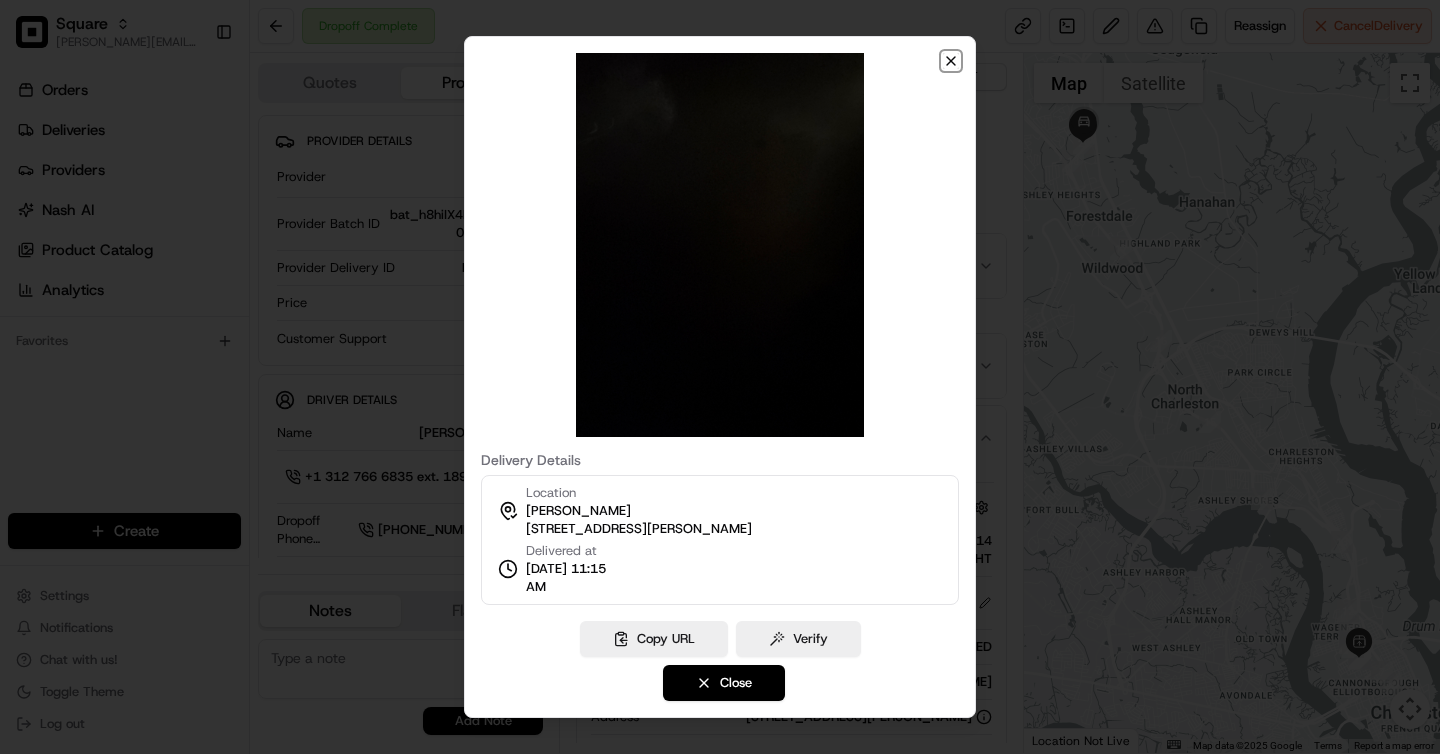 click 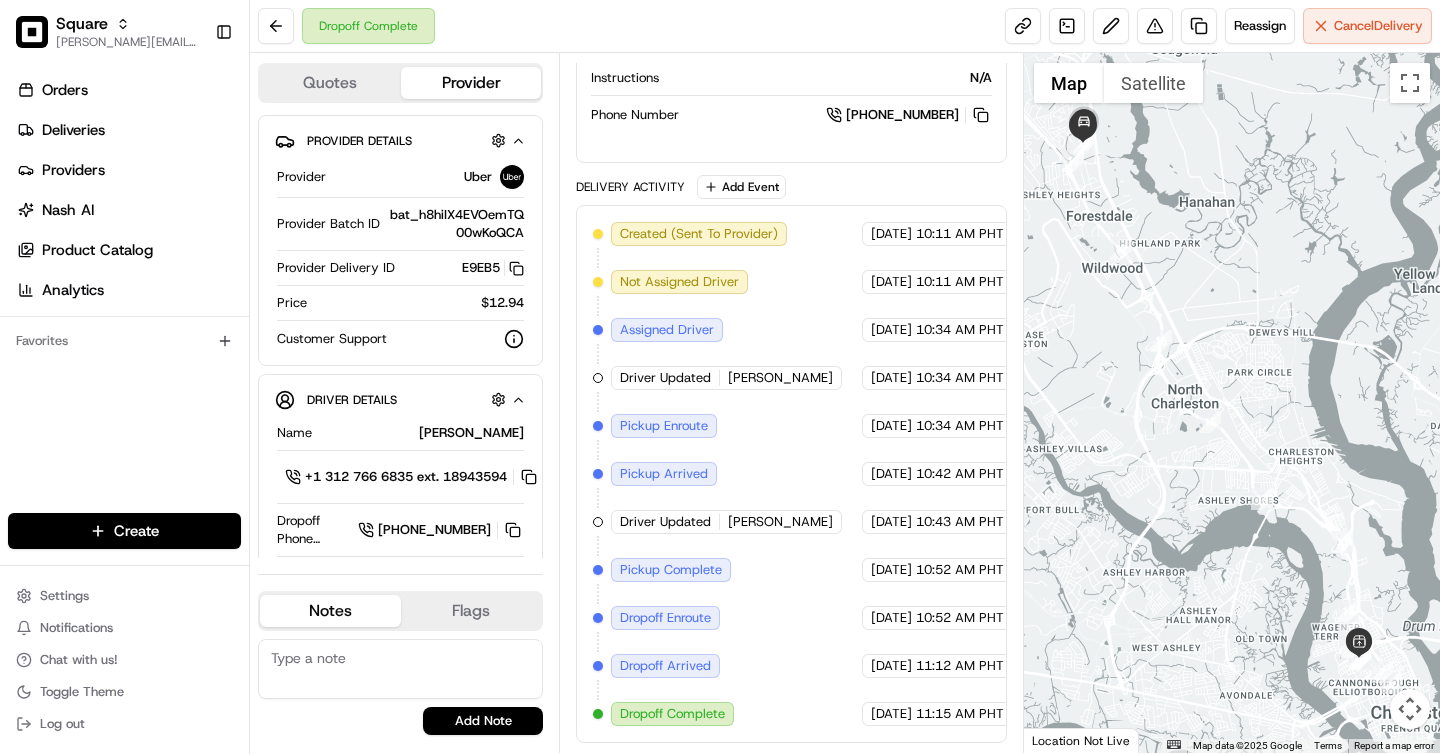 scroll, scrollTop: 0, scrollLeft: 0, axis: both 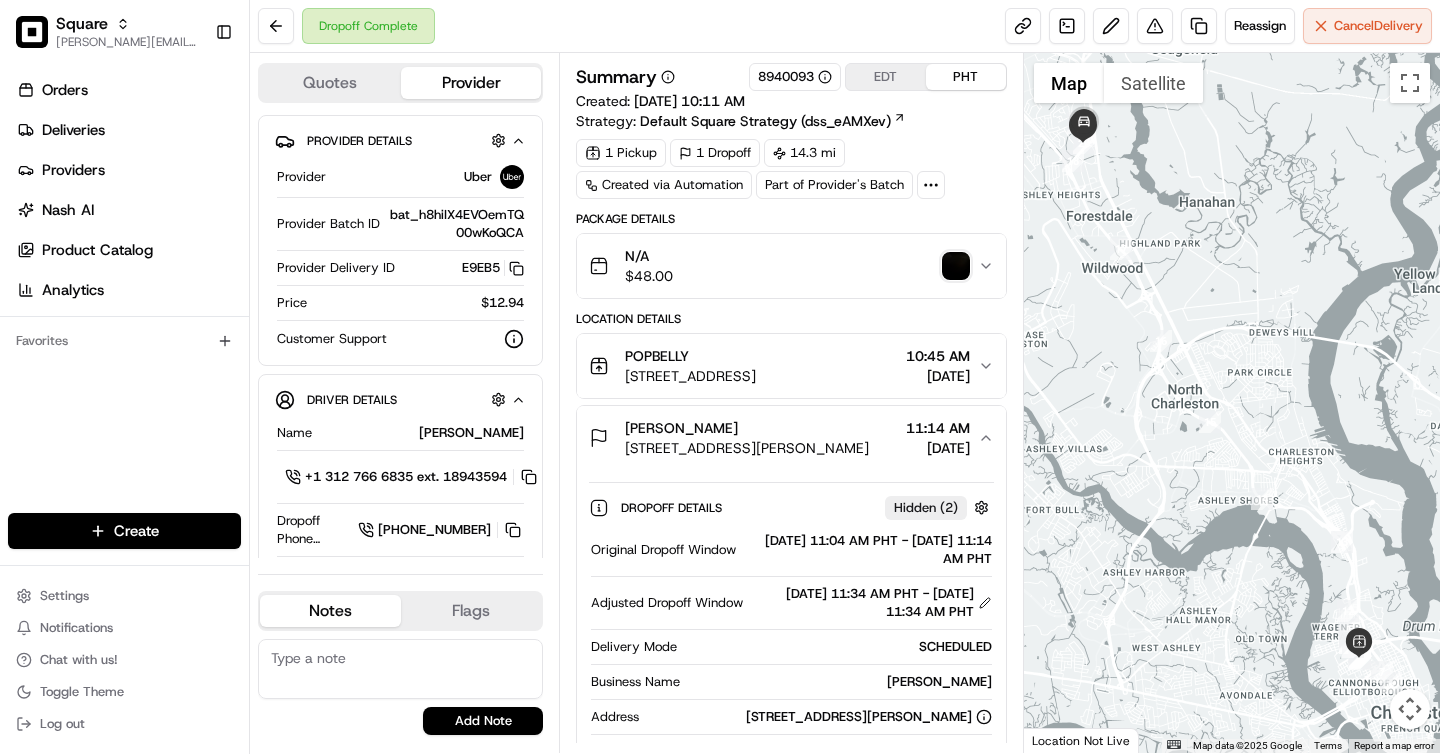 click at bounding box center (956, 266) 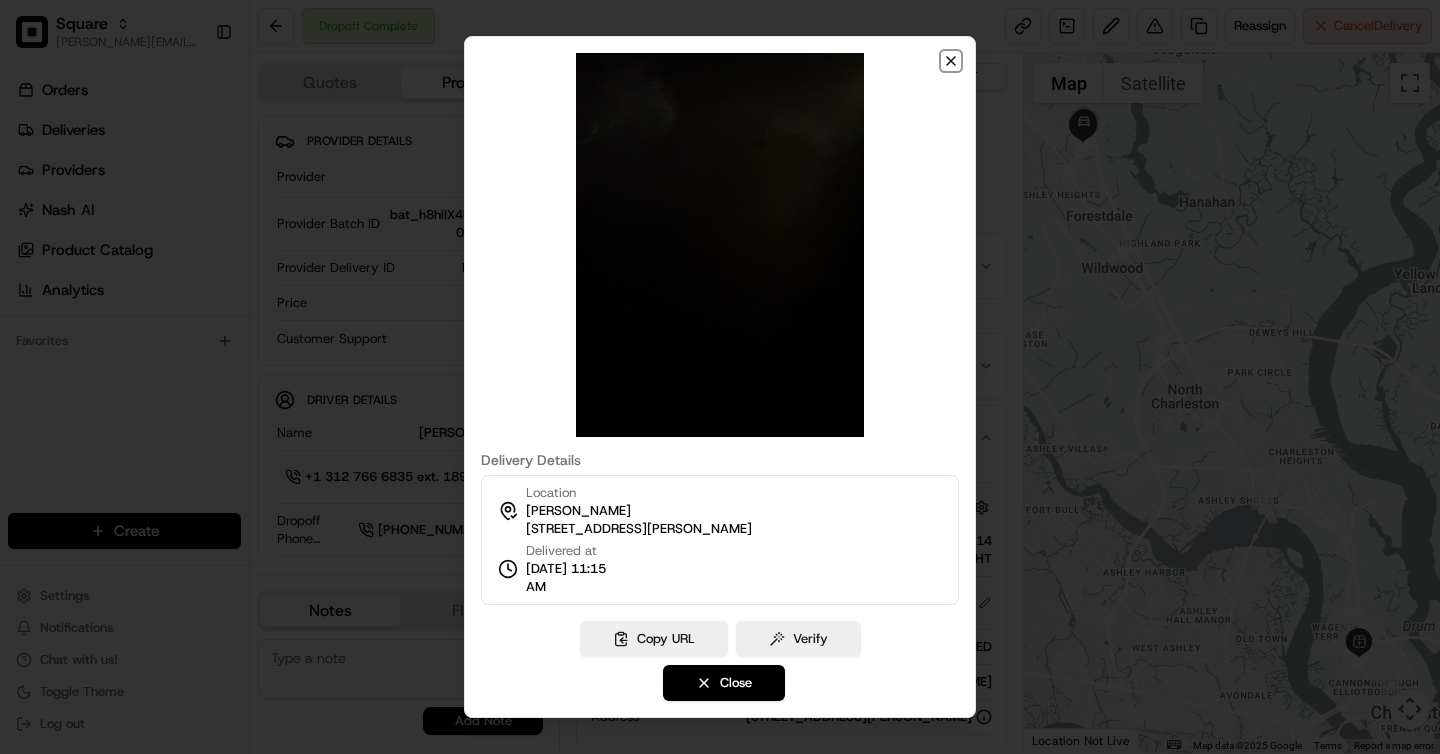 click 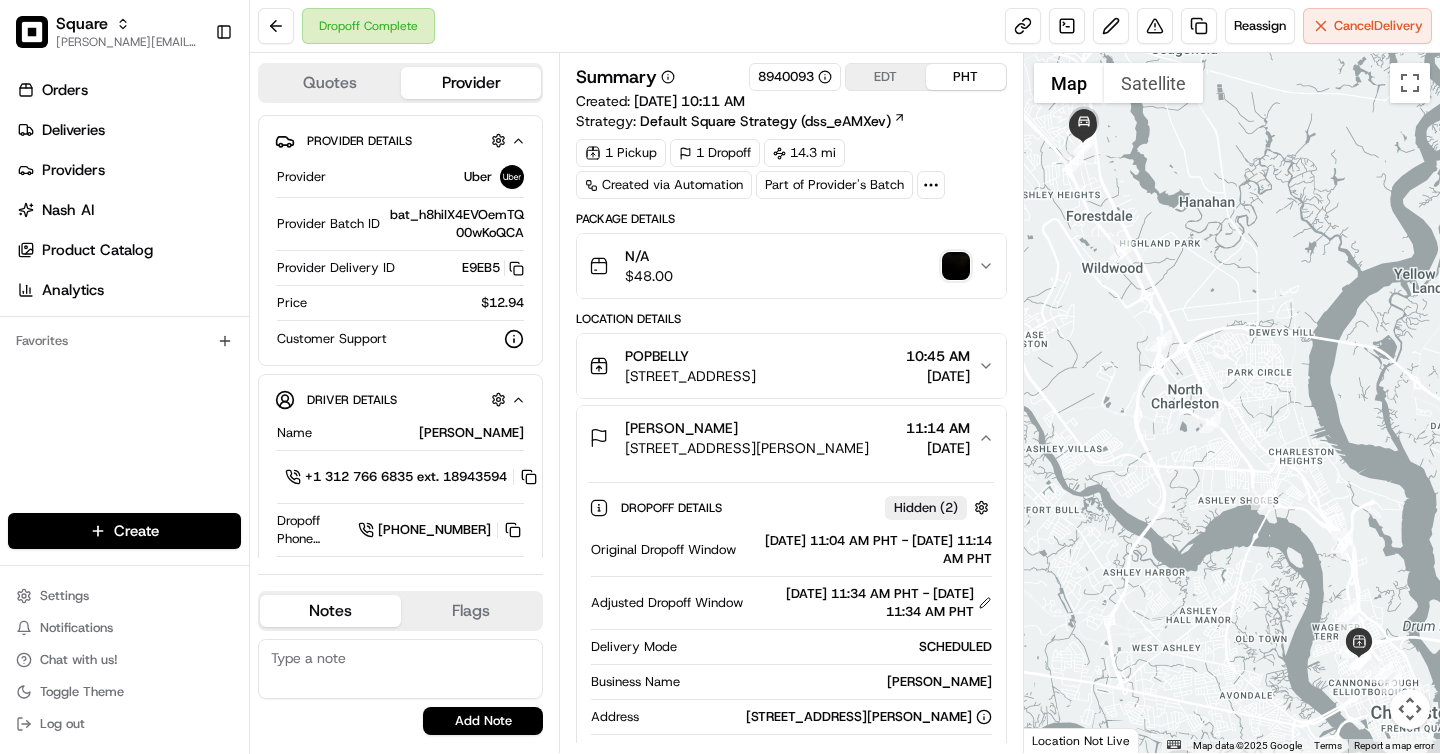 click at bounding box center (956, 266) 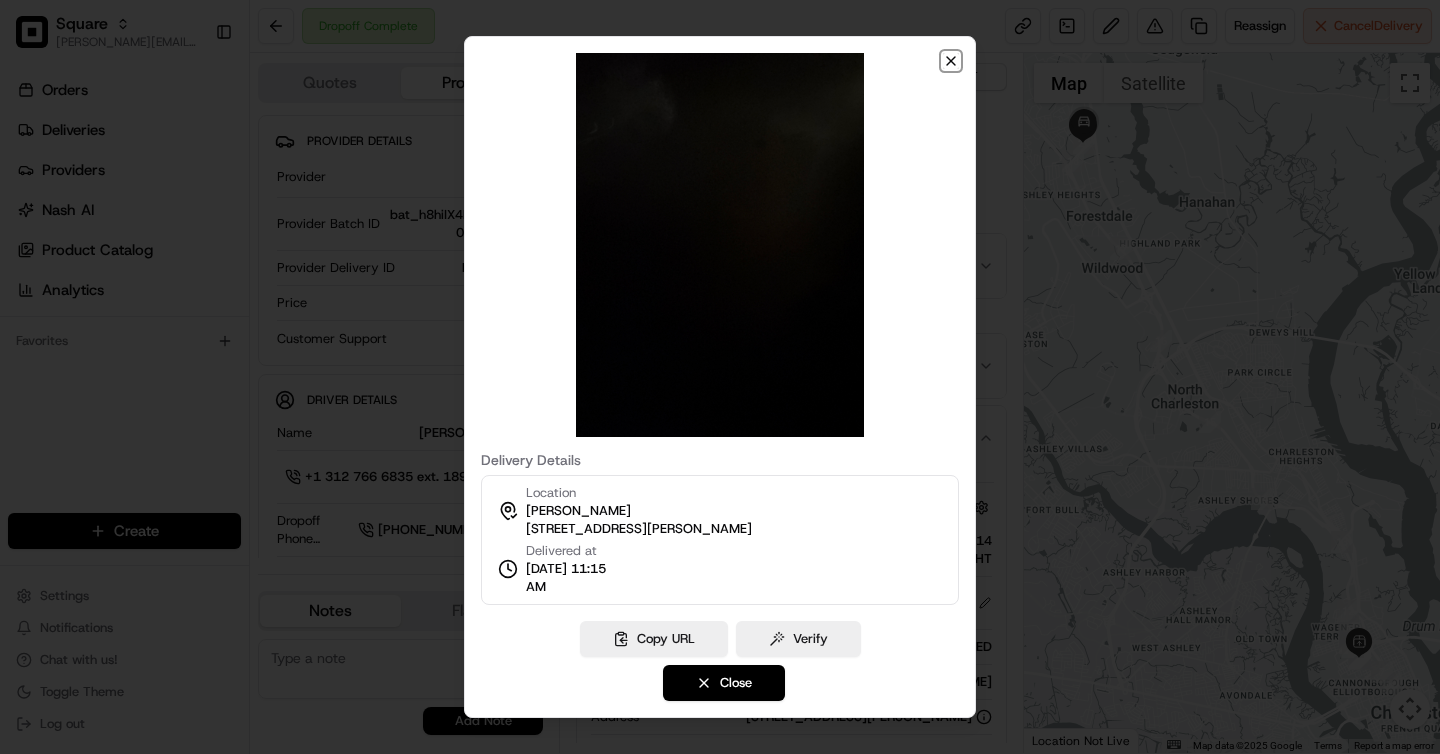 click 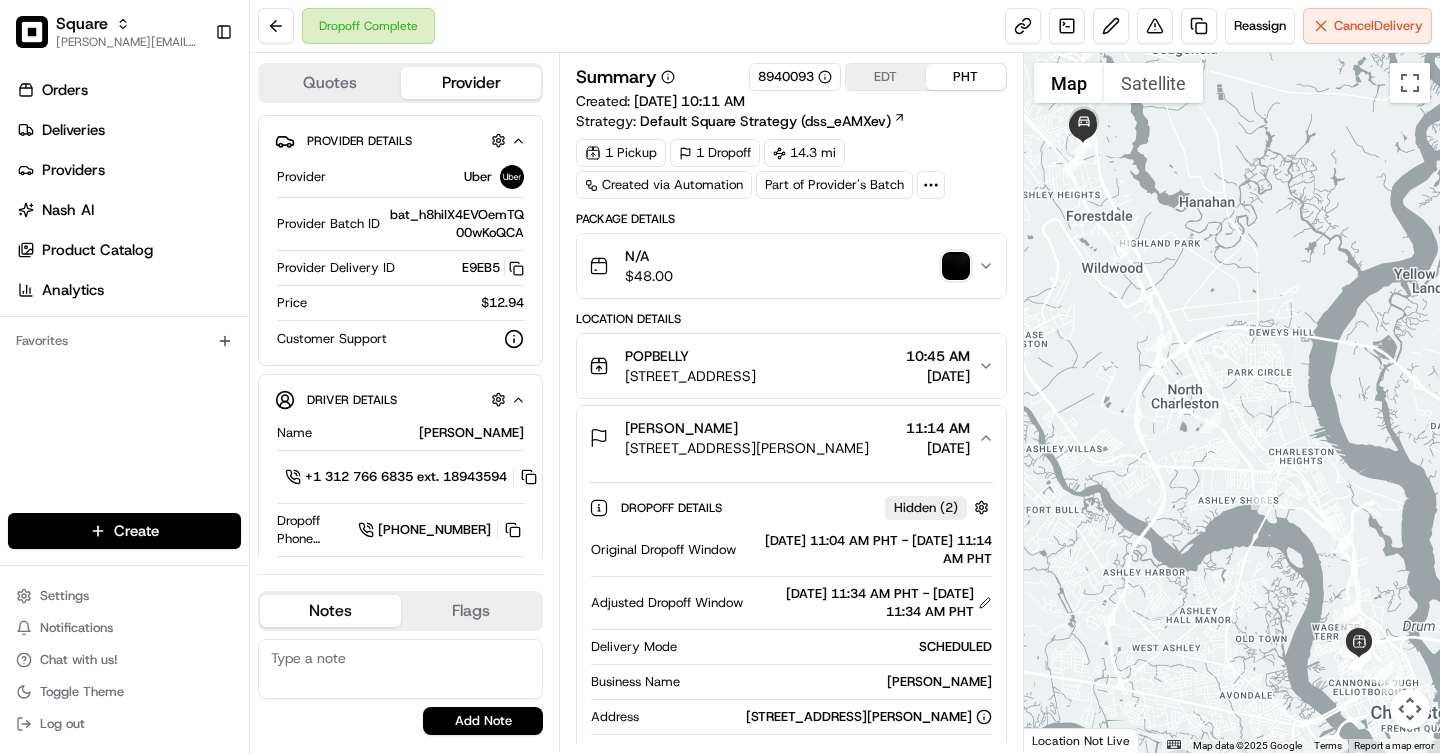 click at bounding box center (956, 266) 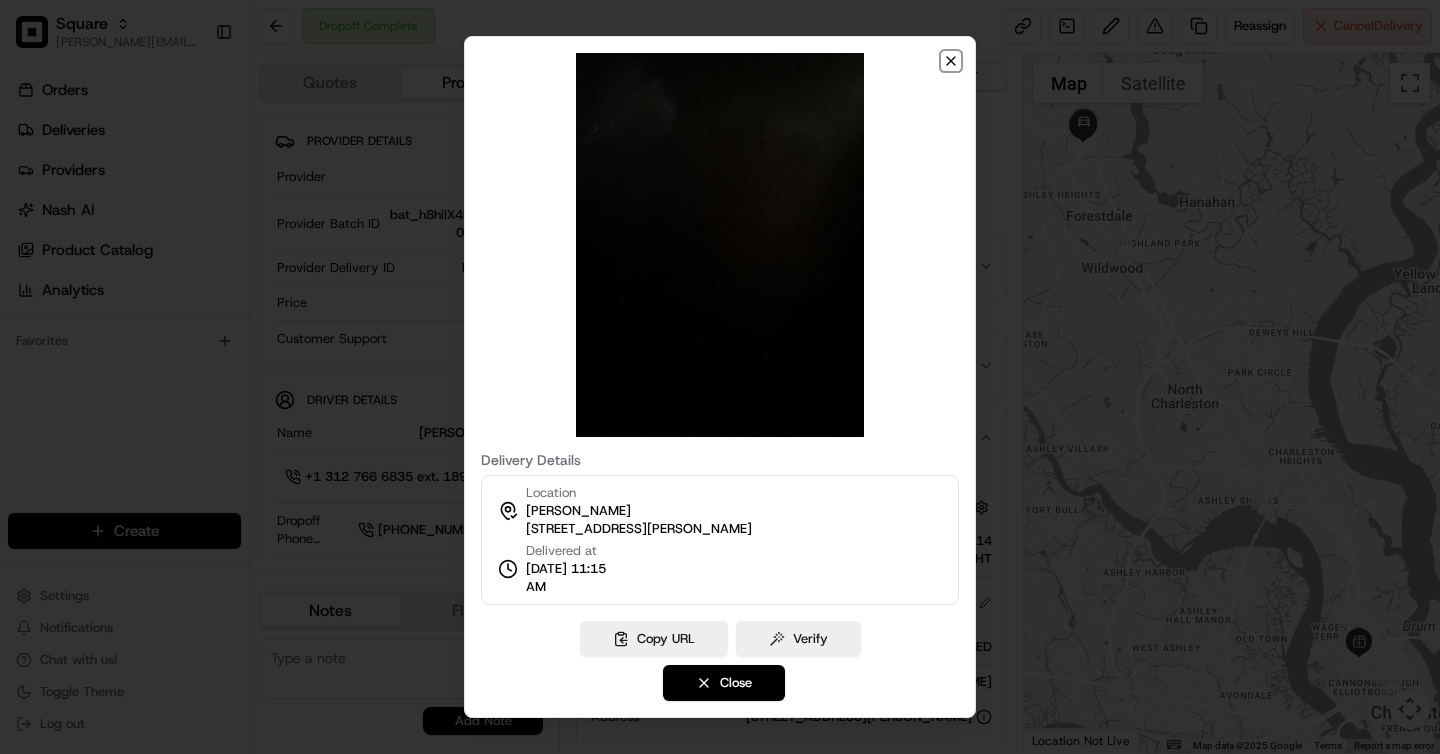 click 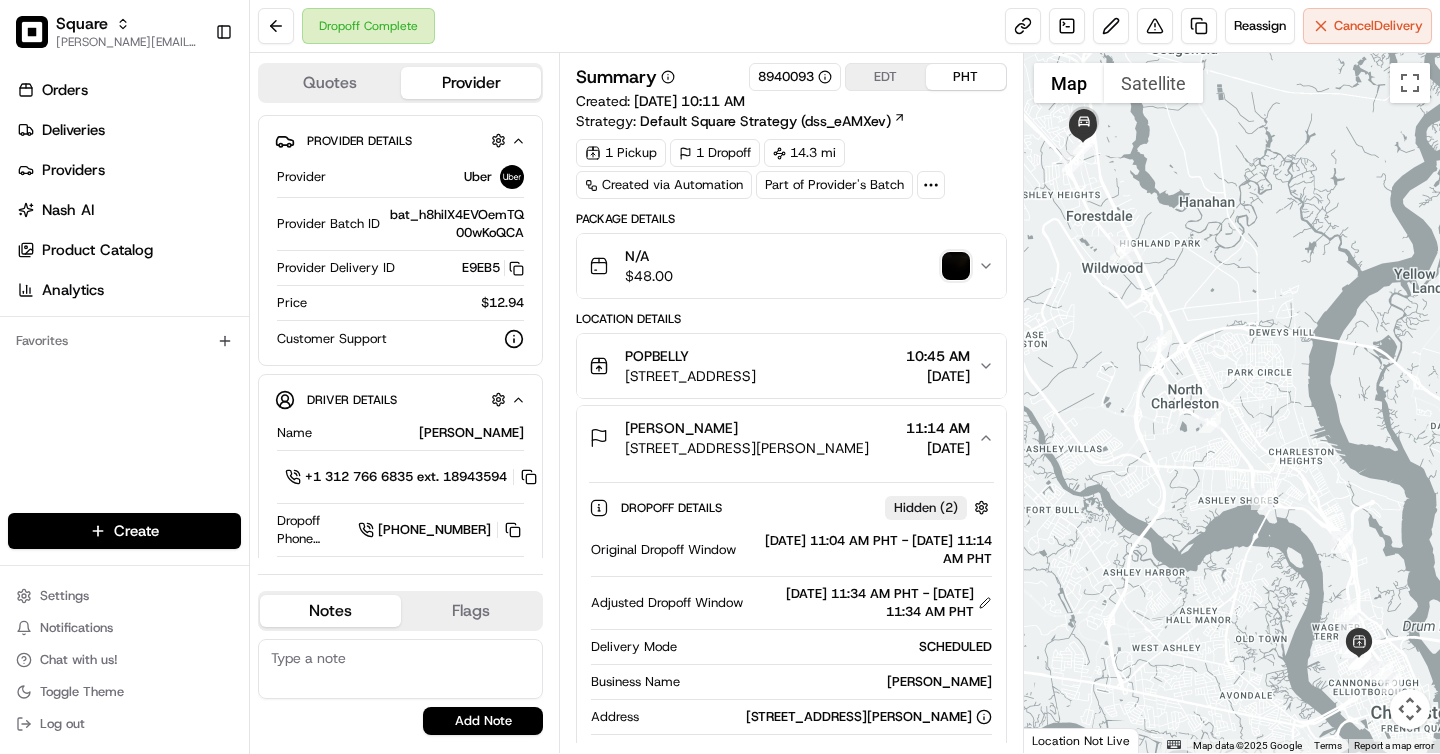 type 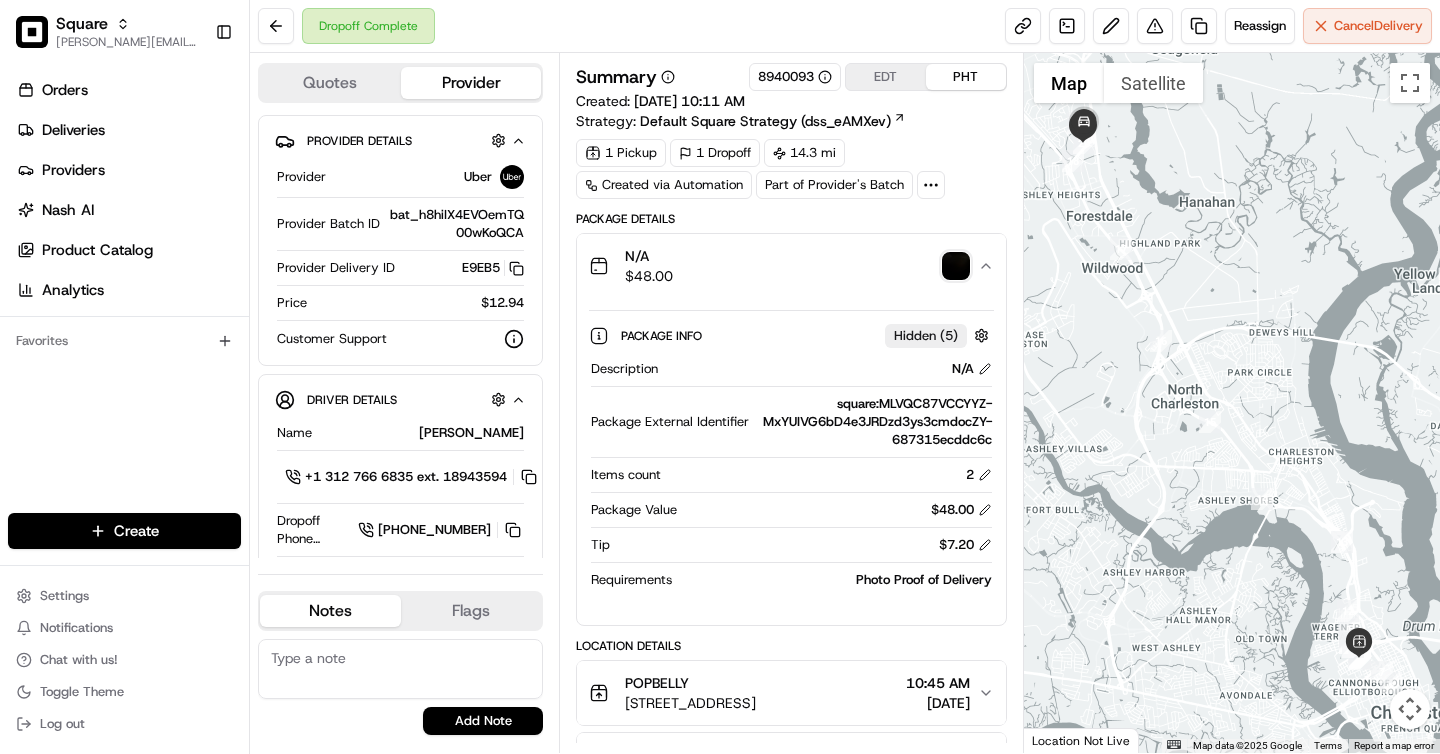 type 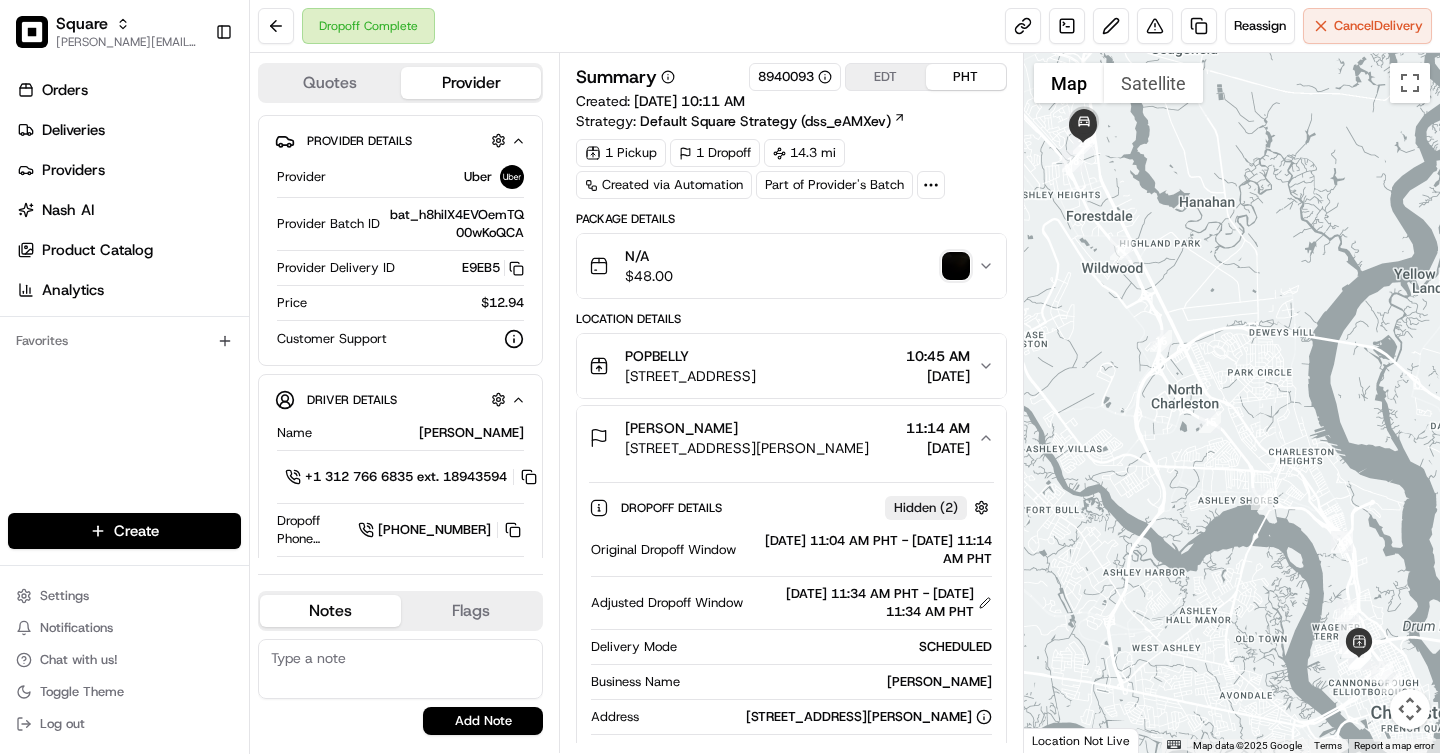 click on "N/A $ 48.00" at bounding box center [783, 266] 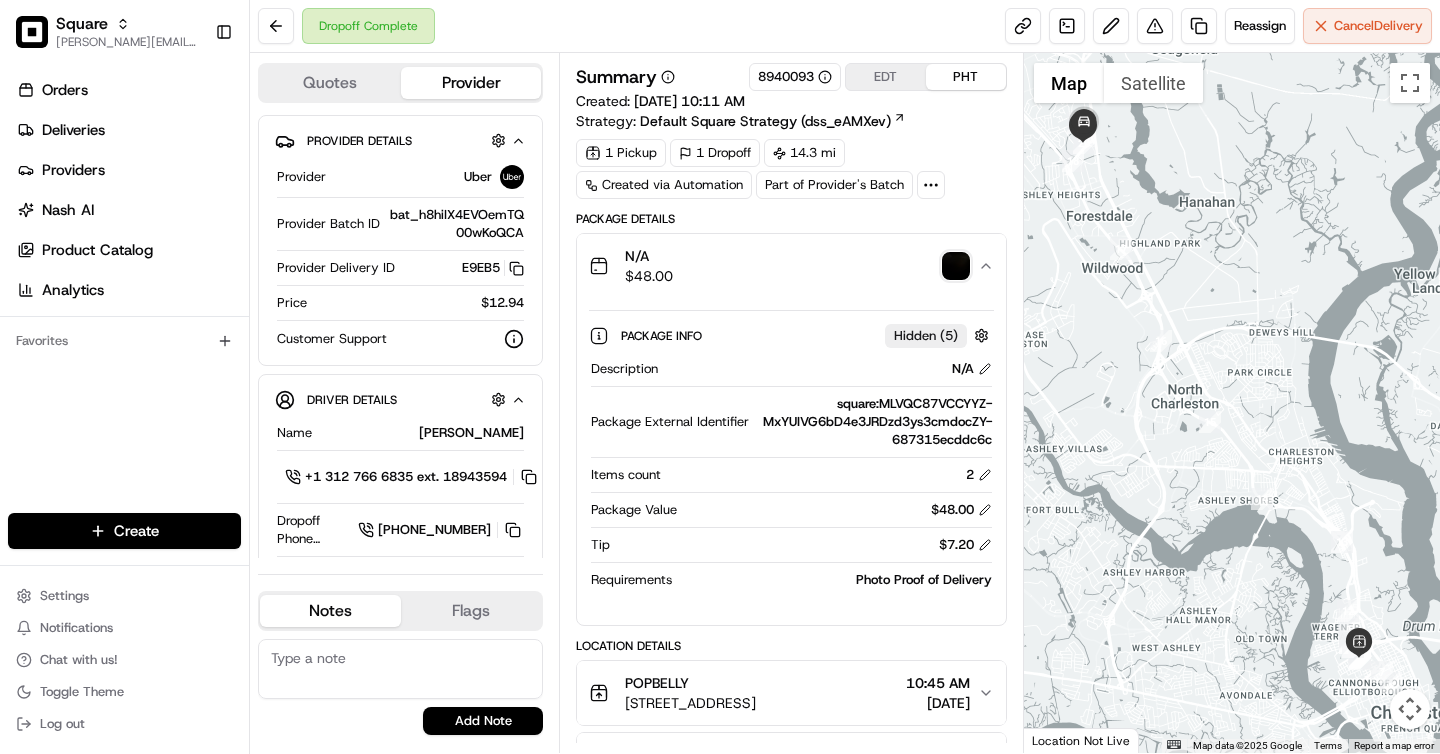 click on "1   Pickup 1   Dropoff 14.3 mi Created via Automation Part of Provider's Batch" at bounding box center [791, 169] 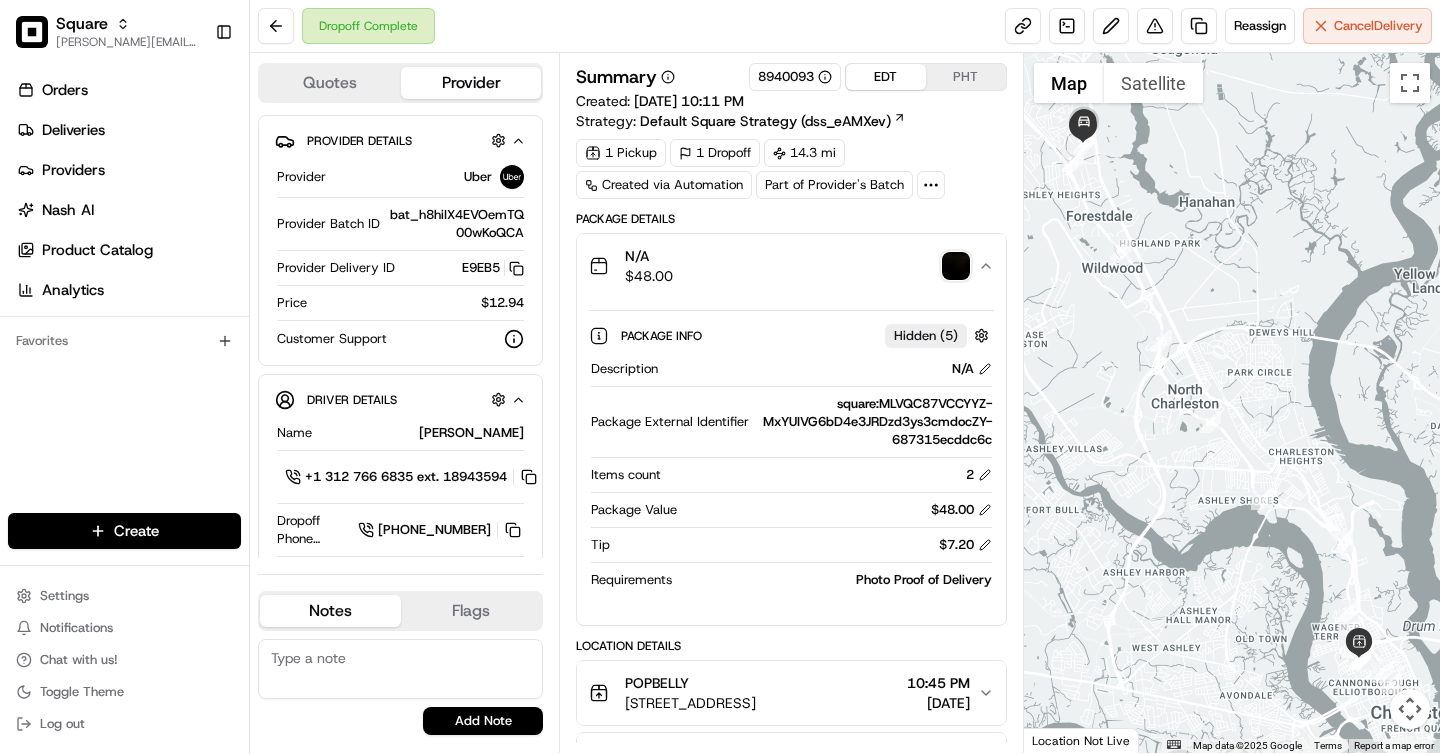 click on "PHT" at bounding box center [966, 77] 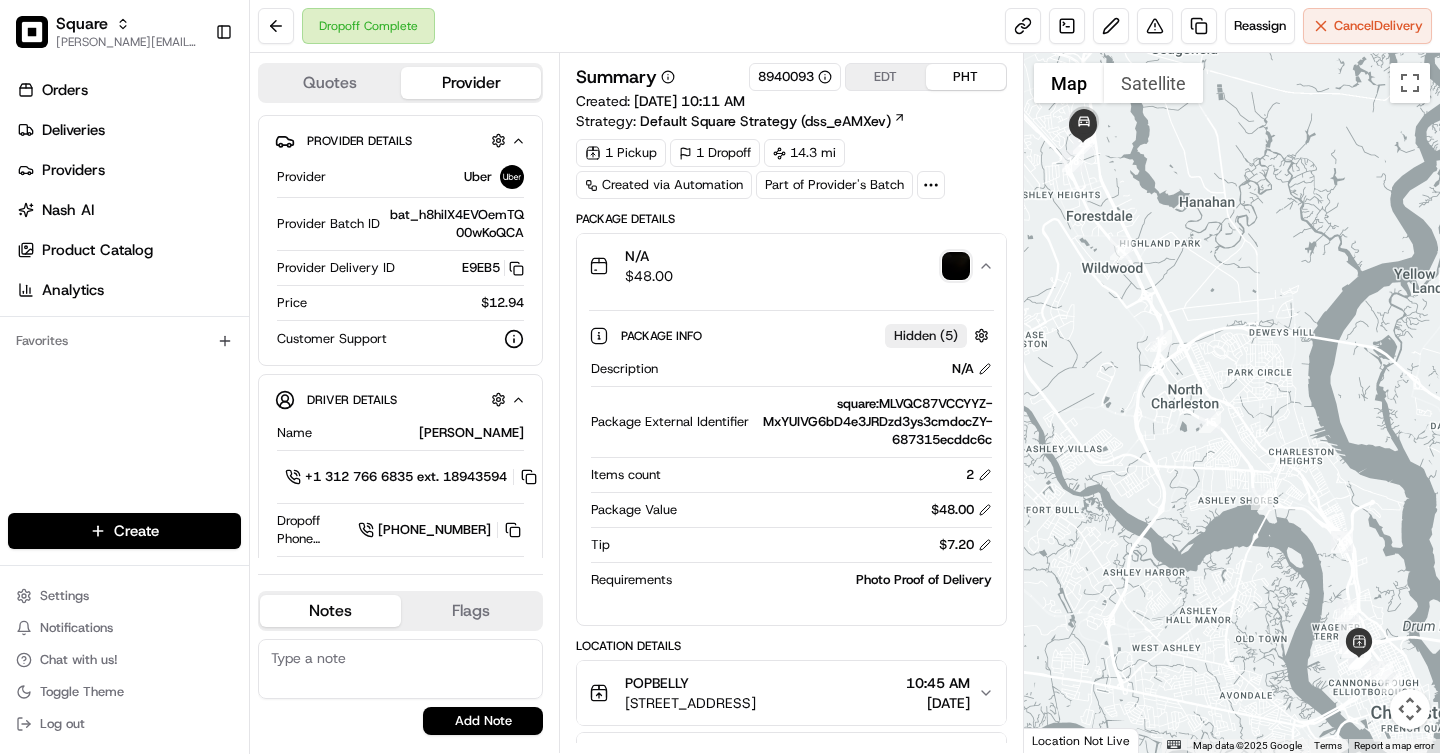 type 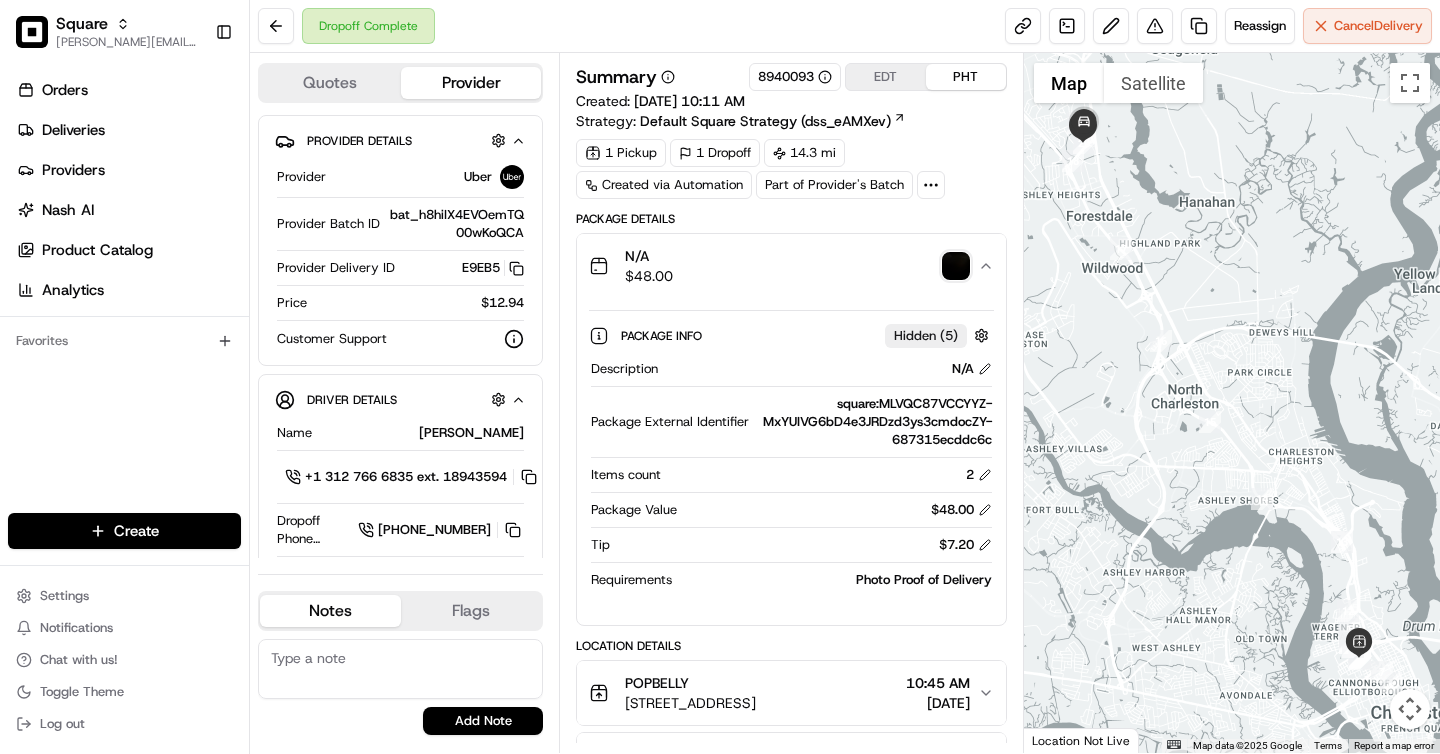 click on "1   Pickup 1   Dropoff 14.3 mi Created via Automation Part of Provider's Batch" at bounding box center (791, 169) 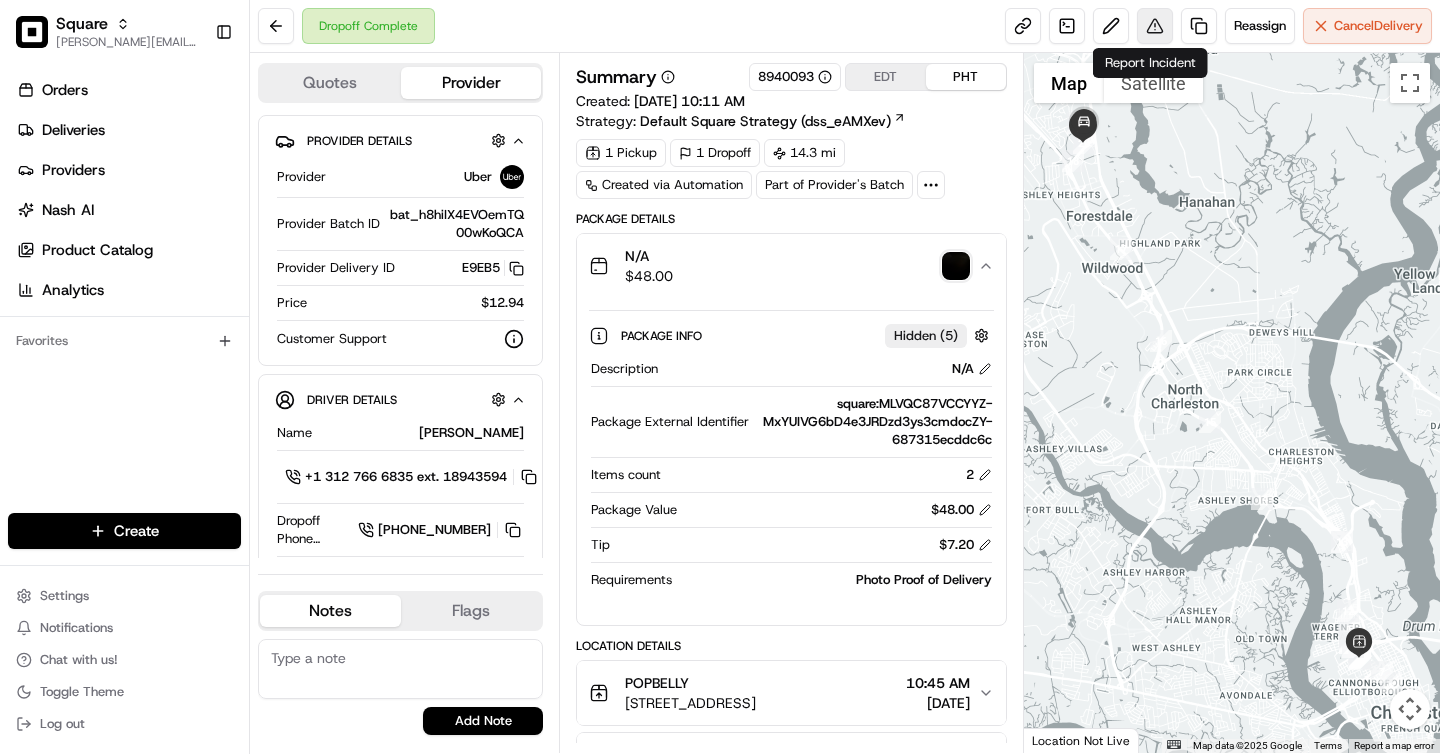 click at bounding box center (1155, 26) 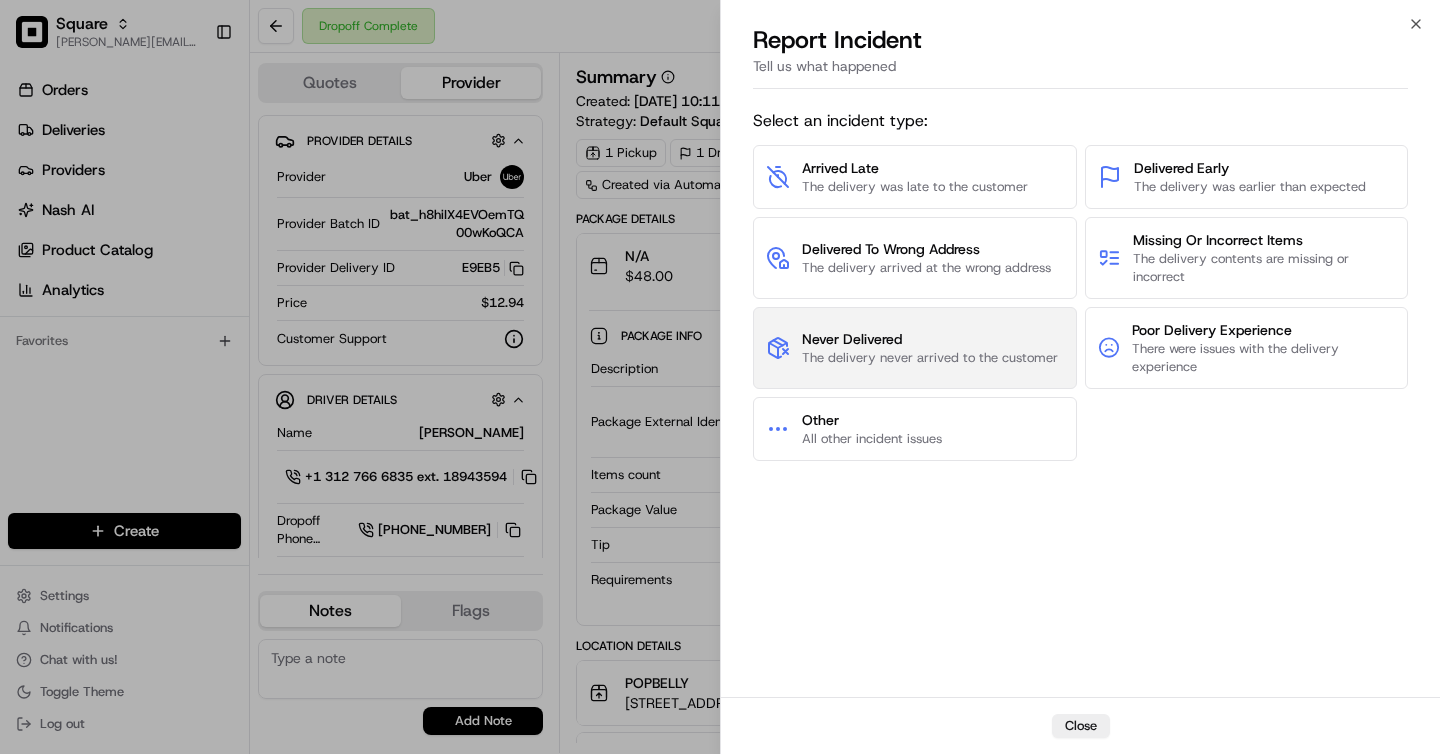 click on "Never Delivered The delivery never arrived to the customer" at bounding box center (915, 348) 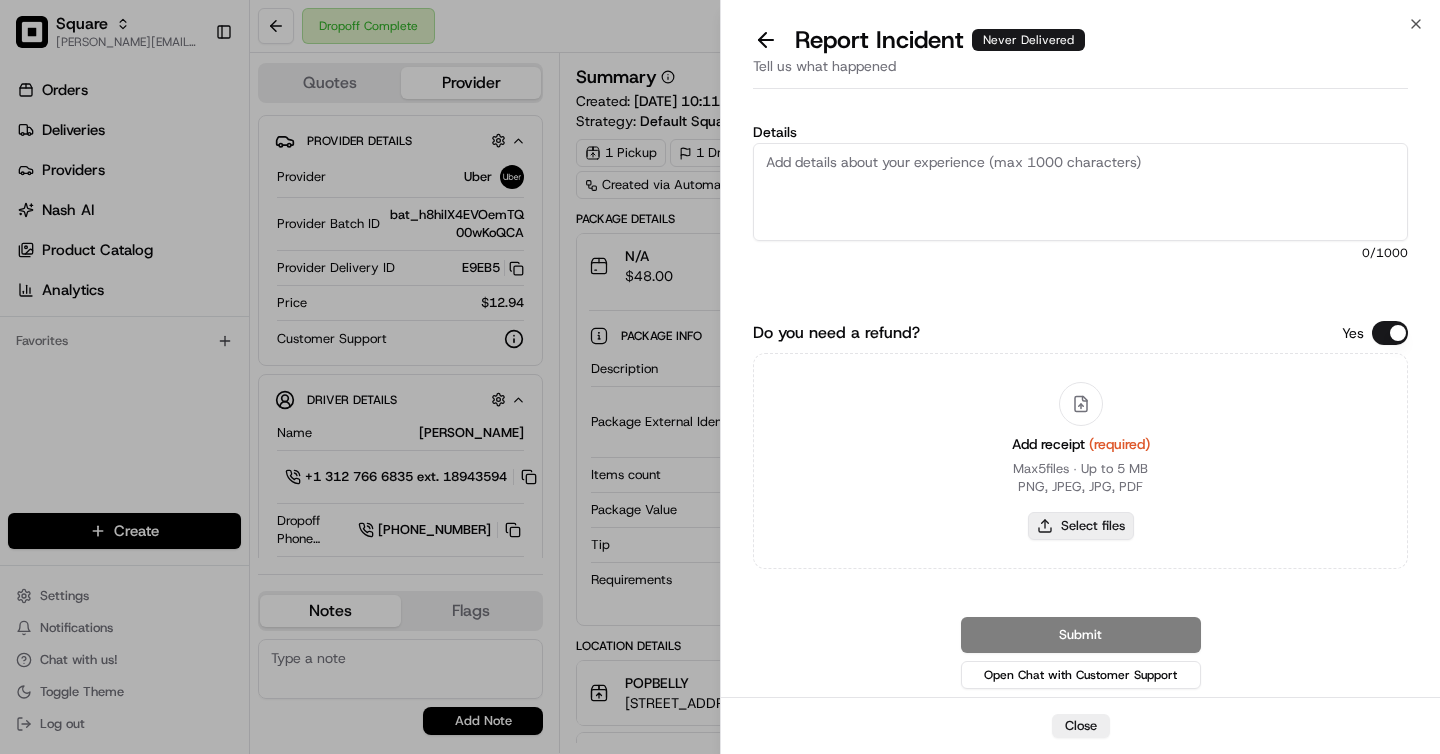 click on "Select files" at bounding box center (1081, 526) 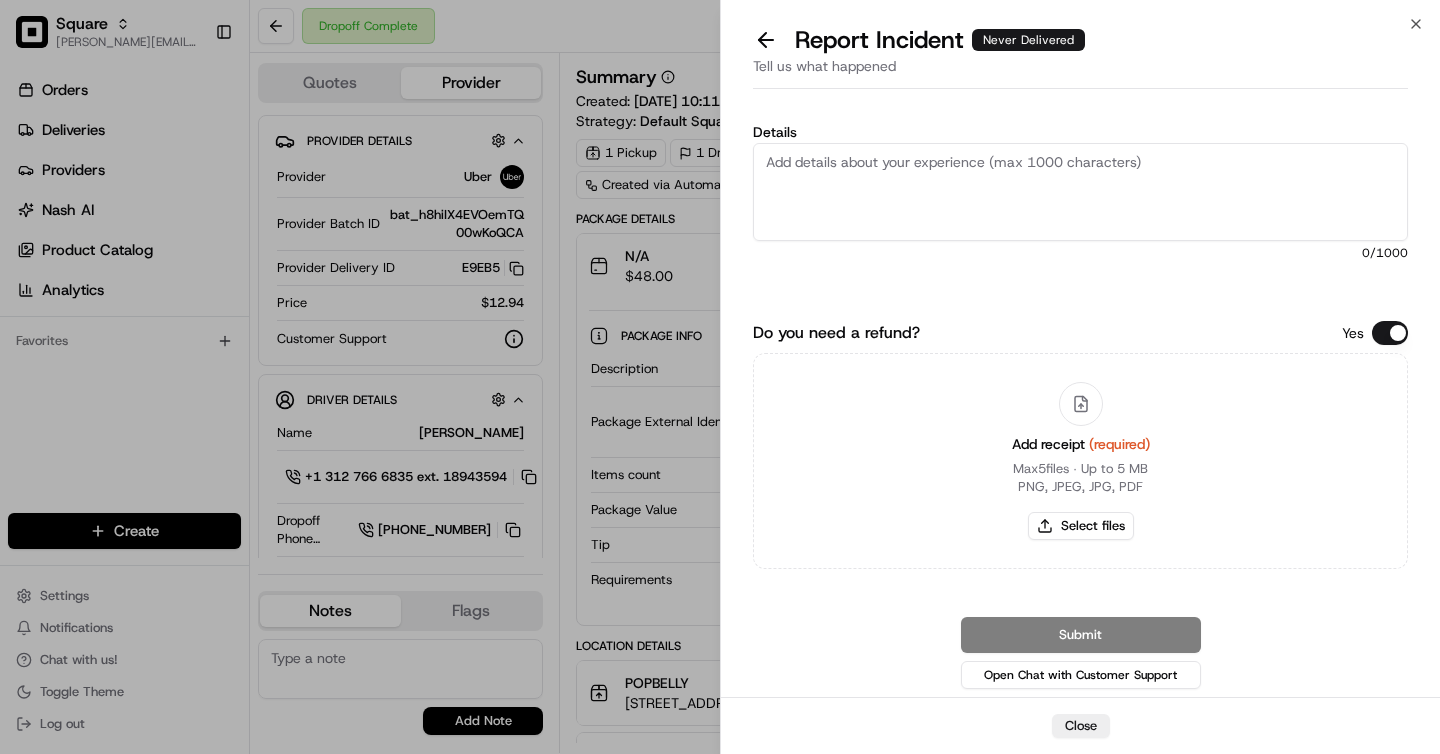 type on "C:\fakepath\Screenshot 2025-07-13 at 11.37.59 AM.png" 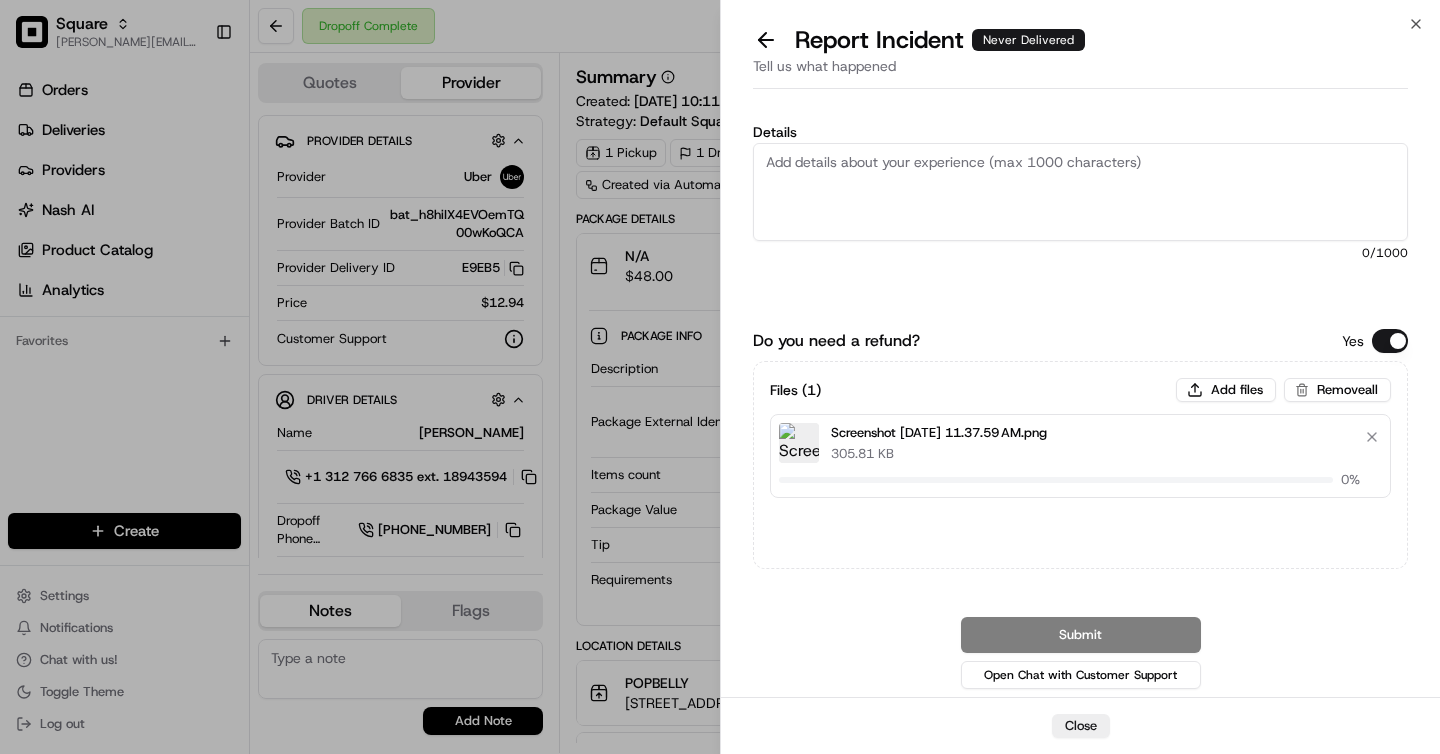 type 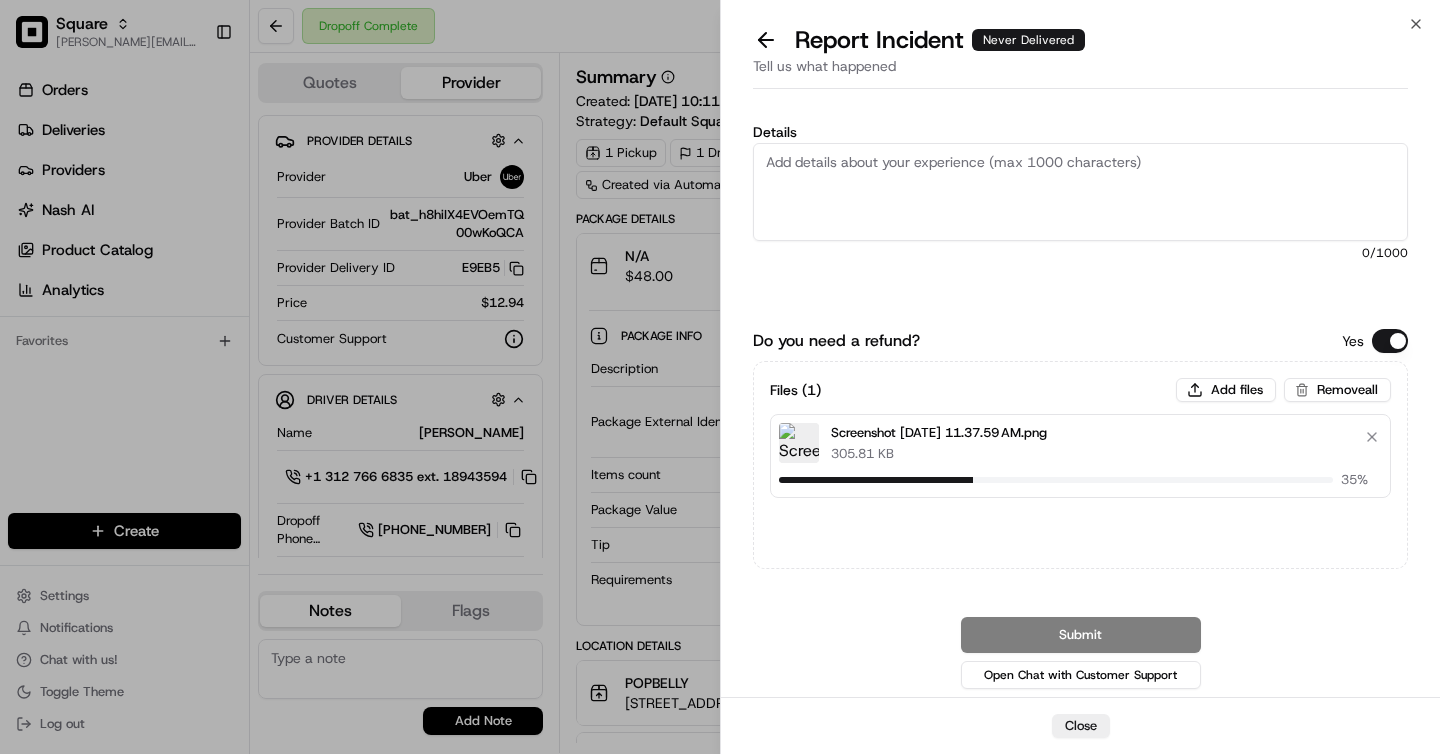 click on "Details" at bounding box center [1080, 192] 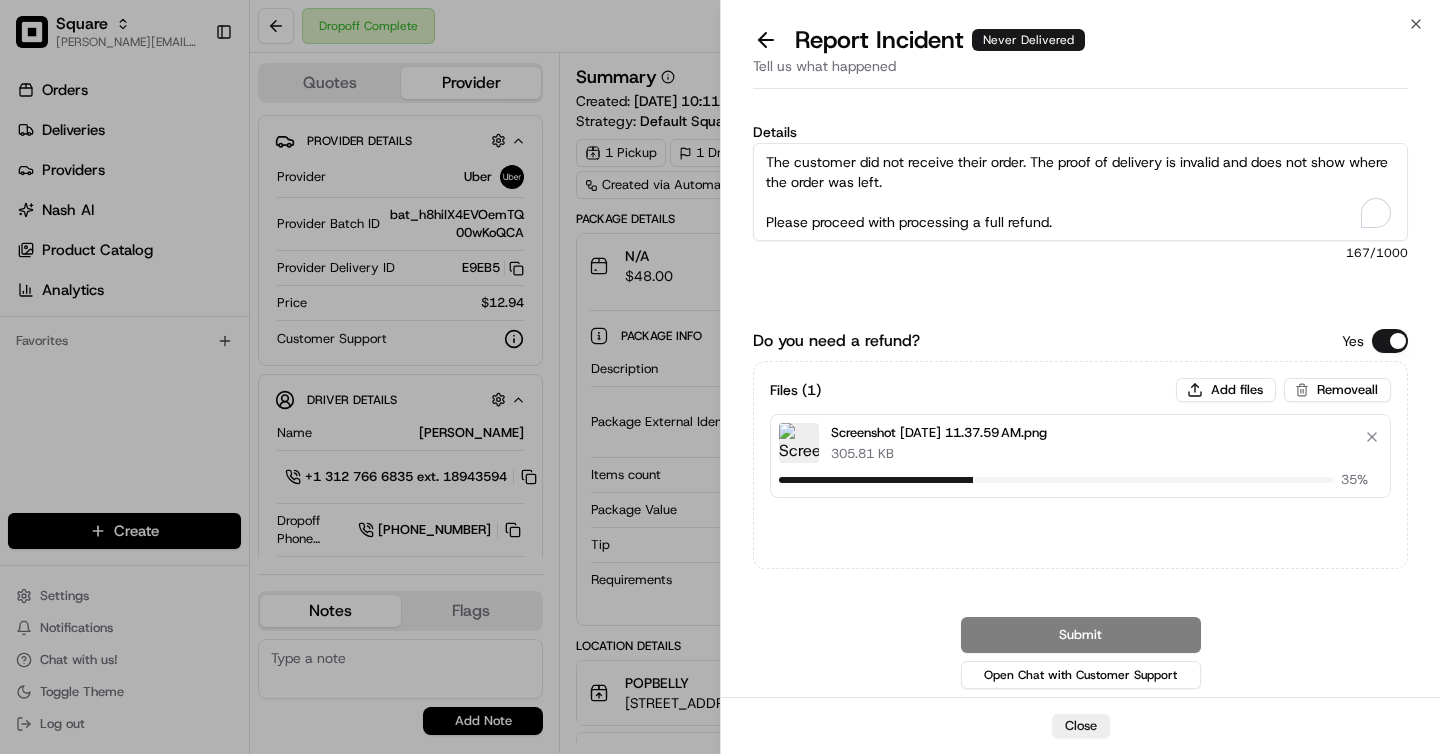 scroll, scrollTop: 31, scrollLeft: 0, axis: vertical 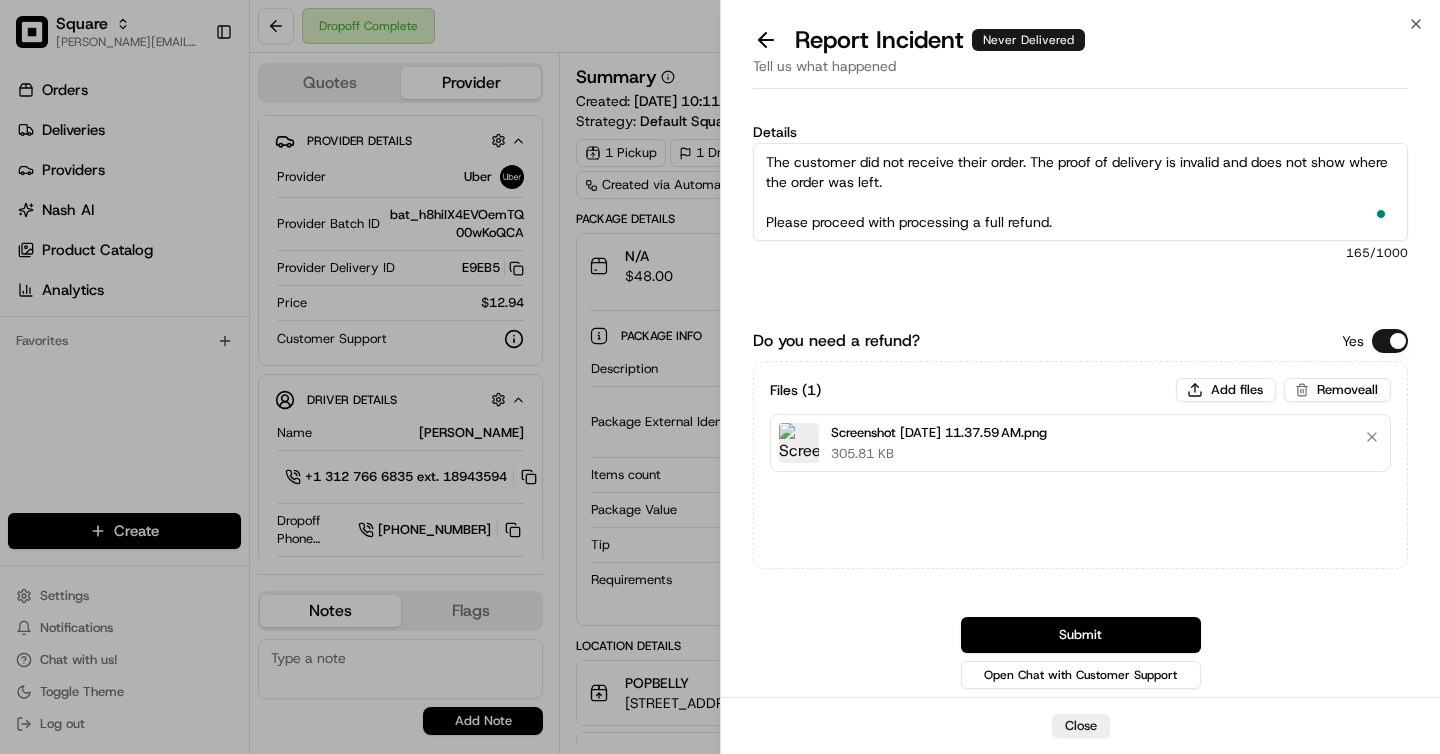 click on "The customer did not receive their order. The proof of delivery is invalid and does not show where the order was left.
Please proceed with processing a full refund." at bounding box center (1080, 192) 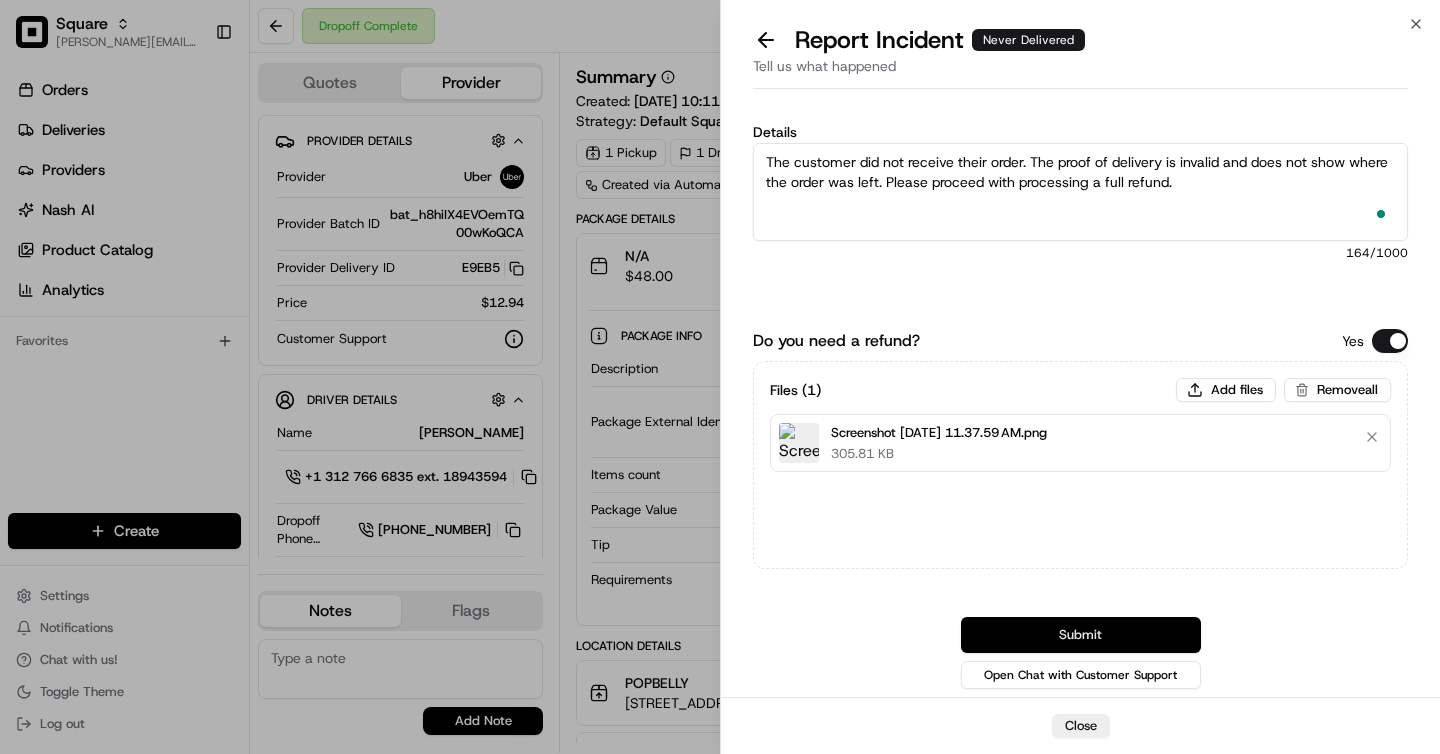 type on "The customer did not receive their order. The proof of delivery is invalid and does not show where the order was left. Please proceed with processing a full refund." 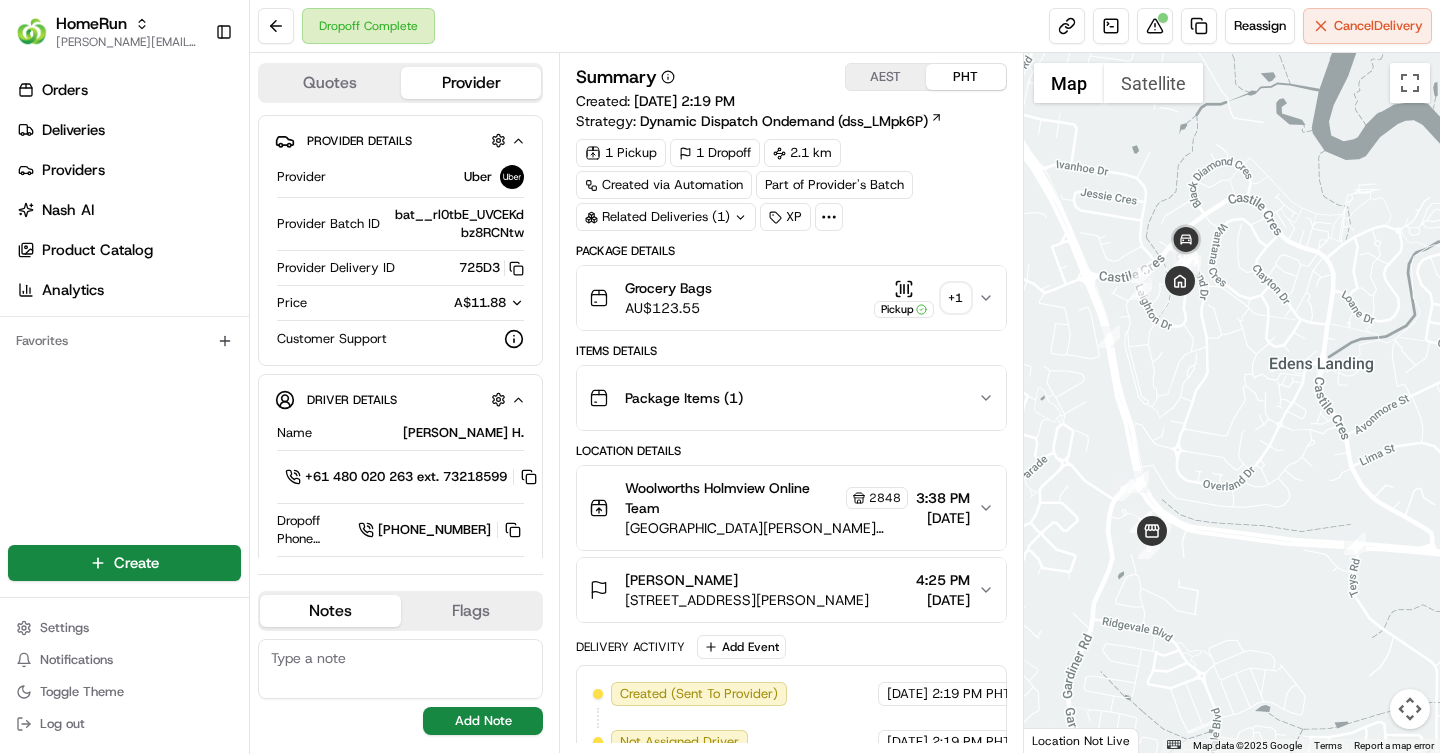 scroll, scrollTop: 0, scrollLeft: 0, axis: both 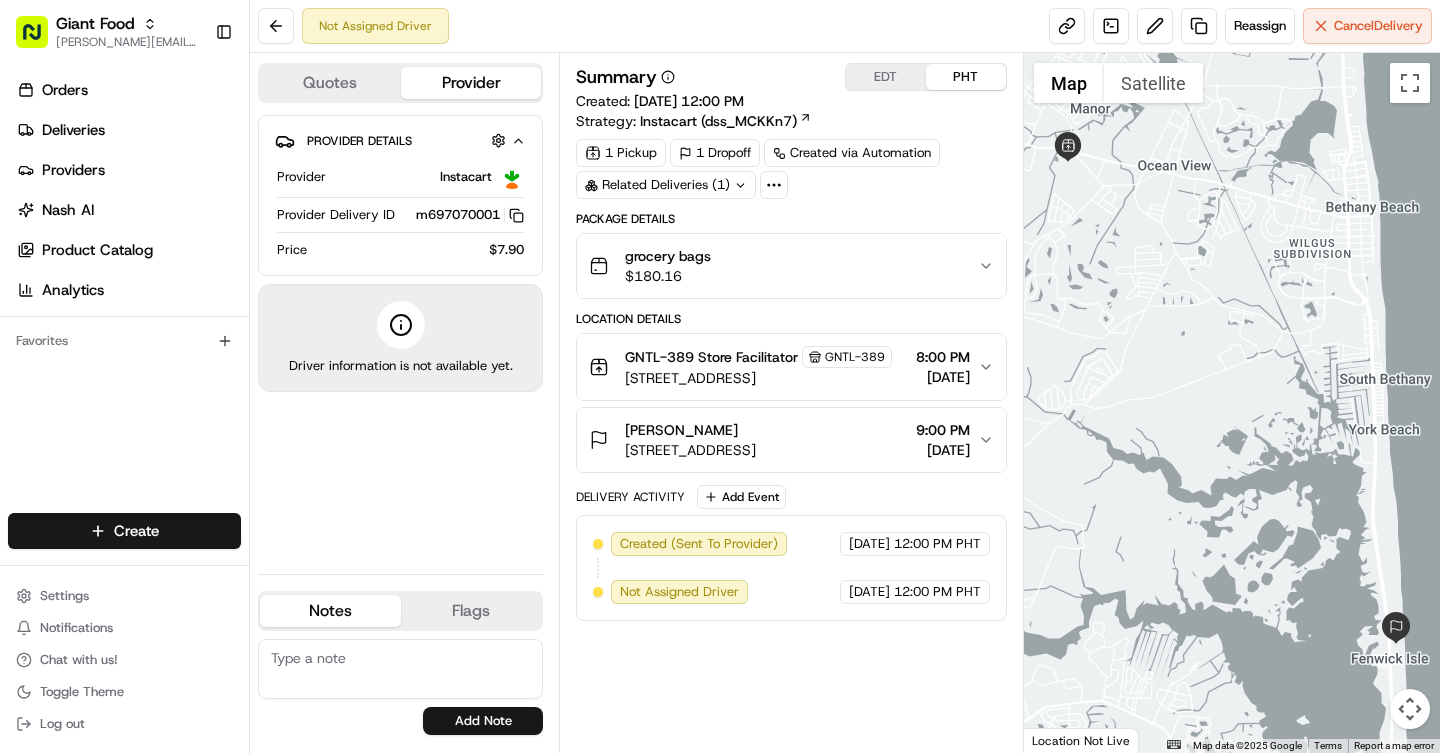 click on "EDT" at bounding box center (886, 77) 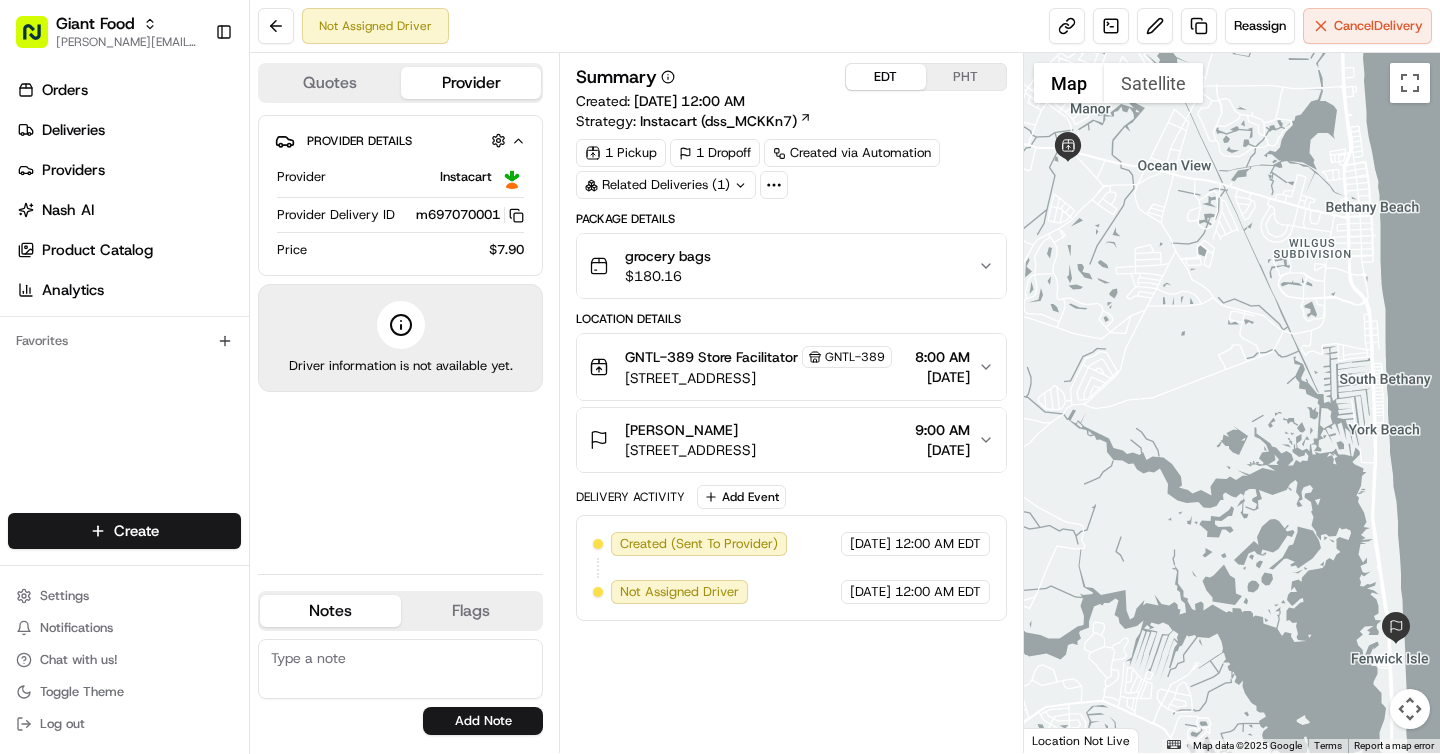 type 